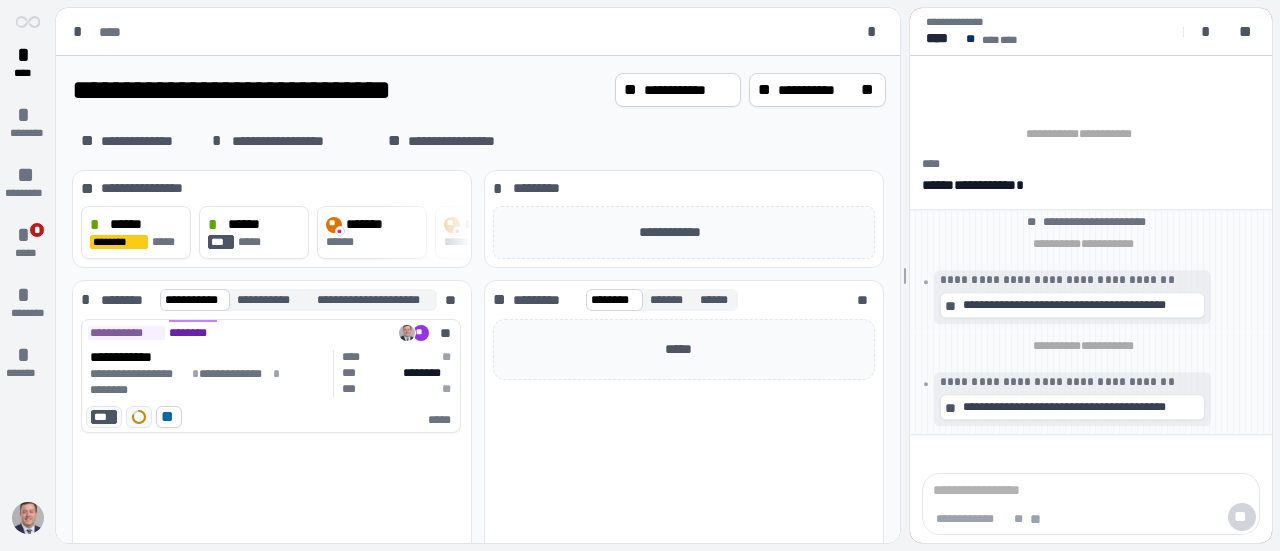 scroll, scrollTop: 0, scrollLeft: 0, axis: both 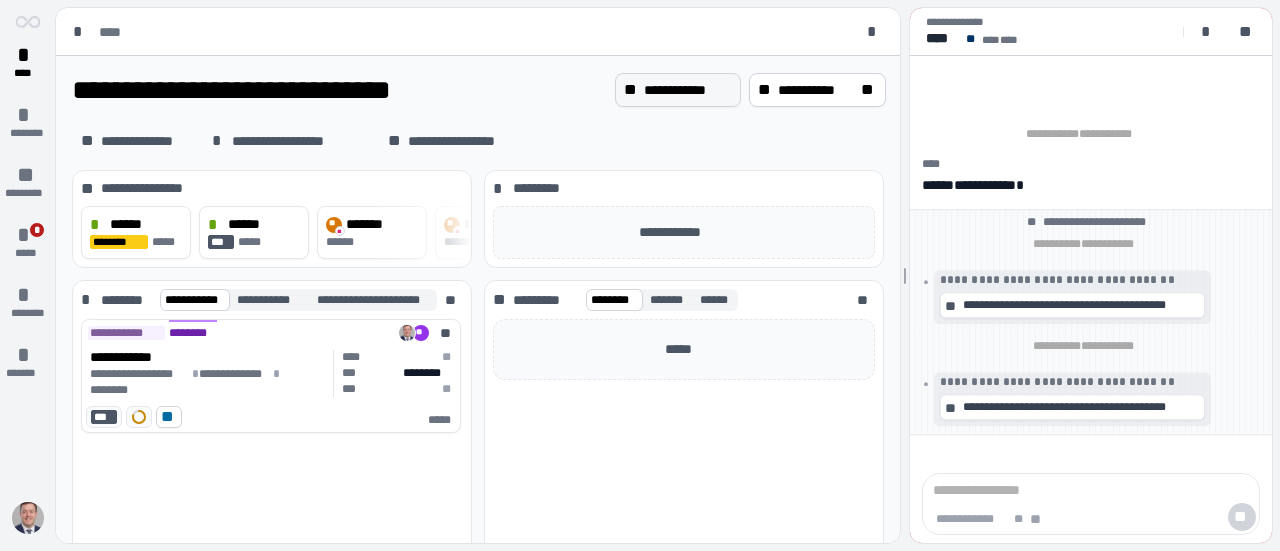 click on "**********" at bounding box center [688, 90] 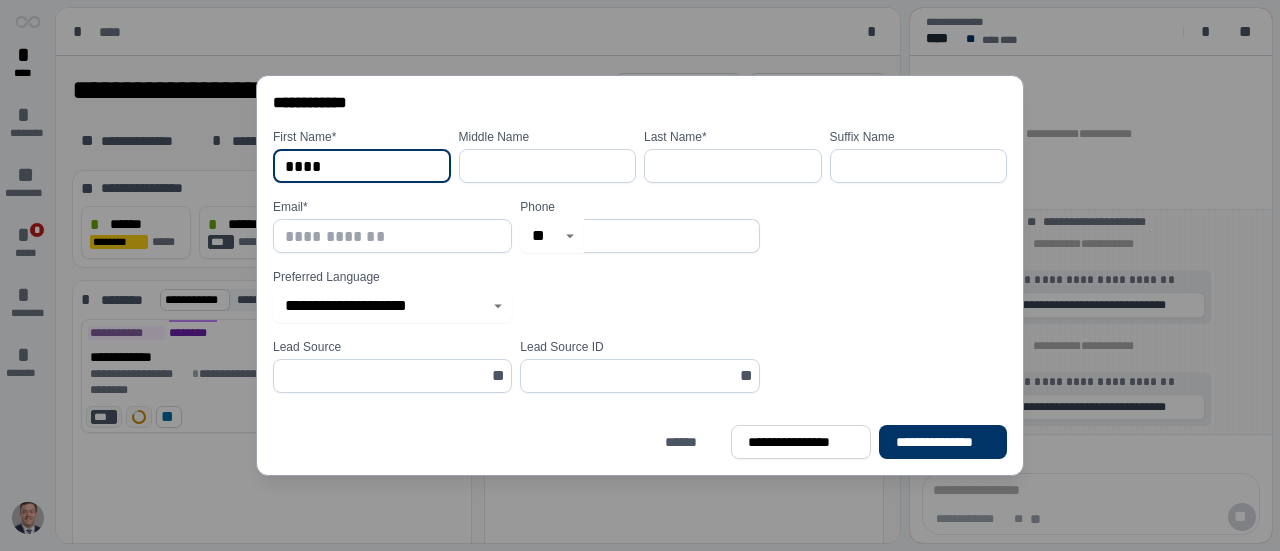 type on "****" 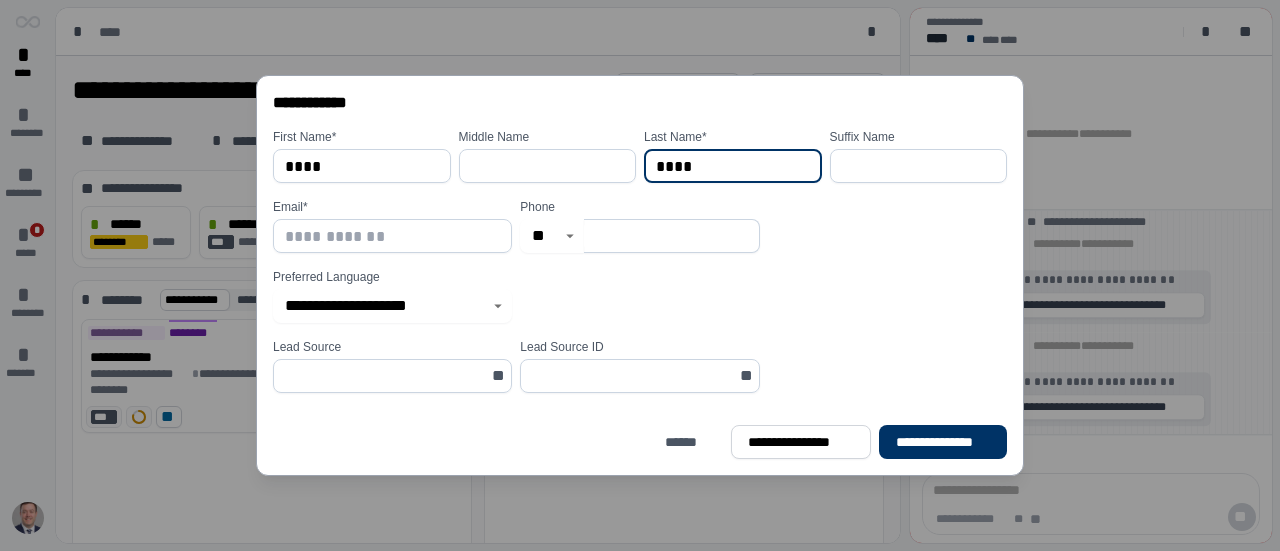 type on "*********" 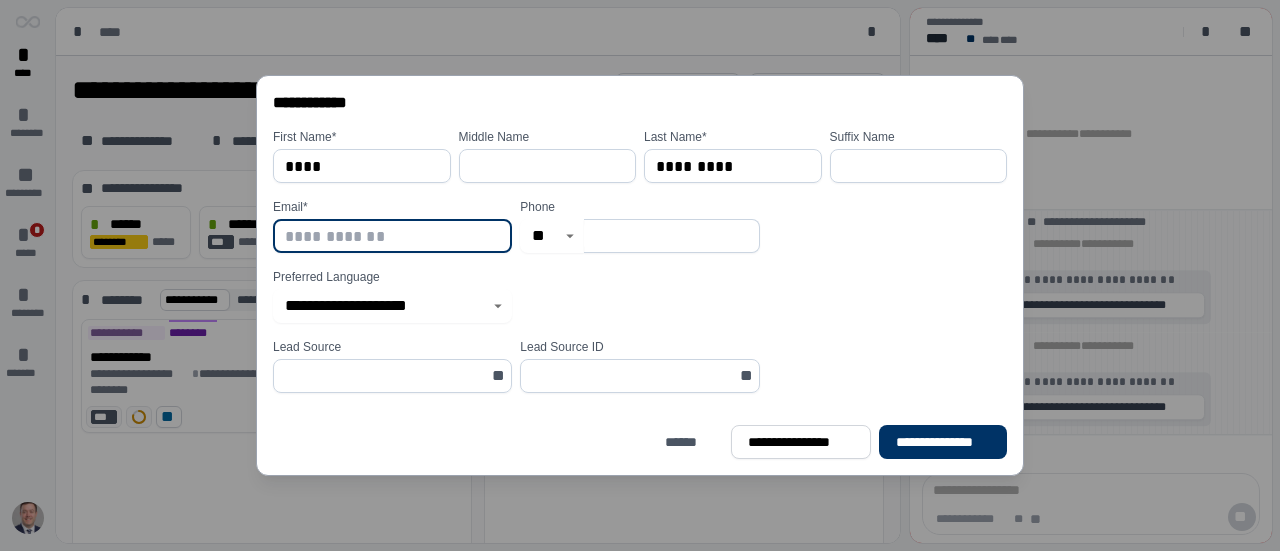 click at bounding box center (392, 236) 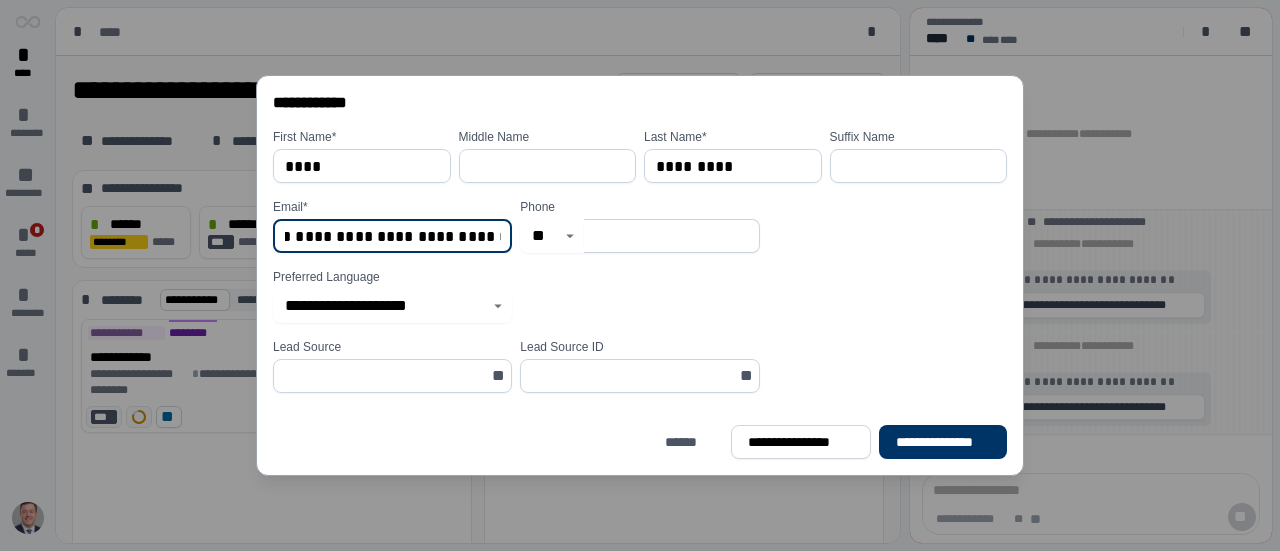 scroll, scrollTop: 0, scrollLeft: 76, axis: horizontal 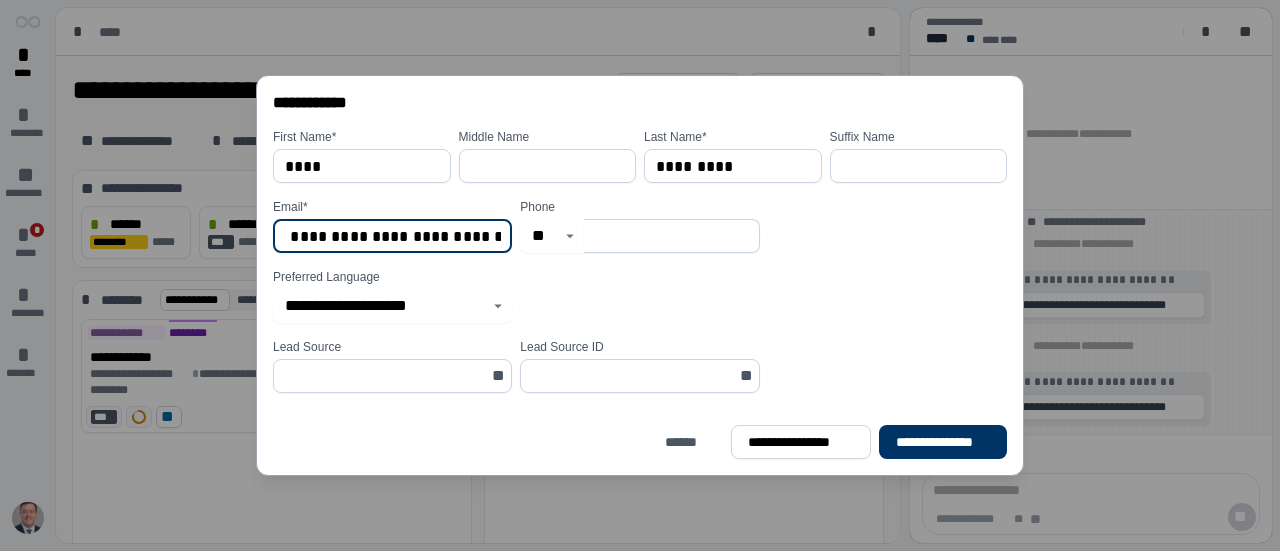 type on "**********" 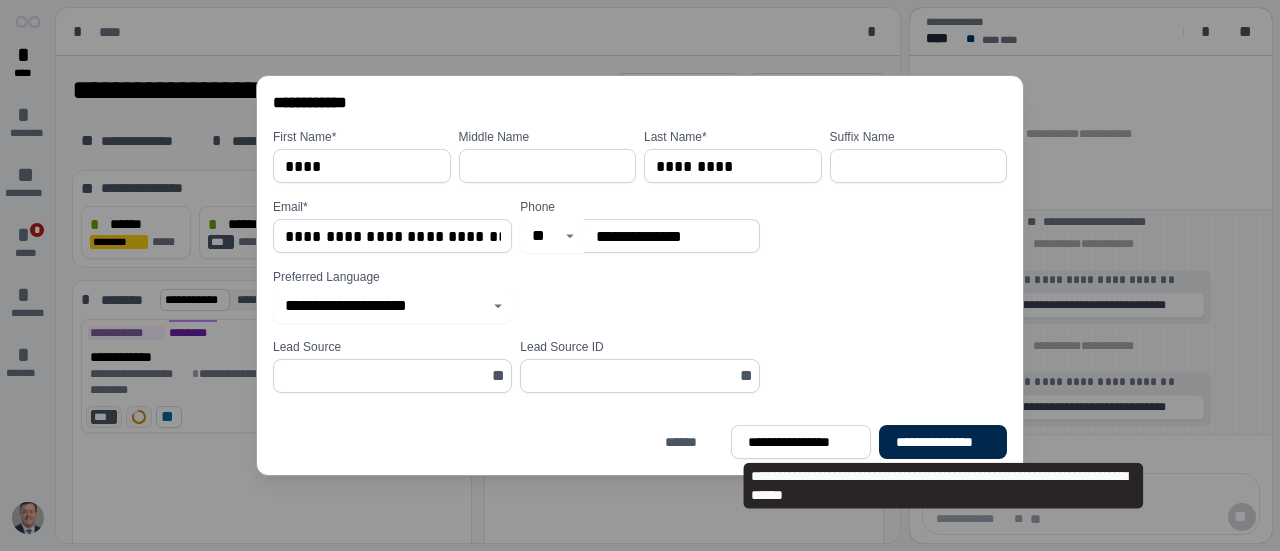type on "**********" 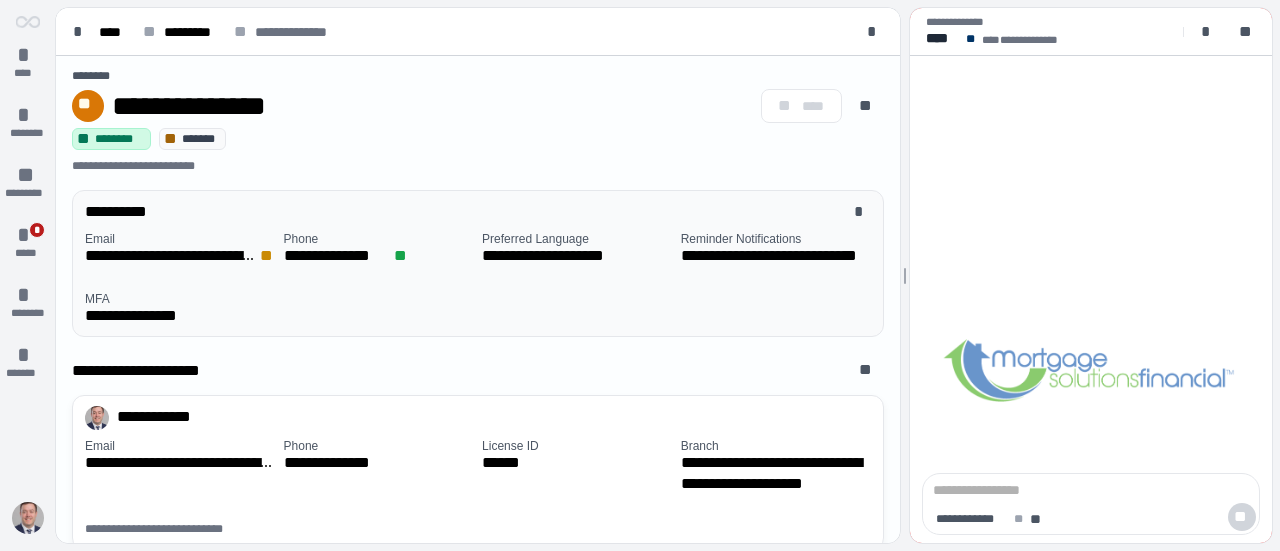 scroll, scrollTop: 0, scrollLeft: 0, axis: both 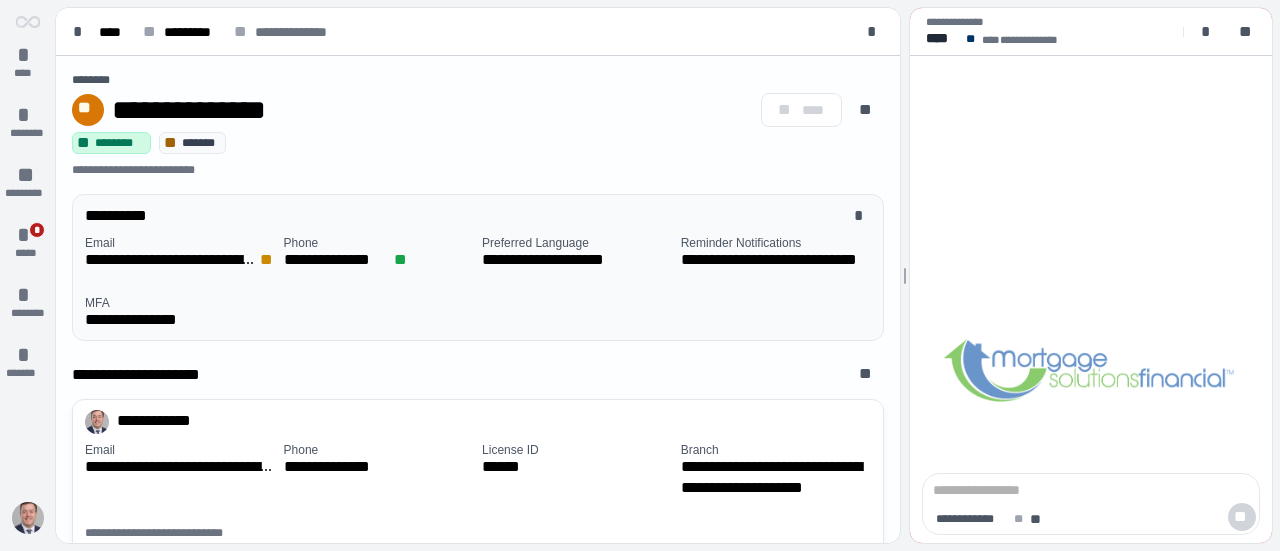 click on "**********" at bounding box center (180, 319) 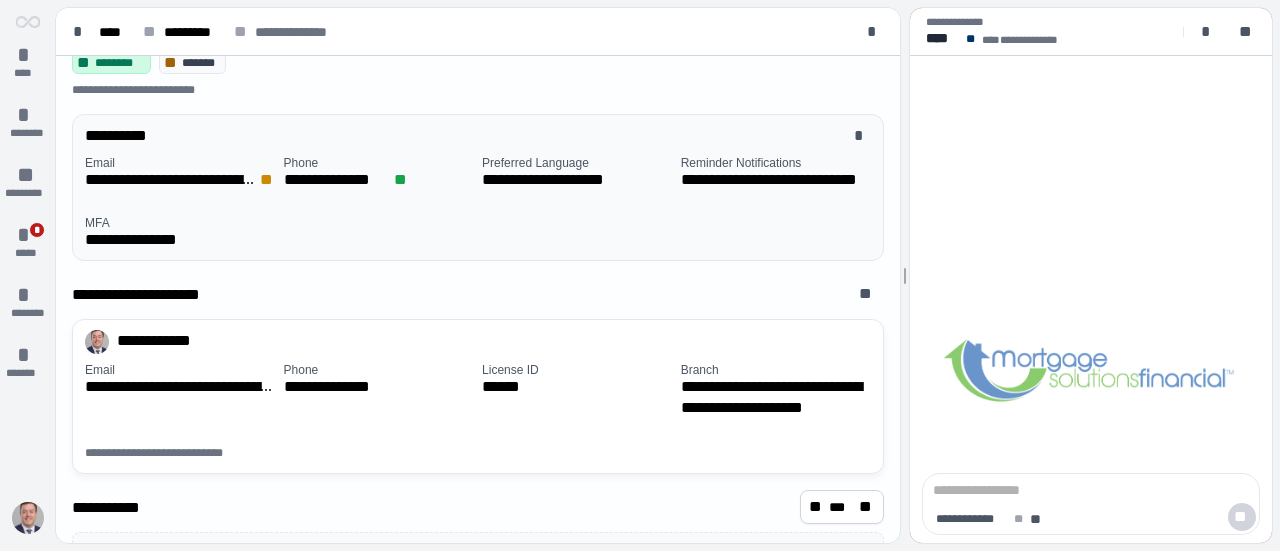 scroll, scrollTop: 0, scrollLeft: 0, axis: both 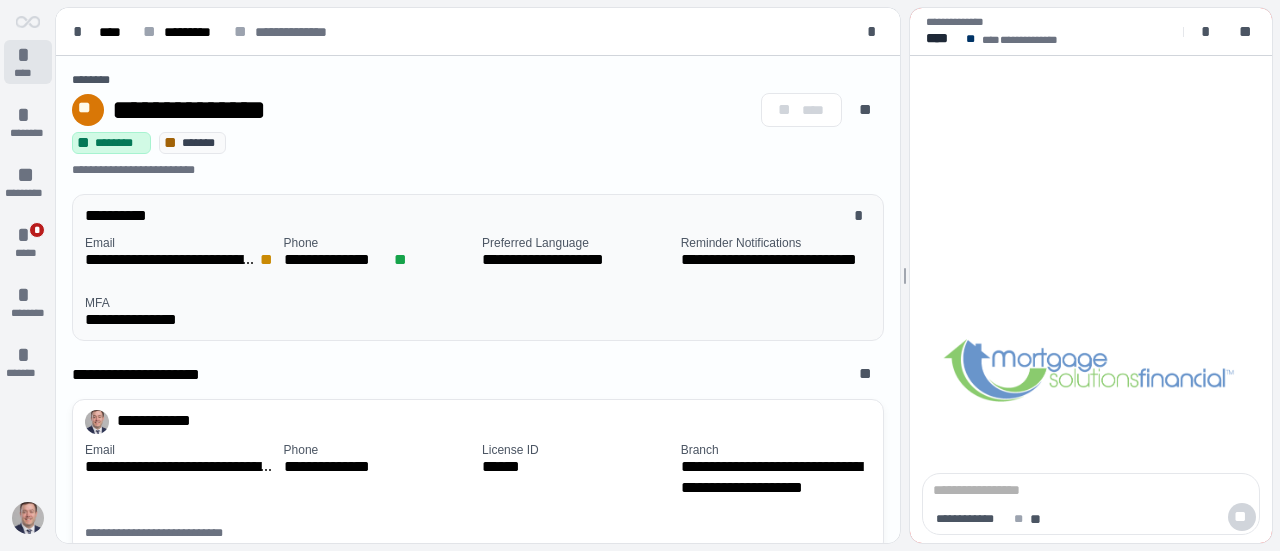 click on "*" at bounding box center [28, 55] 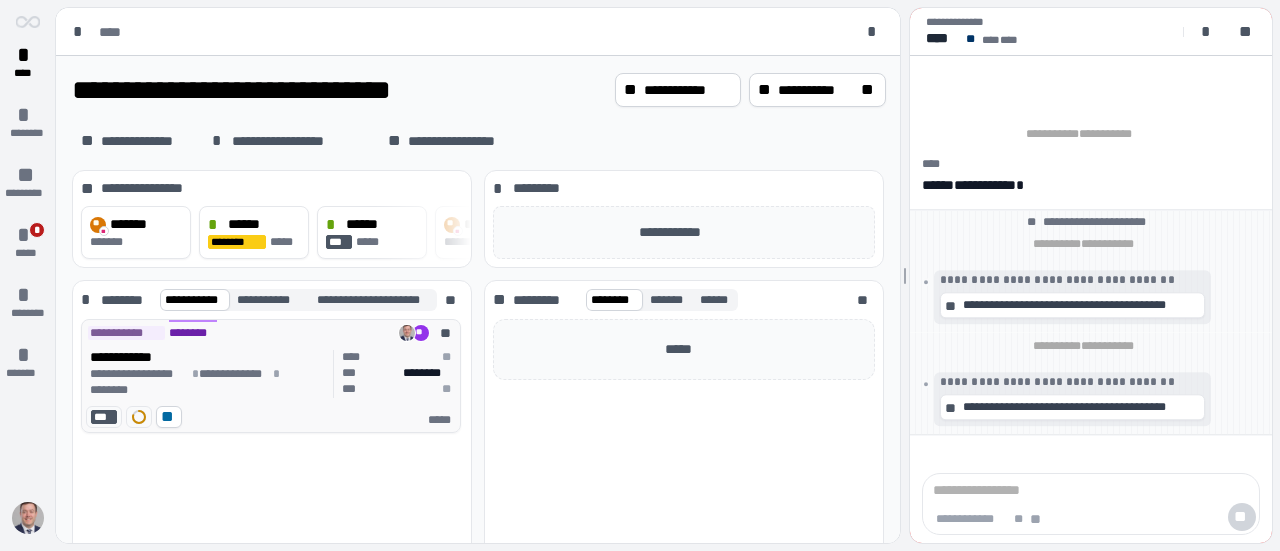 click on "**********" at bounding box center [208, 374] 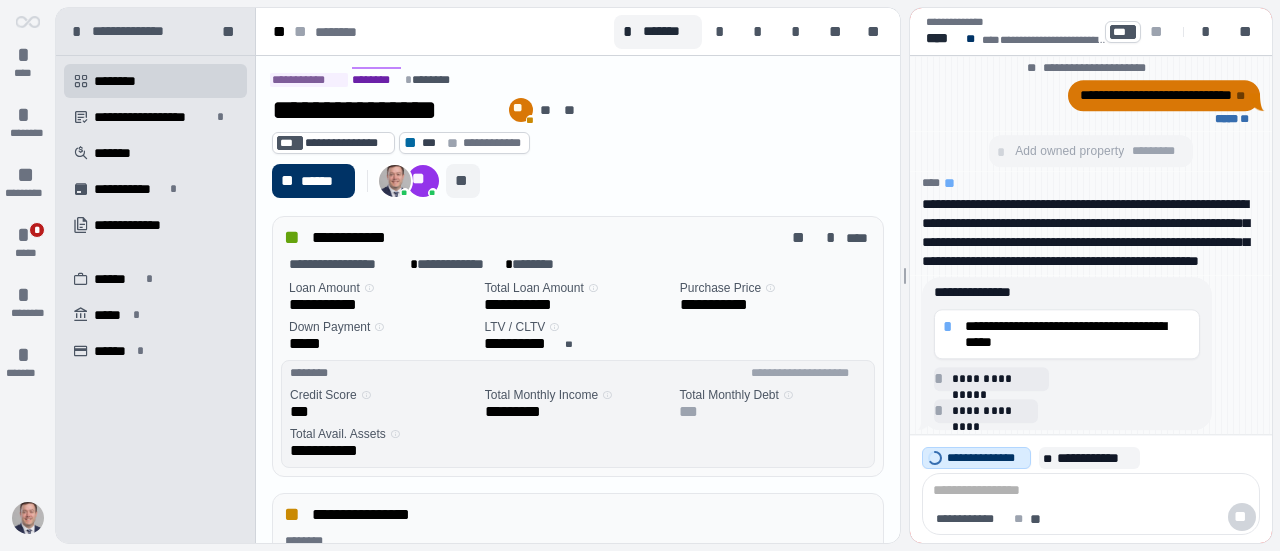 click on "**" at bounding box center [463, 181] 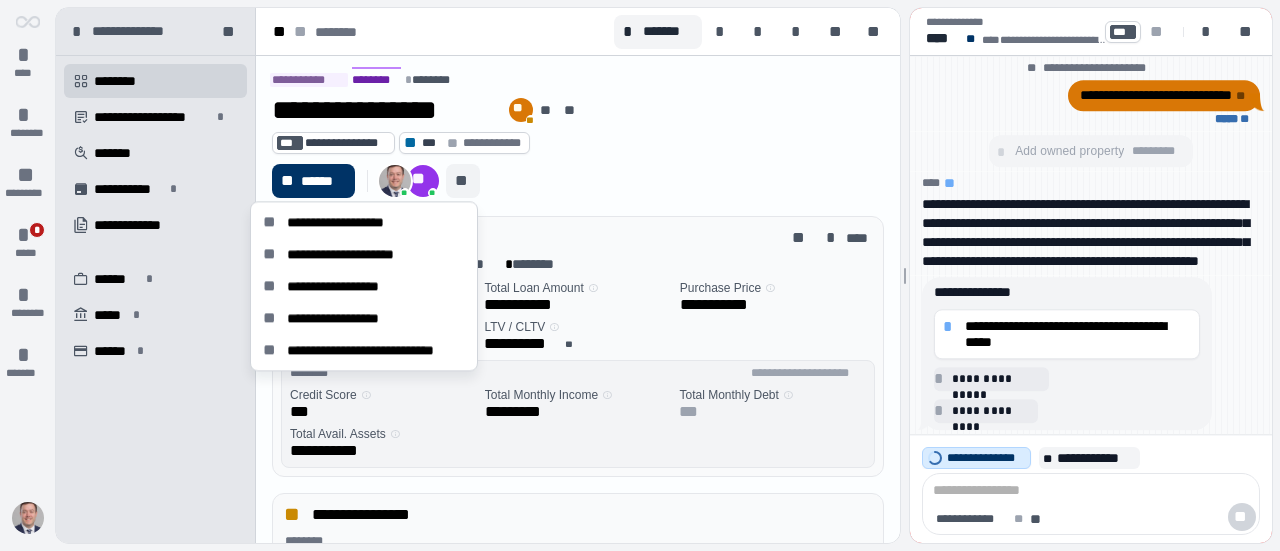 click on "**********" at bounding box center [578, 143] 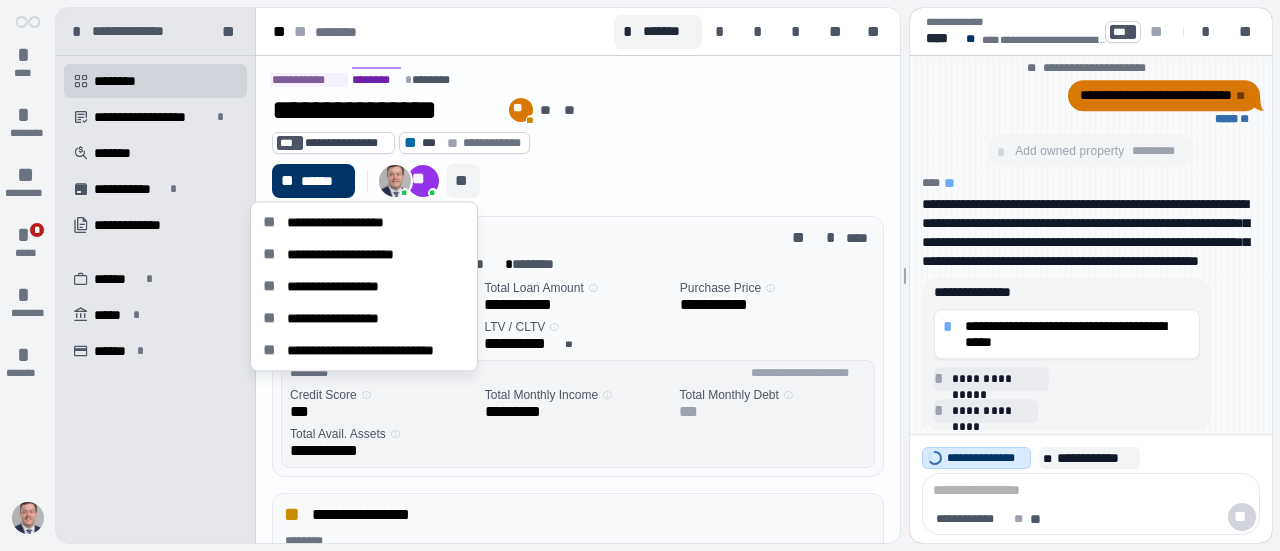 click on "**" at bounding box center [463, 181] 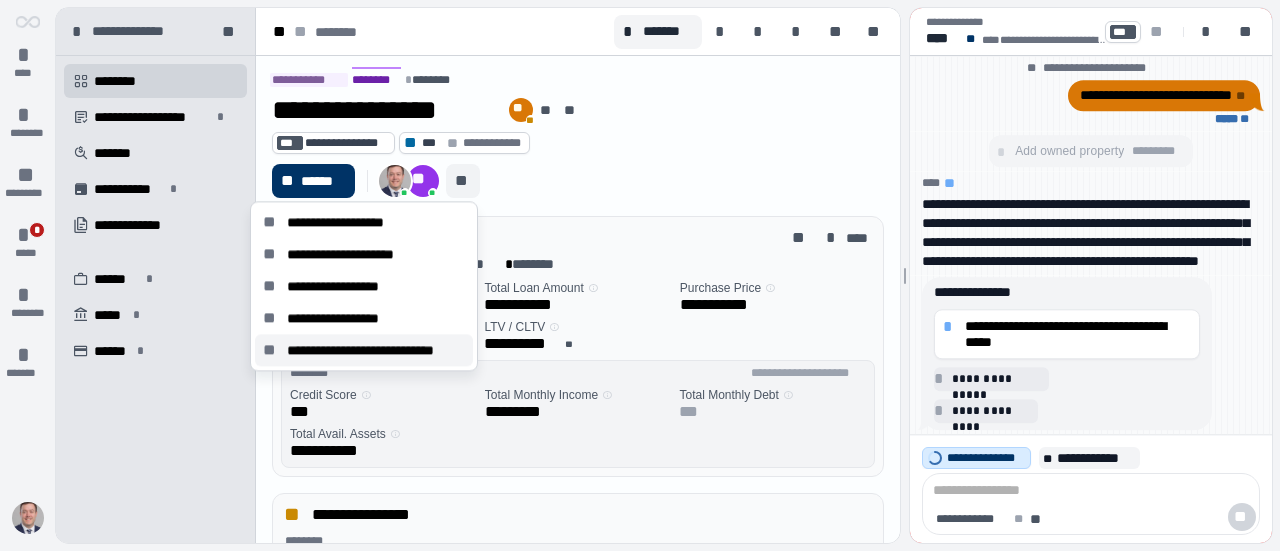 click on "**********" at bounding box center (376, 350) 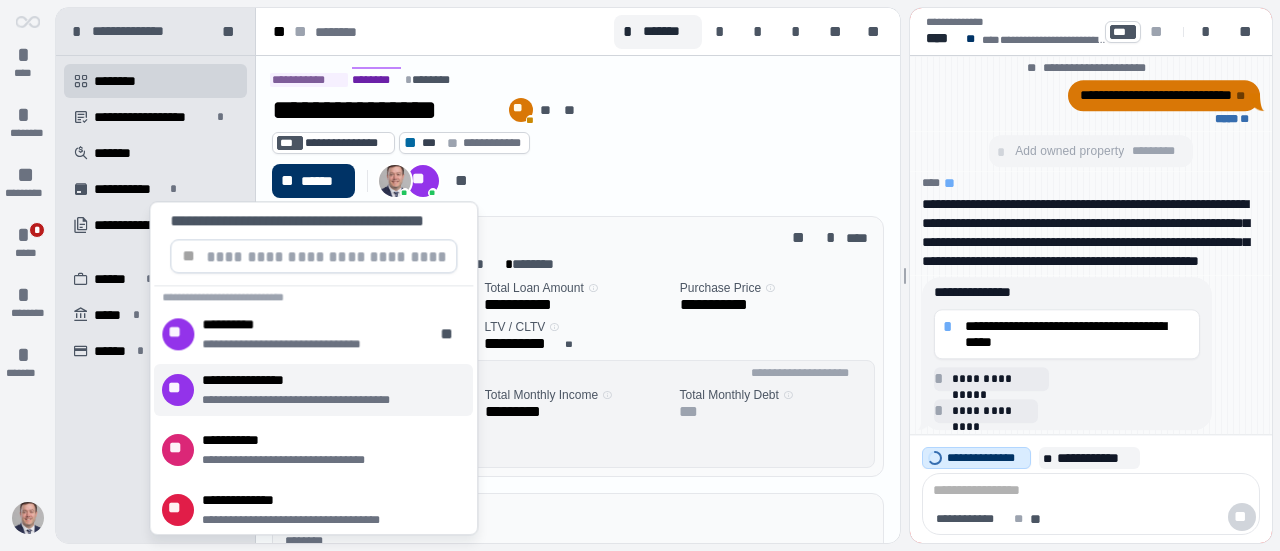 scroll, scrollTop: 182, scrollLeft: 0, axis: vertical 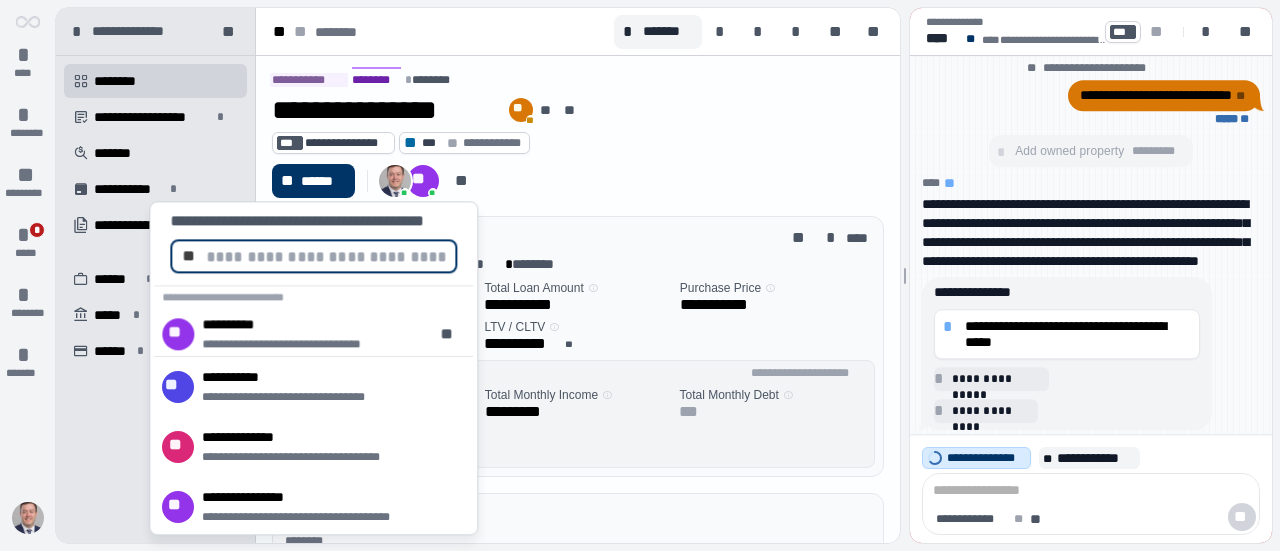 click at bounding box center [325, 256] 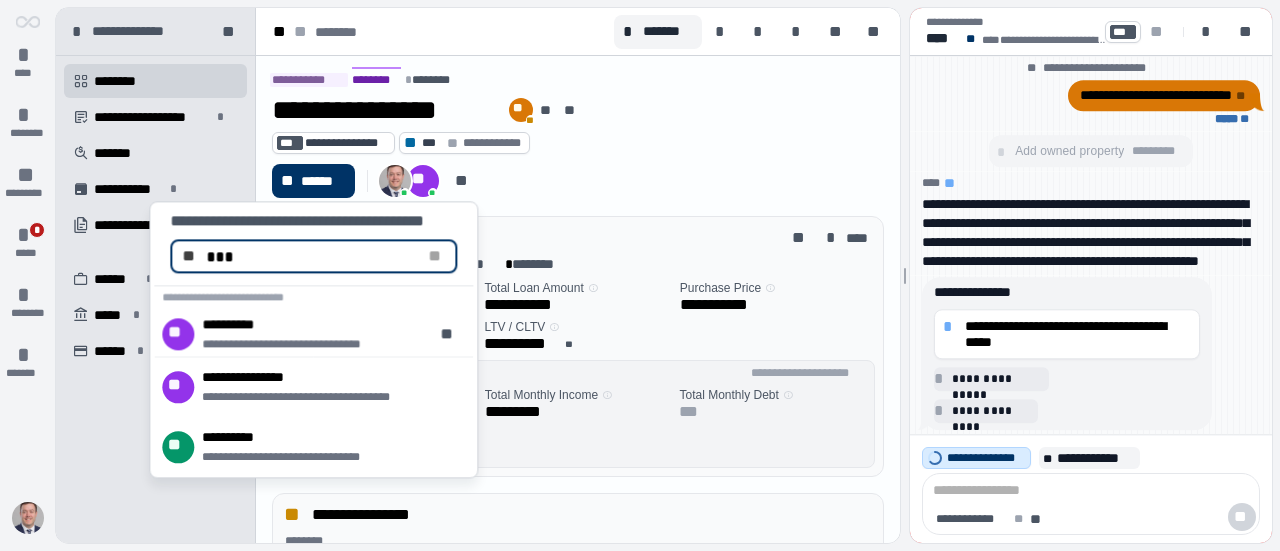 type on "***" 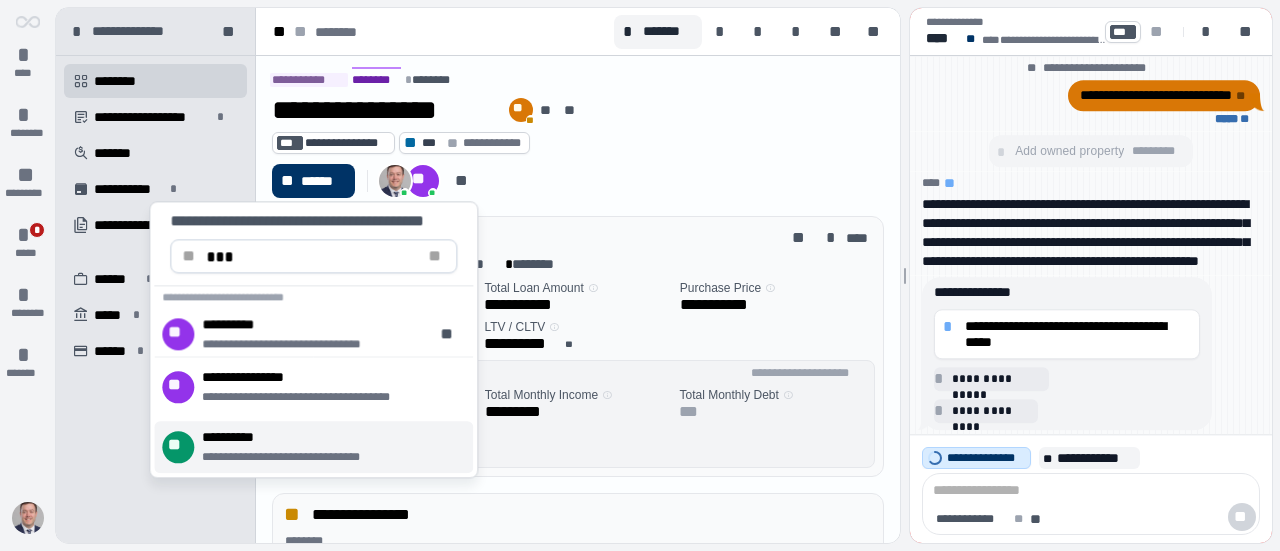 click on "**********" at bounding box center [299, 457] 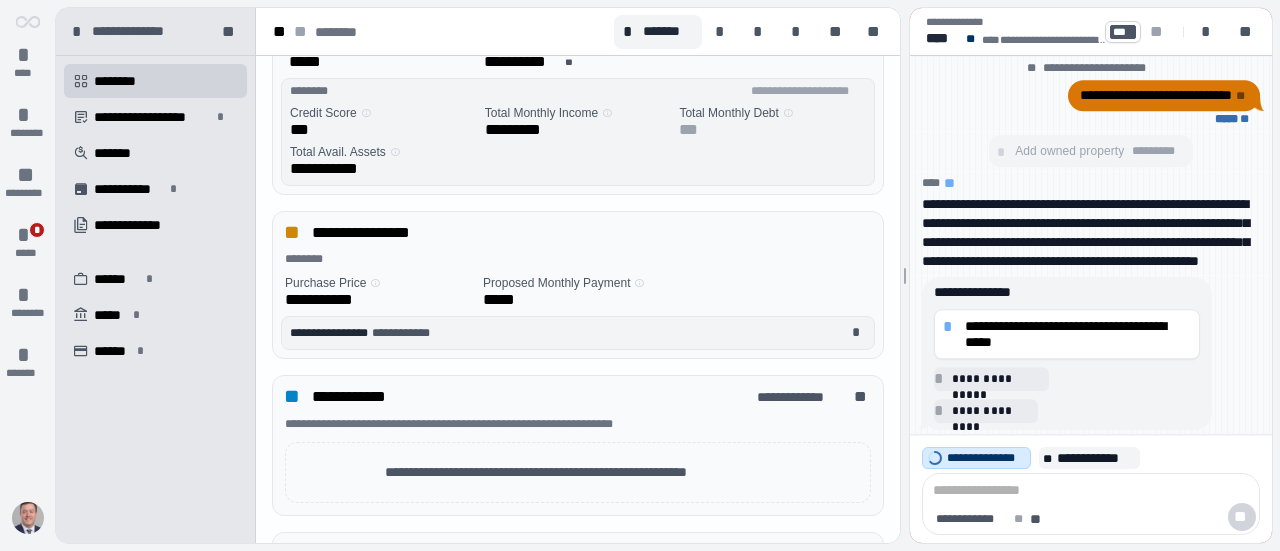scroll, scrollTop: 0, scrollLeft: 0, axis: both 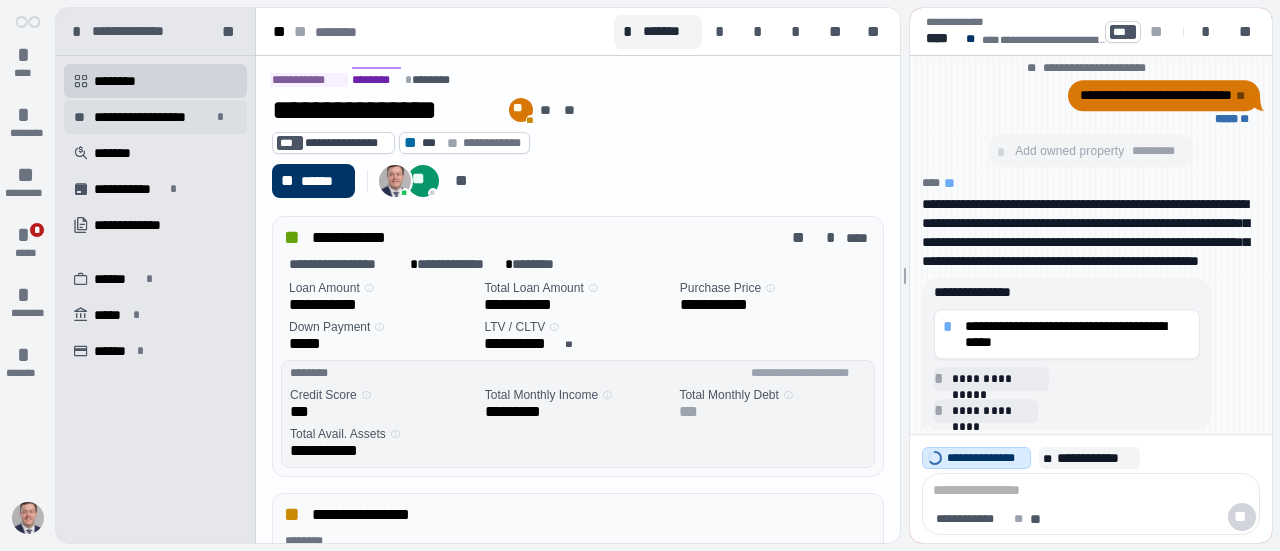 click on "**********" at bounding box center [152, 117] 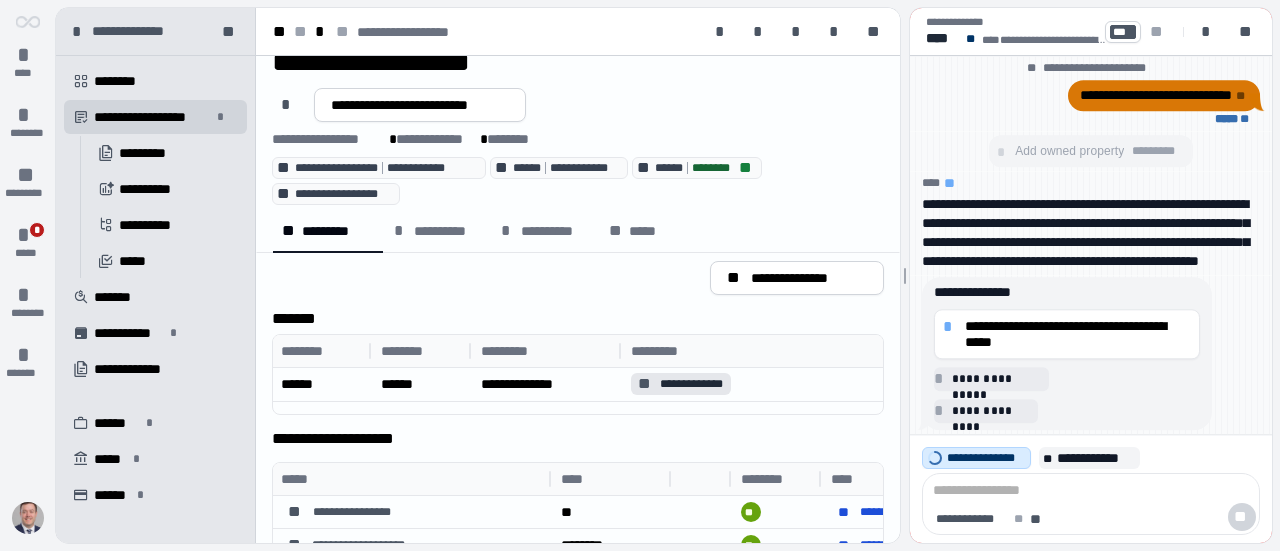 scroll, scrollTop: 91, scrollLeft: 0, axis: vertical 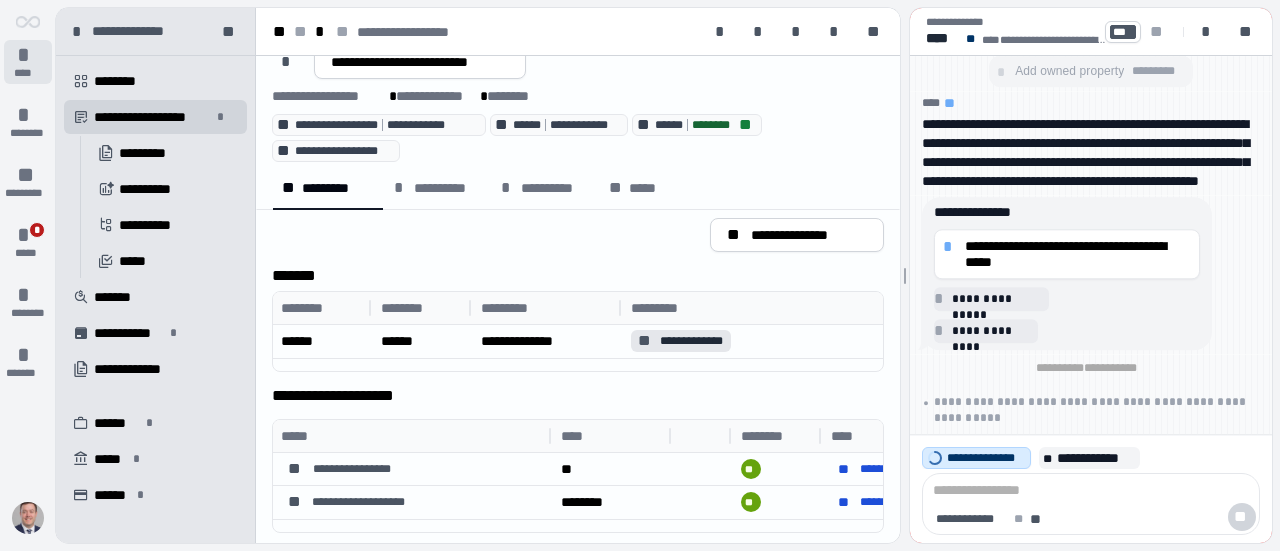click on "*" at bounding box center (28, 55) 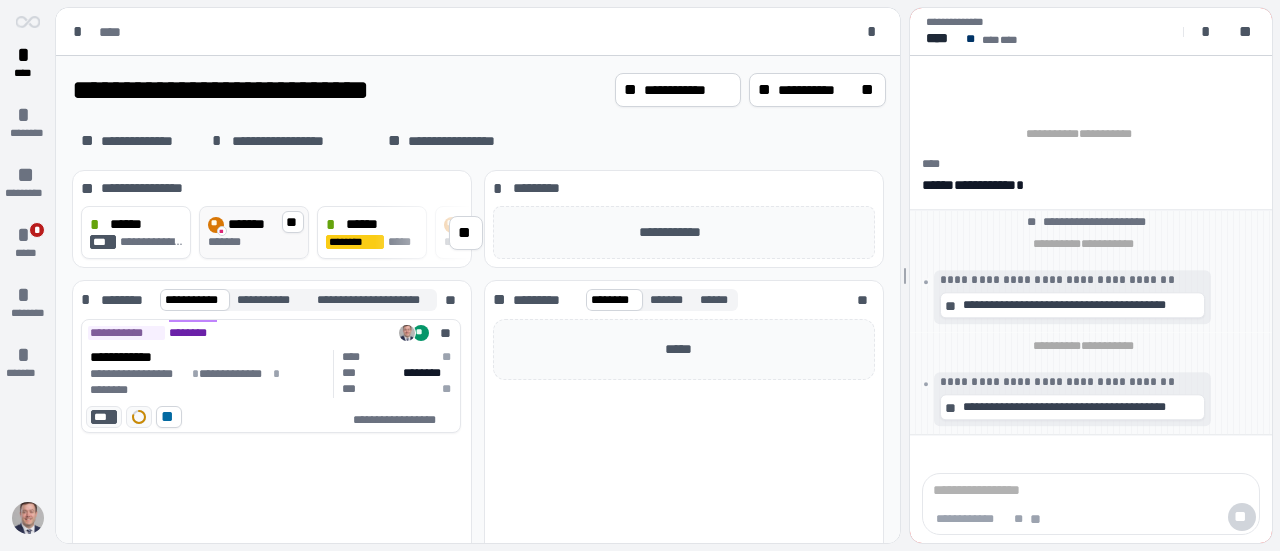 click on "*******" at bounding box center (249, 224) 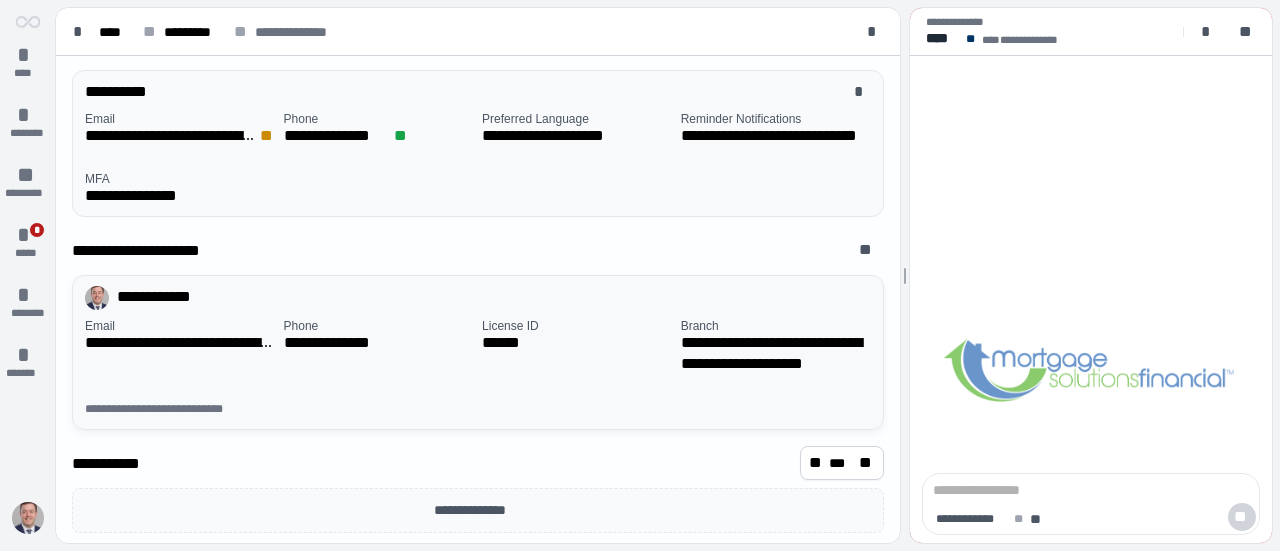 scroll, scrollTop: 0, scrollLeft: 0, axis: both 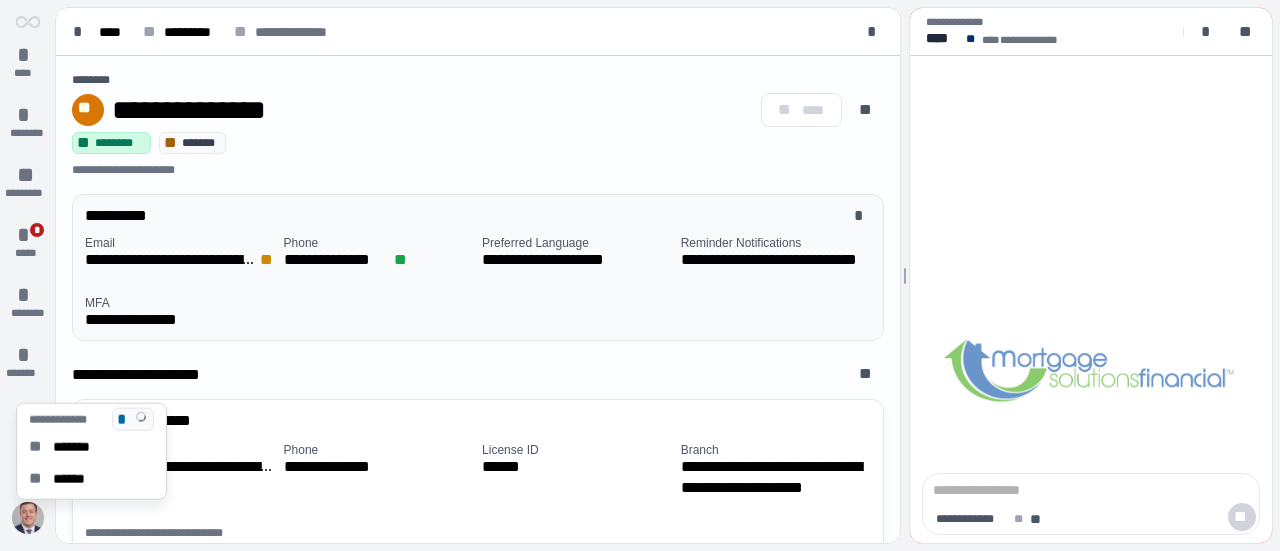 click at bounding box center (28, 518) 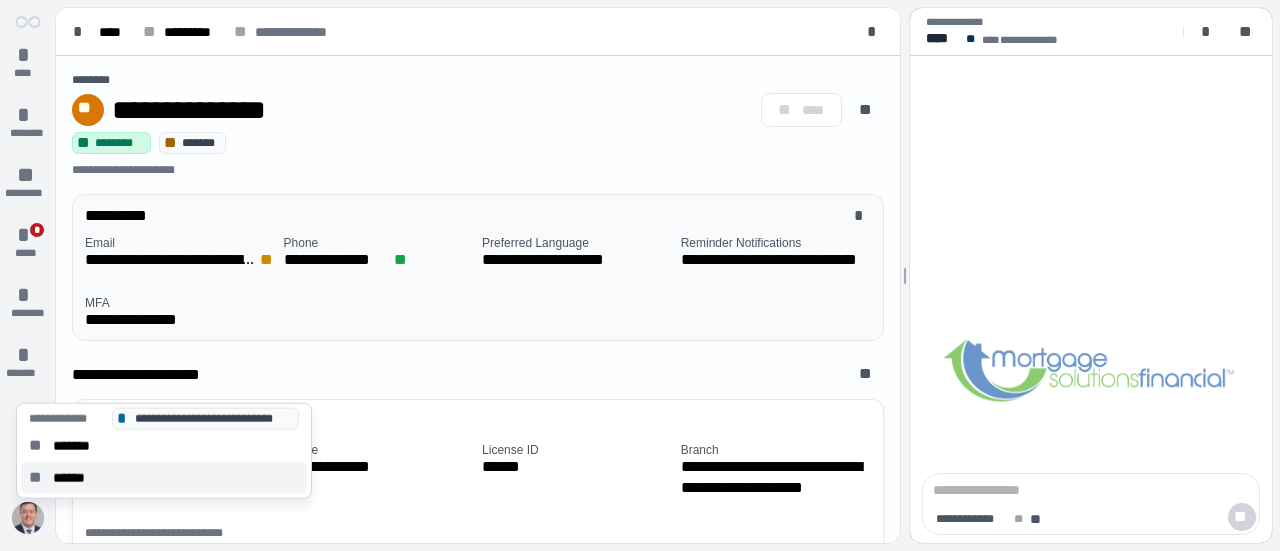 click on "******" at bounding box center [75, 478] 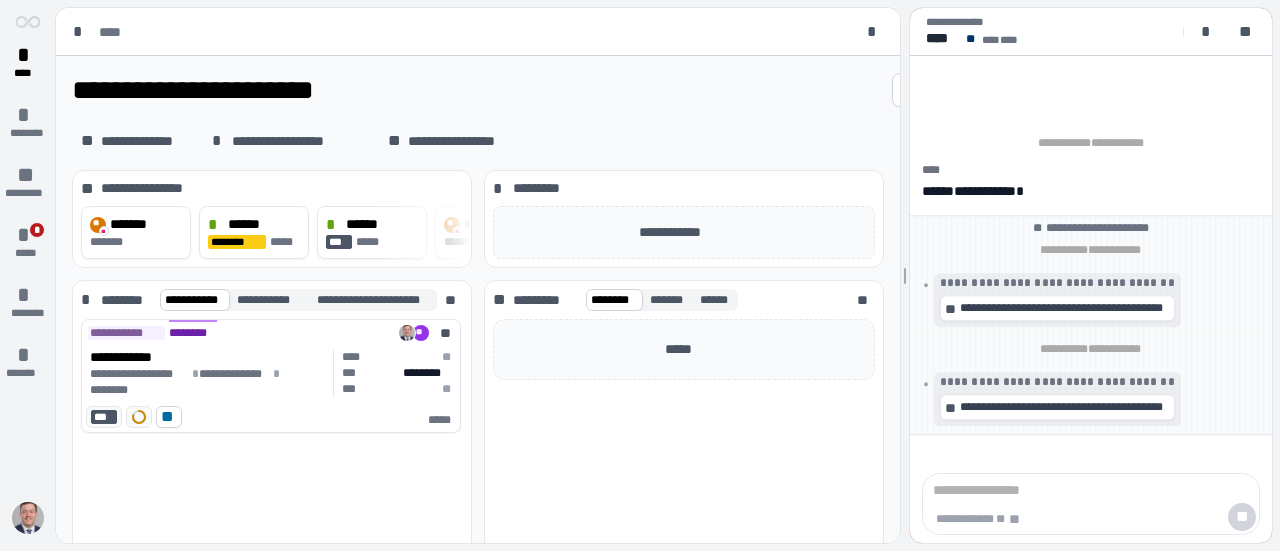 scroll, scrollTop: 0, scrollLeft: 0, axis: both 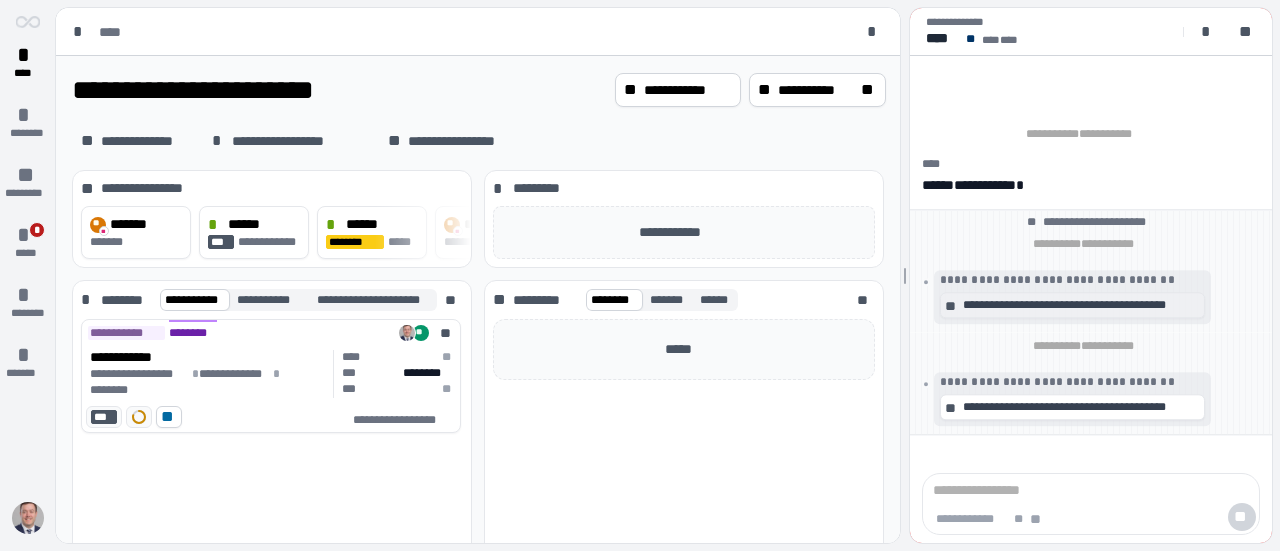 click on "**********" at bounding box center (1081, 305) 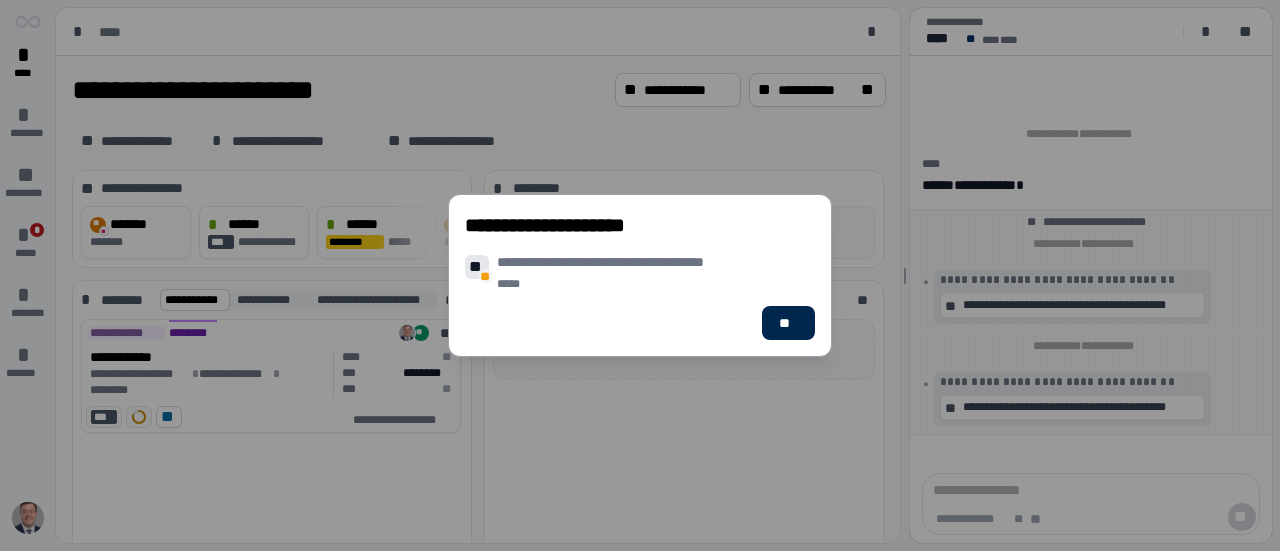 click on "**" at bounding box center (788, 323) 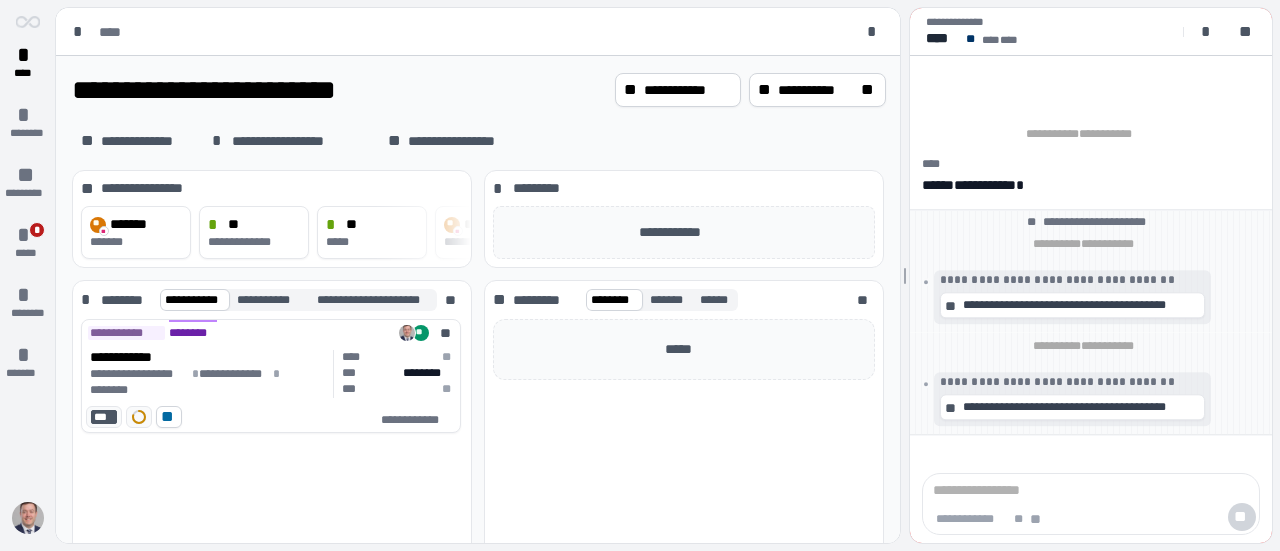 scroll, scrollTop: 0, scrollLeft: 0, axis: both 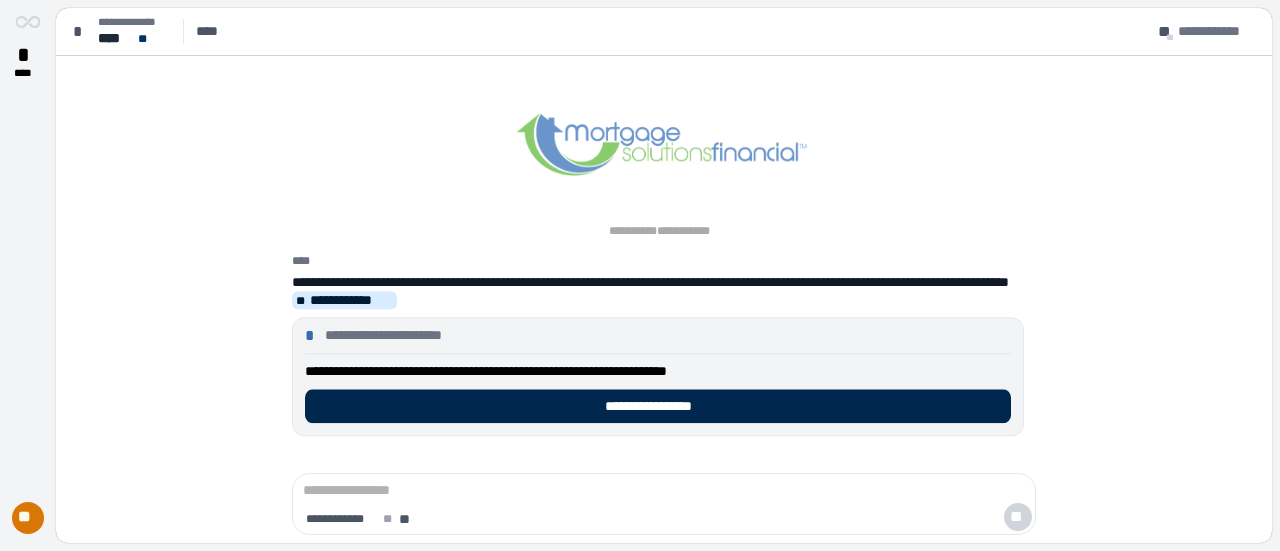 click on "**********" at bounding box center [658, 406] 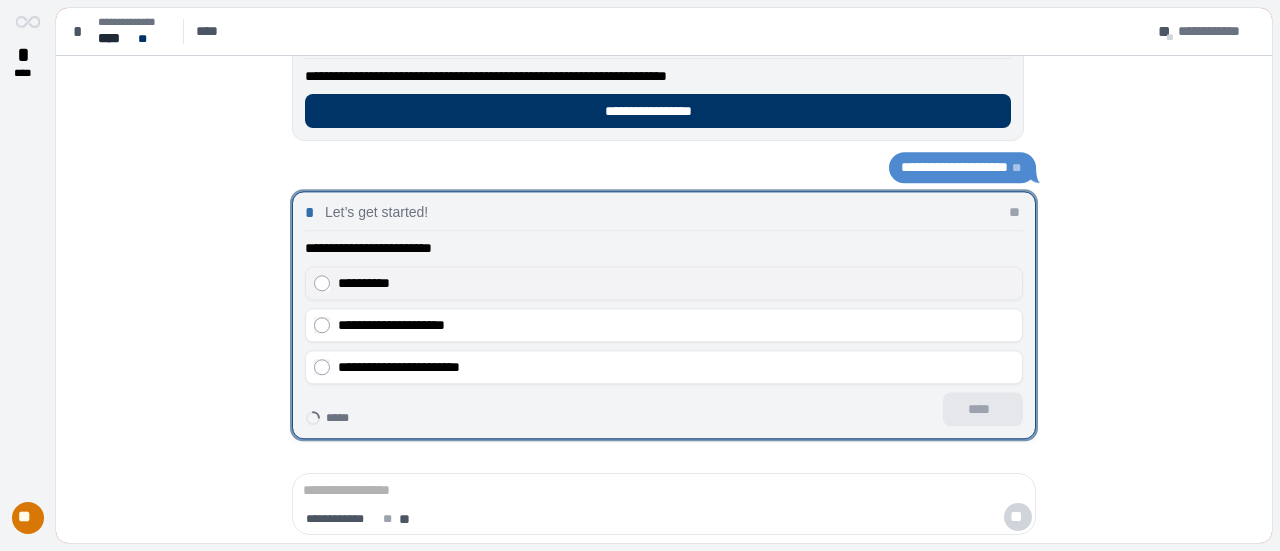 click on "**********" at bounding box center [364, 283] 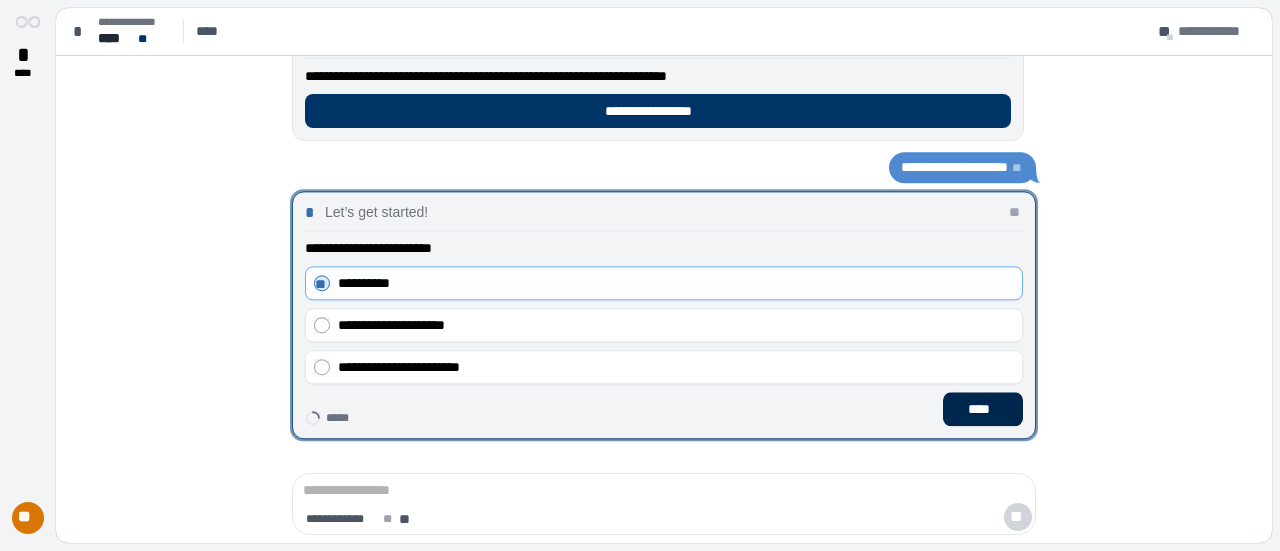 click on "****" at bounding box center [983, 409] 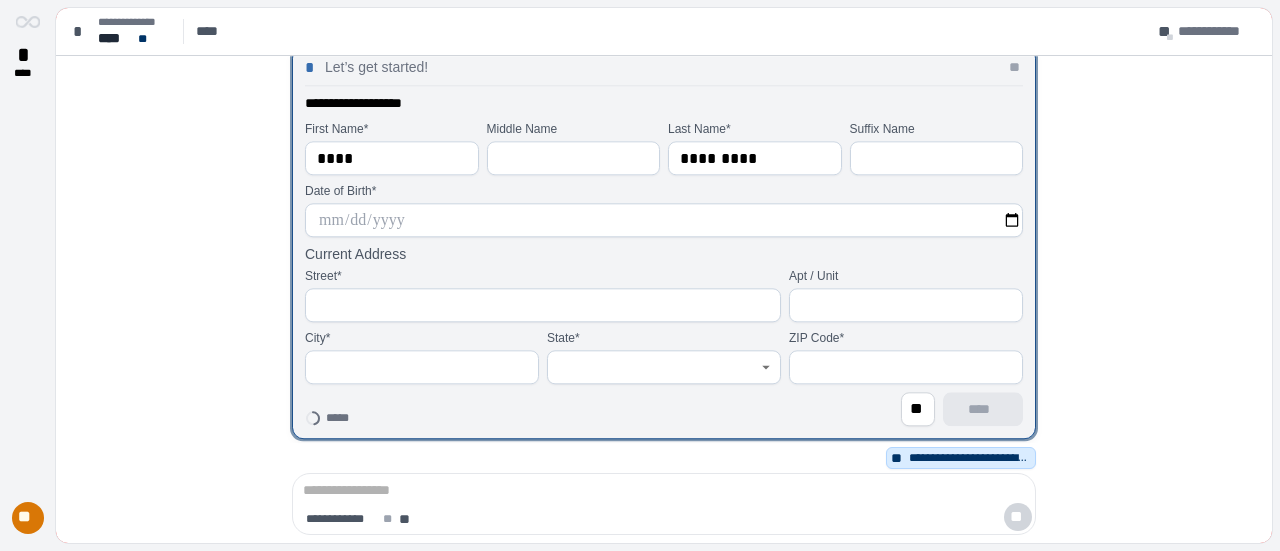 click at bounding box center [664, 220] 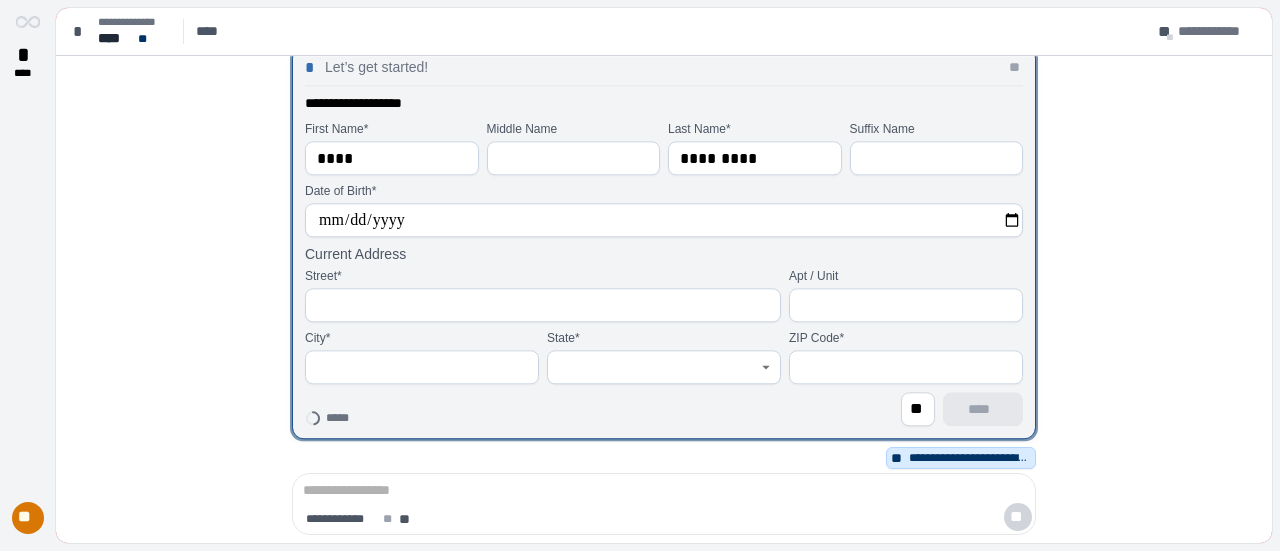 type on "**********" 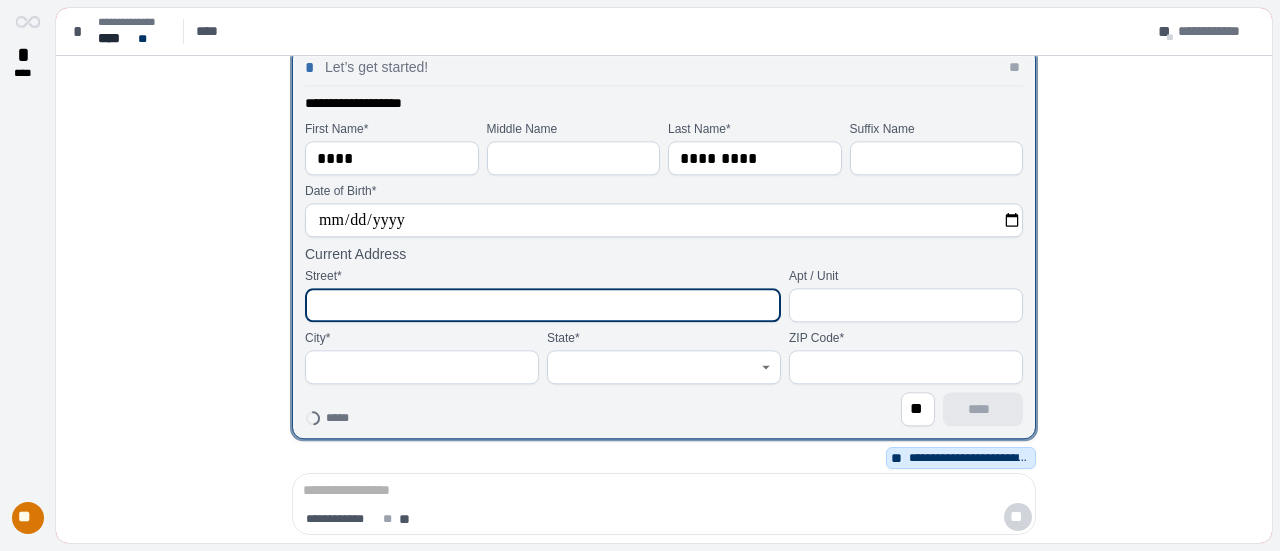 click at bounding box center (543, 305) 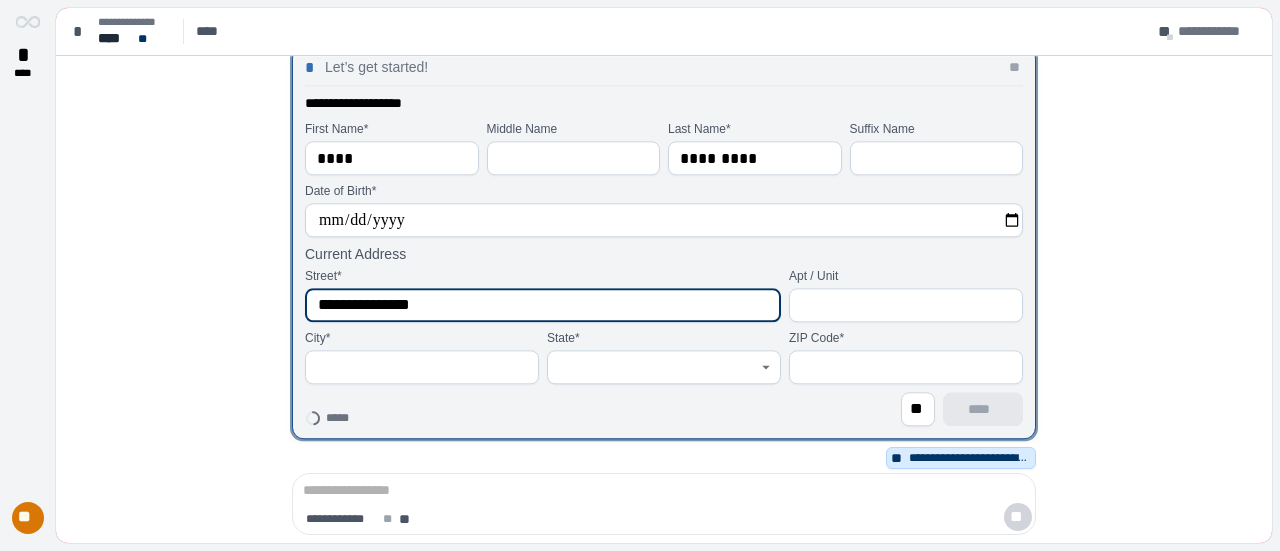 type on "**********" 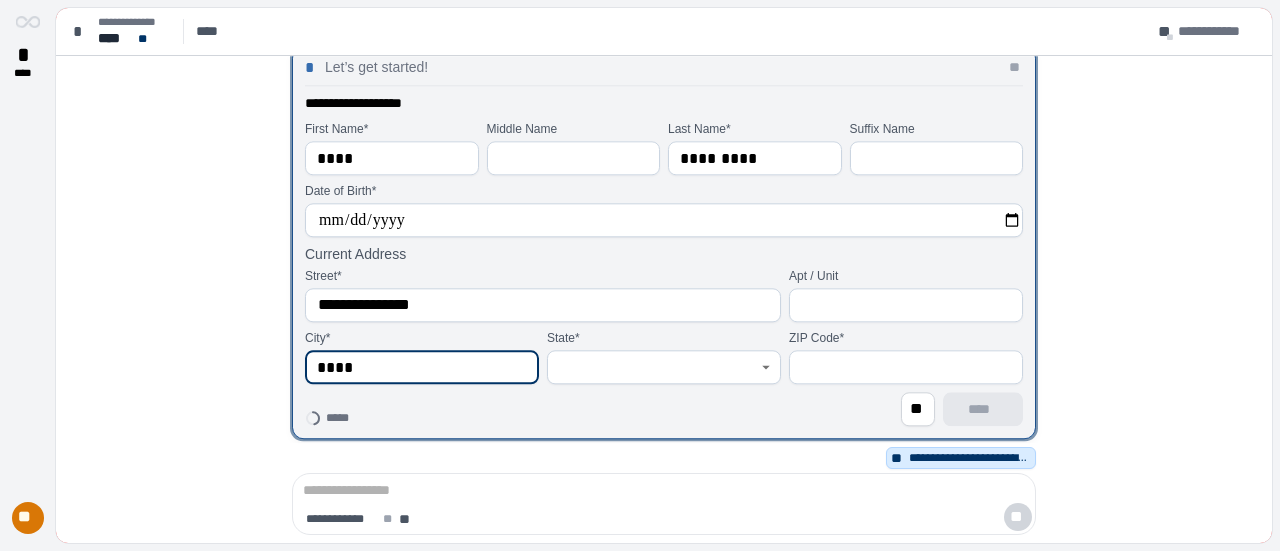 type on "**********" 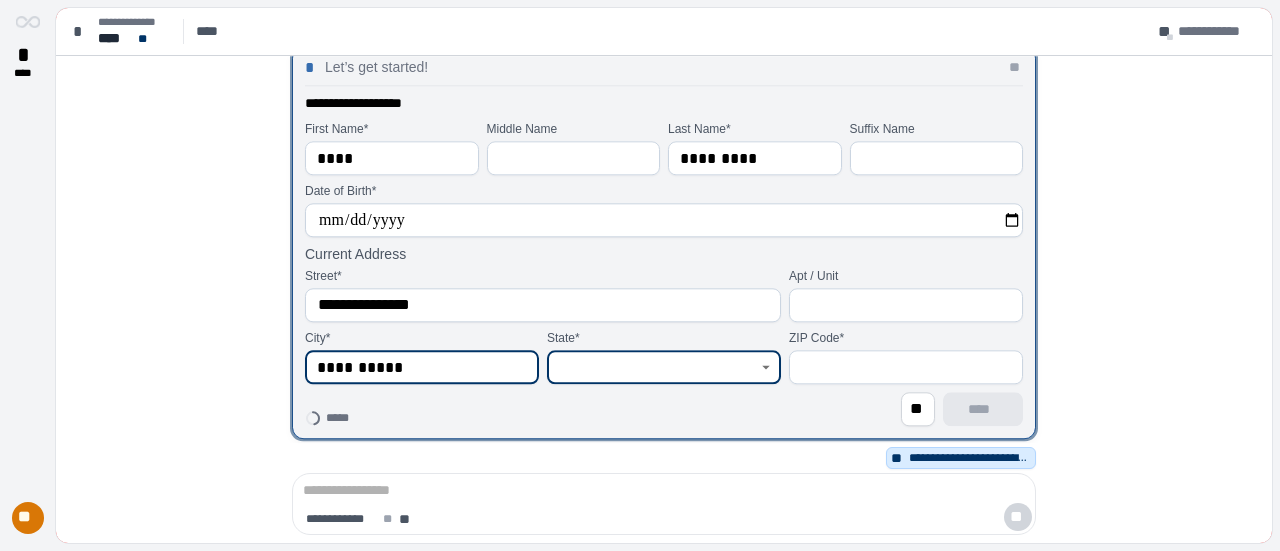 click at bounding box center (653, 367) 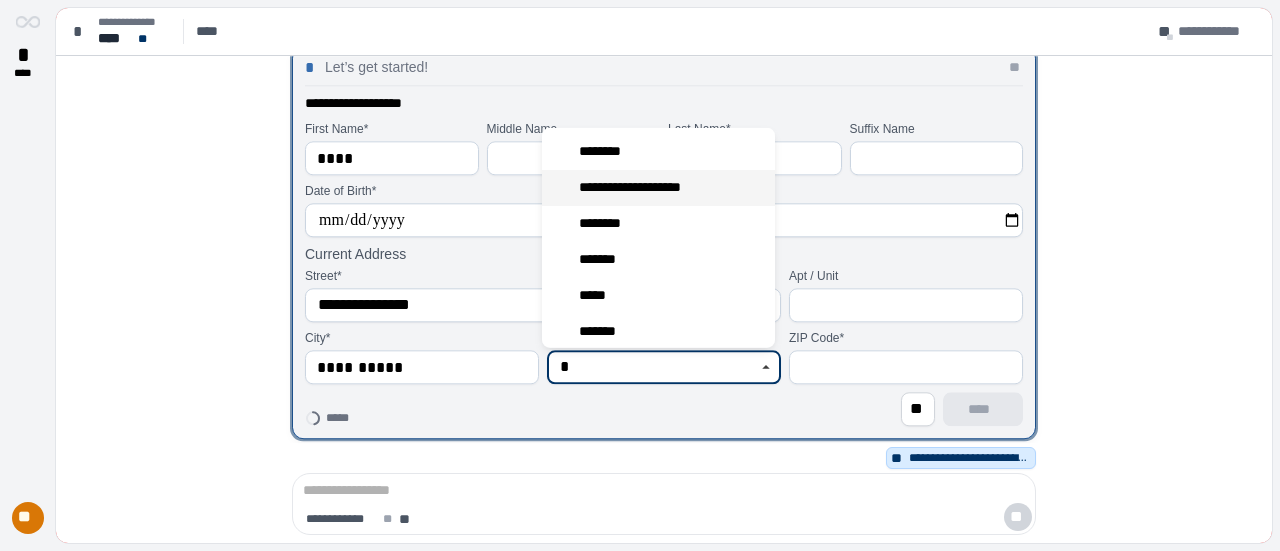 click on "**********" at bounding box center (640, 187) 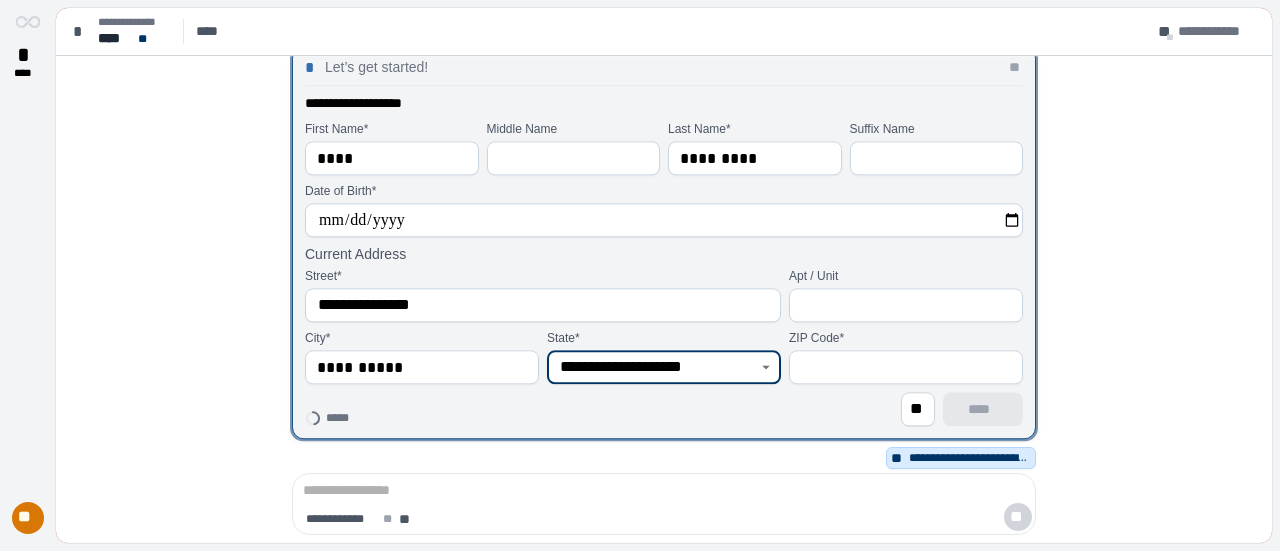 type on "**********" 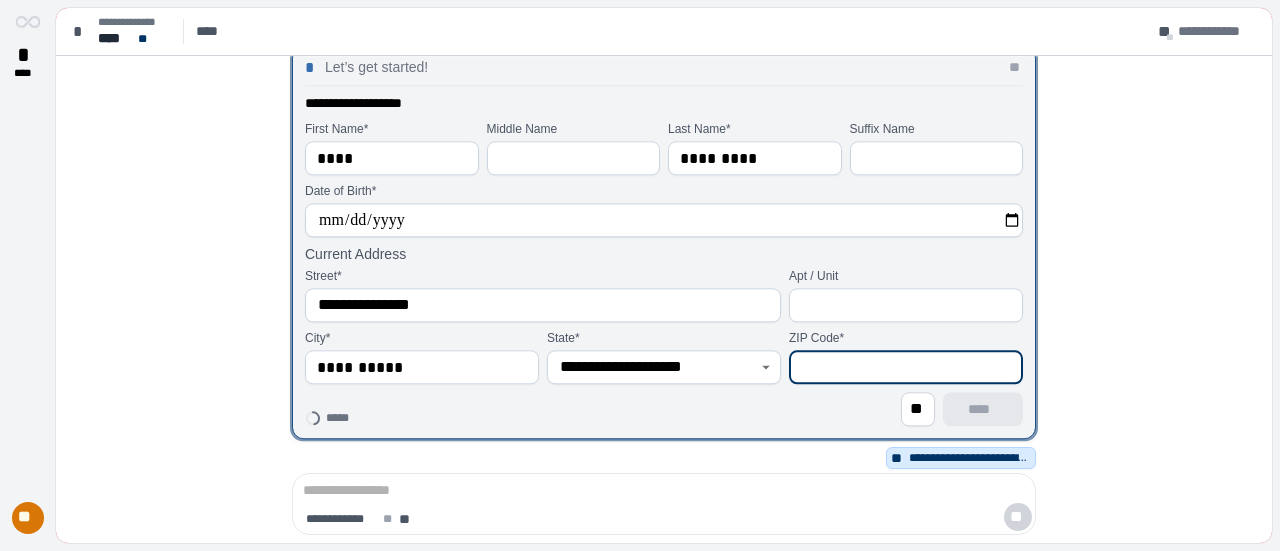 click at bounding box center (906, 367) 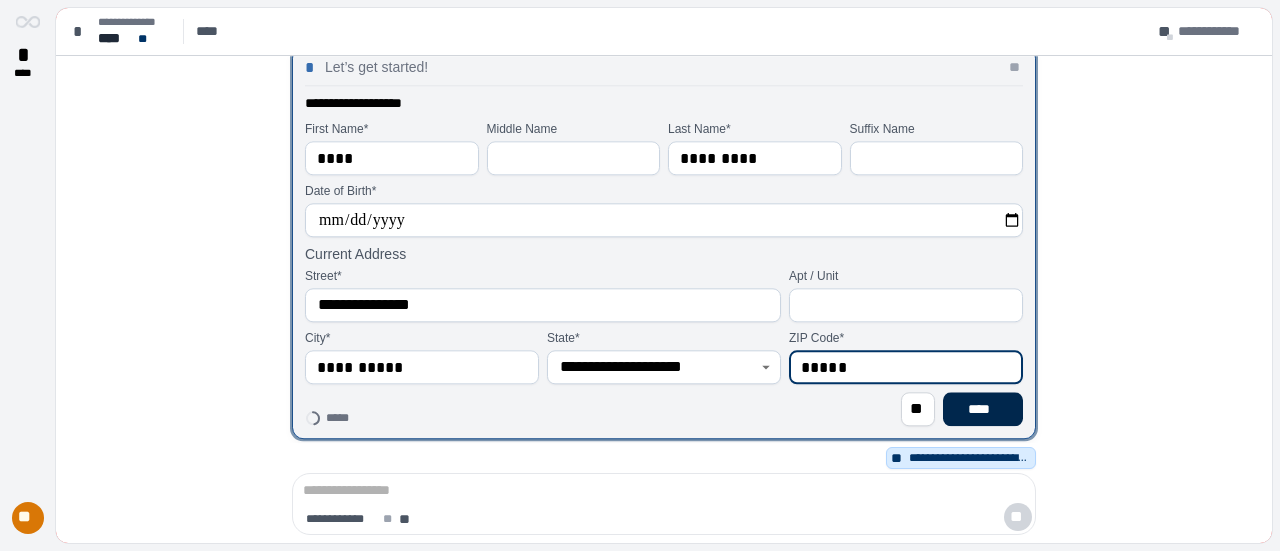 type on "*****" 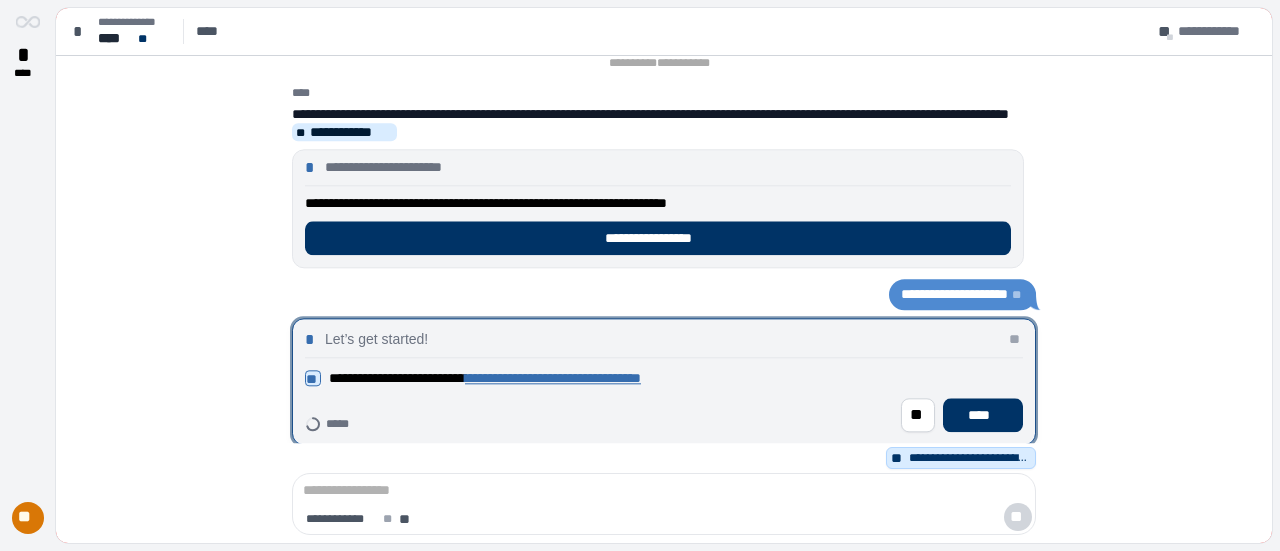 scroll, scrollTop: 0, scrollLeft: 0, axis: both 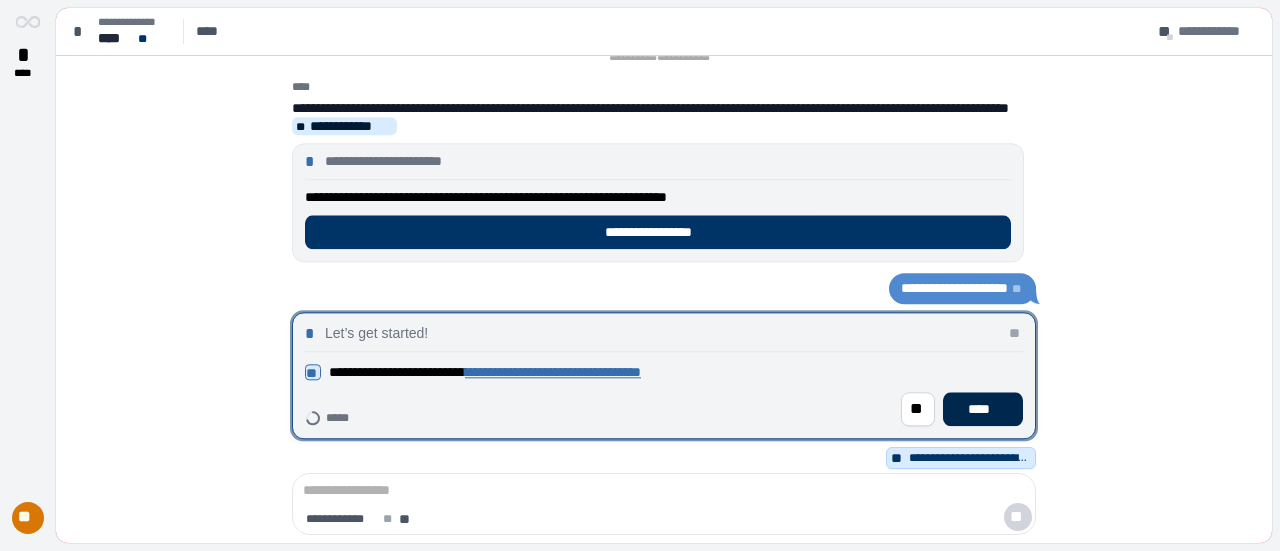 click on "****" at bounding box center (983, 409) 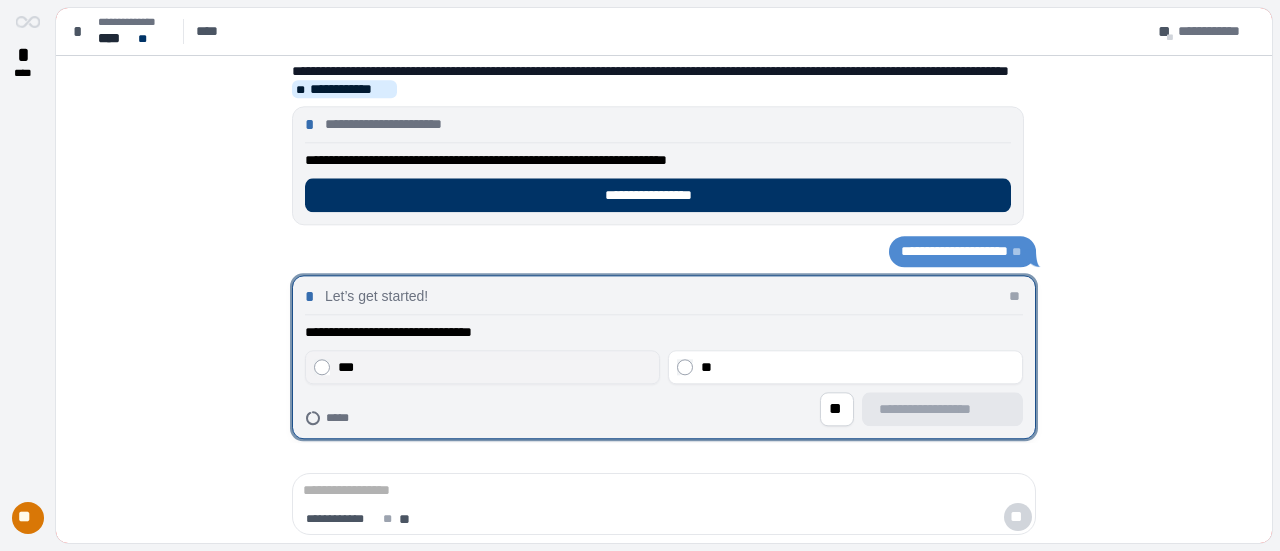 click on "***" at bounding box center [482, 367] 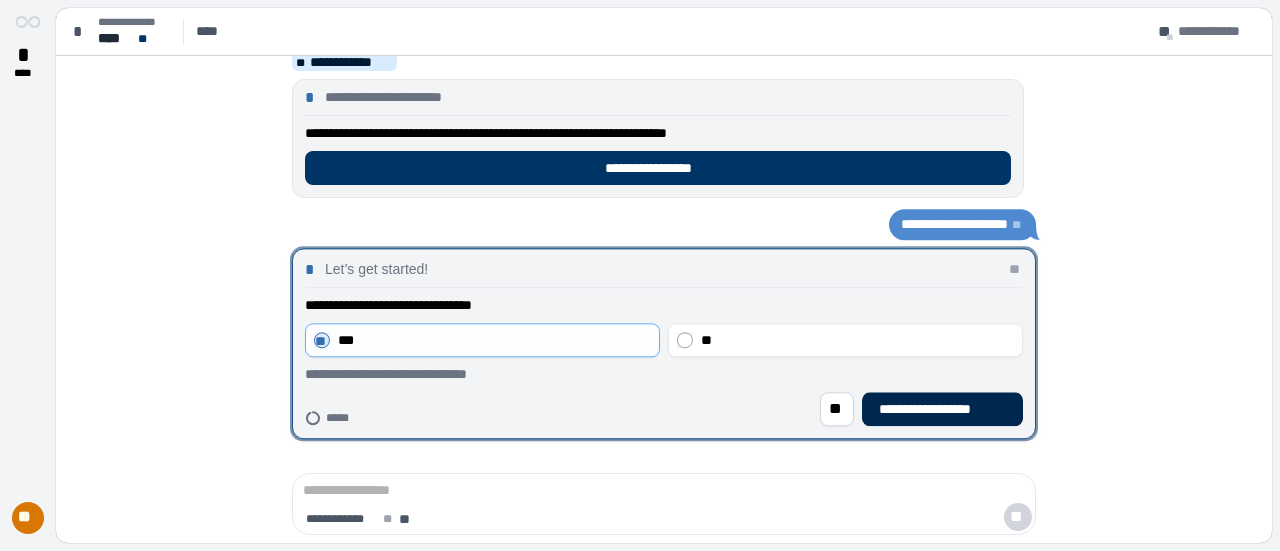 click on "**********" at bounding box center [942, 409] 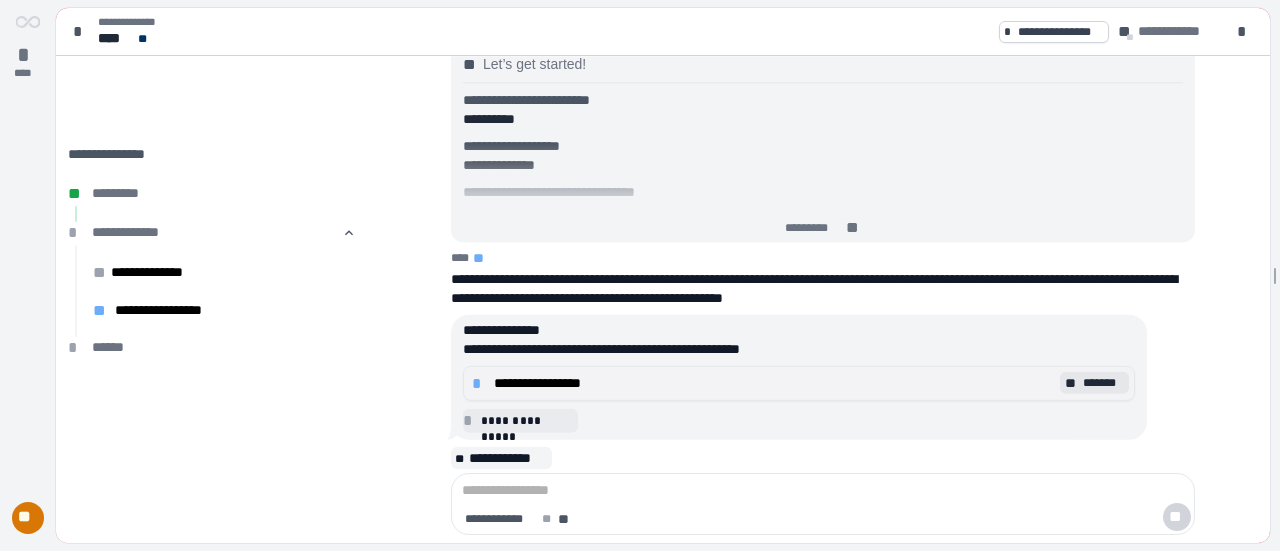 click on "**********" at bounding box center (774, 383) 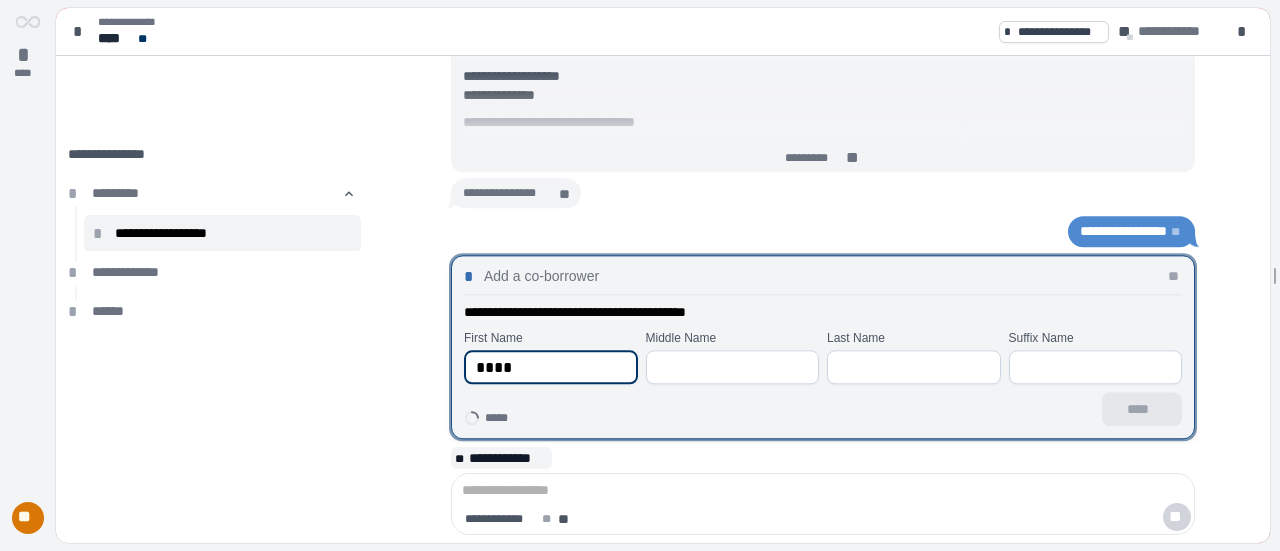 type on "****" 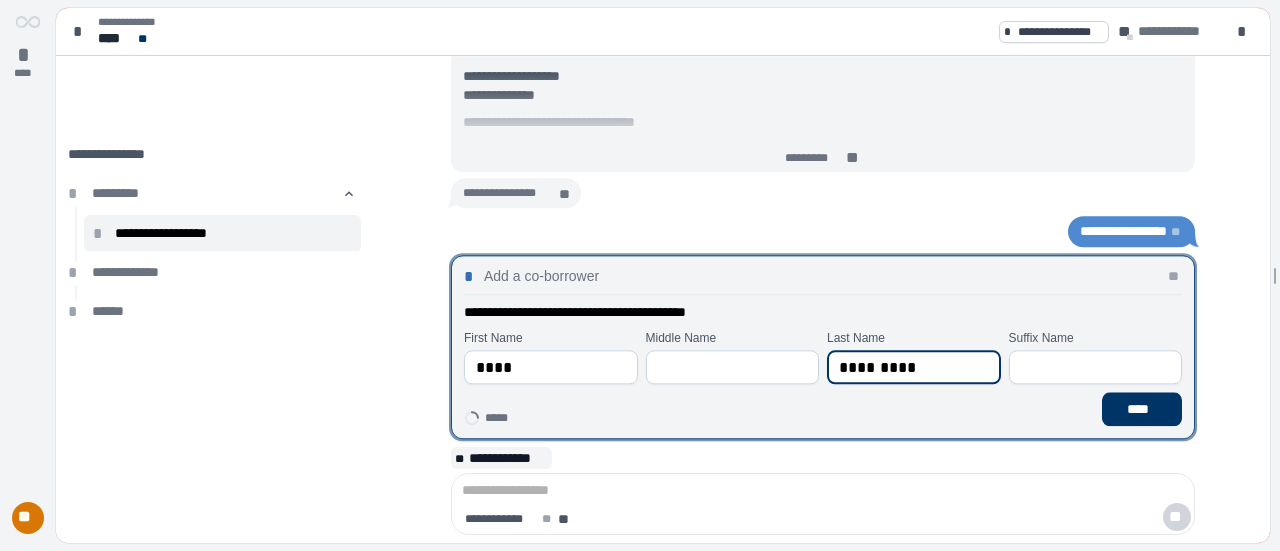 type on "*********" 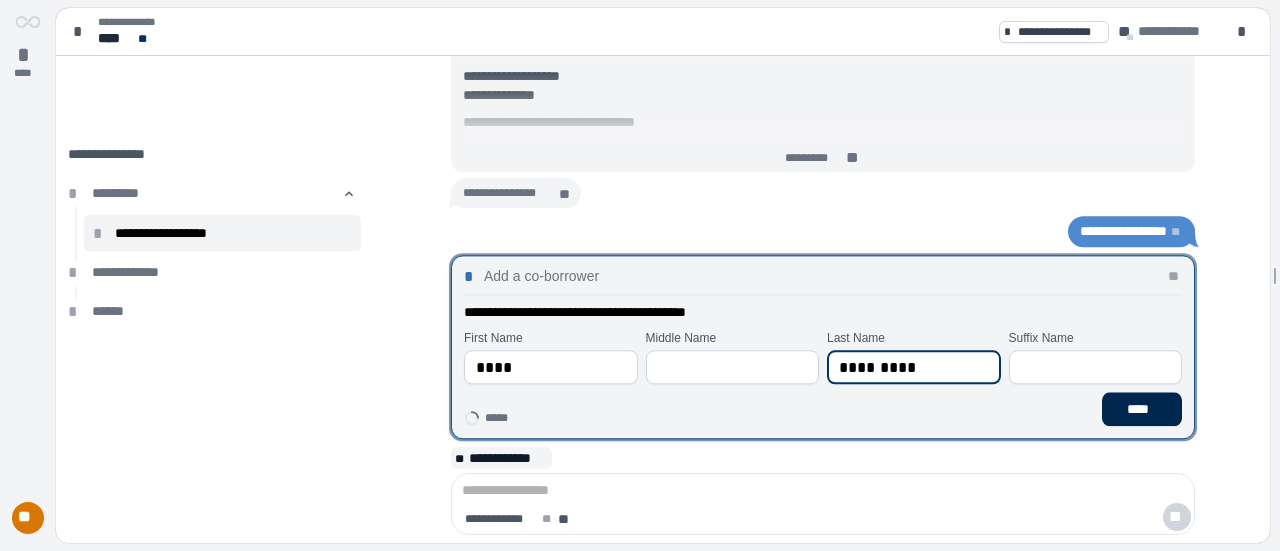 click on "****" at bounding box center [1142, 409] 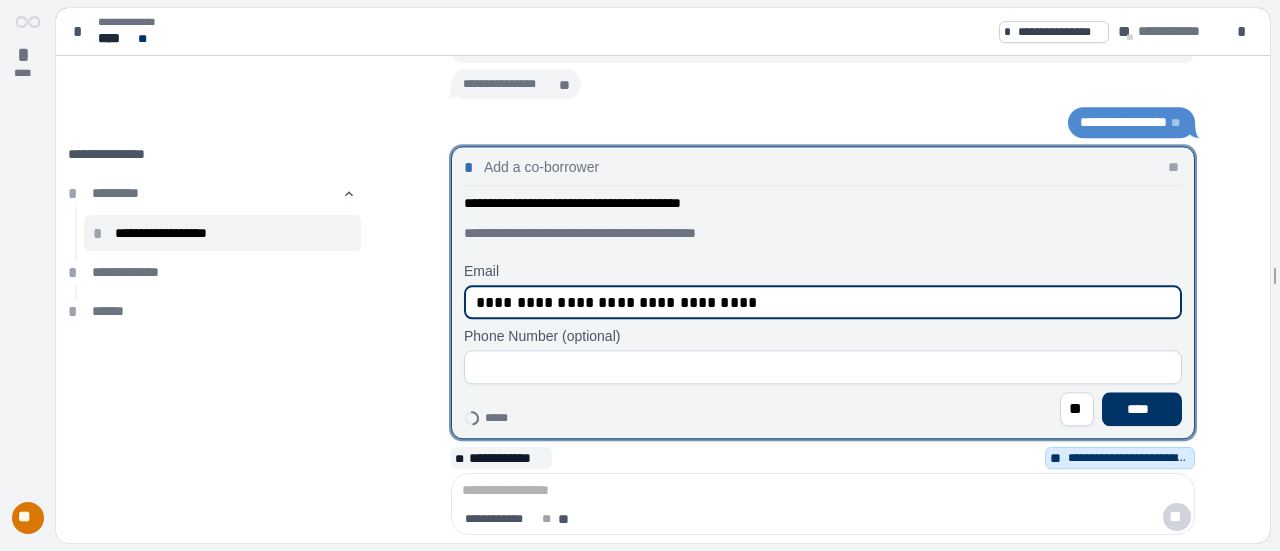 click on "**********" at bounding box center [823, 302] 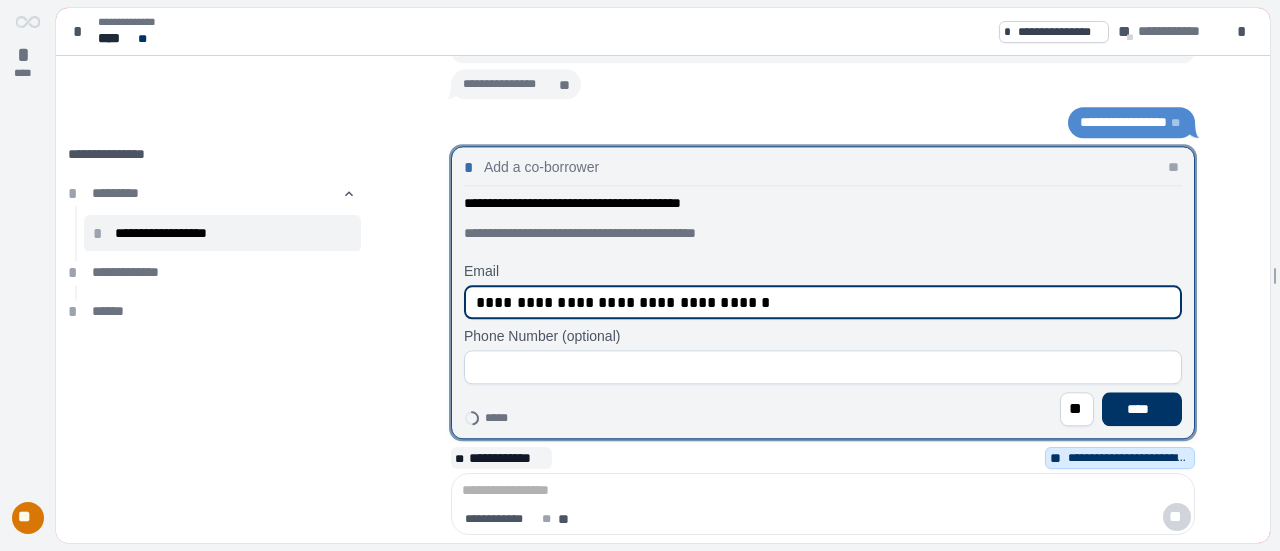 type on "**********" 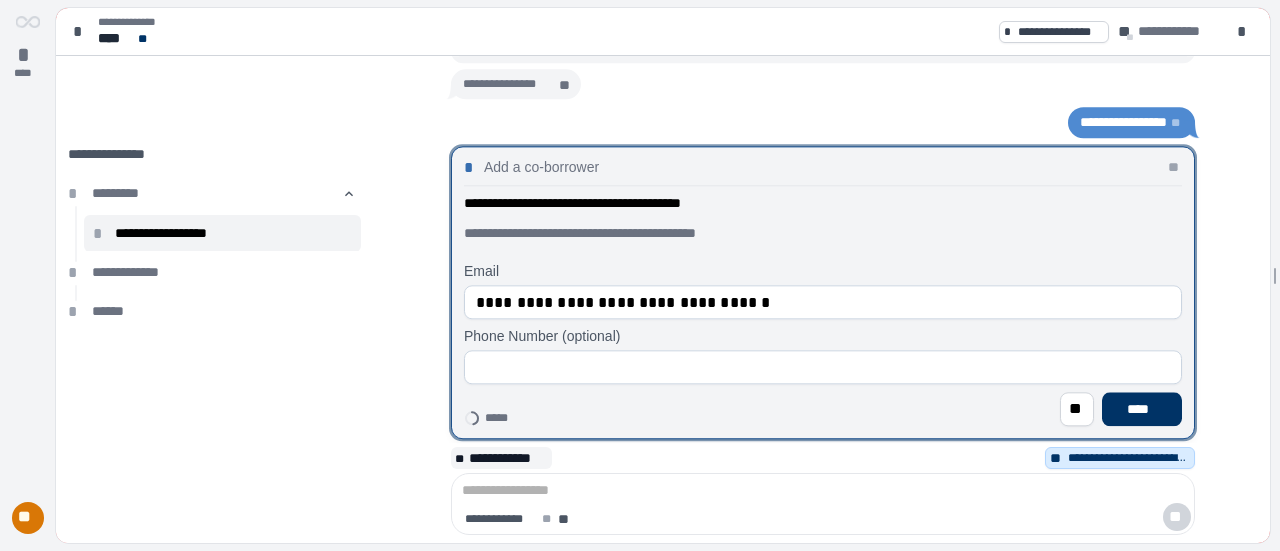 click at bounding box center [823, 367] 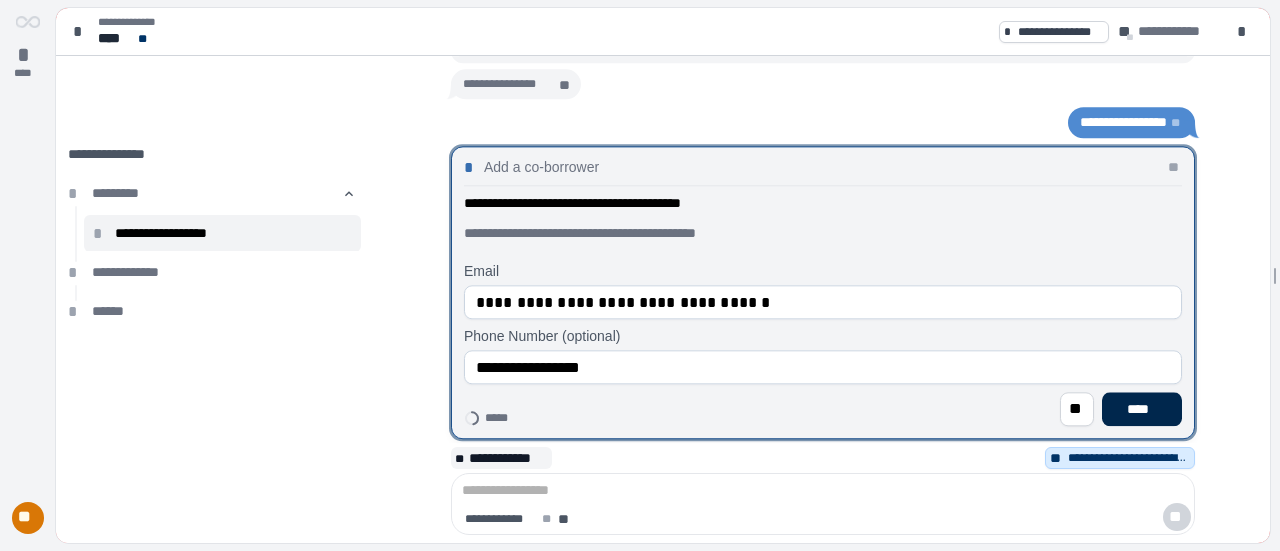type on "**********" 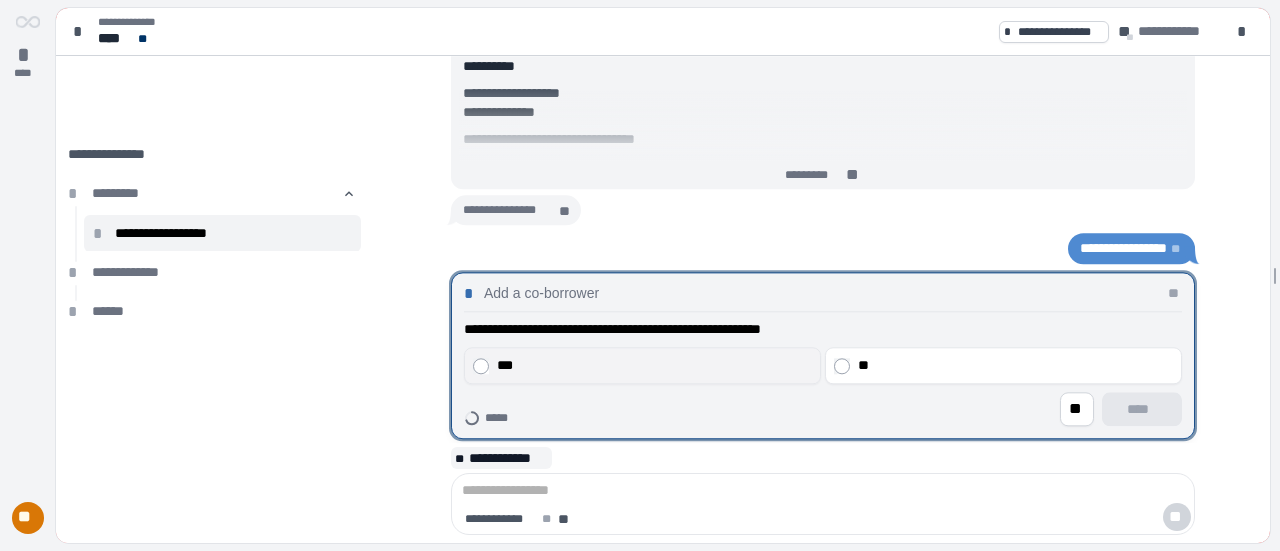 click on "***" at bounding box center (655, 365) 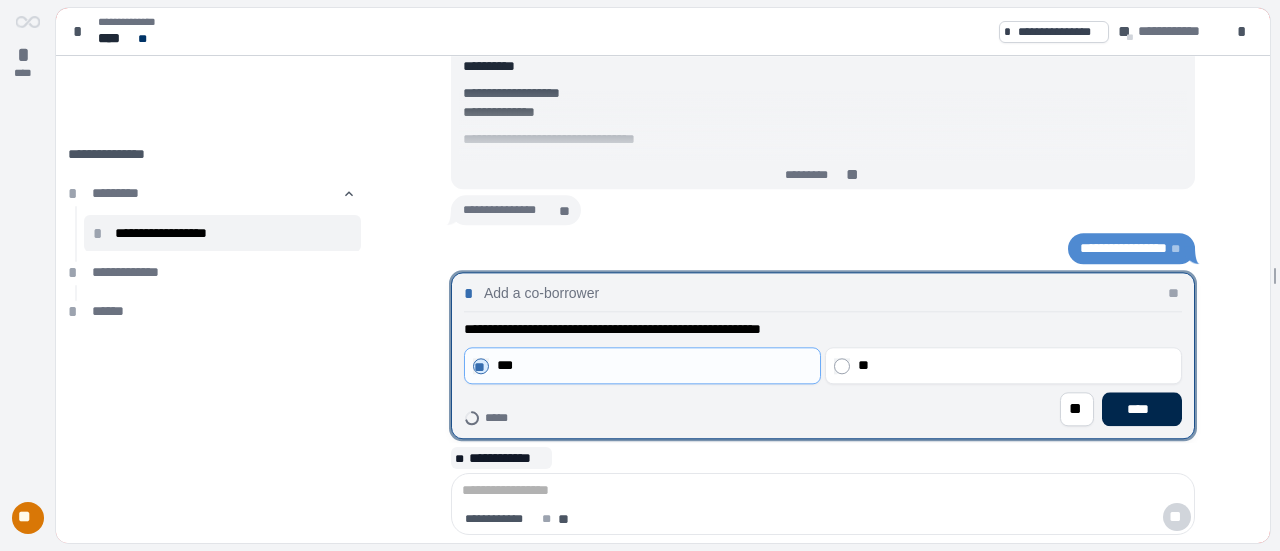 click on "****" at bounding box center [1142, 409] 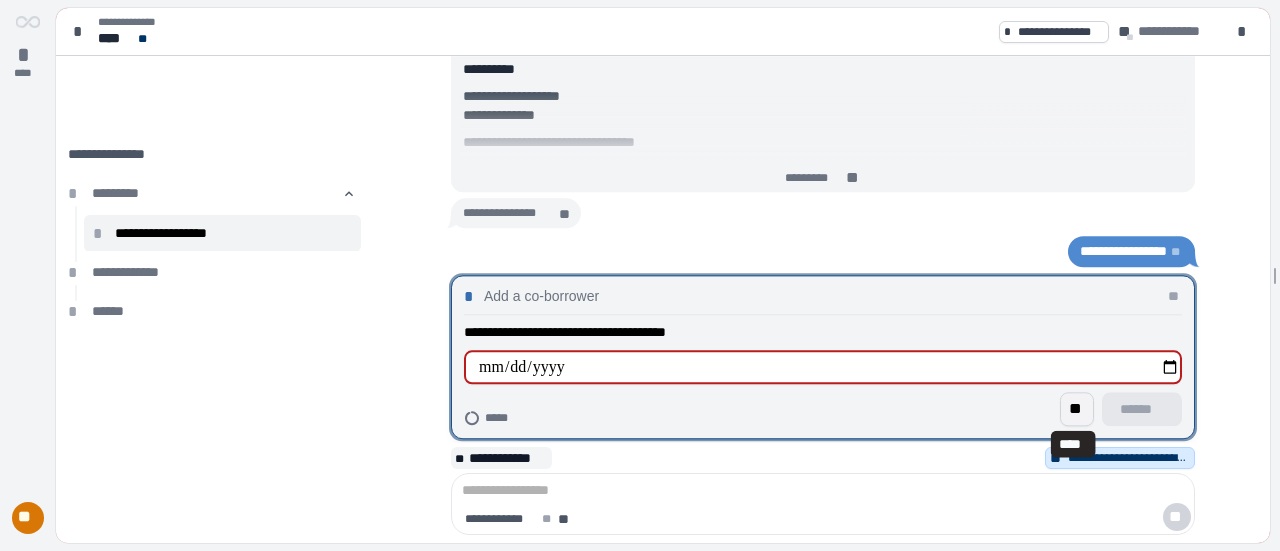 type on "**********" 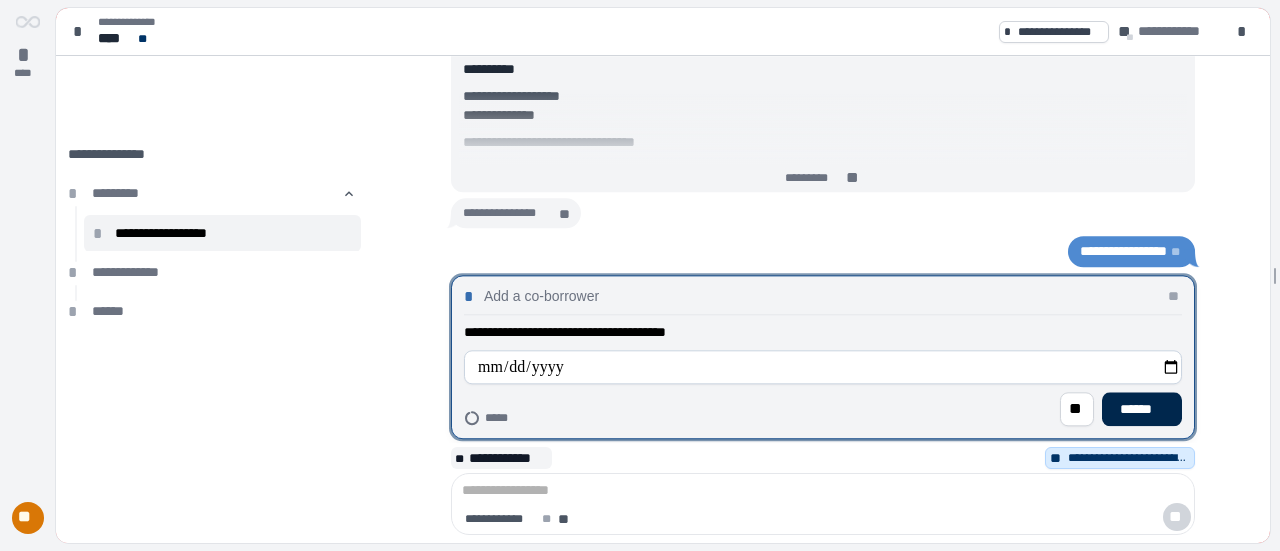 click on "******" at bounding box center (1142, 409) 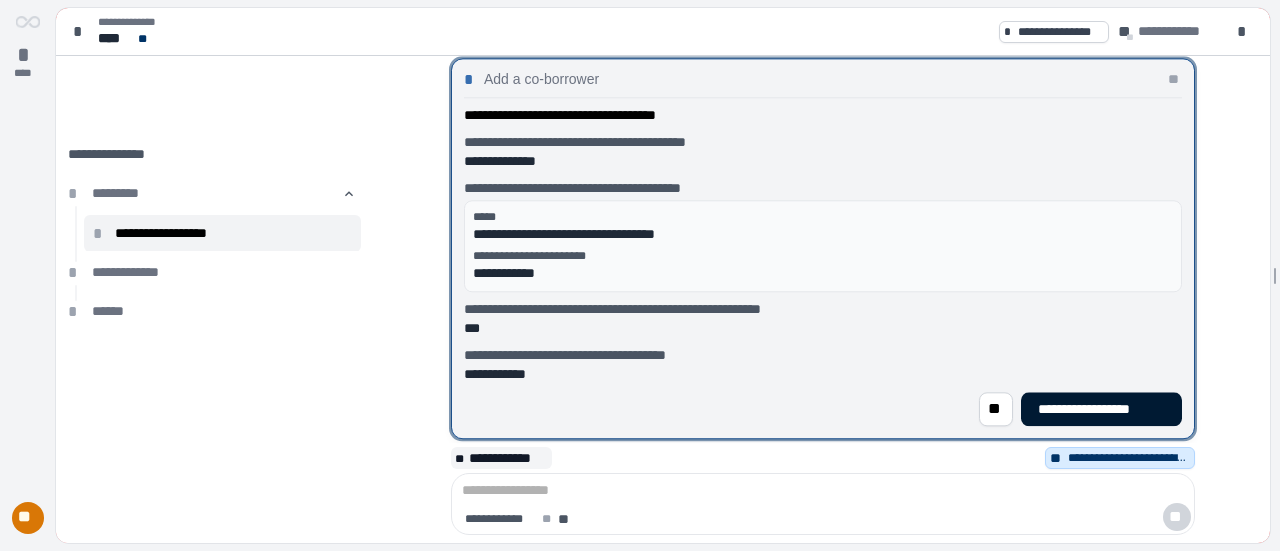 click on "**********" at bounding box center (1101, 409) 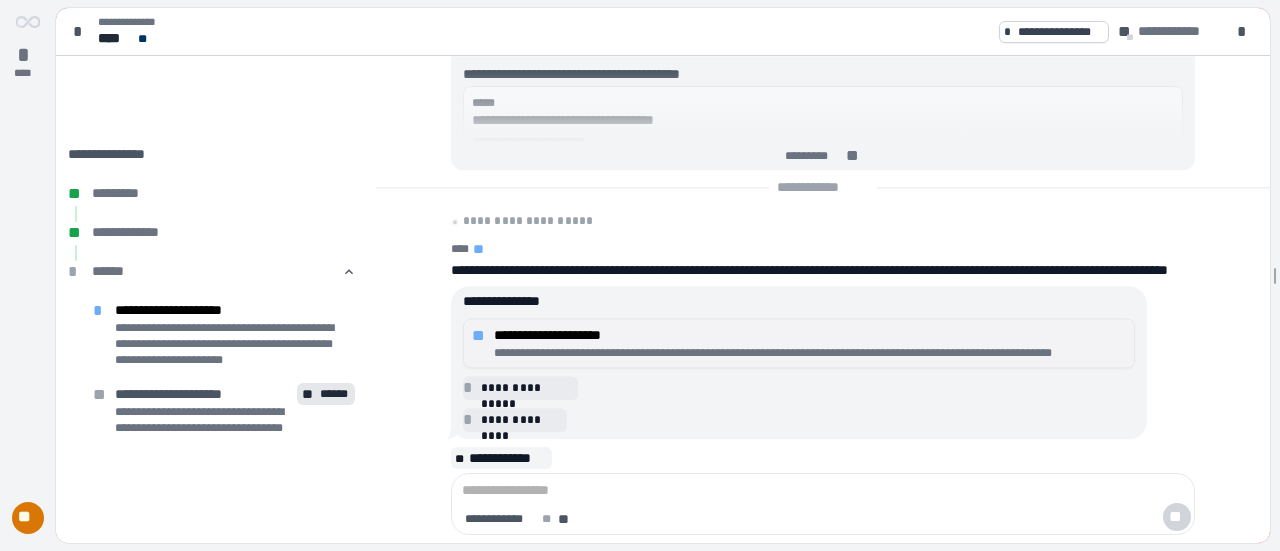 click on "**********" at bounding box center (810, 335) 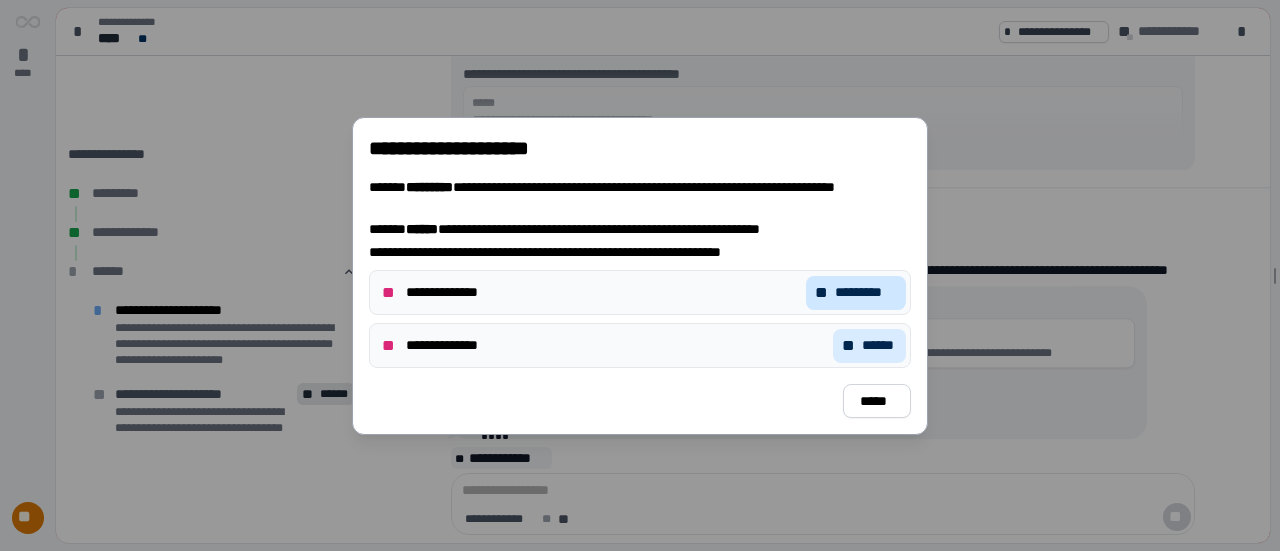 click on "**" at bounding box center (823, 292) 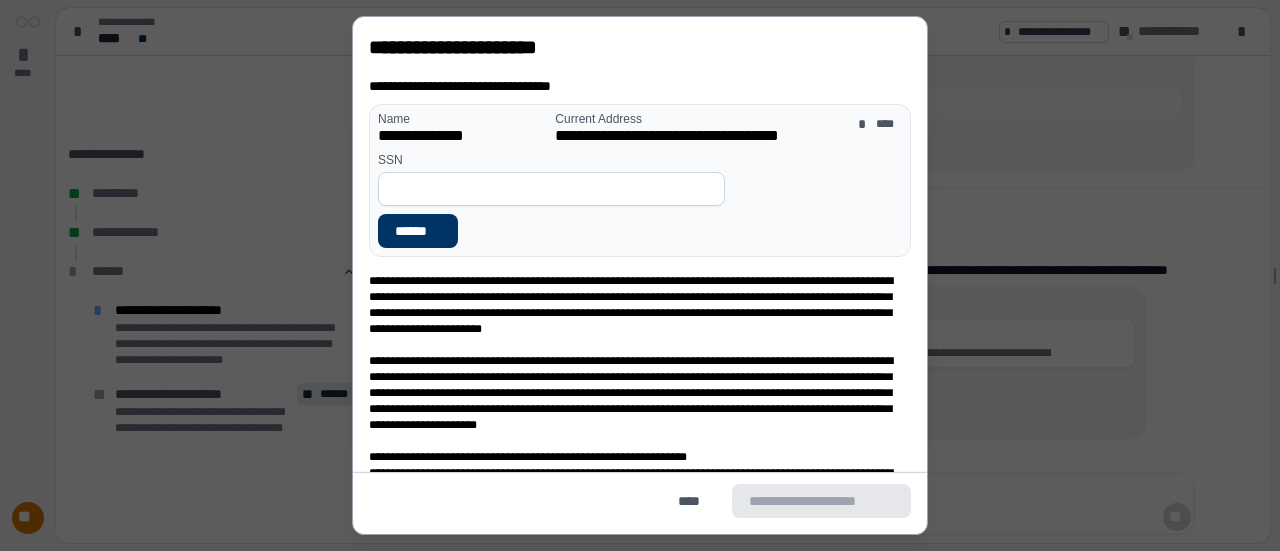 click on "SSN" at bounding box center [551, 160] 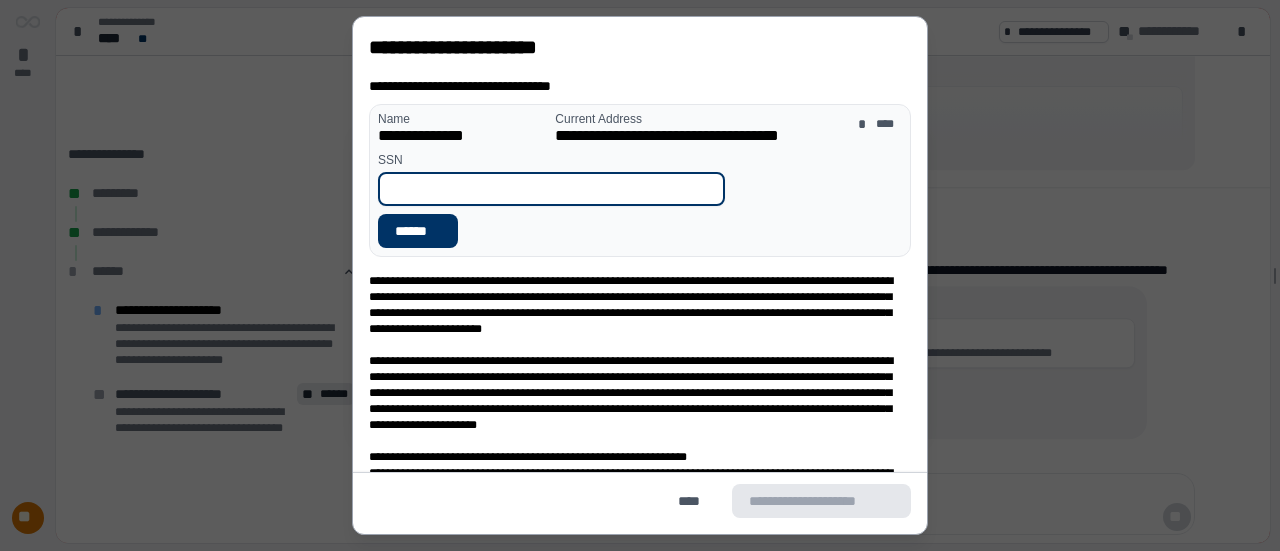 click at bounding box center [551, 189] 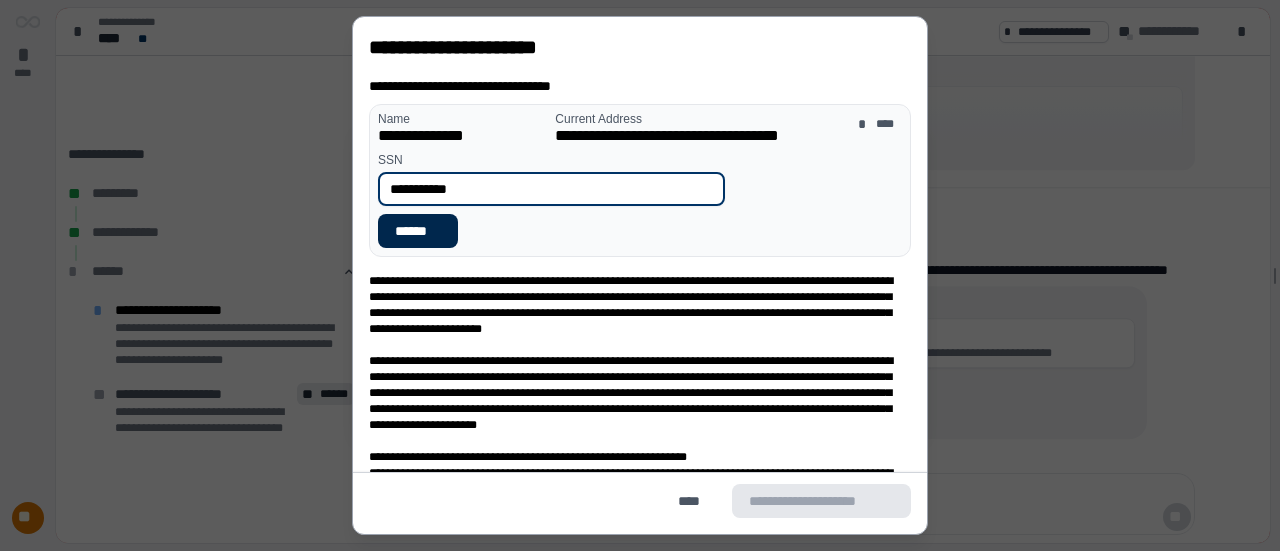 type on "**********" 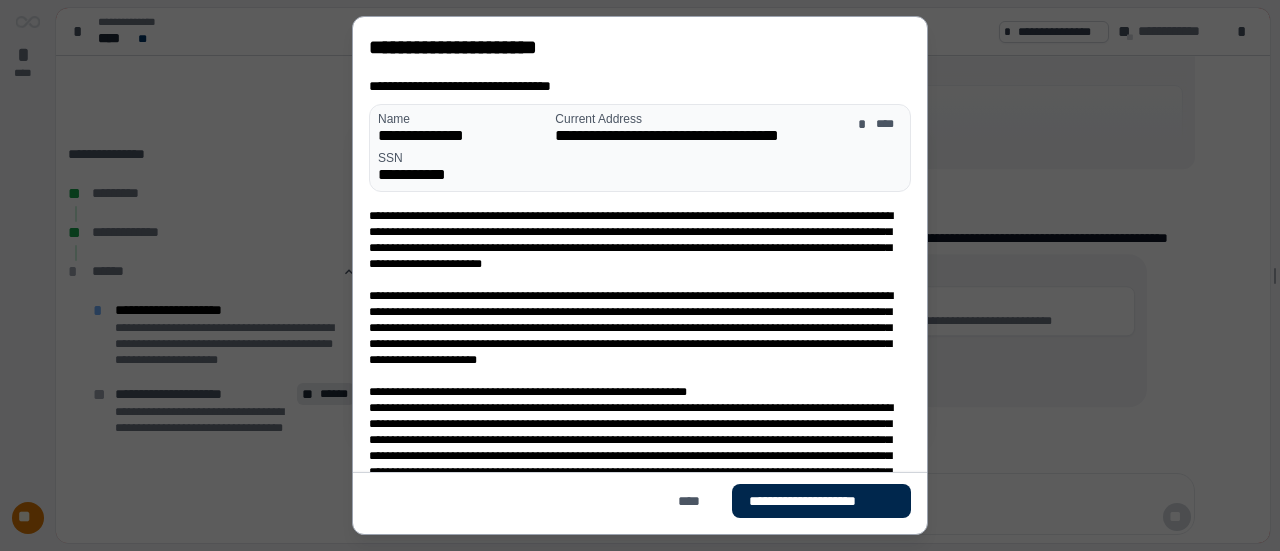 click on "**********" at bounding box center [821, 501] 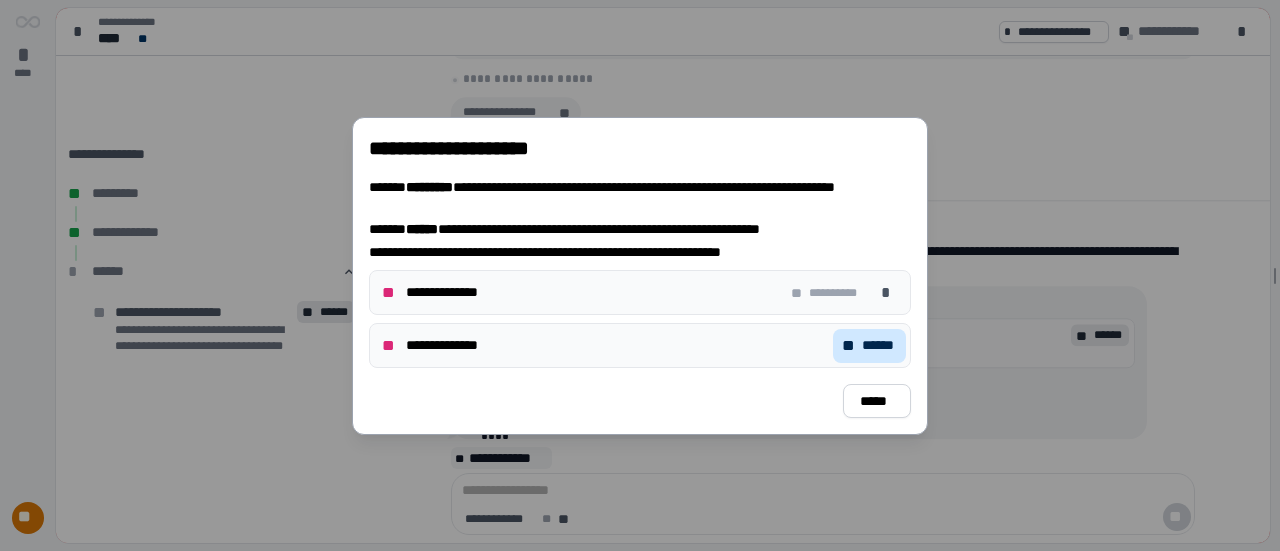 click on "** ******" at bounding box center (869, 345) 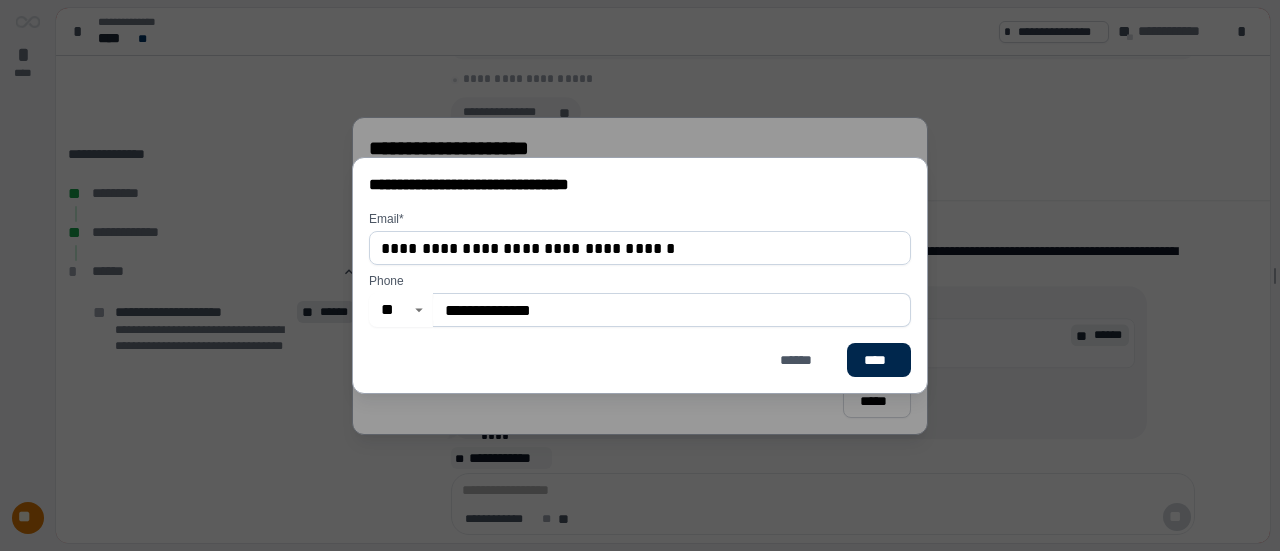 click on "****" at bounding box center [879, 360] 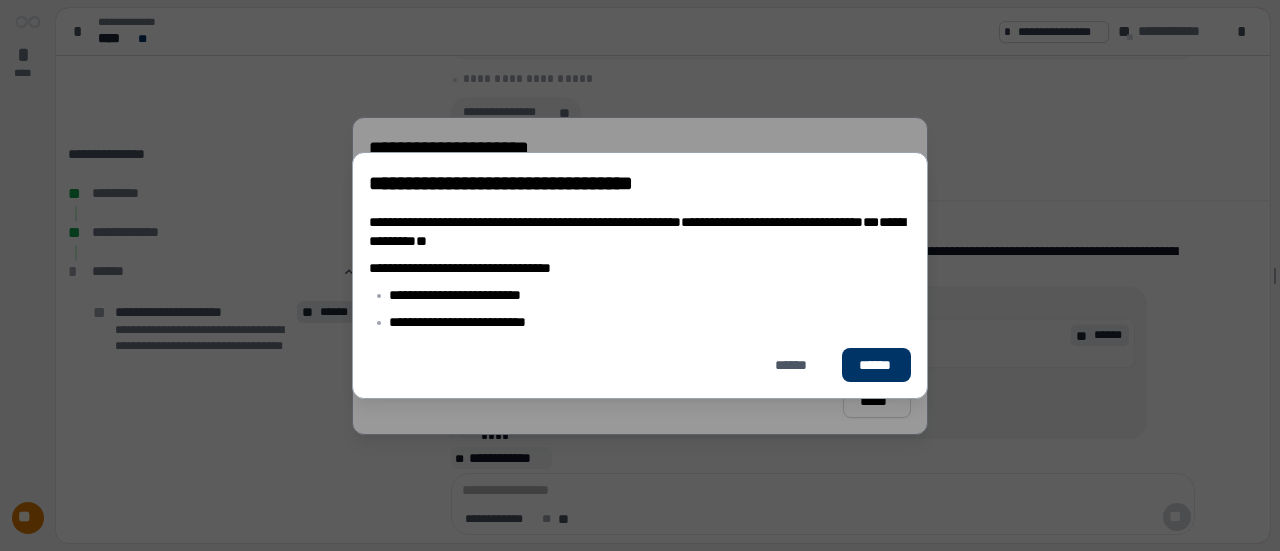 click on "******" at bounding box center (876, 365) 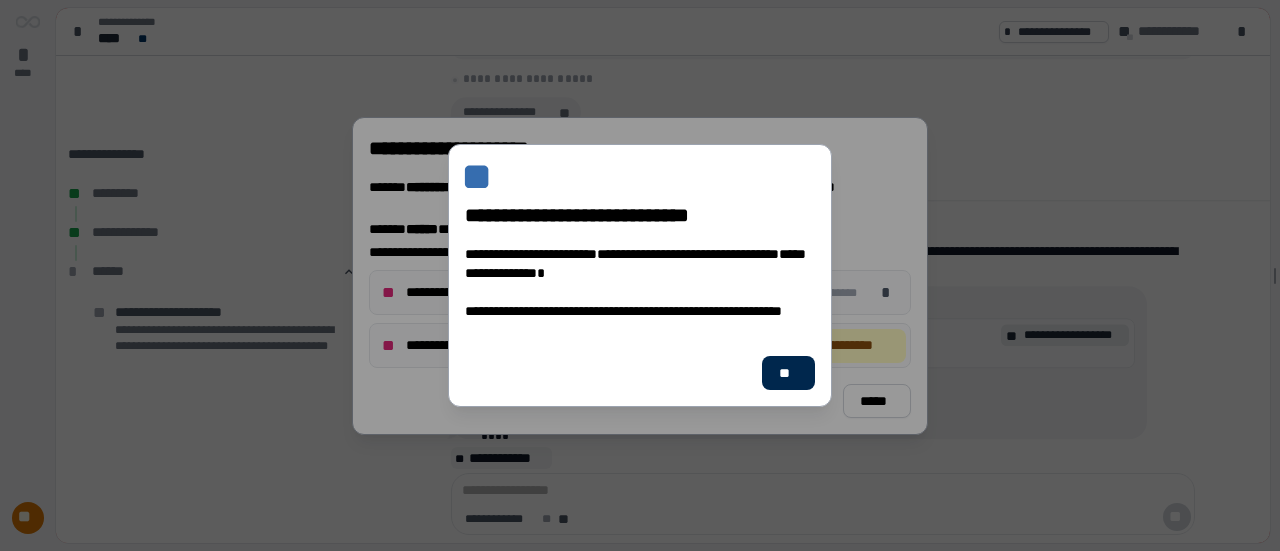 click on "**" at bounding box center (788, 373) 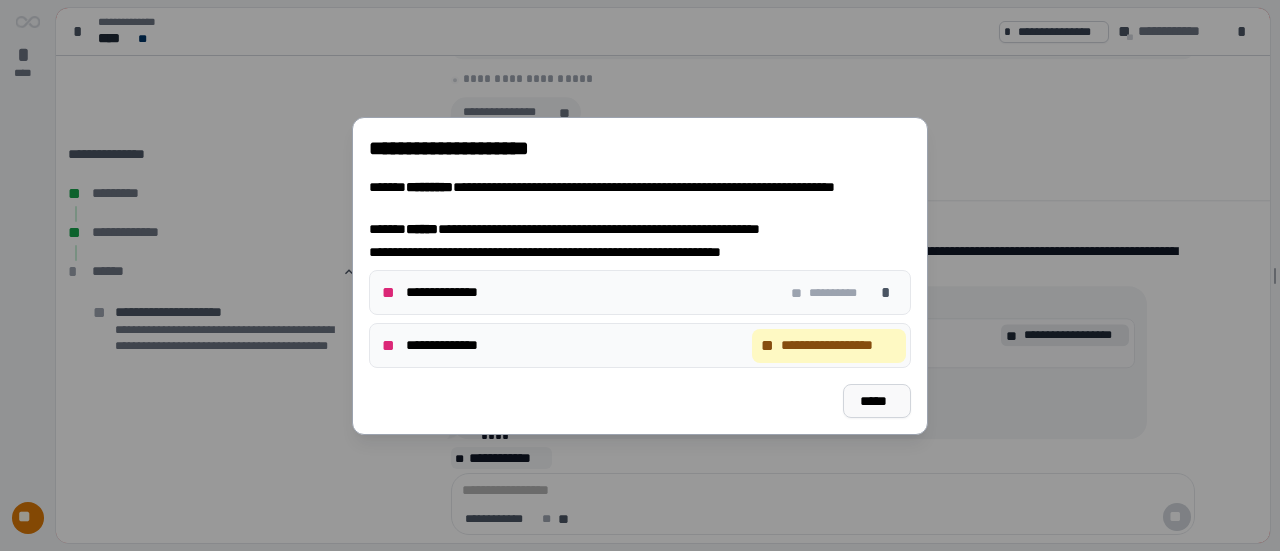 click on "*****" at bounding box center (877, 400) 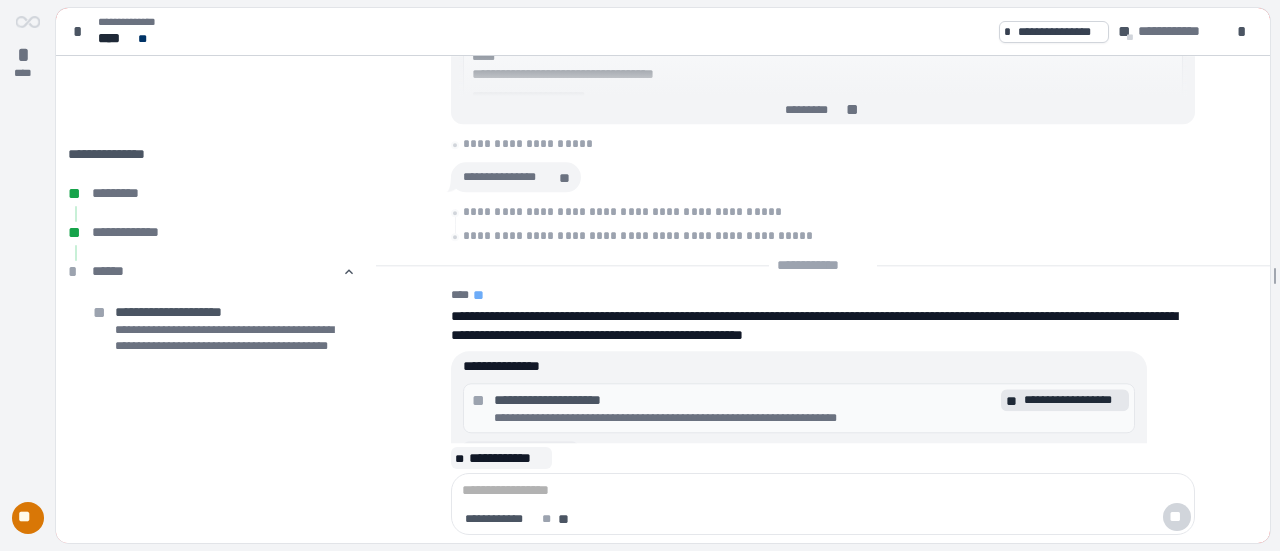 scroll, scrollTop: 0, scrollLeft: 0, axis: both 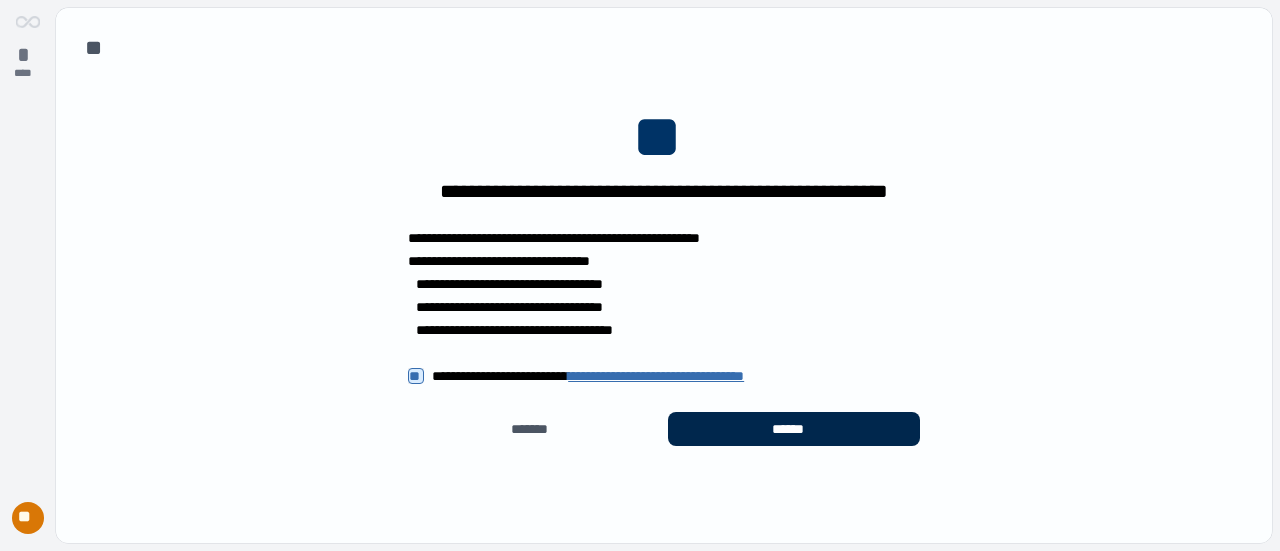 click on "******" at bounding box center [794, 429] 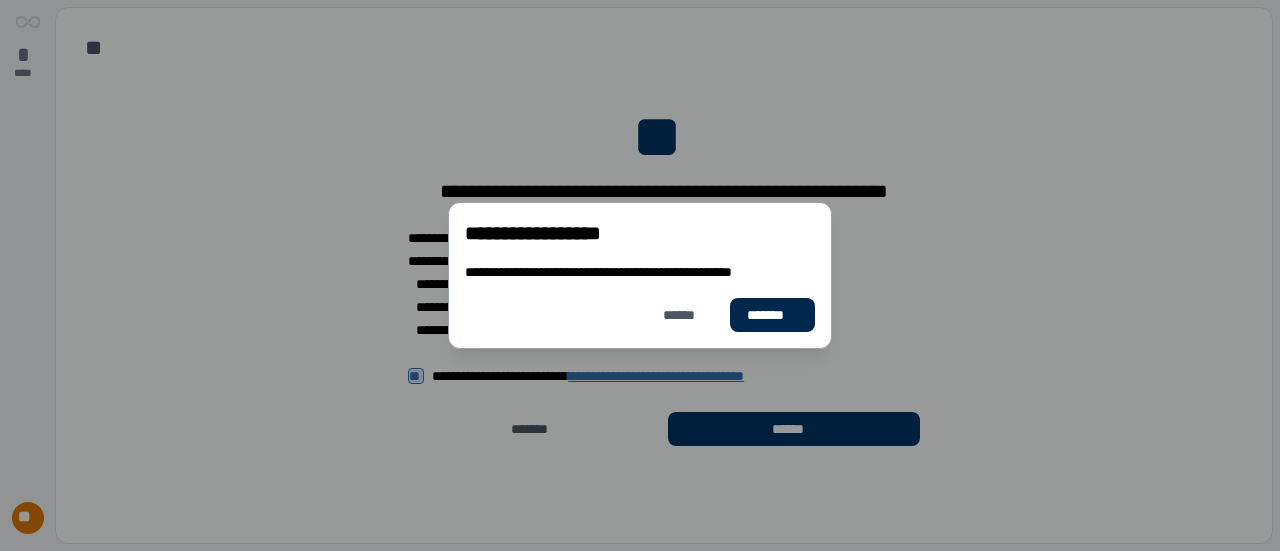 click on "*******" at bounding box center [772, 315] 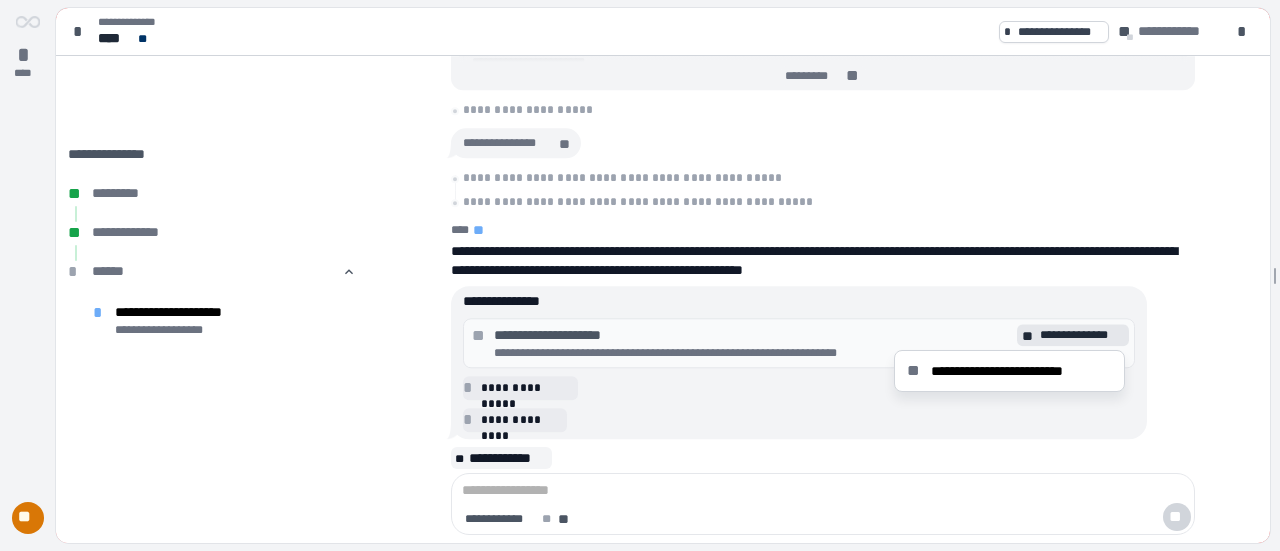 click on "**********" at bounding box center [1082, 335] 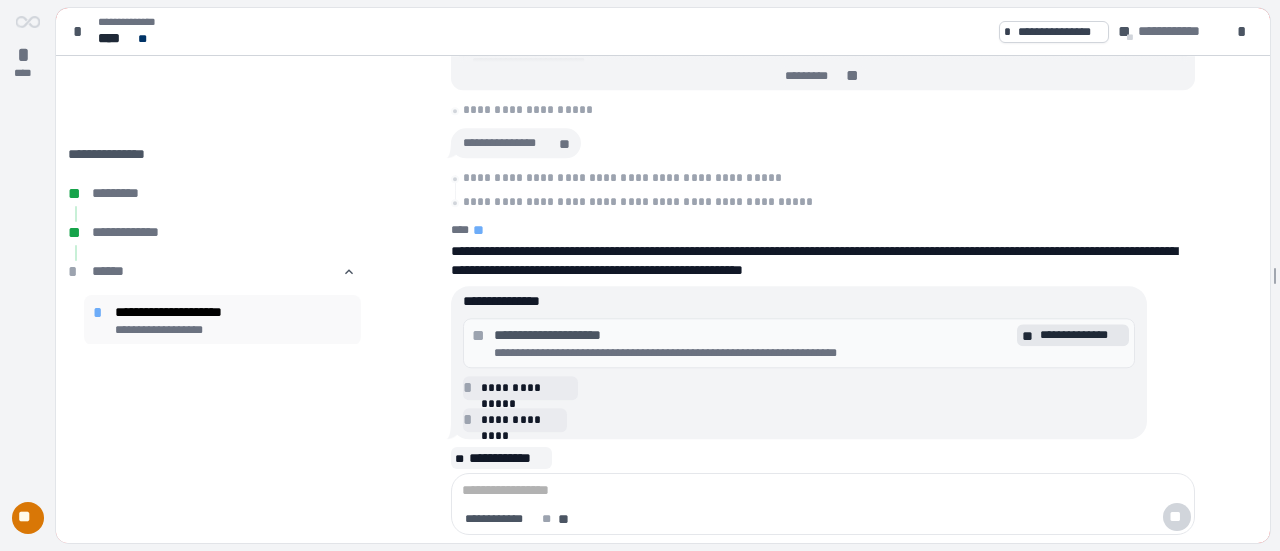 click on "**********" at bounding box center [234, 312] 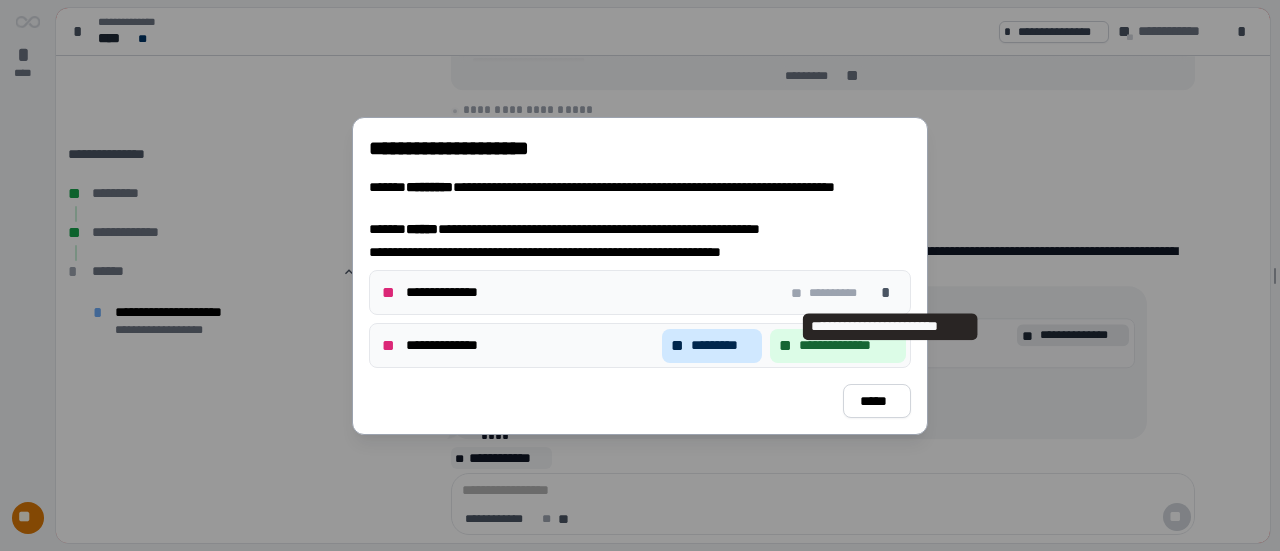 click on "*********" at bounding box center [722, 345] 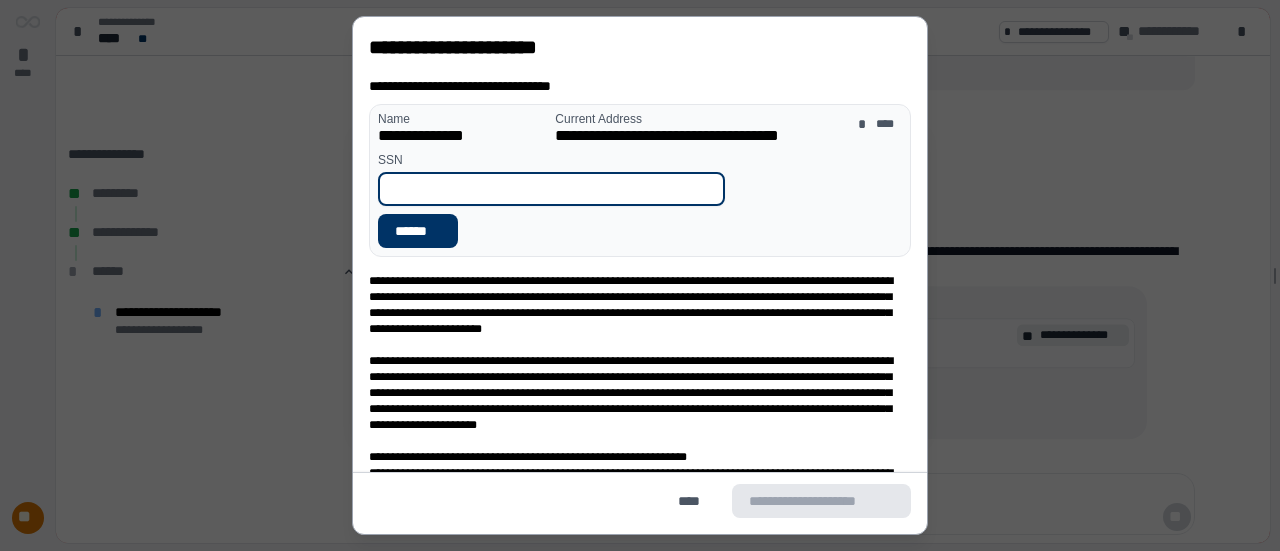 click at bounding box center (551, 189) 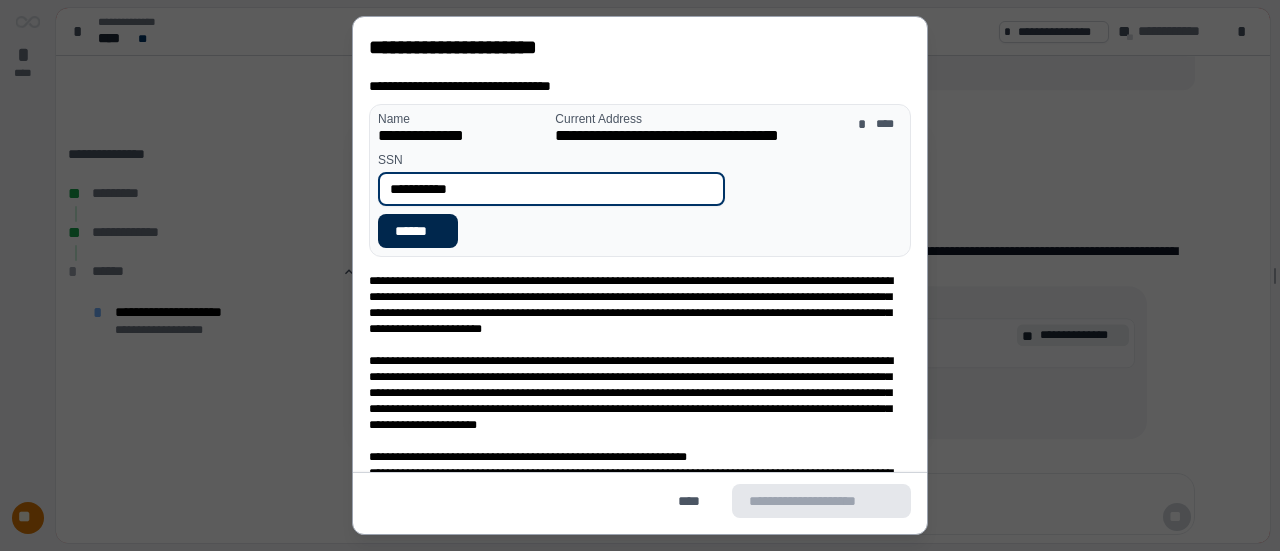 type on "**********" 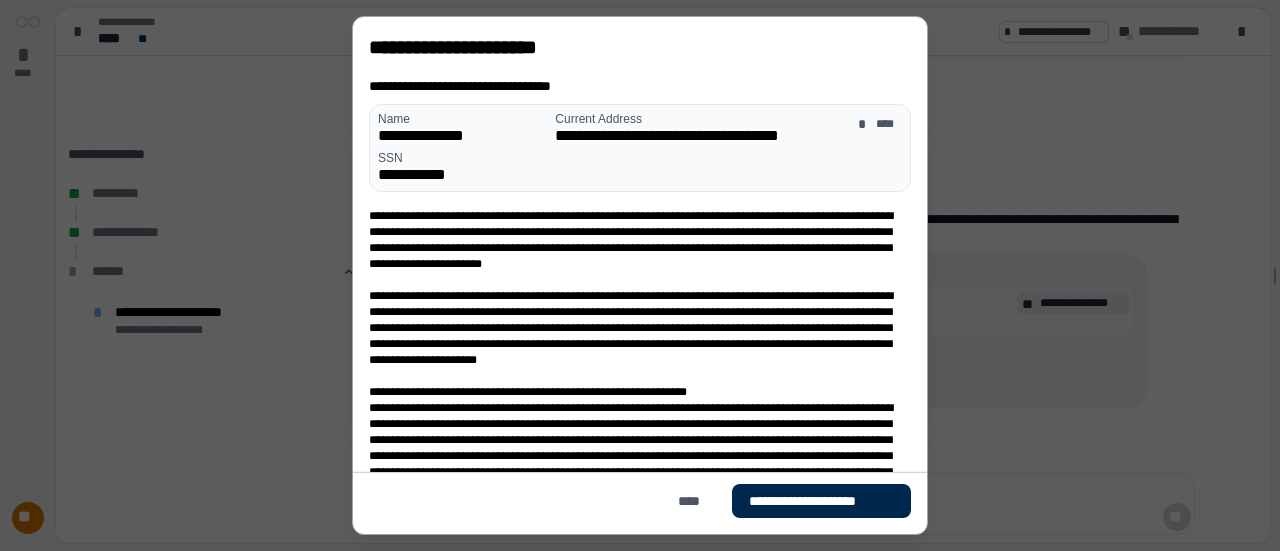 click on "**********" at bounding box center [821, 501] 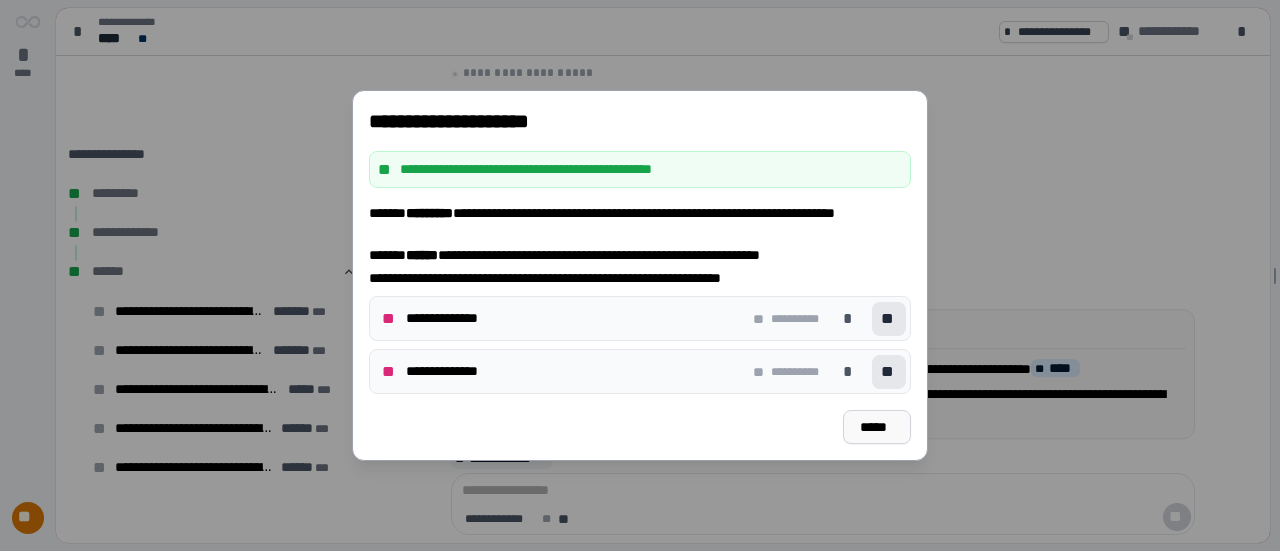 click on "*****" at bounding box center (877, 427) 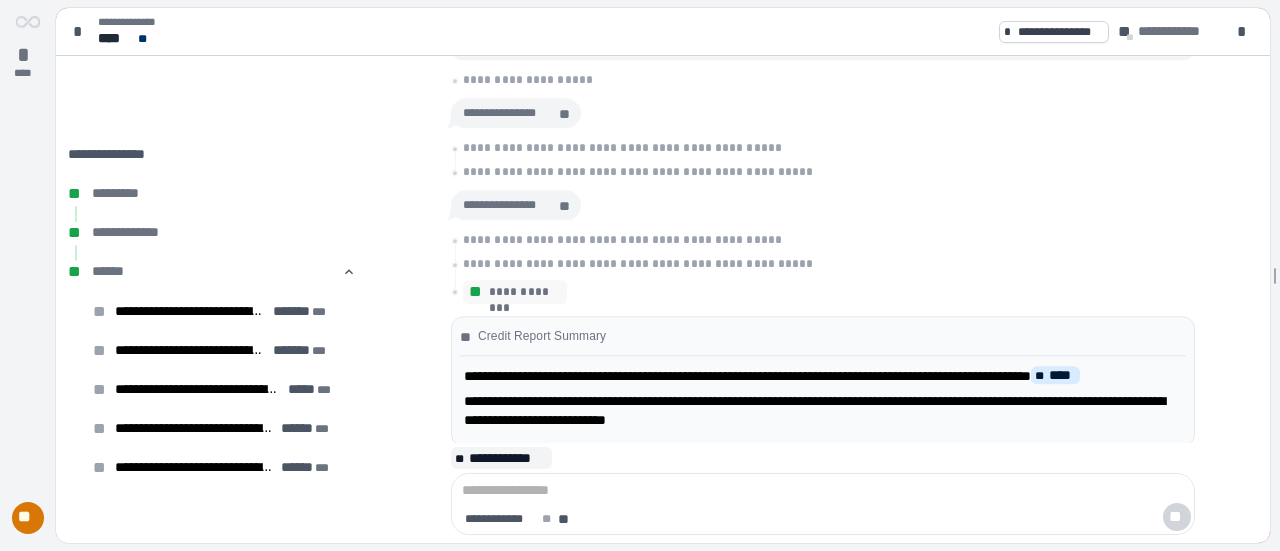 scroll, scrollTop: 0, scrollLeft: 0, axis: both 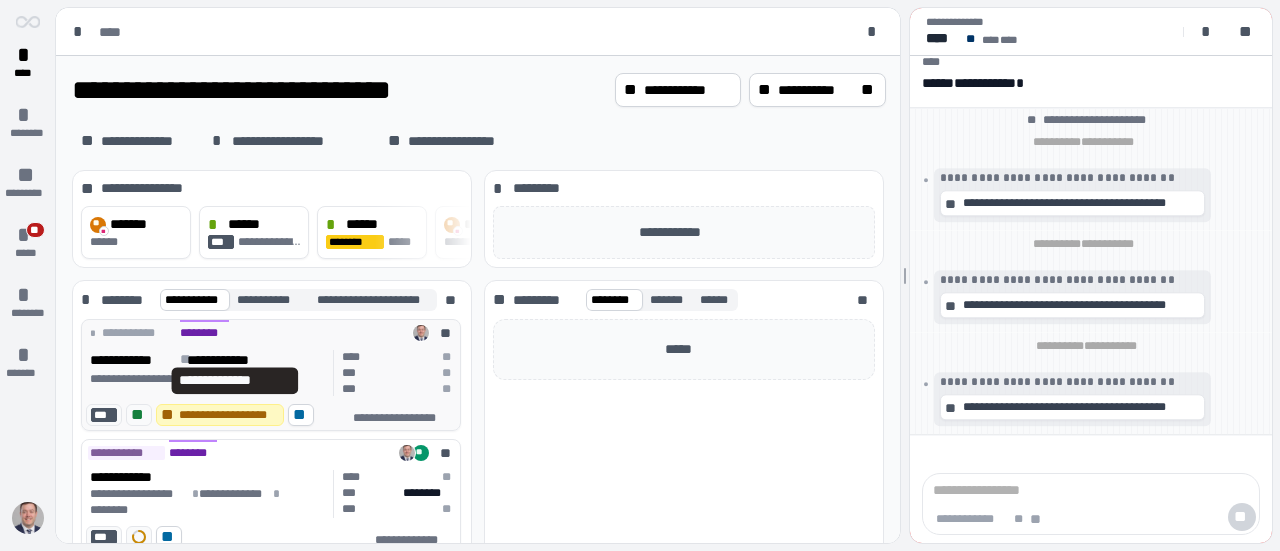 click on "**********" at bounding box center [235, 360] 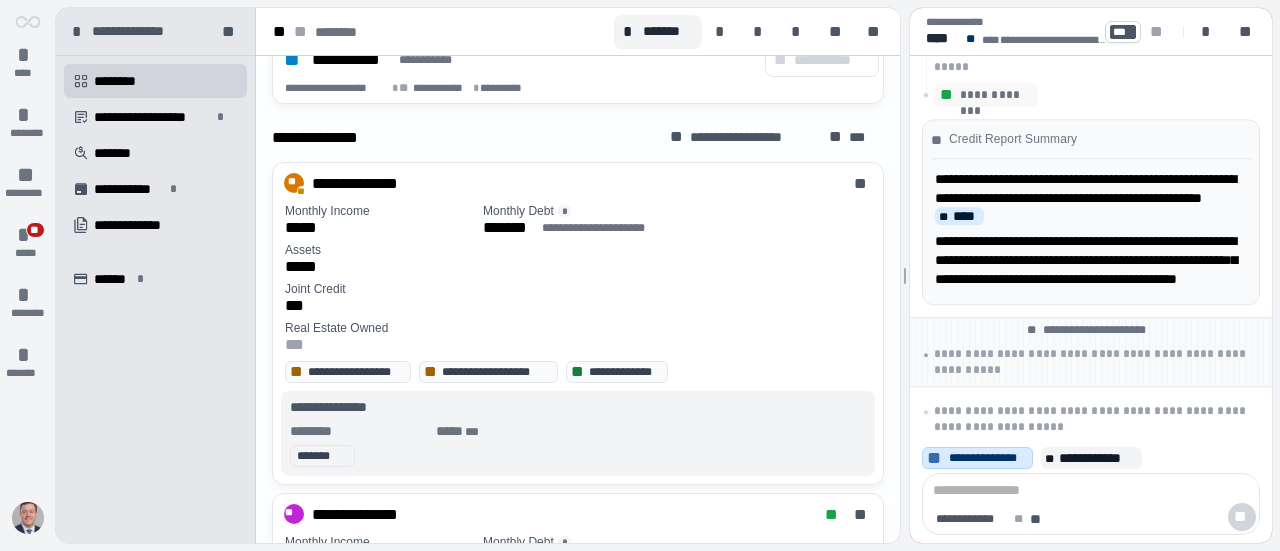 scroll, scrollTop: 1038, scrollLeft: 0, axis: vertical 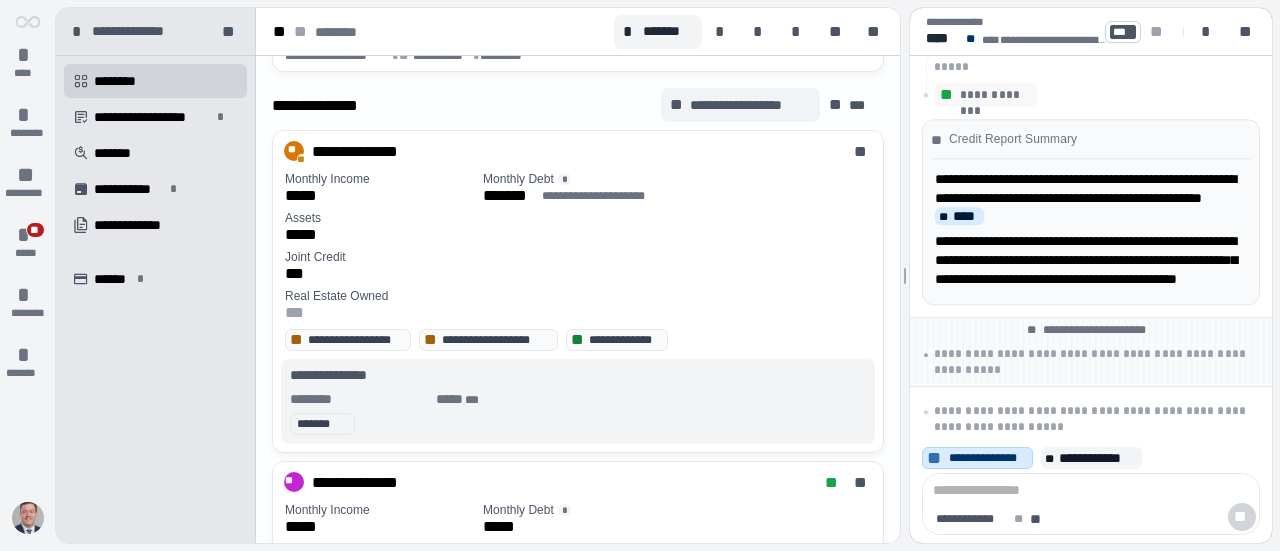 click on "**********" at bounding box center [750, 105] 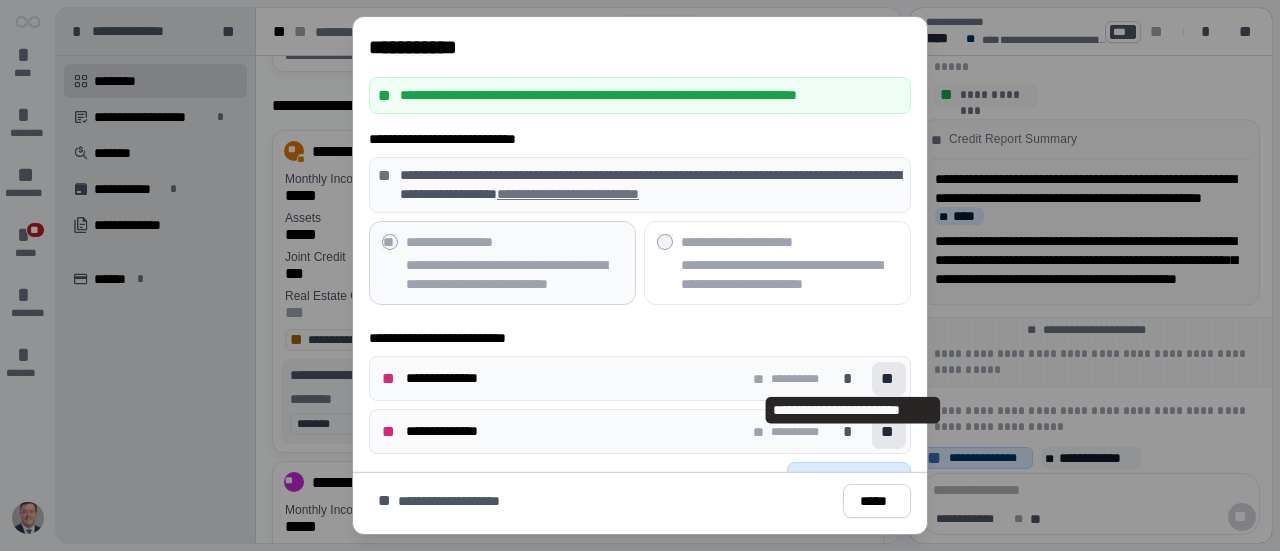 scroll, scrollTop: 22, scrollLeft: 0, axis: vertical 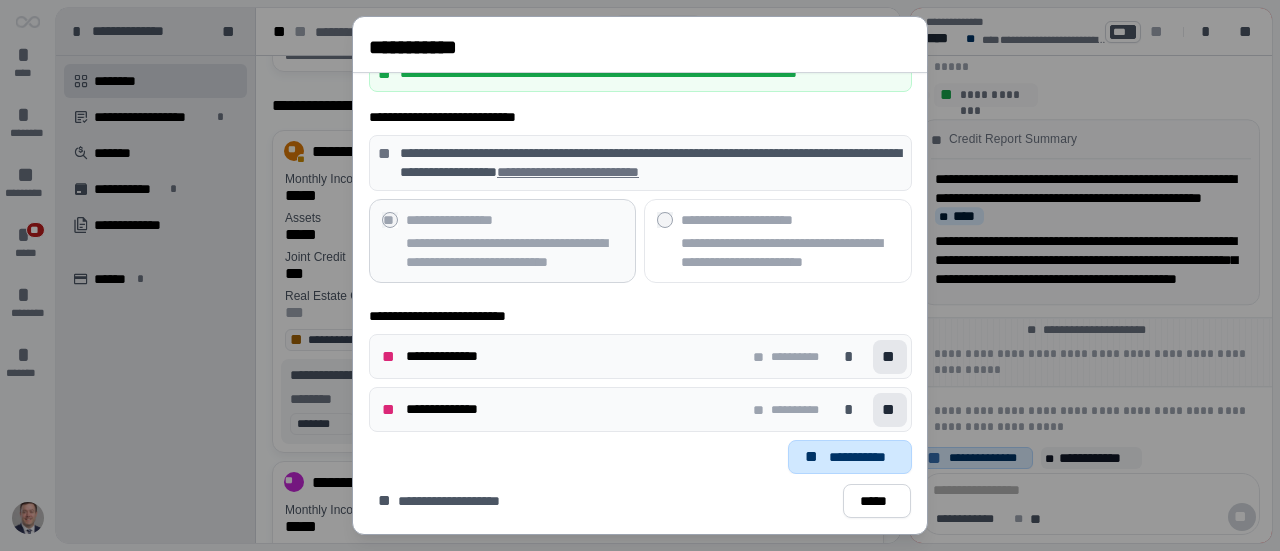 click on "**********" at bounding box center (862, 457) 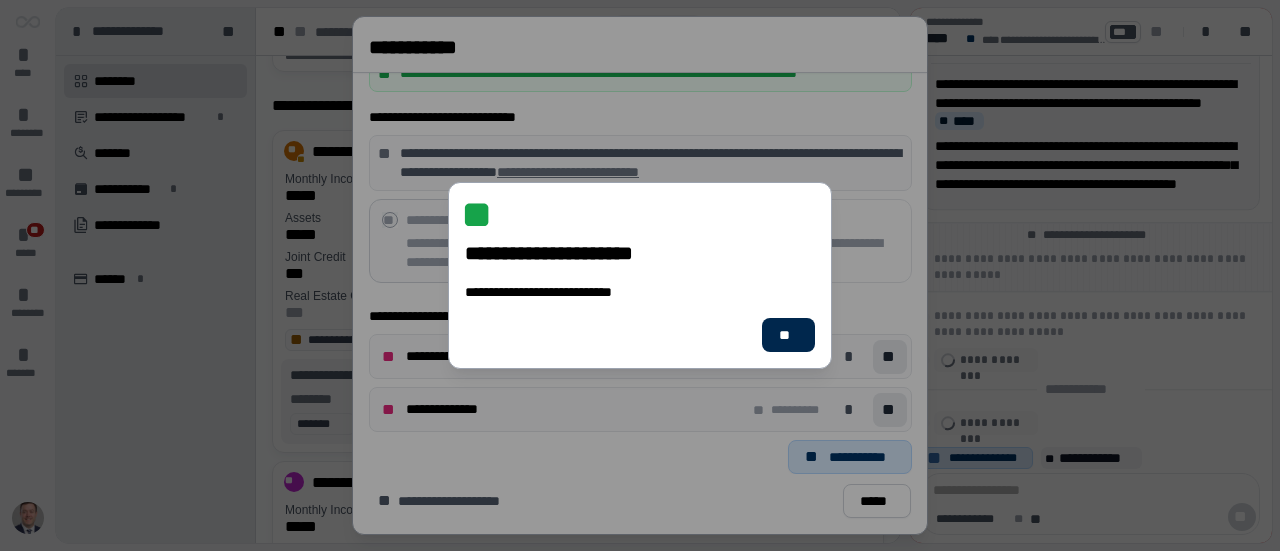 click on "**" at bounding box center [788, 335] 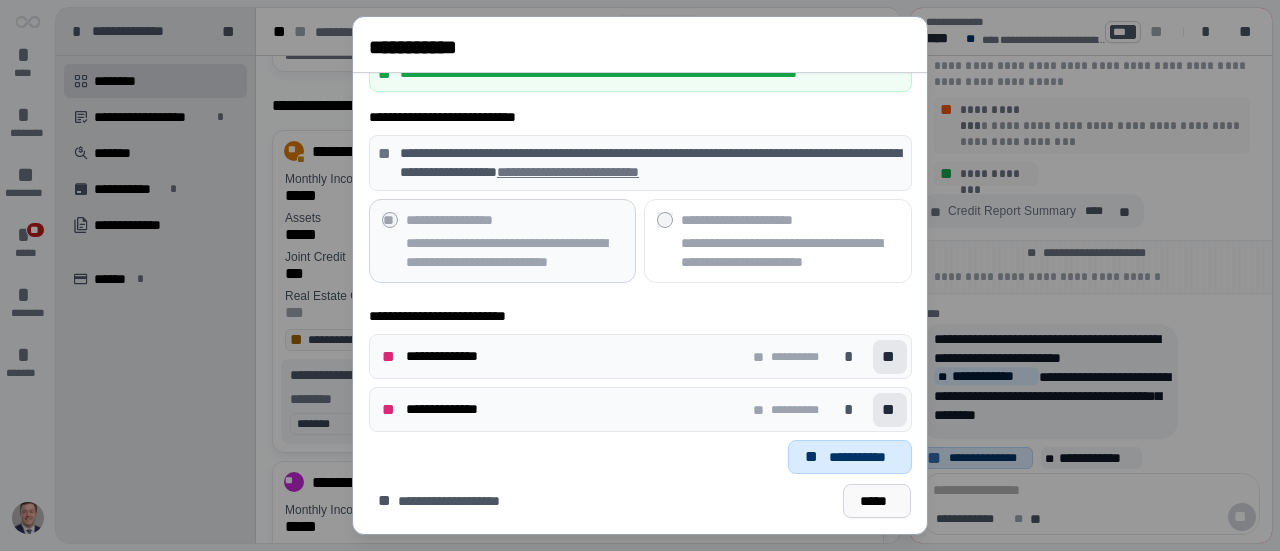 click on "*****" at bounding box center (877, 501) 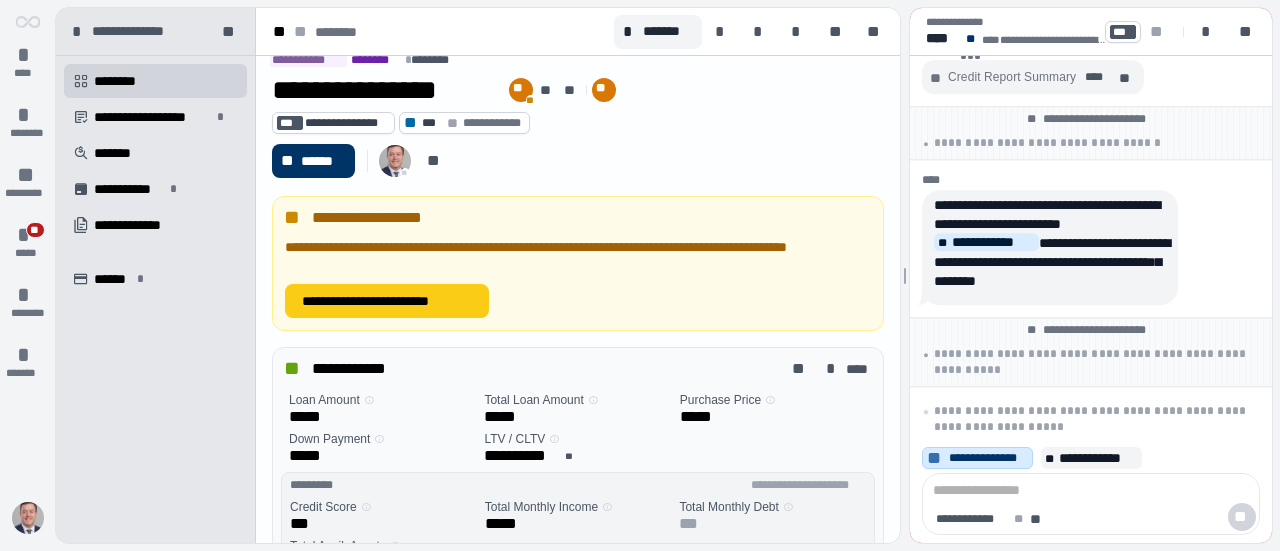 scroll, scrollTop: 0, scrollLeft: 0, axis: both 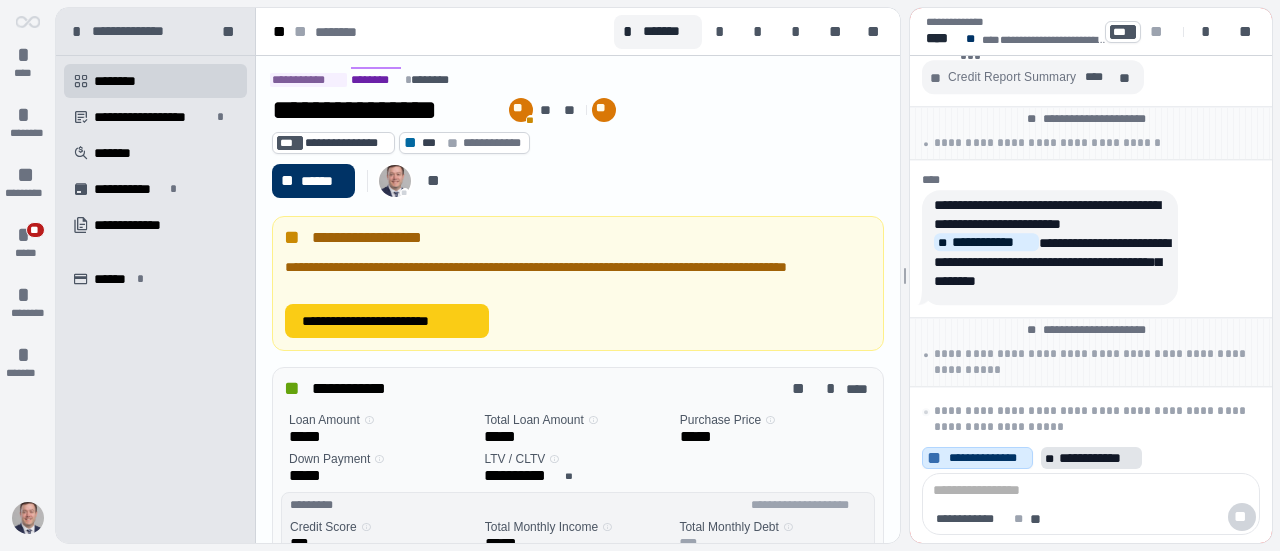 click on "**********" at bounding box center (1098, 458) 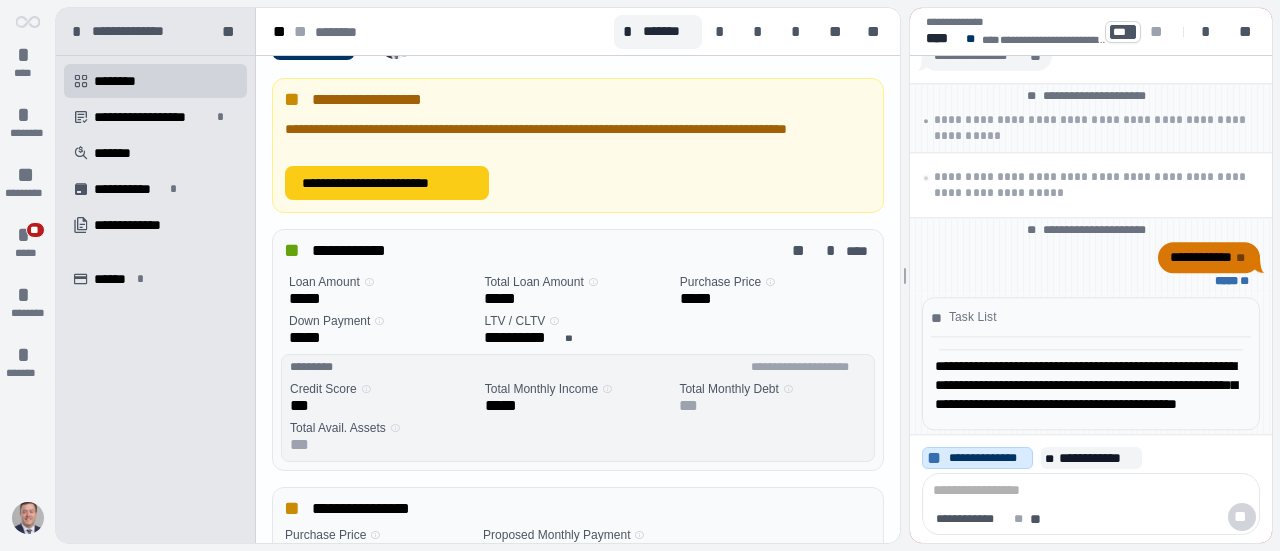 scroll, scrollTop: 154, scrollLeft: 0, axis: vertical 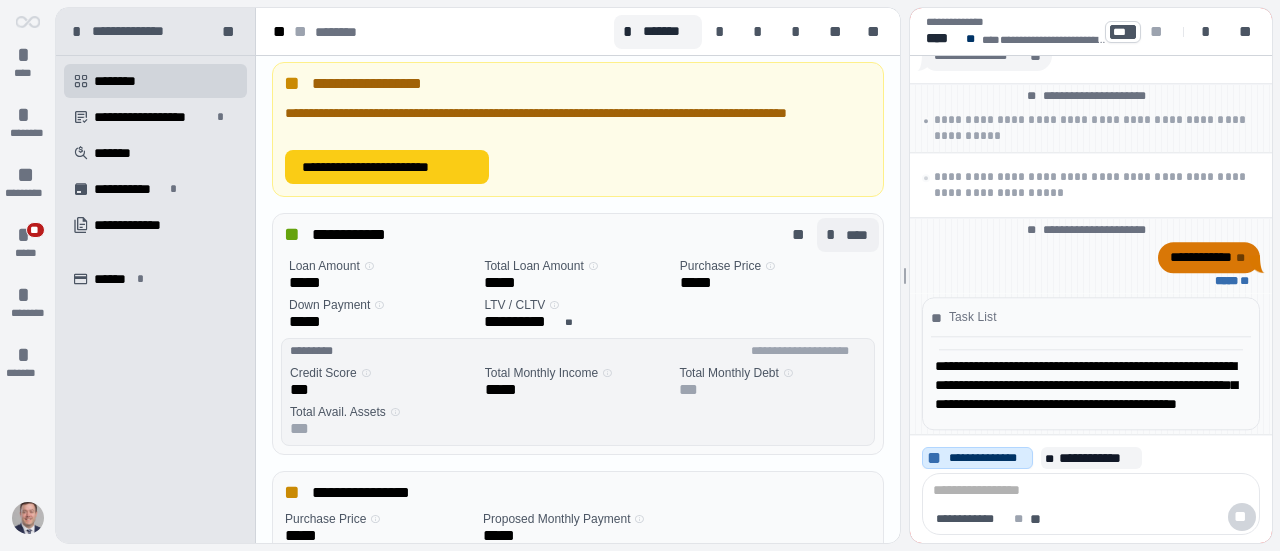 click on "****" at bounding box center (858, 235) 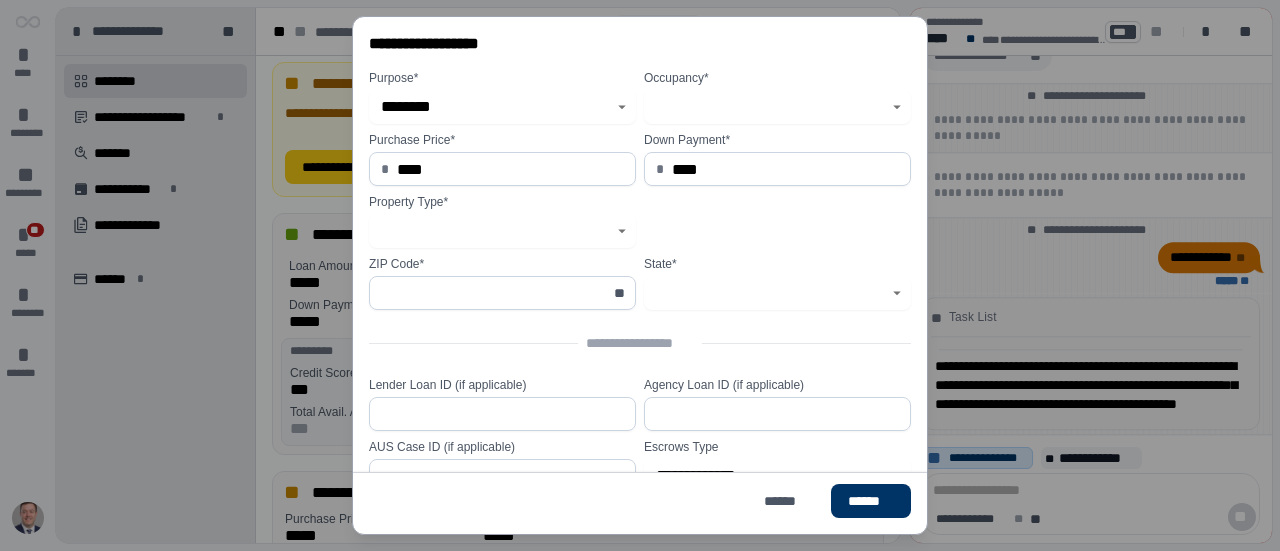 click 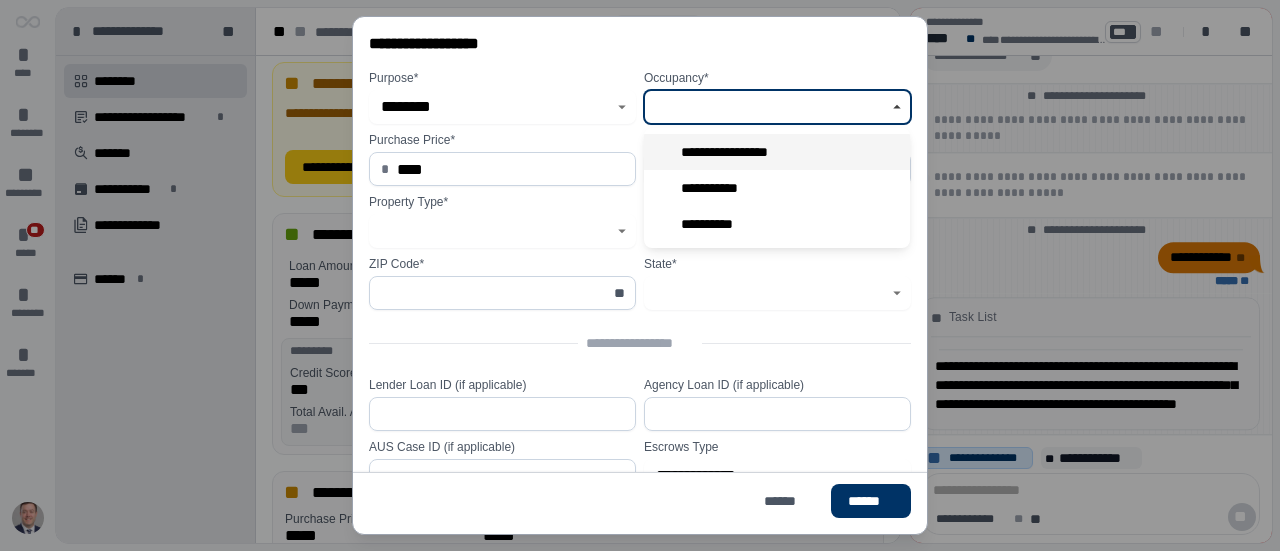 click on "**********" at bounding box center [777, 152] 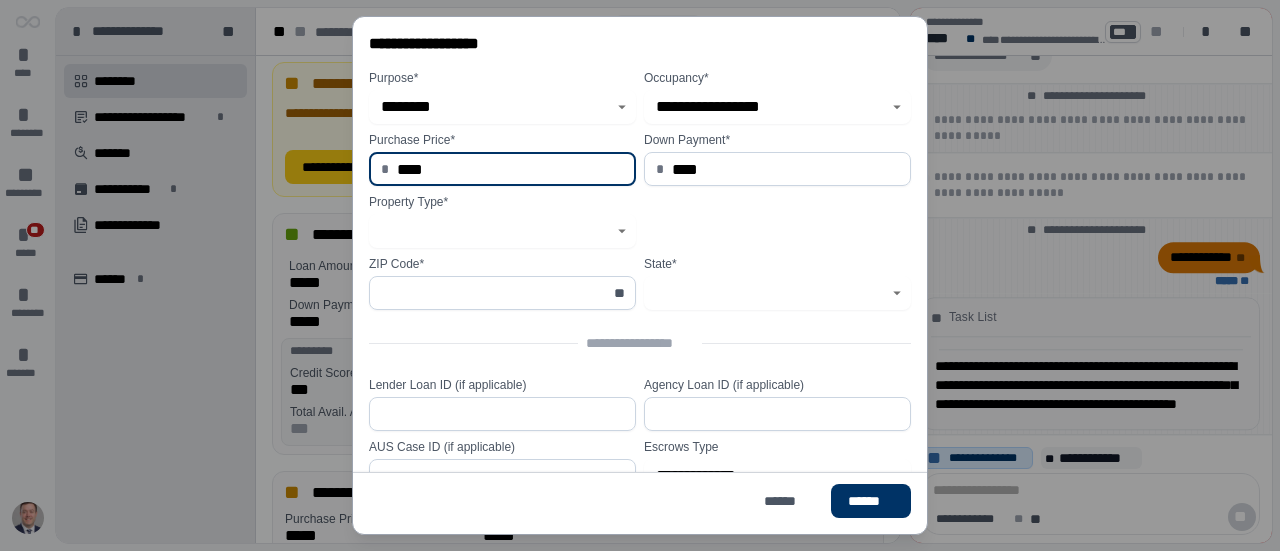 click on "****" at bounding box center [510, 169] 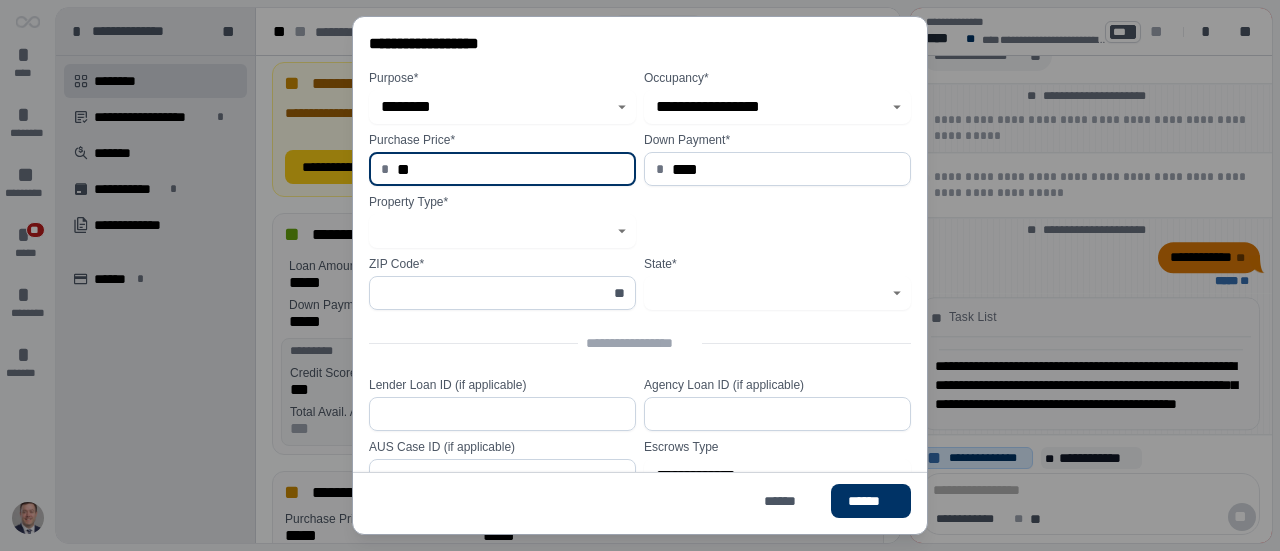 type on "*" 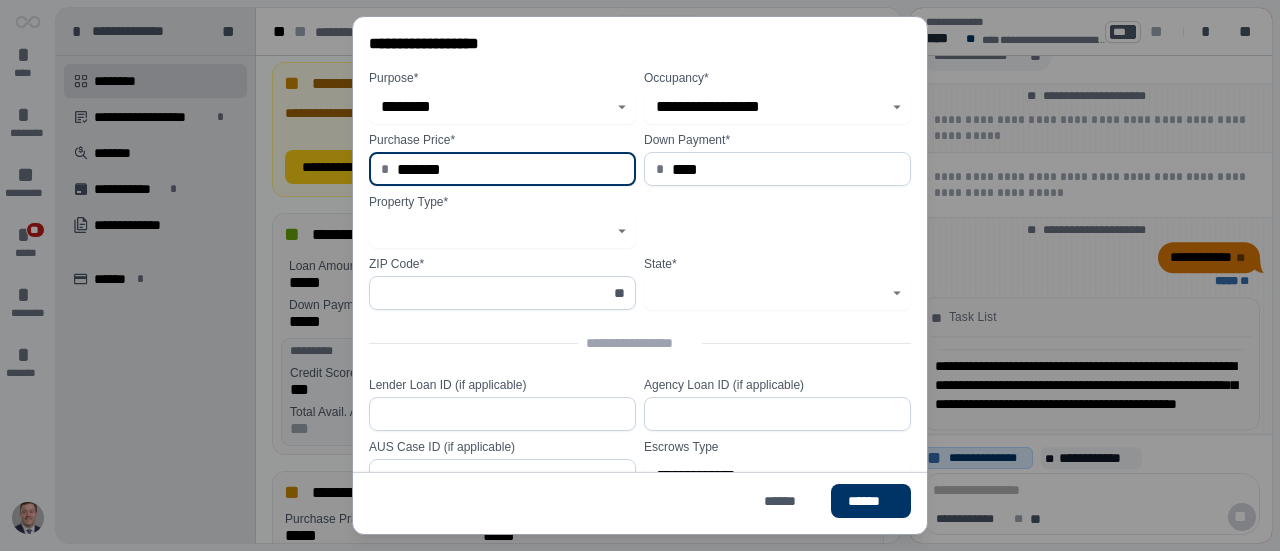 click at bounding box center (491, 231) 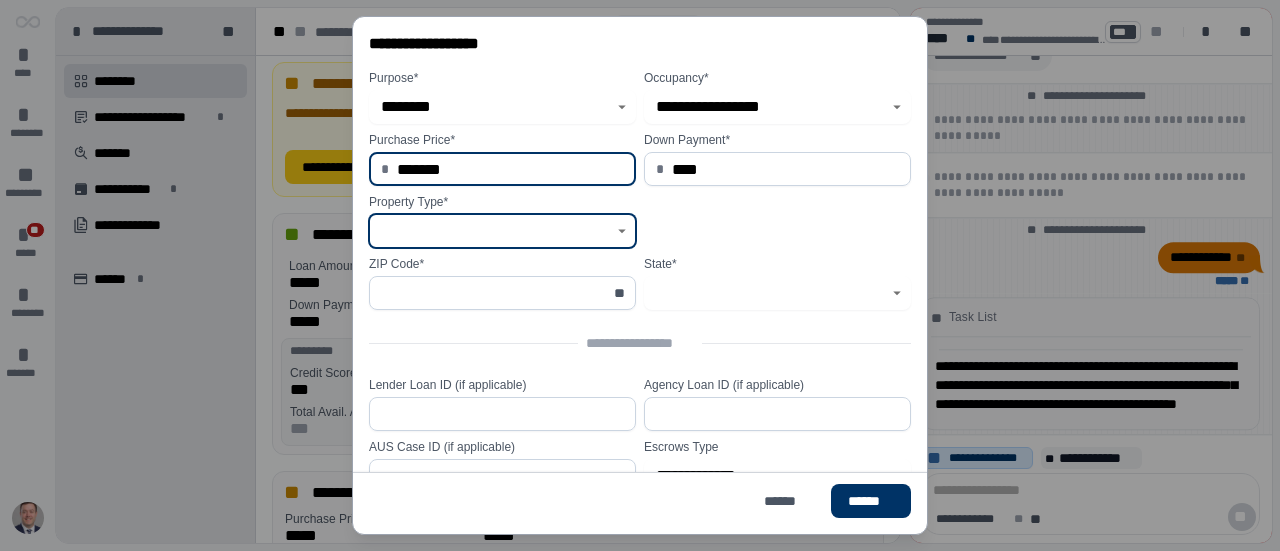type on "**********" 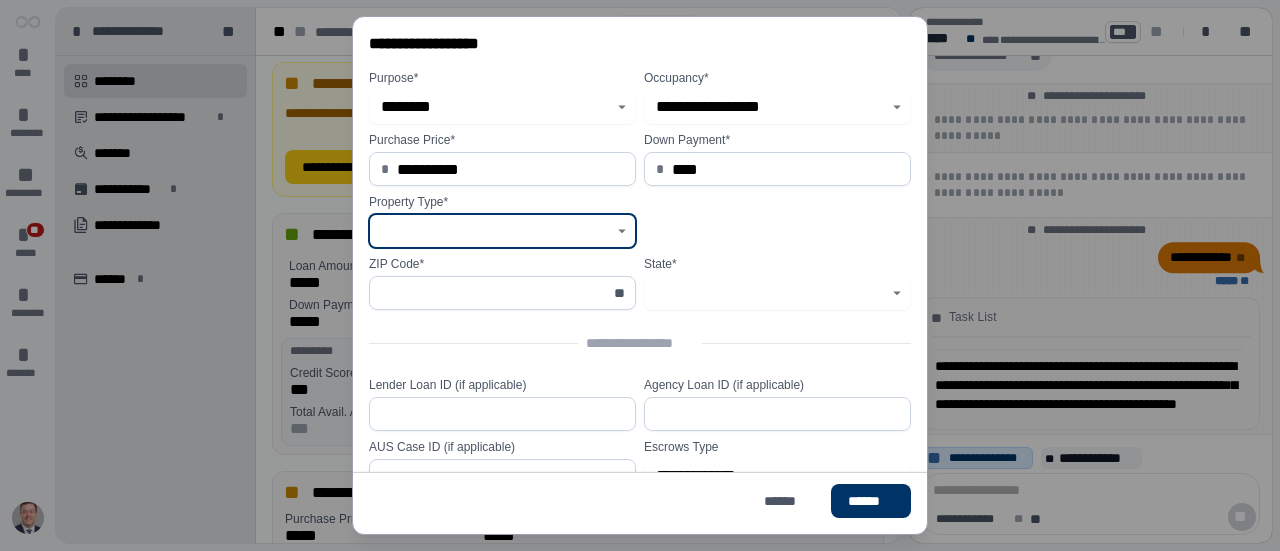 click 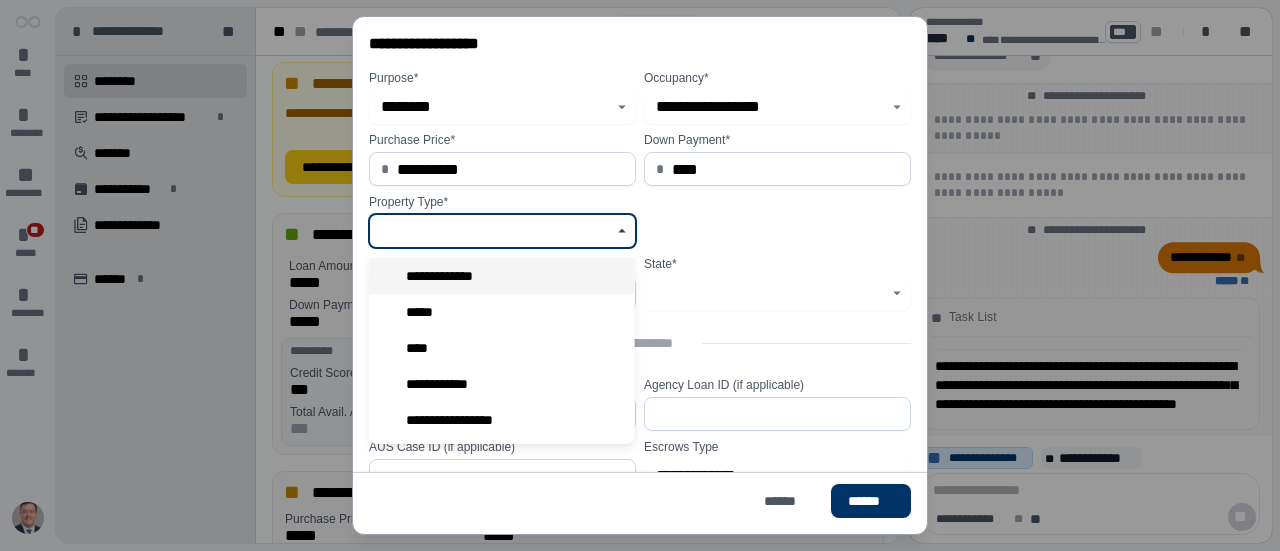 click on "**********" at bounding box center (446, 276) 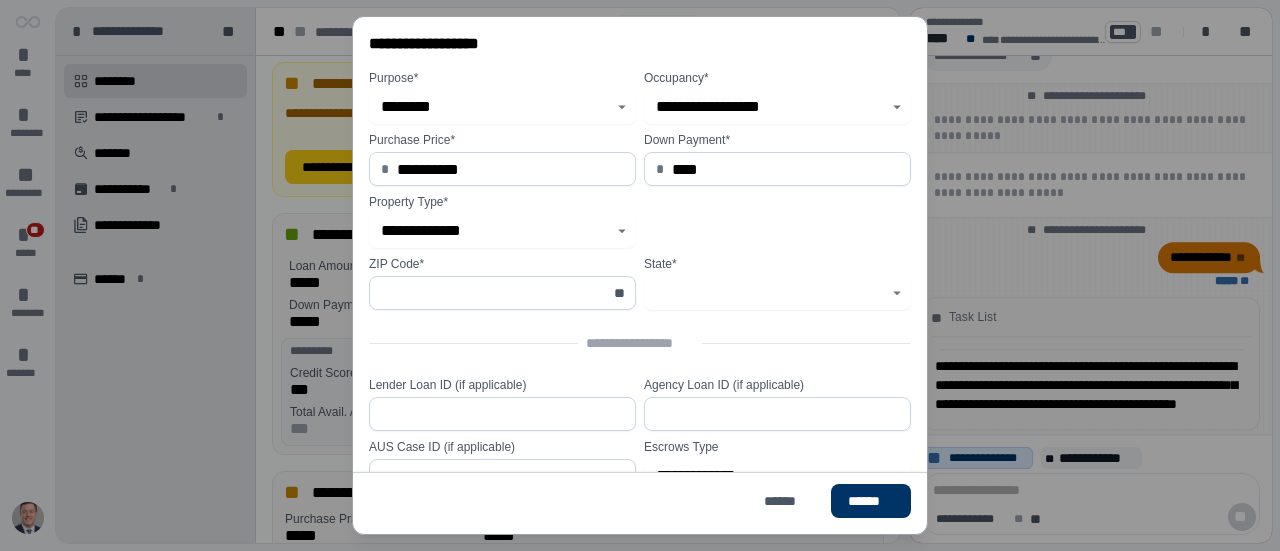 click at bounding box center (491, 293) 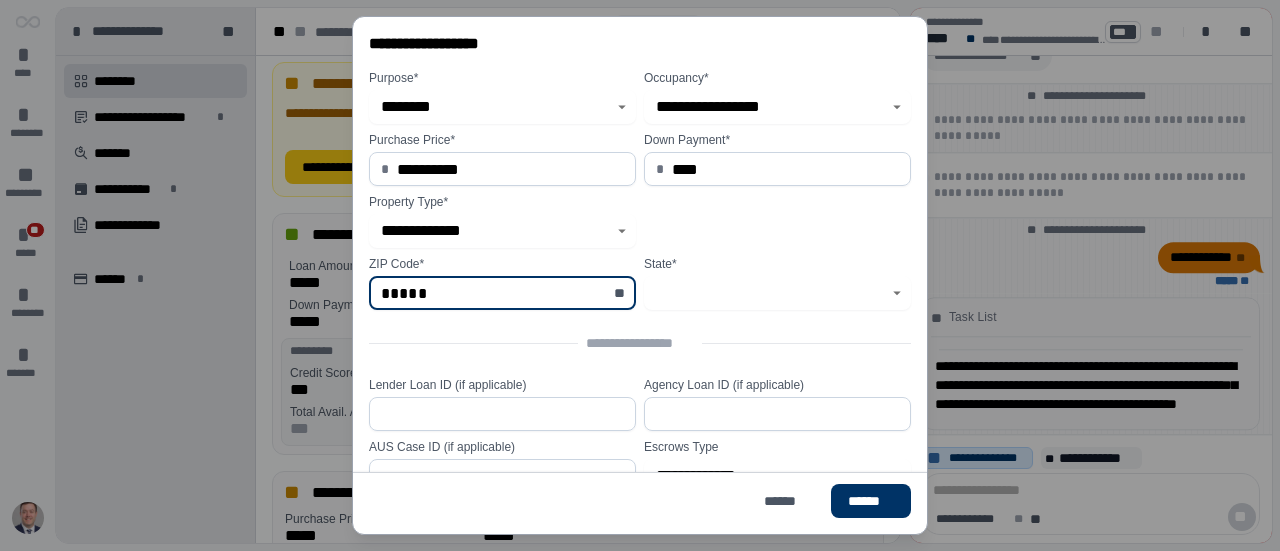 type on "*****" 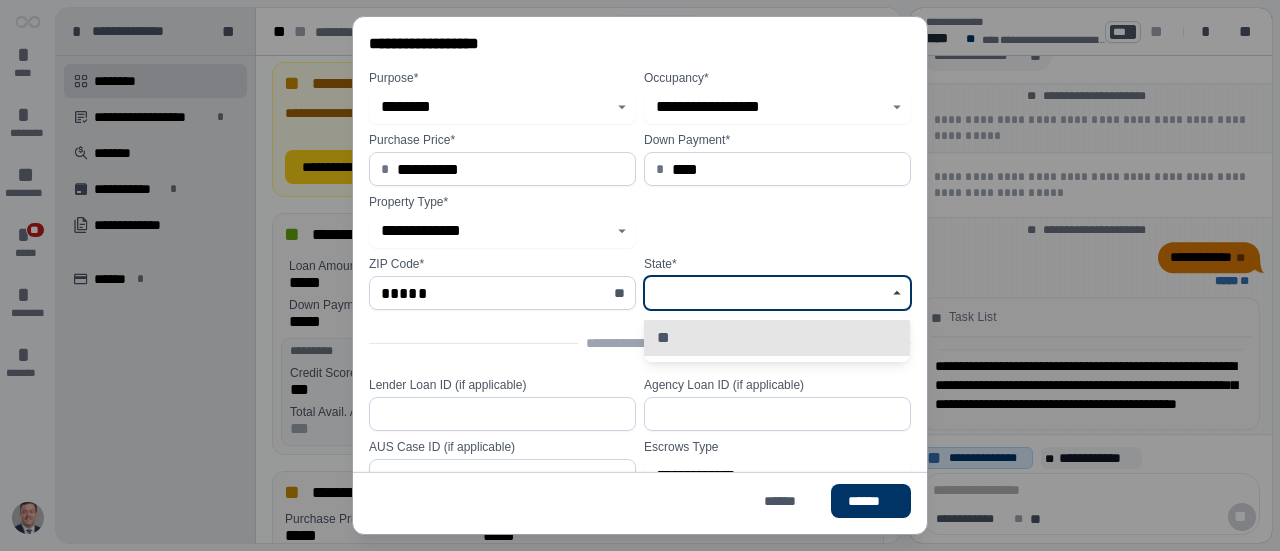 click at bounding box center (766, 293) 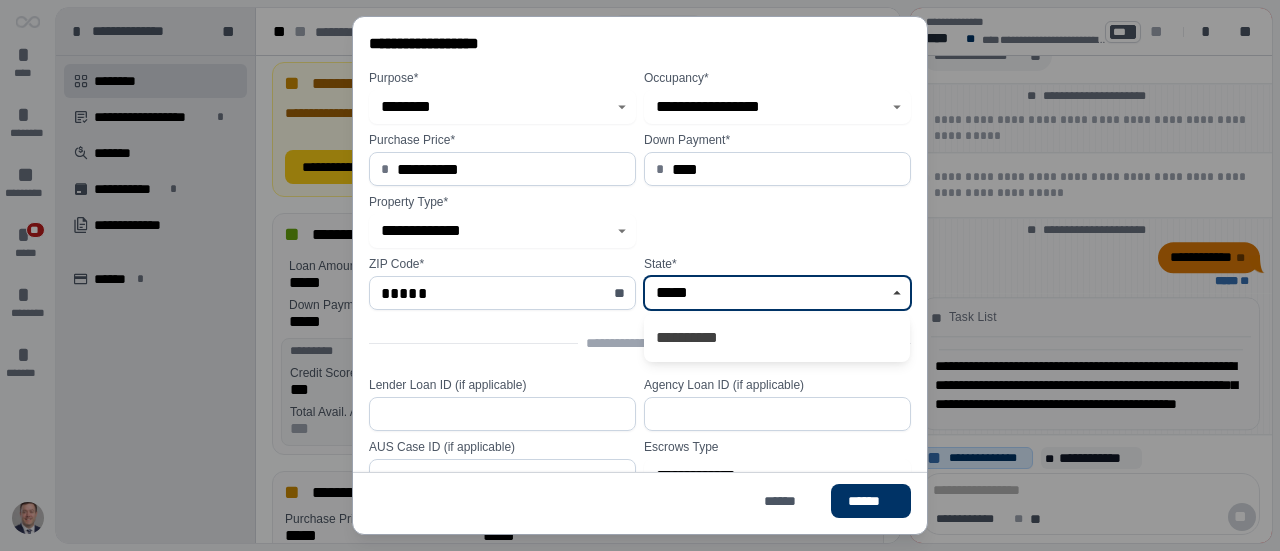 type on "*****" 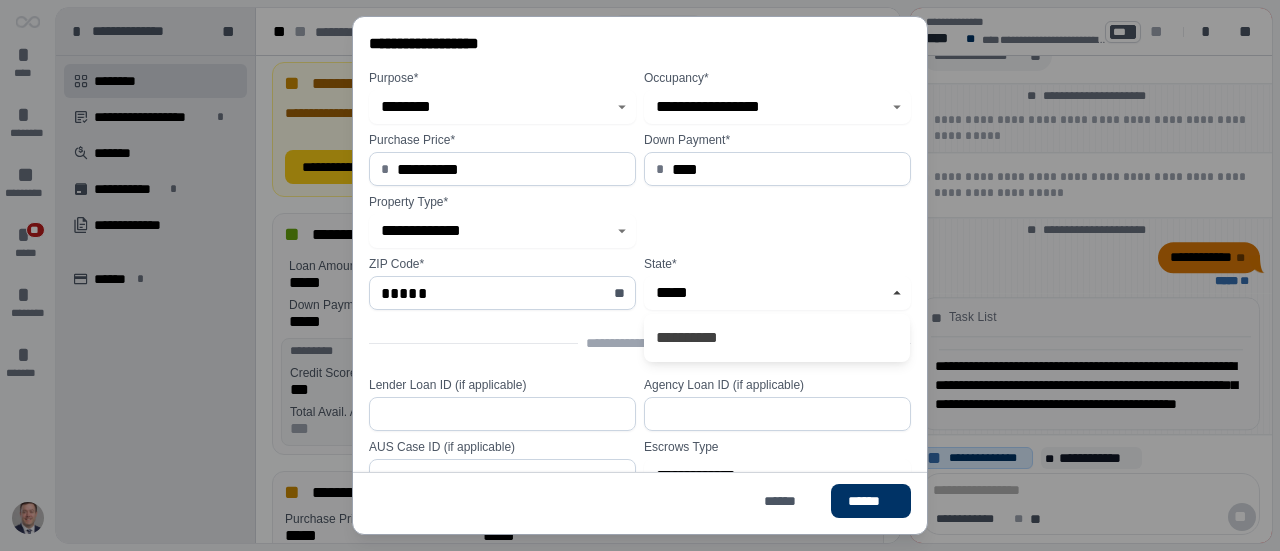 type 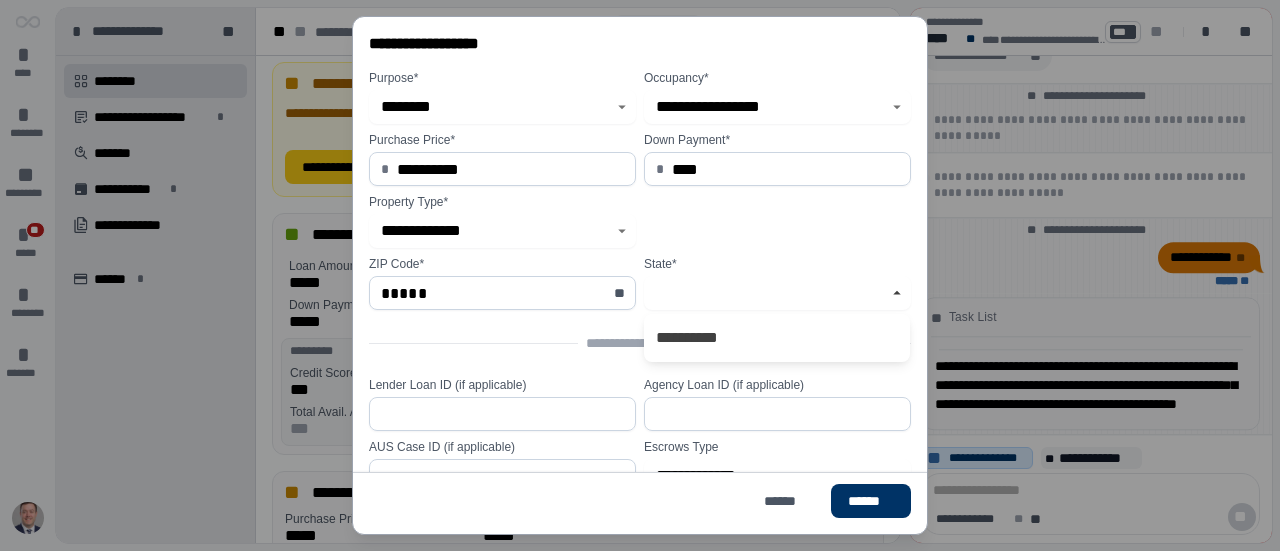 click on "**********" at bounding box center (644, 190) 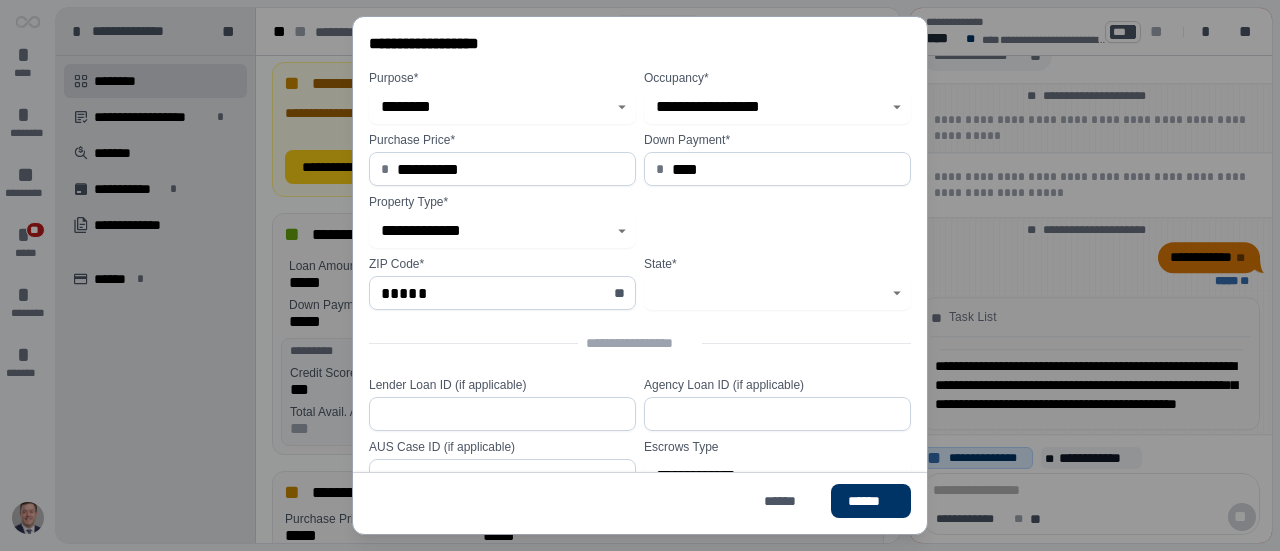 click 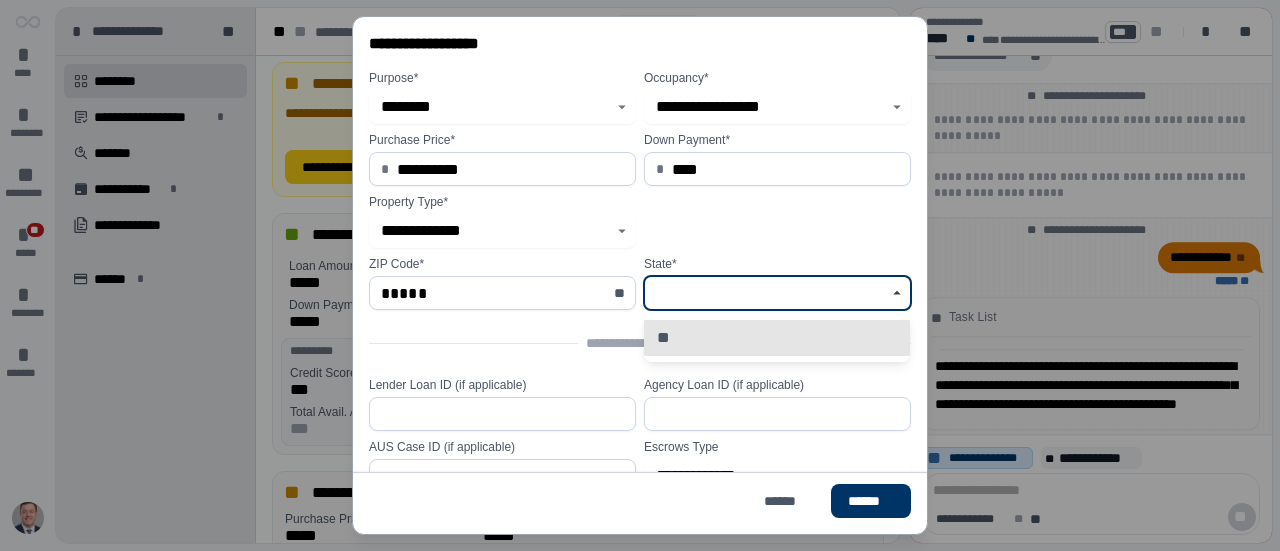 click on "**" at bounding box center (777, 338) 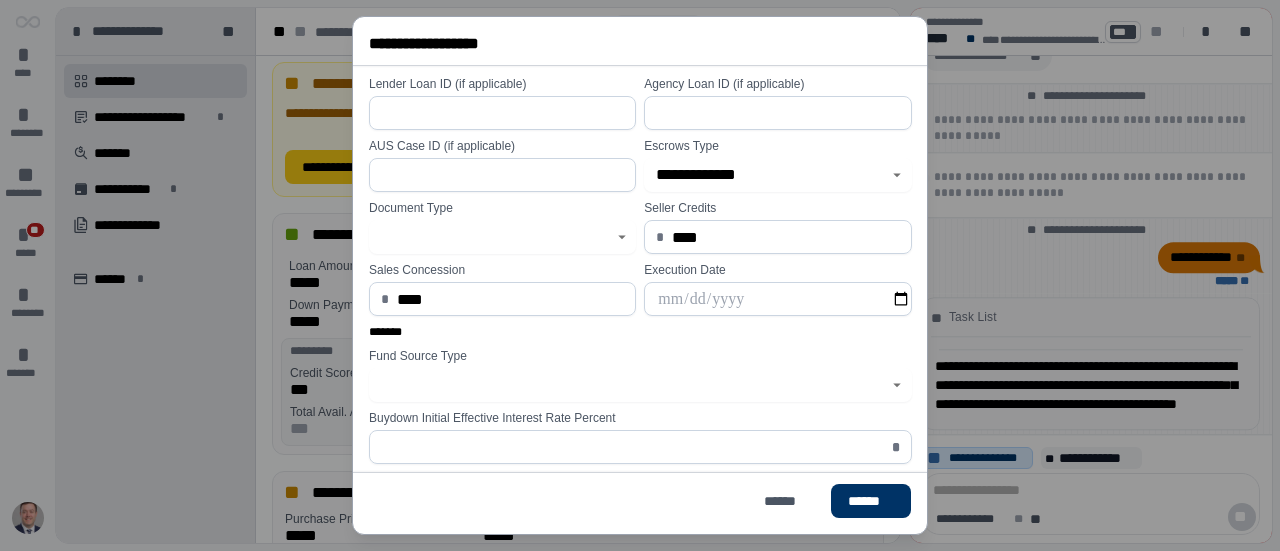 scroll, scrollTop: 312, scrollLeft: 0, axis: vertical 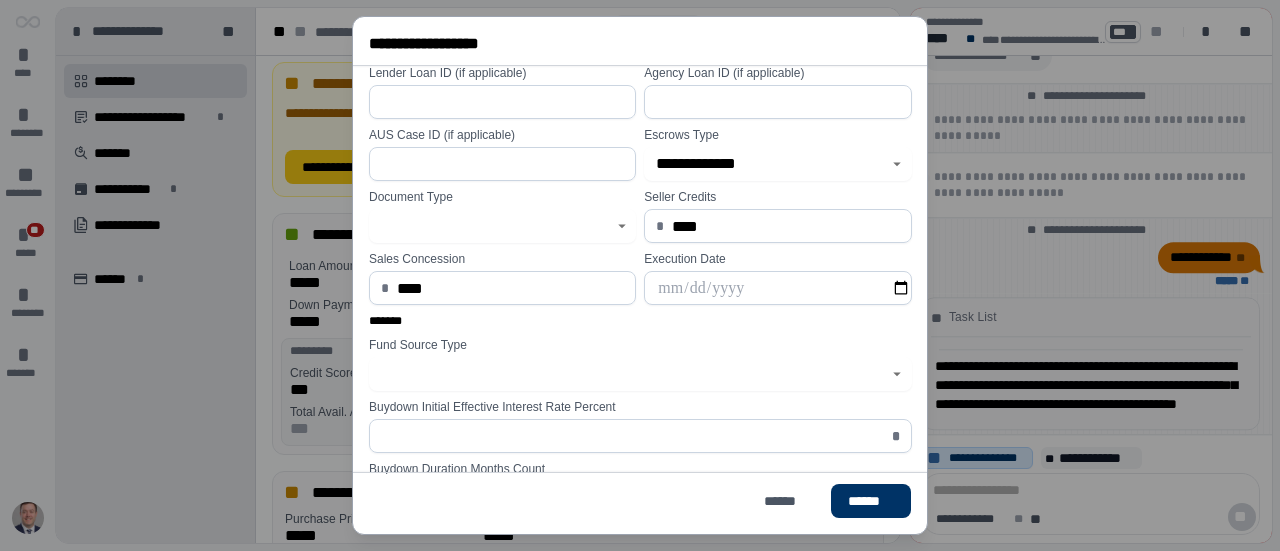 click at bounding box center (502, 226) 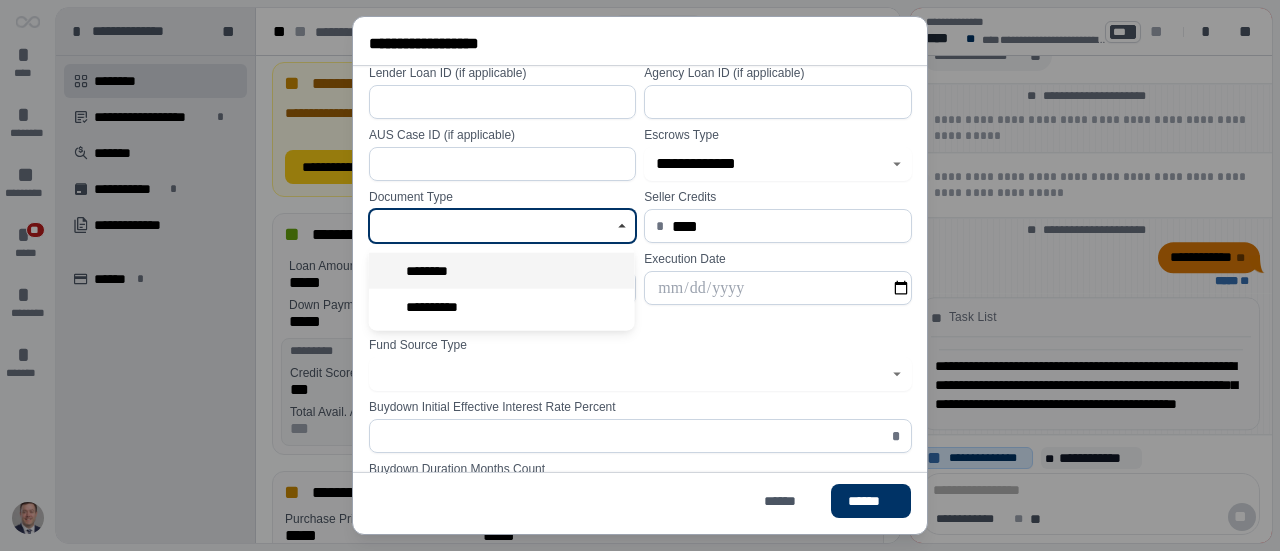 click on "********" at bounding box center [502, 271] 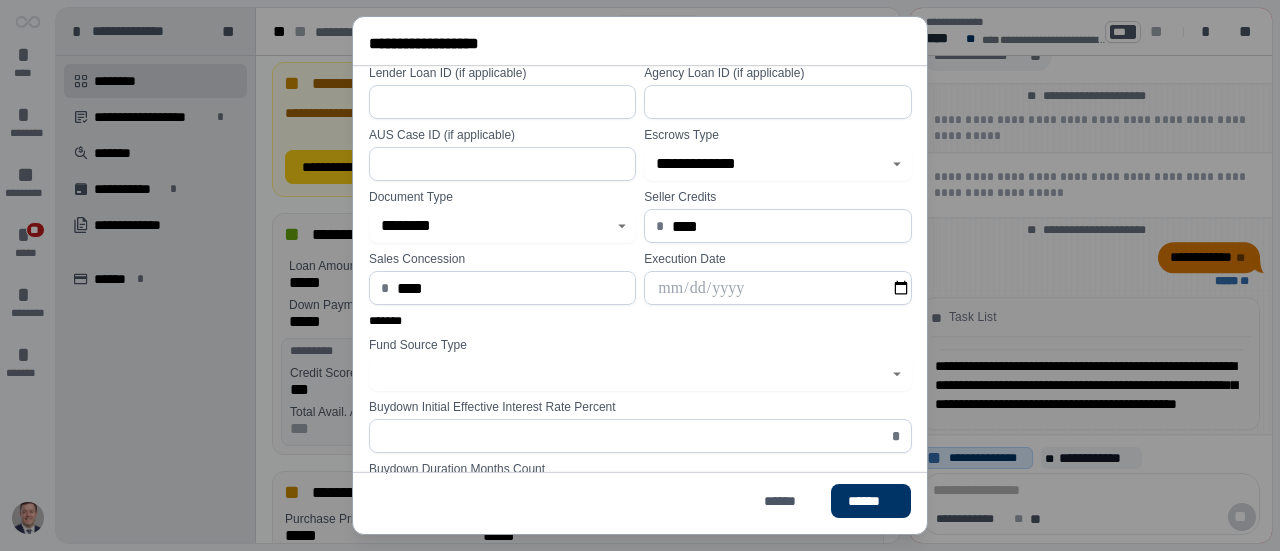 click on "****" at bounding box center [511, 288] 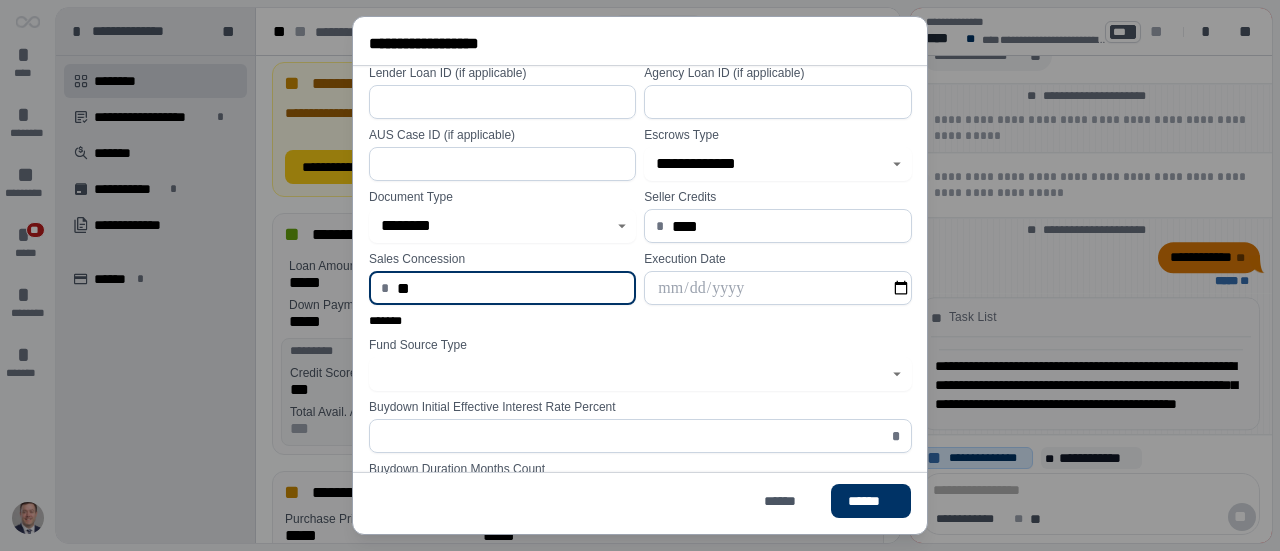 type on "*" 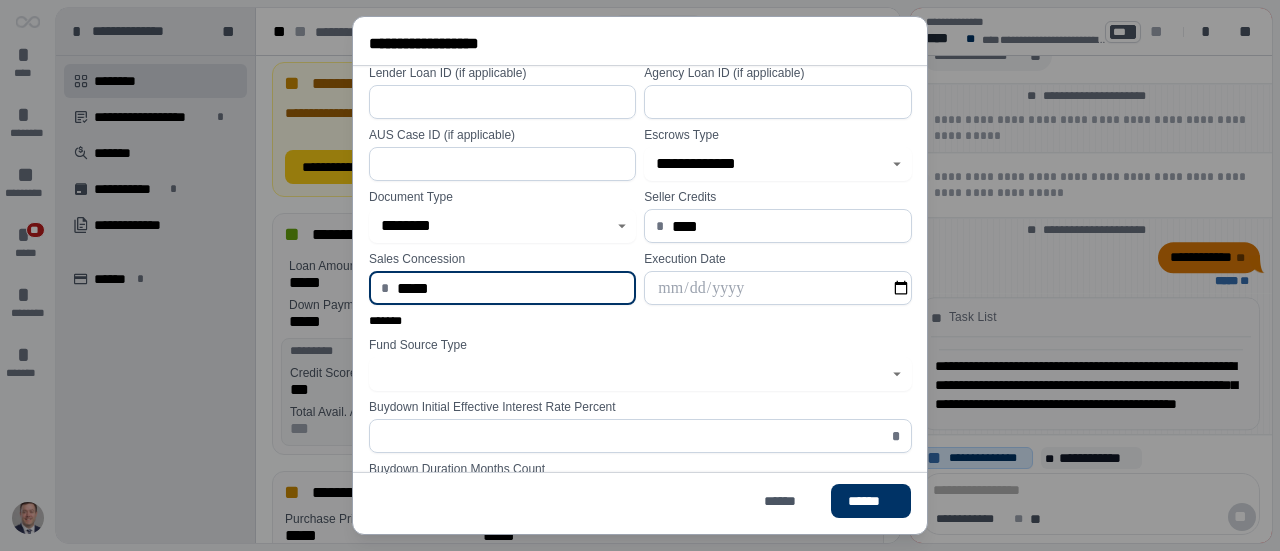 click 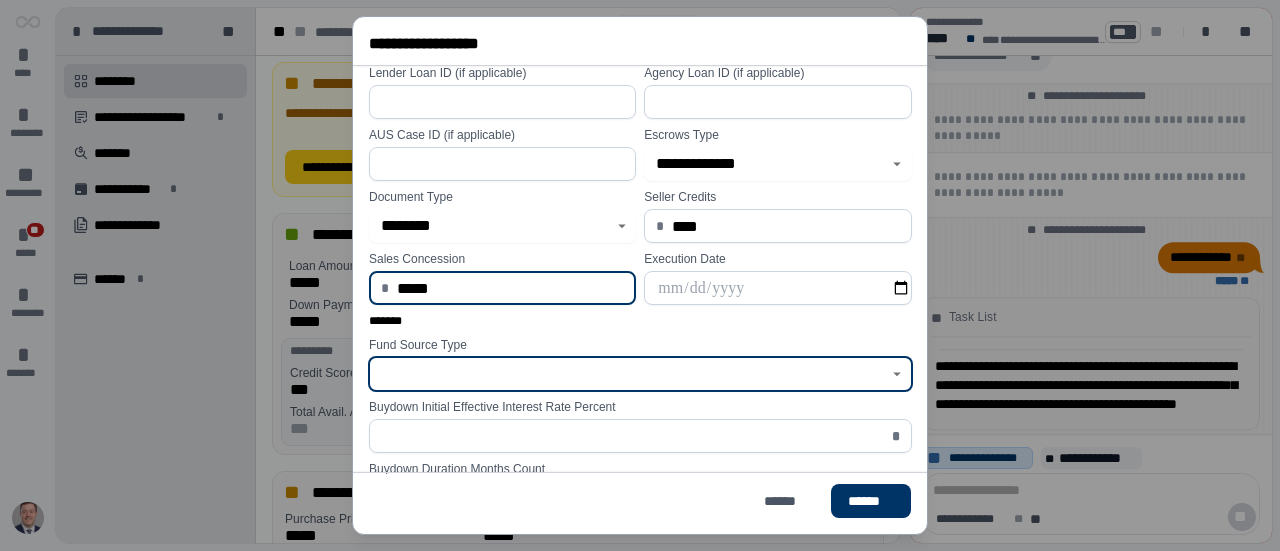 type on "********" 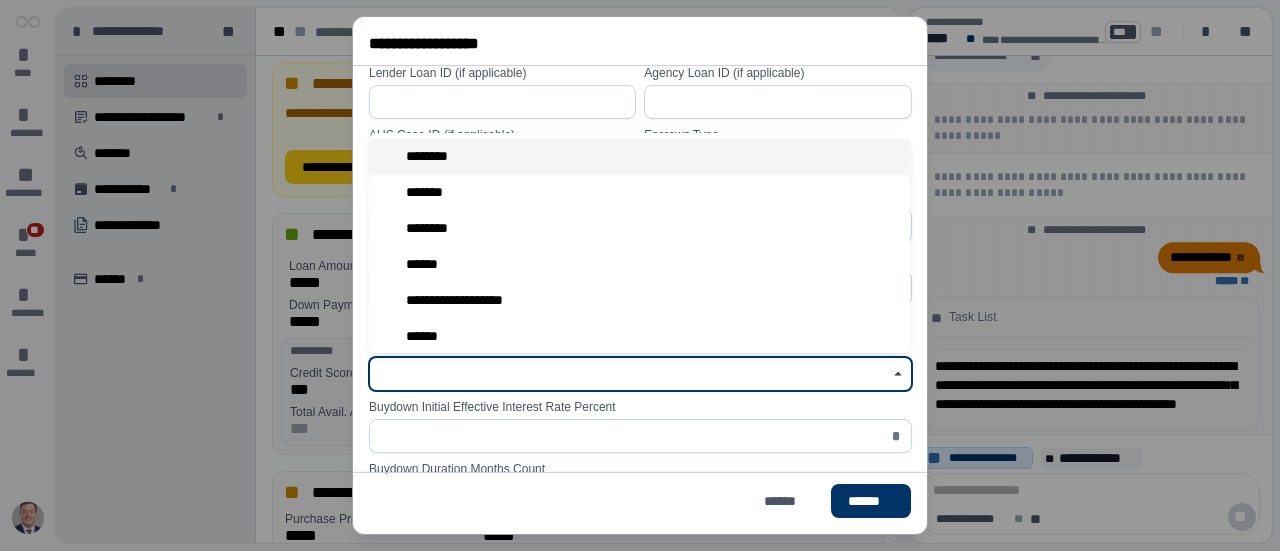 click on "********" at bounding box center [639, 157] 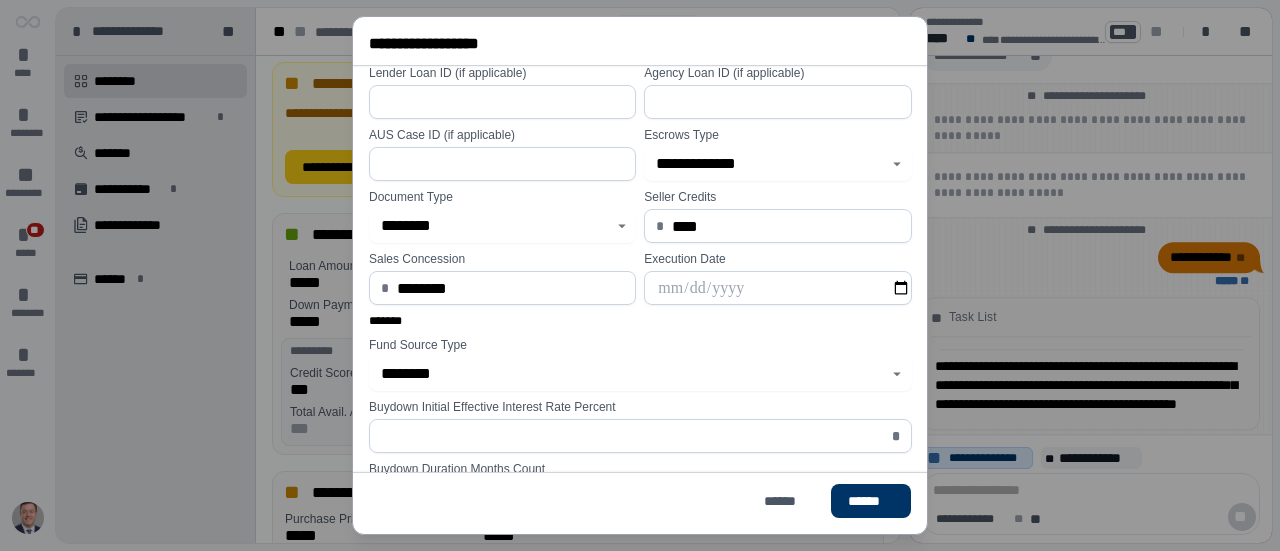 click at bounding box center [634, 436] 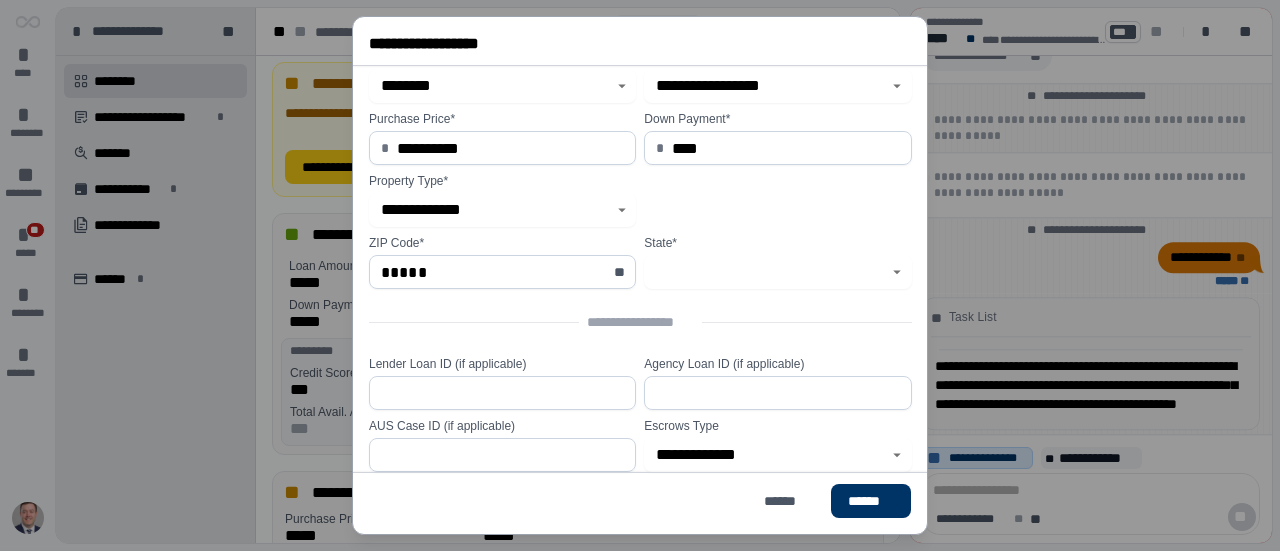 scroll, scrollTop: 20, scrollLeft: 0, axis: vertical 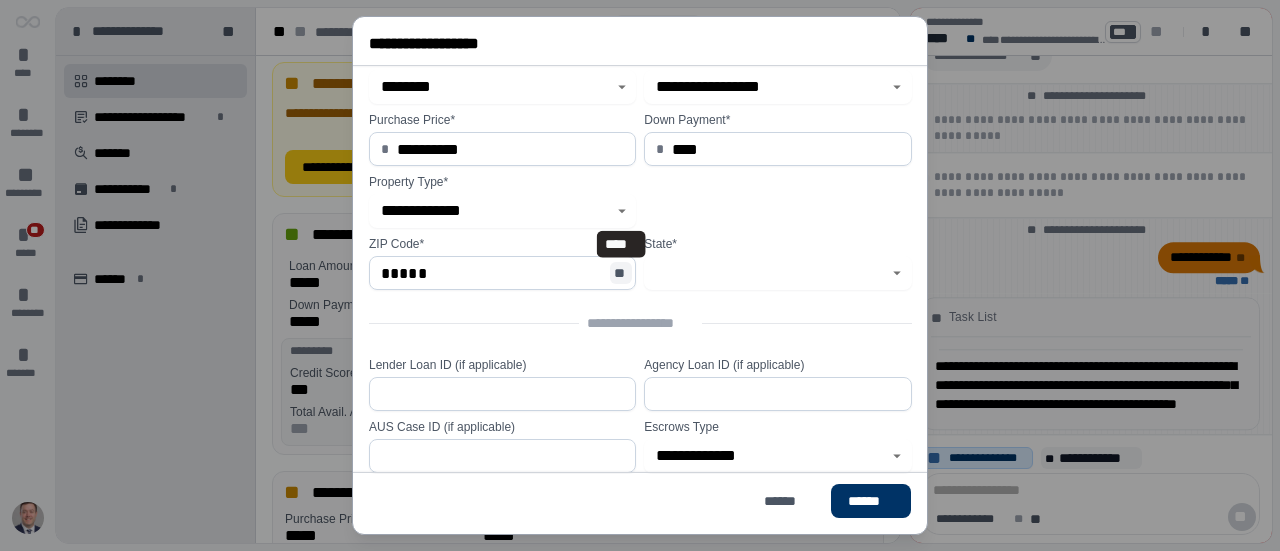type on "*****" 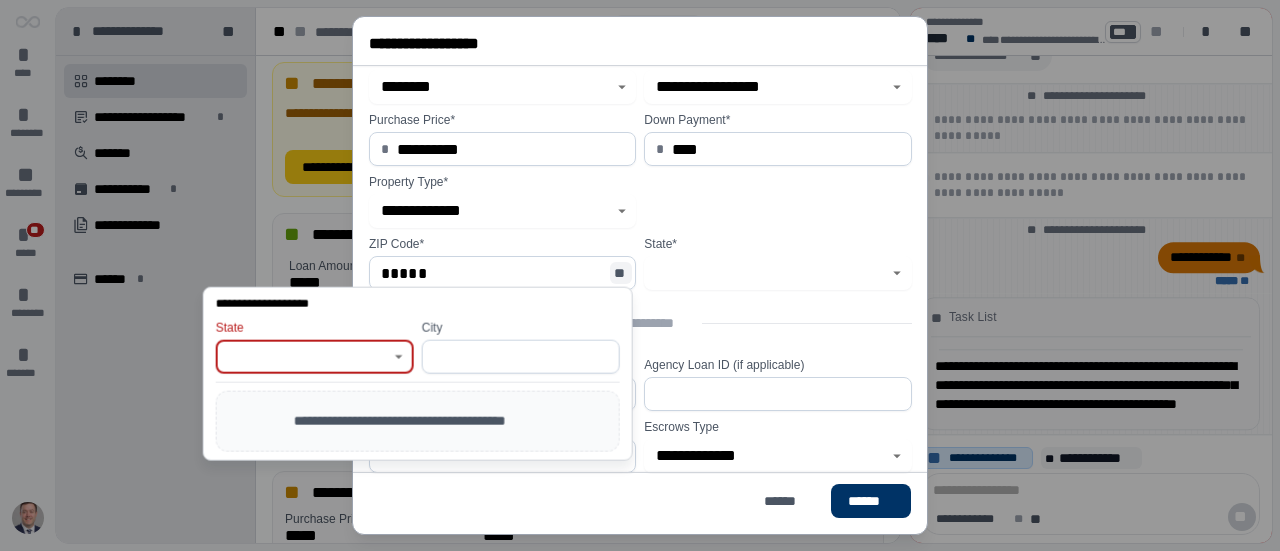 click at bounding box center [304, 357] 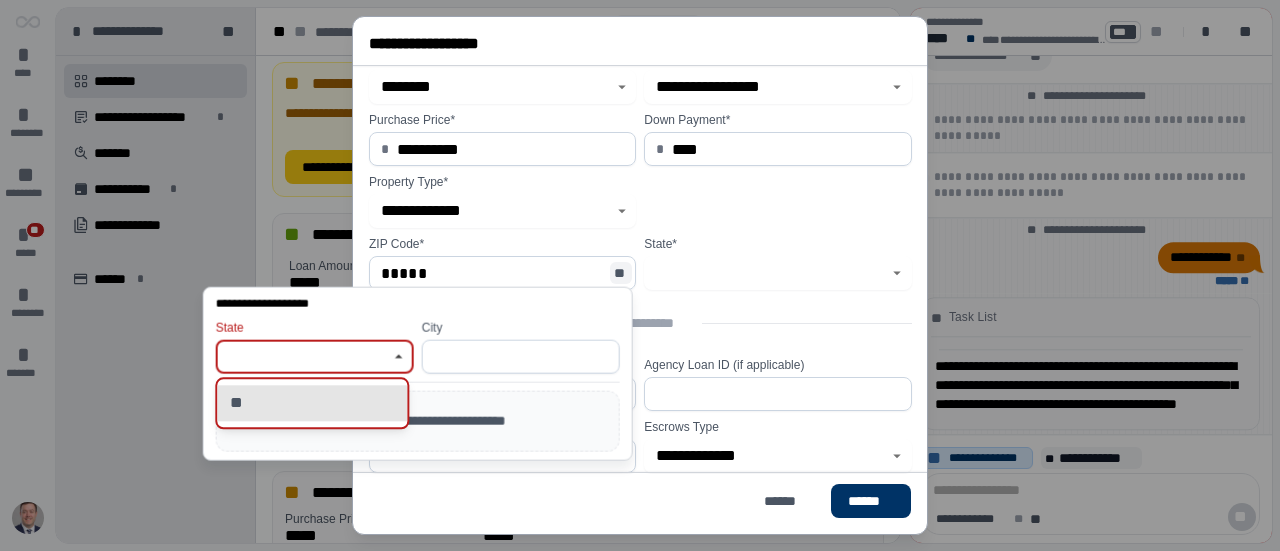 scroll, scrollTop: 285, scrollLeft: 0, axis: vertical 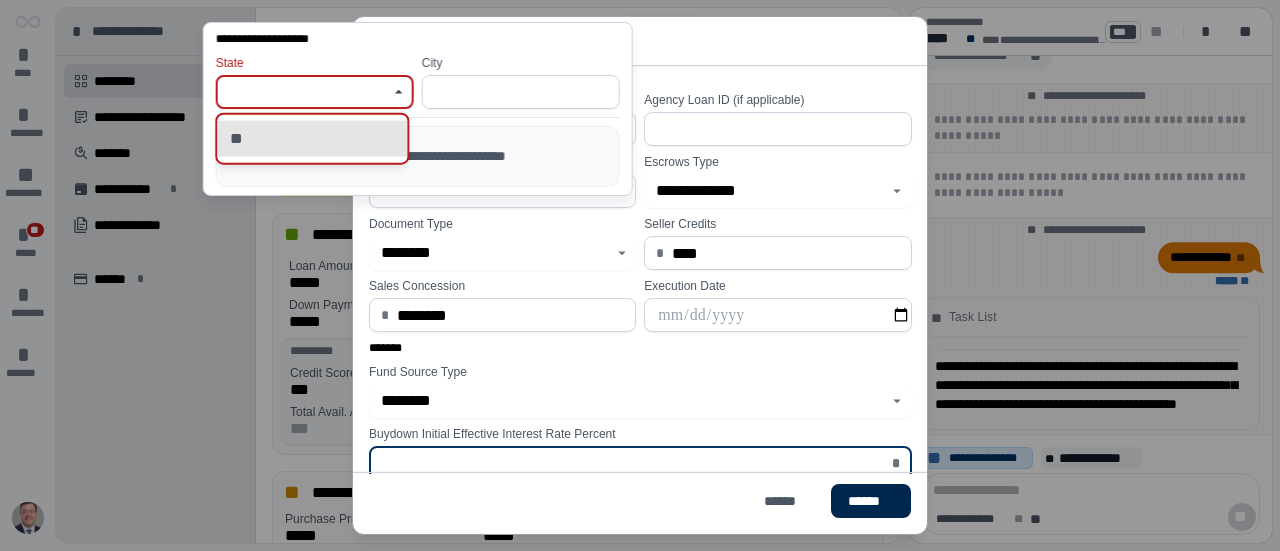 type 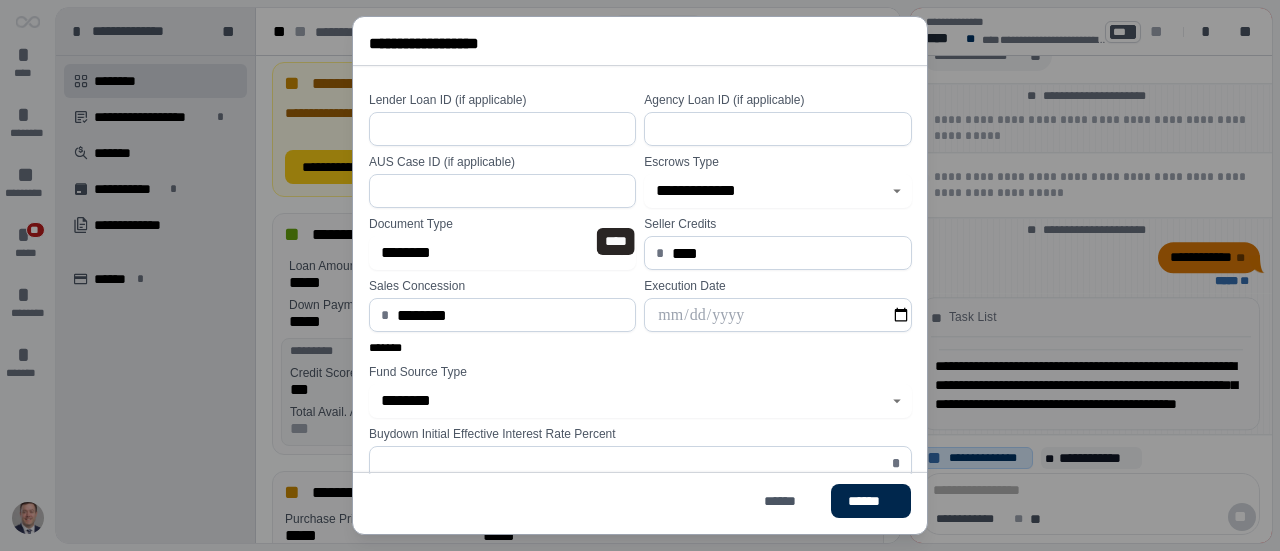 click on "******" at bounding box center (871, 501) 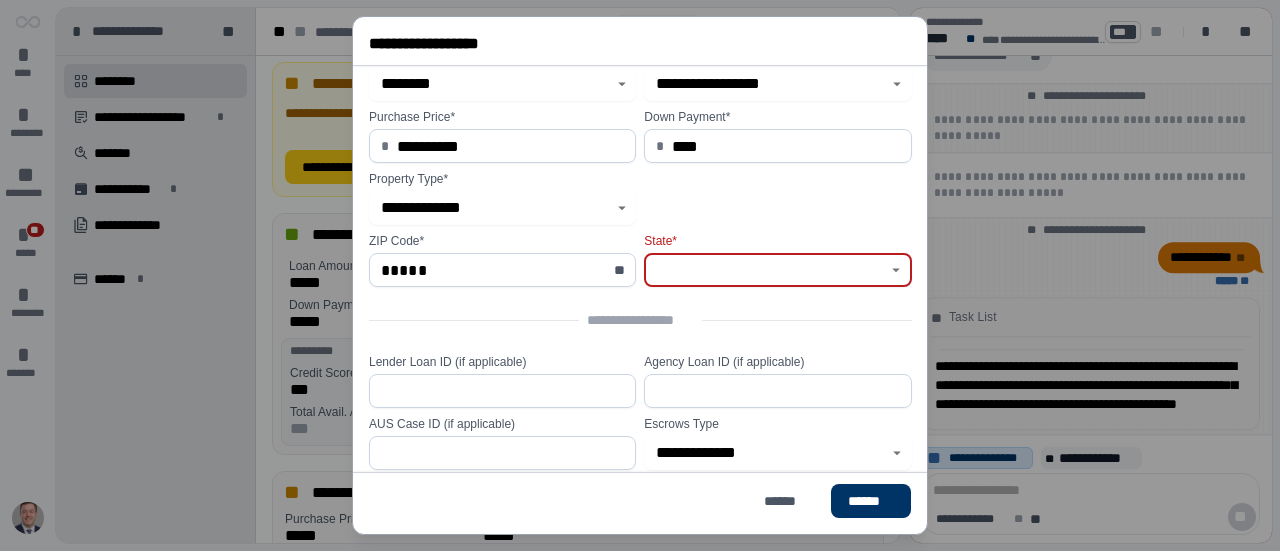 click 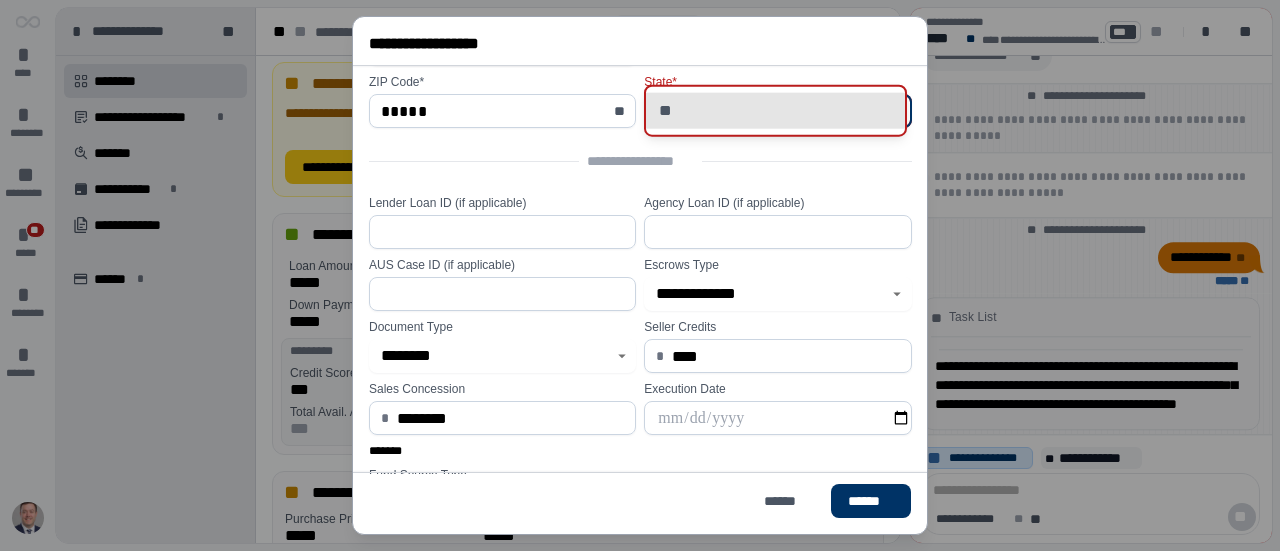 scroll, scrollTop: 234, scrollLeft: 0, axis: vertical 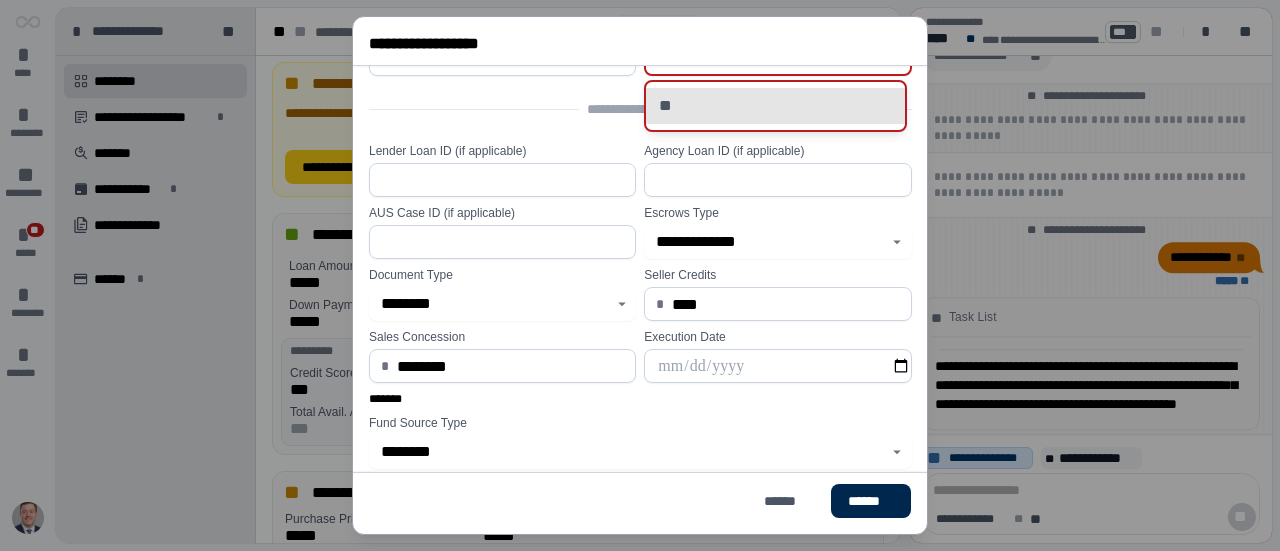 click on "******" at bounding box center [871, 501] 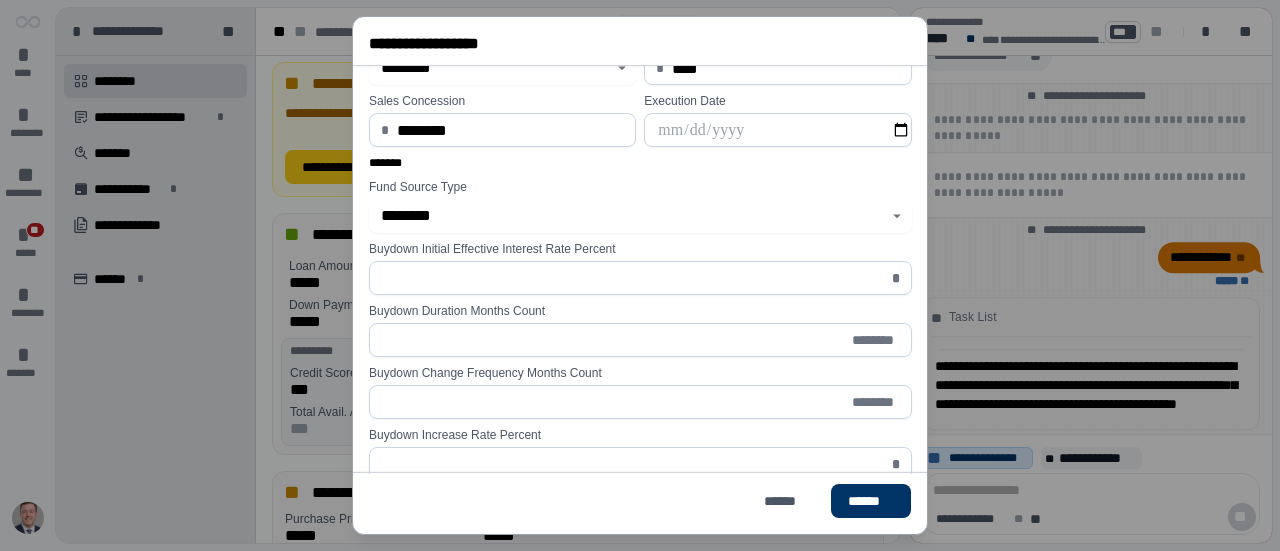 scroll, scrollTop: 0, scrollLeft: 0, axis: both 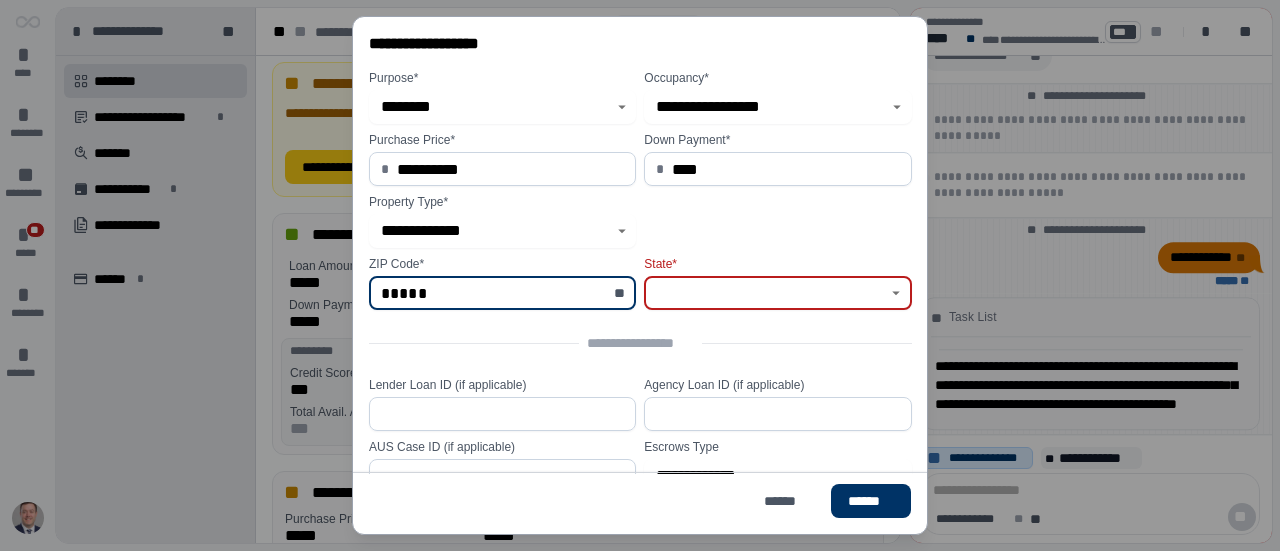click on "*****" at bounding box center [491, 293] 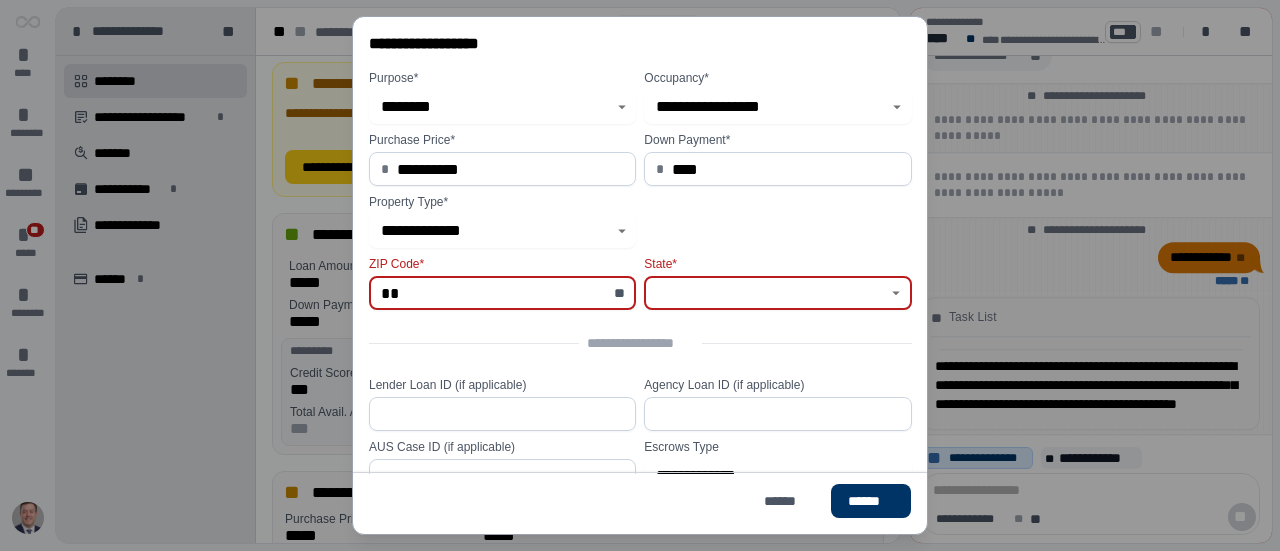 type on "*" 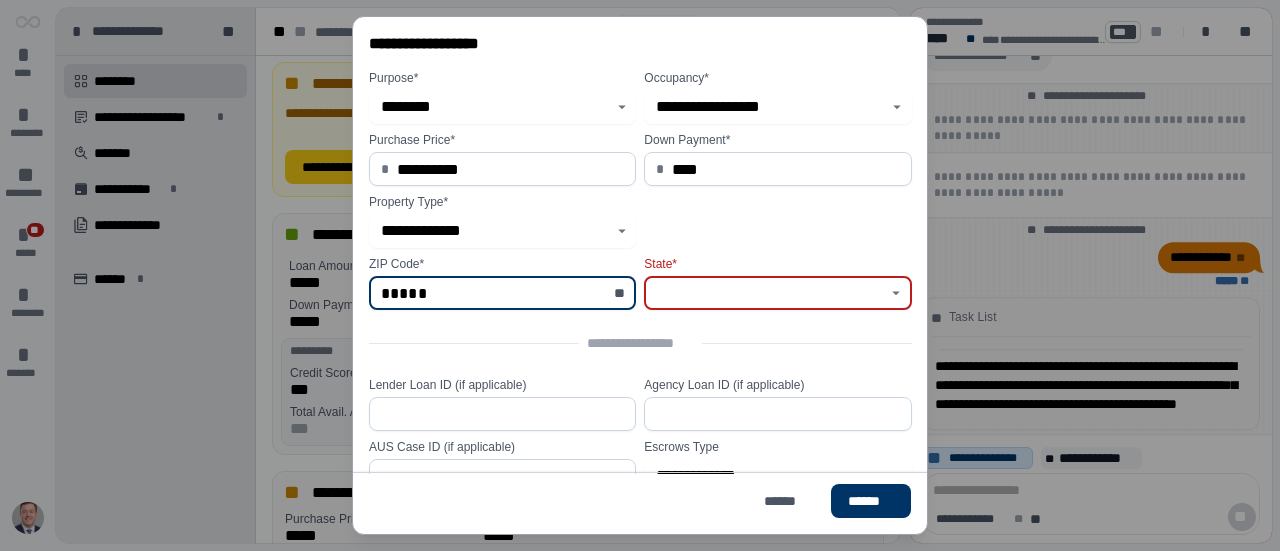 type on "*****" 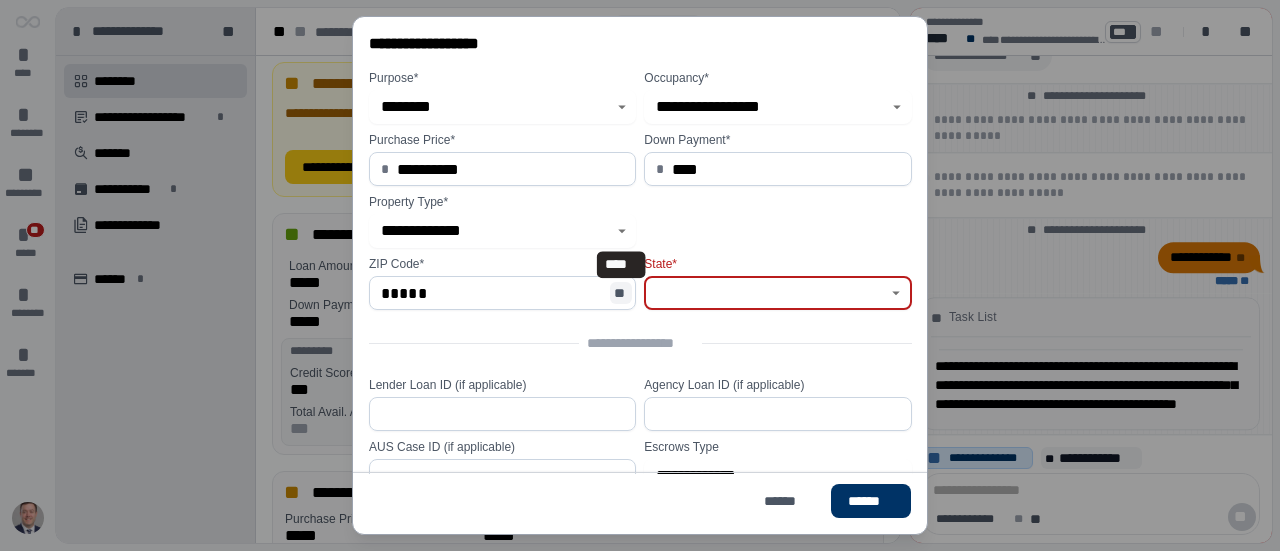 click on "**" at bounding box center (621, 293) 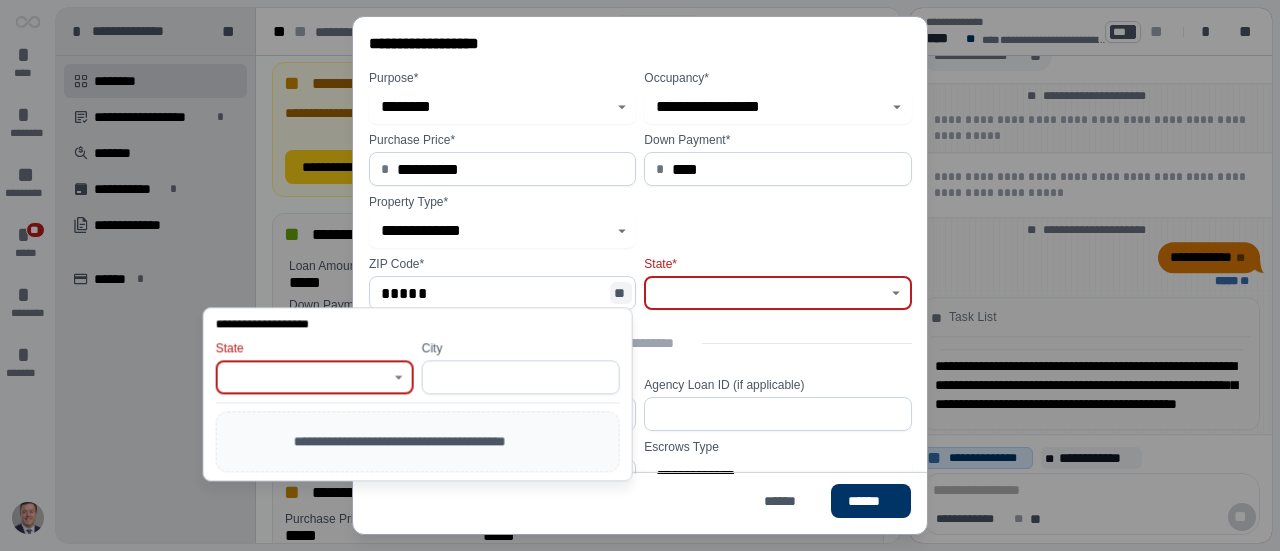 click on "**********" at bounding box center [417, 441] 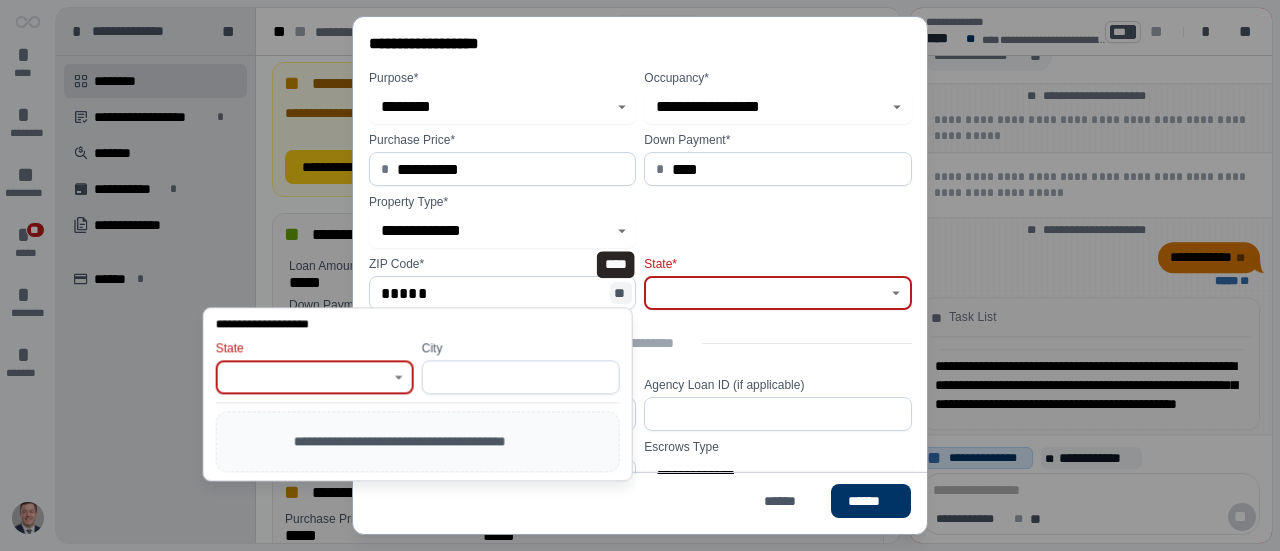 click on "**********" at bounding box center (417, 441) 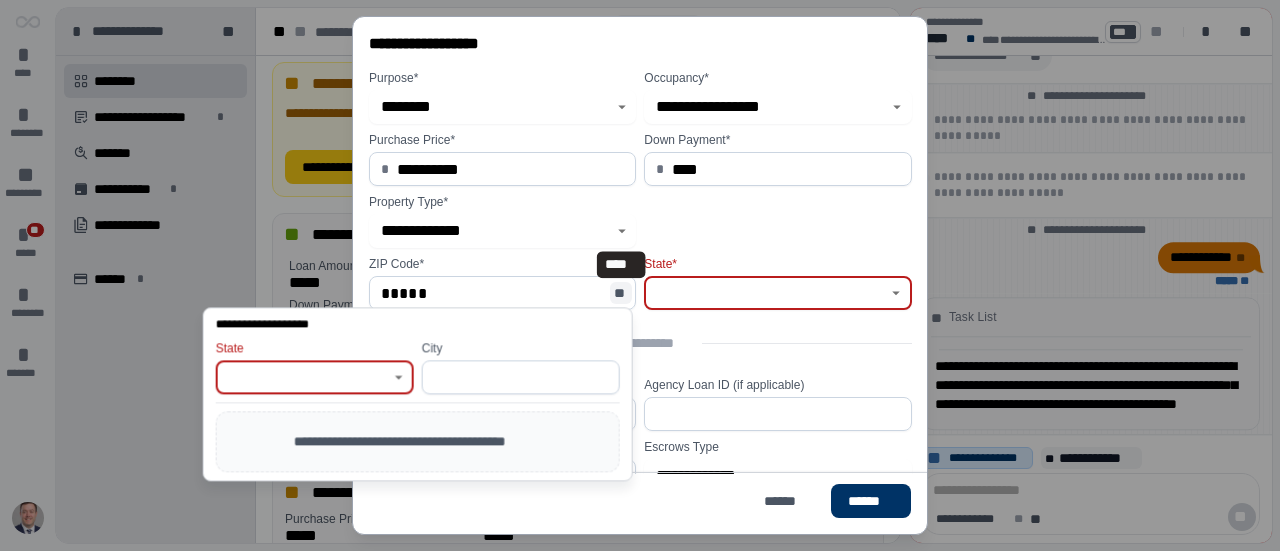 click on "**********" at bounding box center (417, 441) 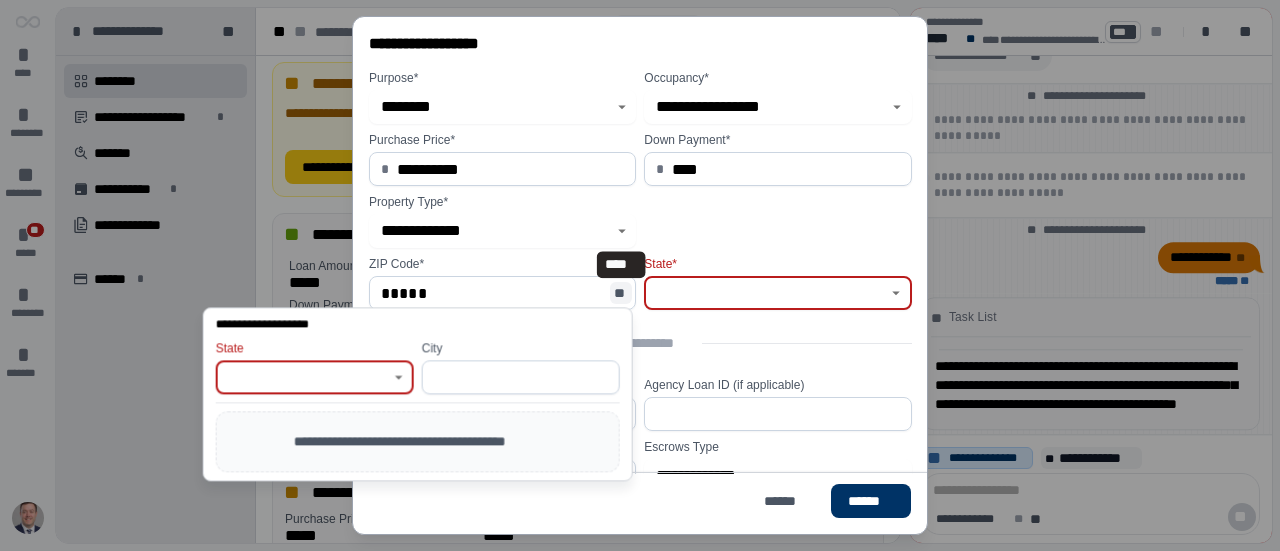 click 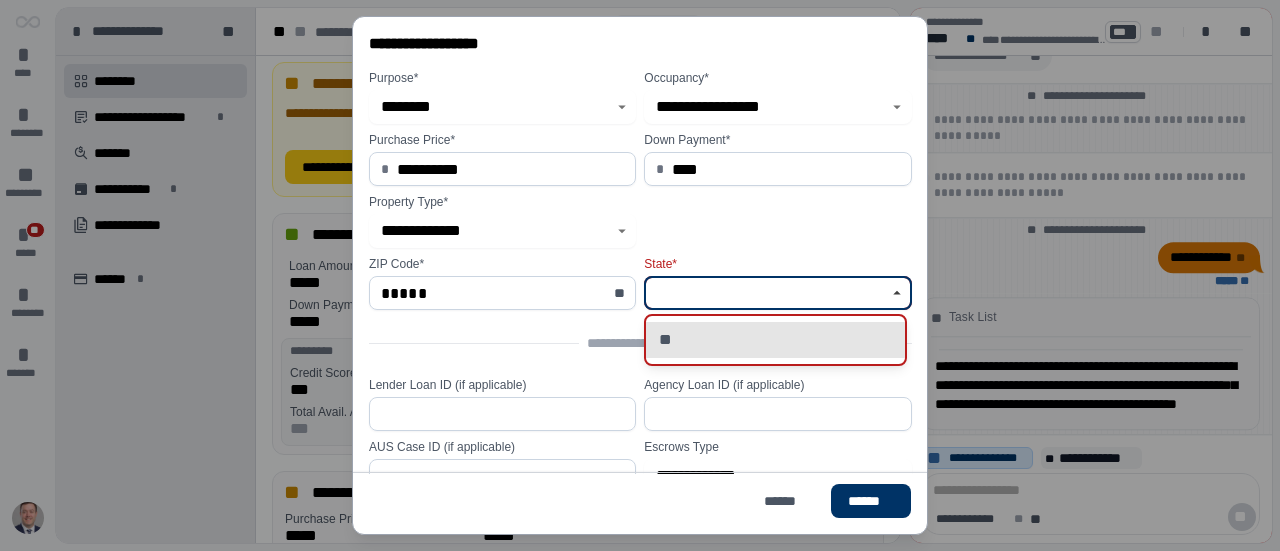 click on "**" at bounding box center (775, 340) 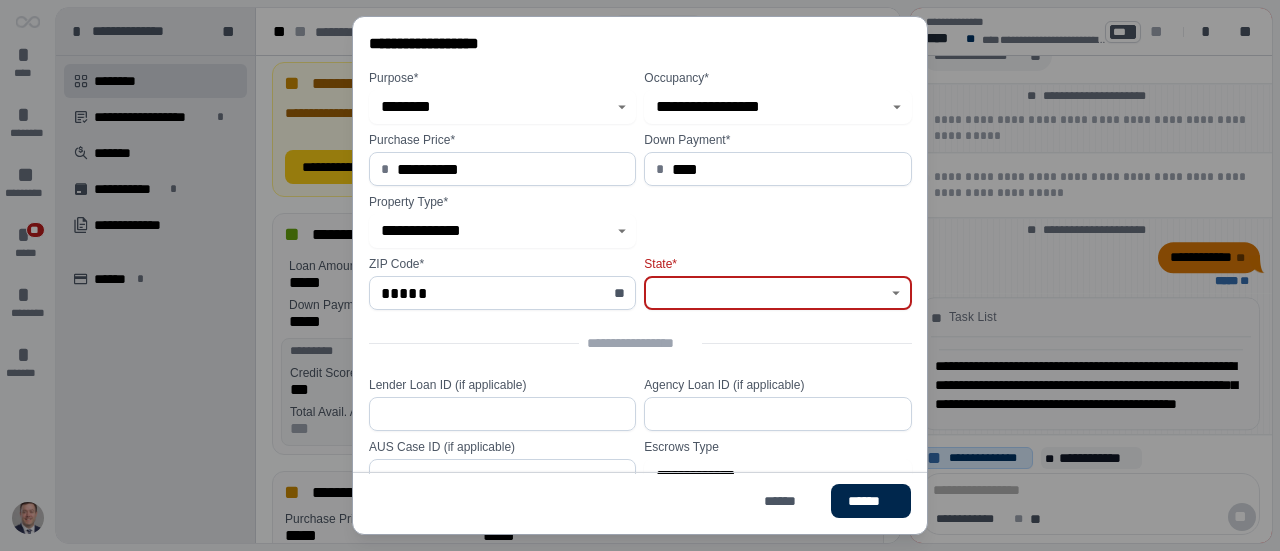 click on "******" at bounding box center [871, 501] 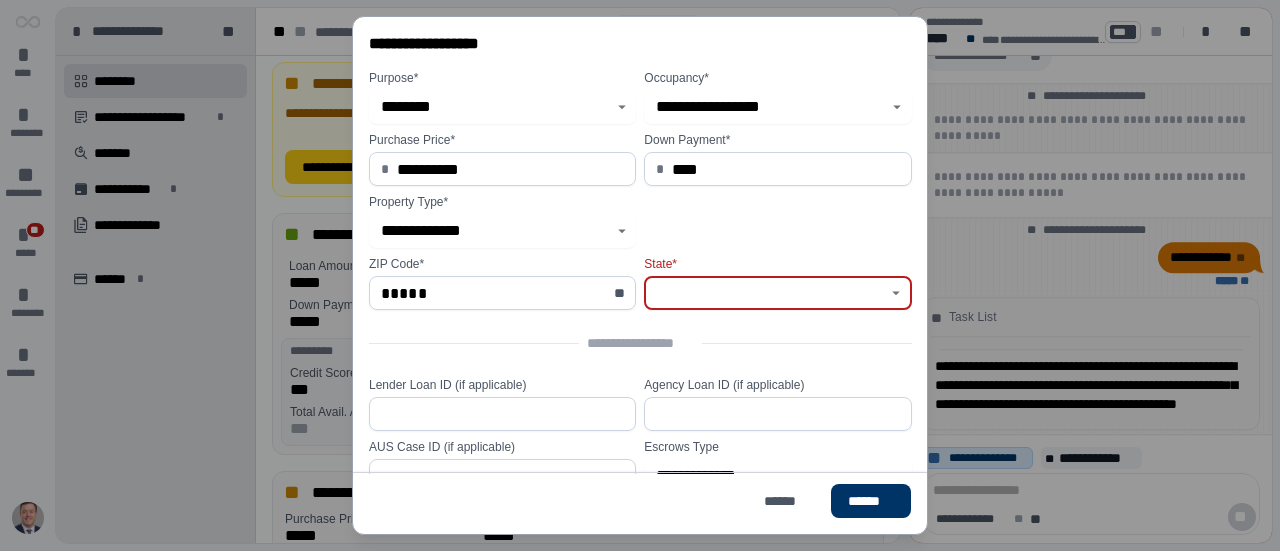 click on "**********" at bounding box center (640, 275) 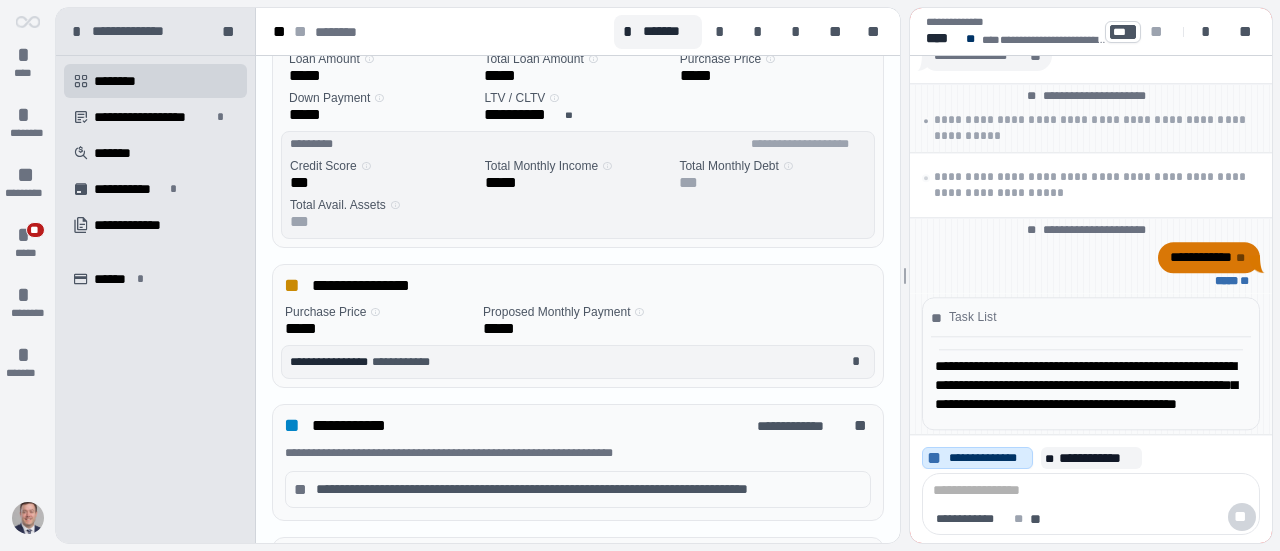 scroll, scrollTop: 362, scrollLeft: 0, axis: vertical 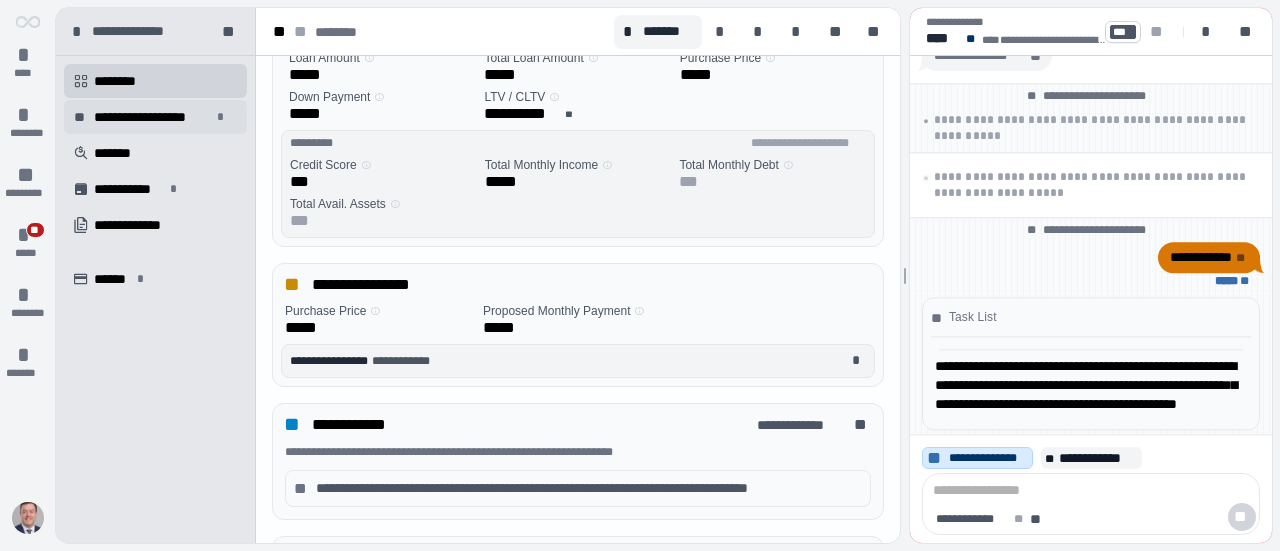 click on "**********" at bounding box center [155, 117] 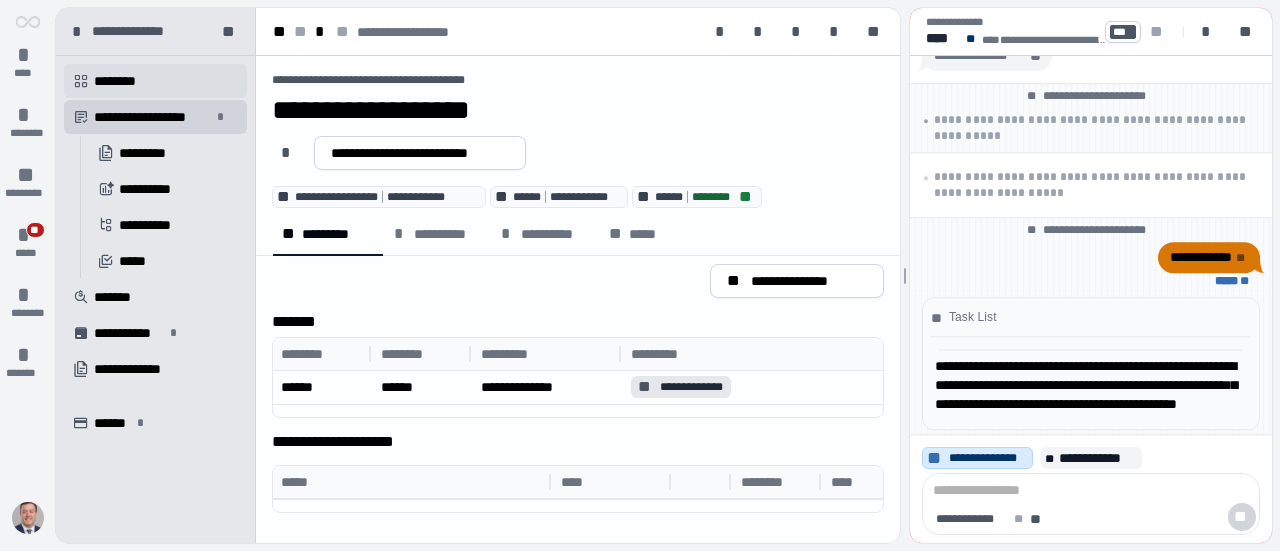 click on "********" at bounding box center [122, 81] 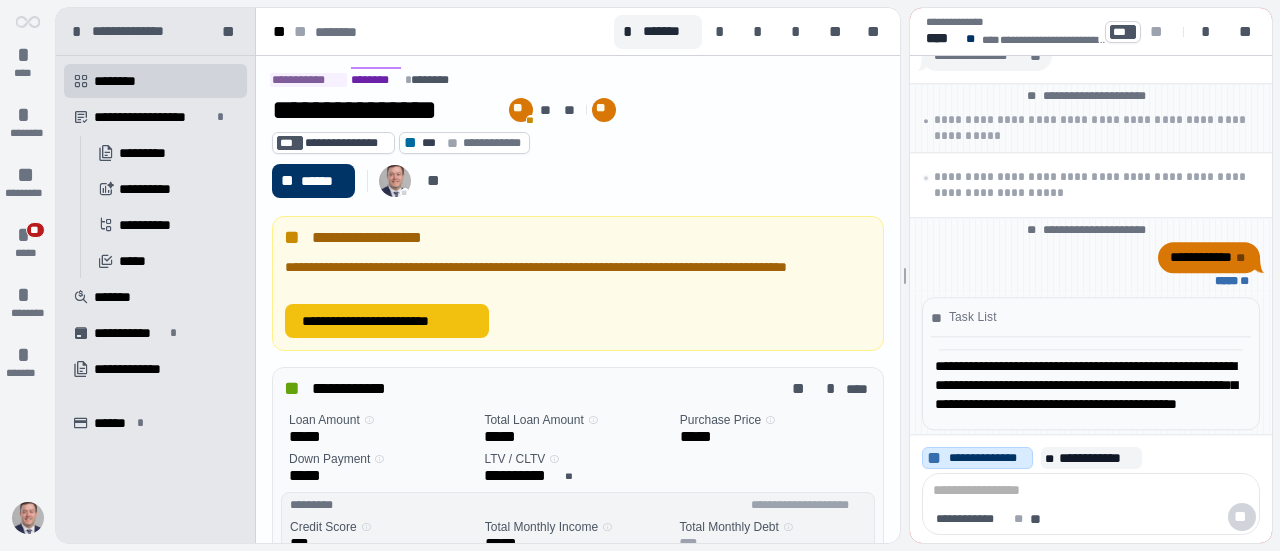 click on "**********" at bounding box center (387, 321) 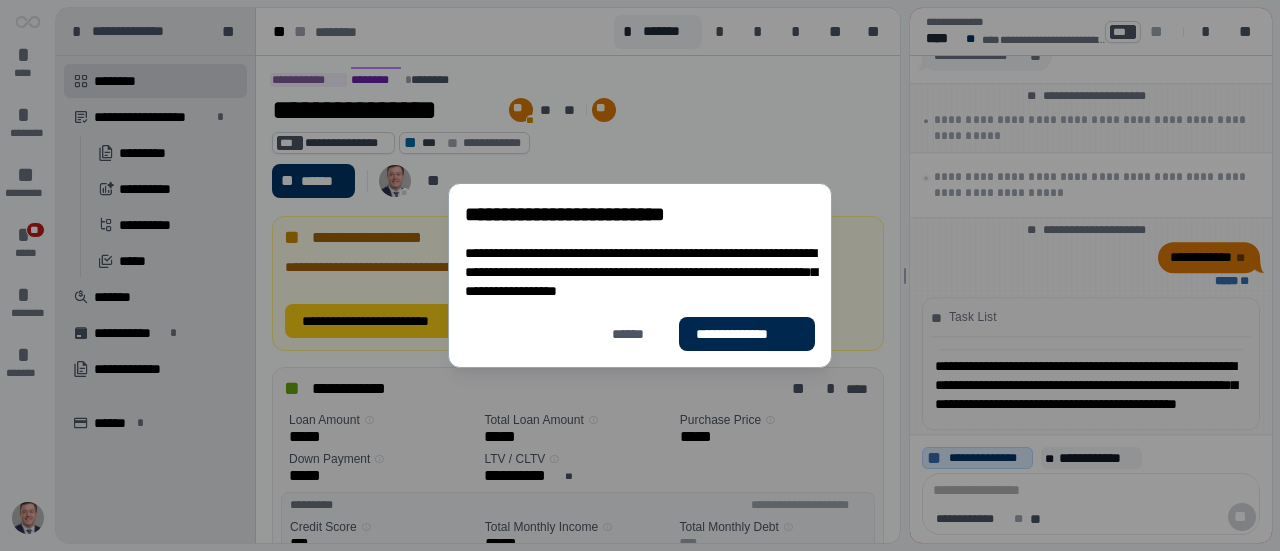 click on "**********" at bounding box center [747, 334] 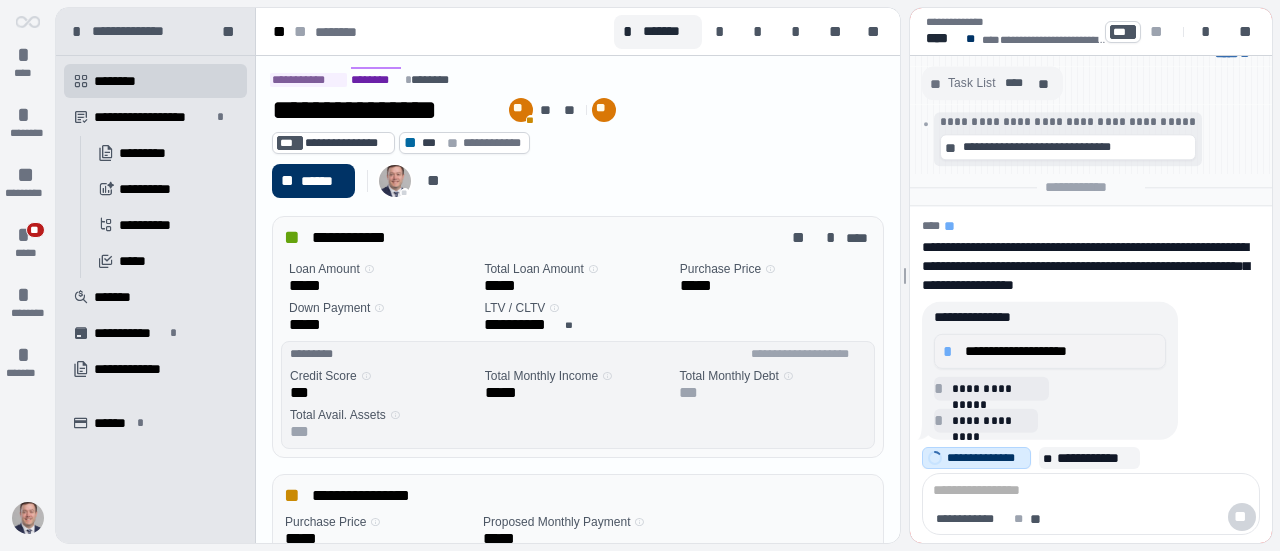 click on "**********" at bounding box center (1061, 351) 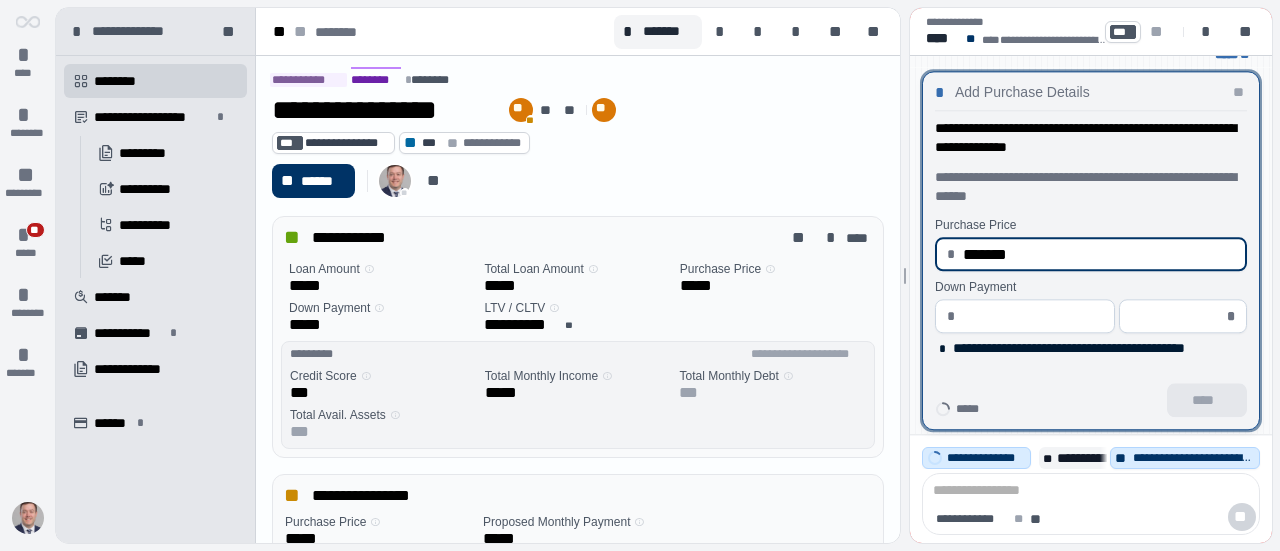 type on "**********" 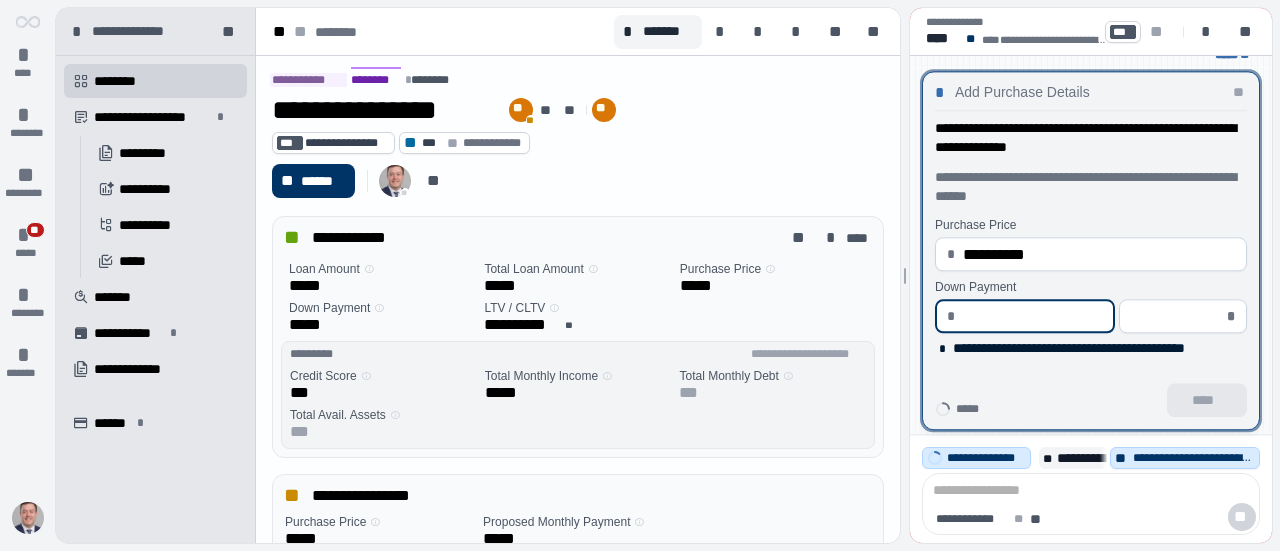 click at bounding box center [1033, 316] 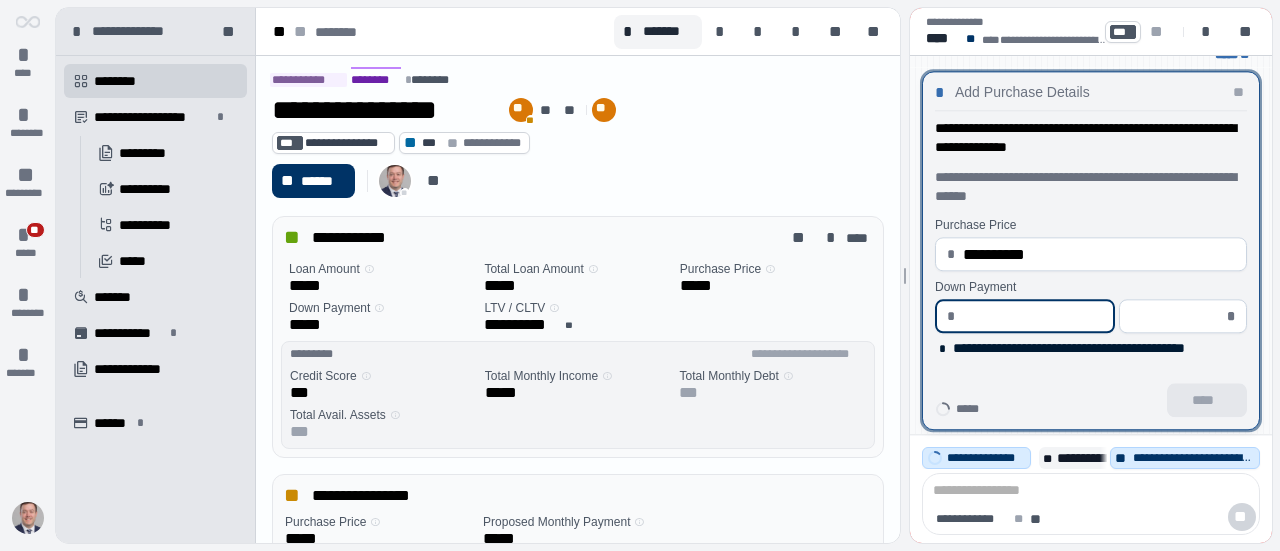 type on "*" 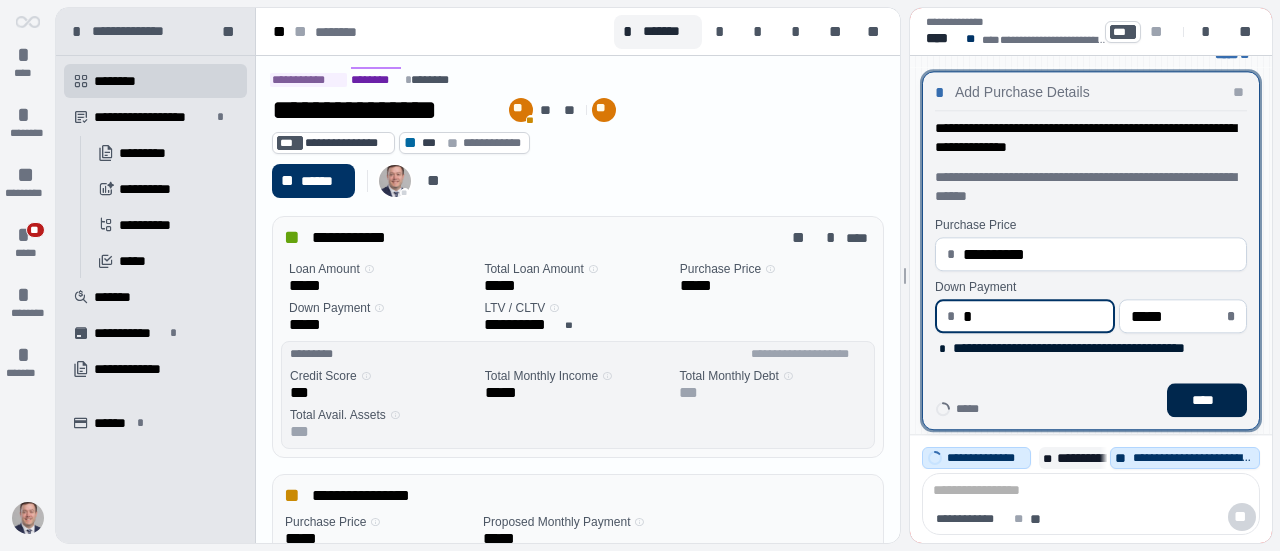 type on "****" 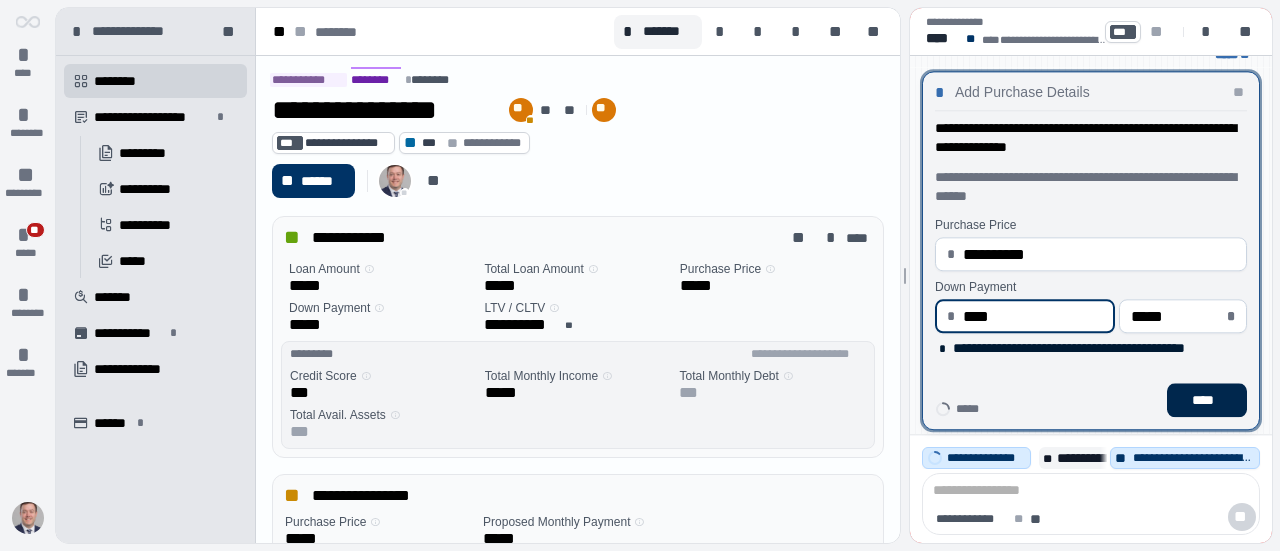 click on "****" at bounding box center (1207, 400) 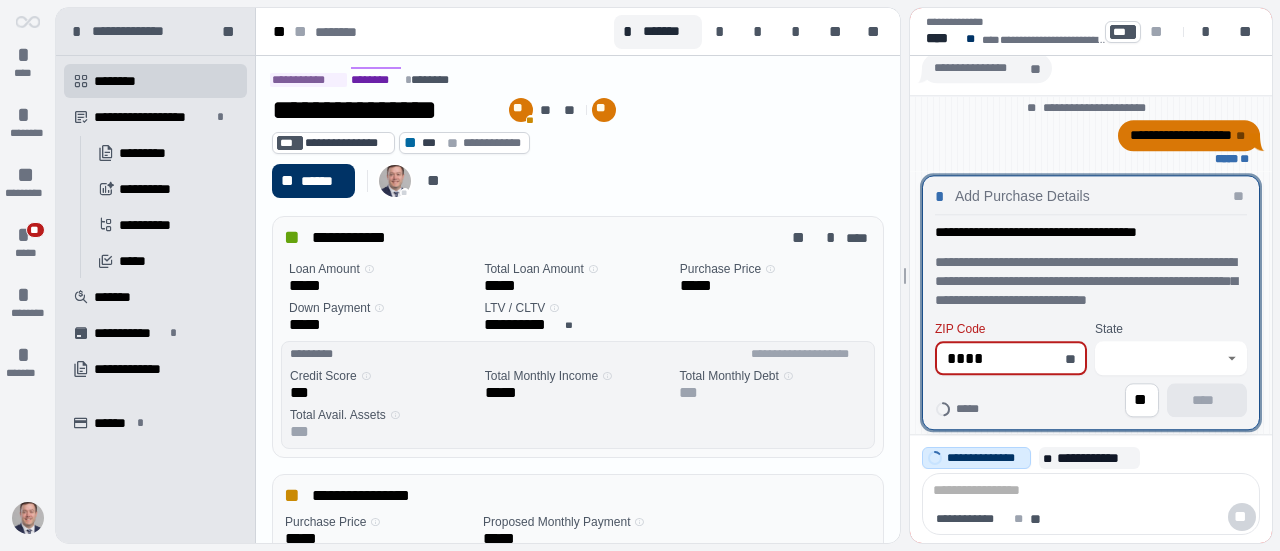 type on "*****" 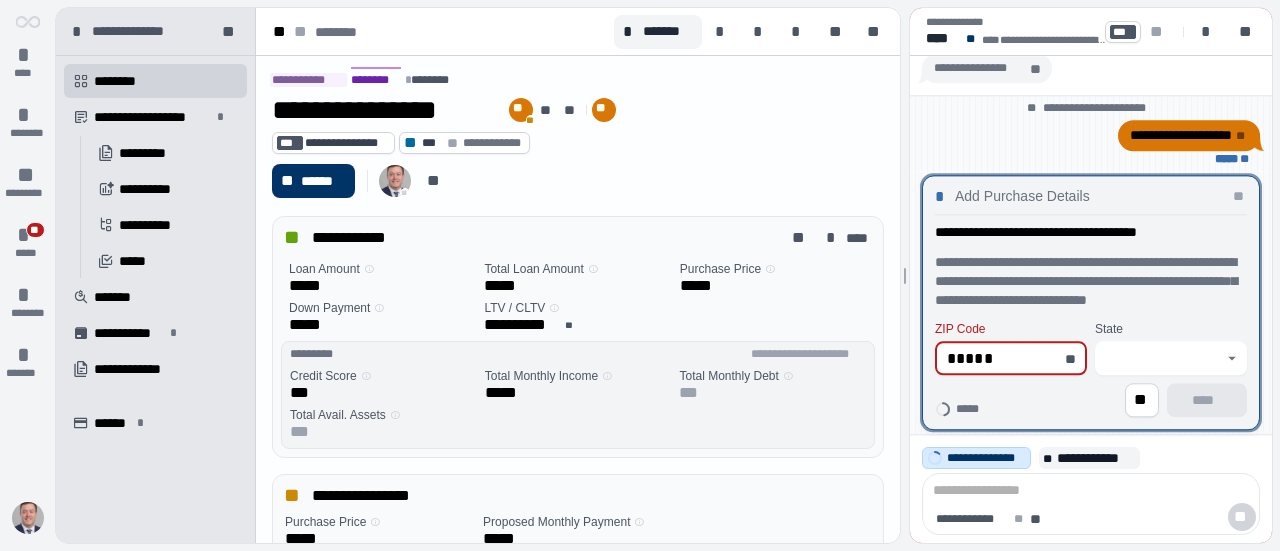 type on "*********" 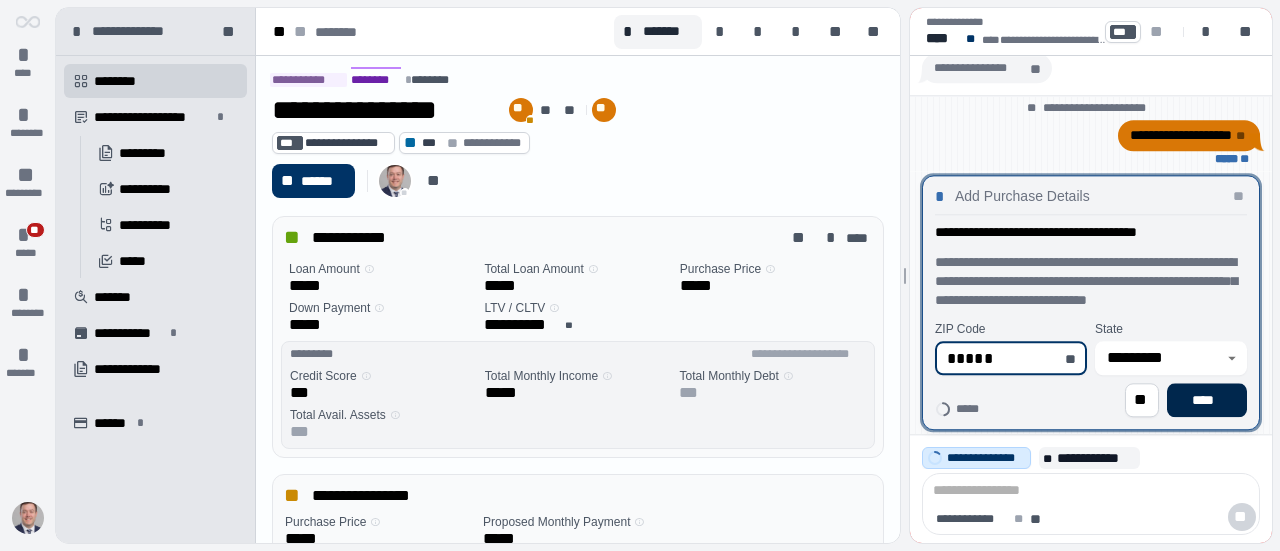 type on "*****" 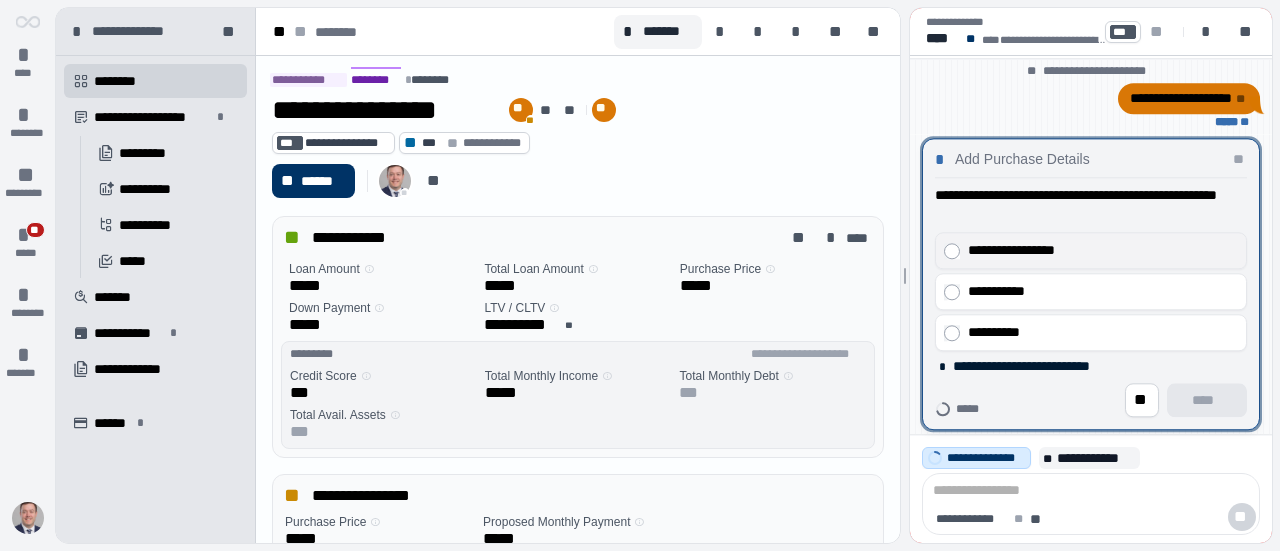 click on "**********" at bounding box center (1098, 250) 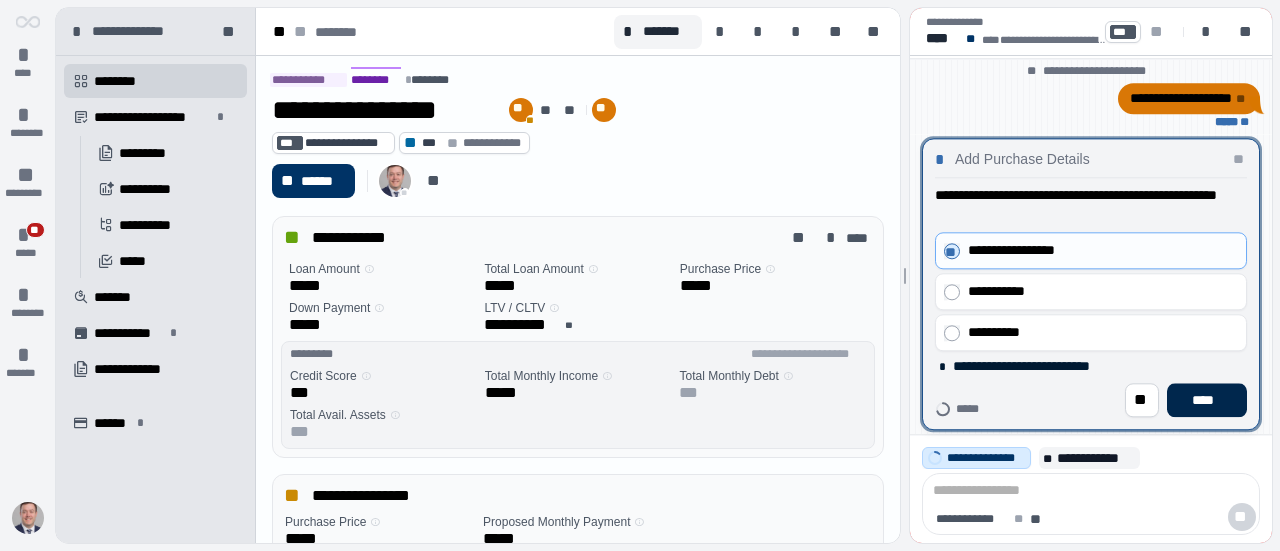 click on "****" at bounding box center [1207, 400] 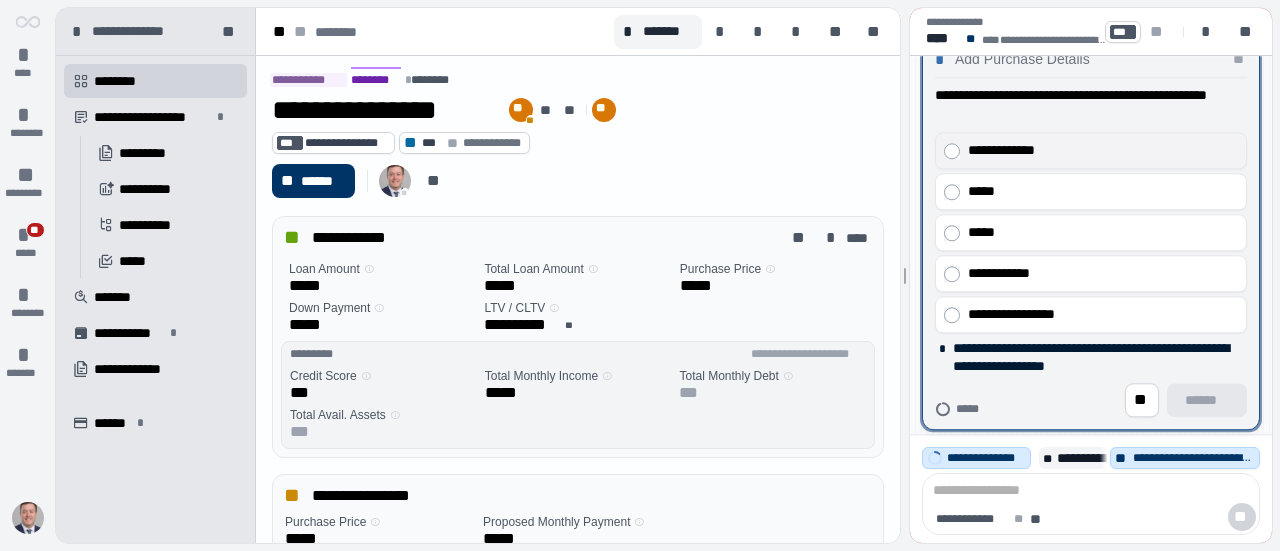 click on "**********" at bounding box center [1098, 150] 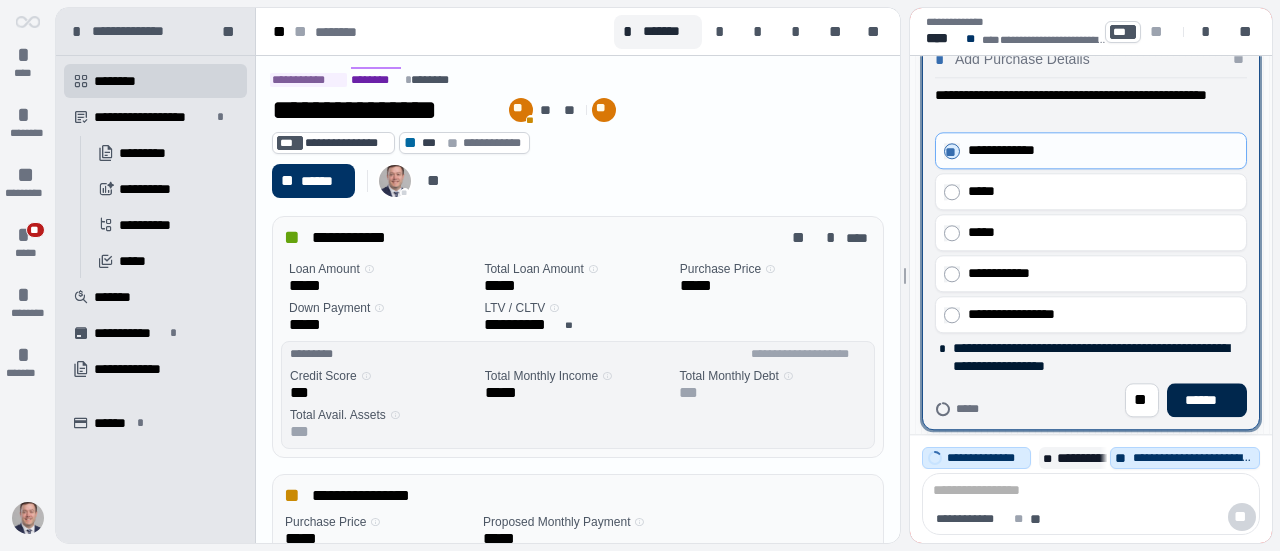 click on "******" at bounding box center (1207, 400) 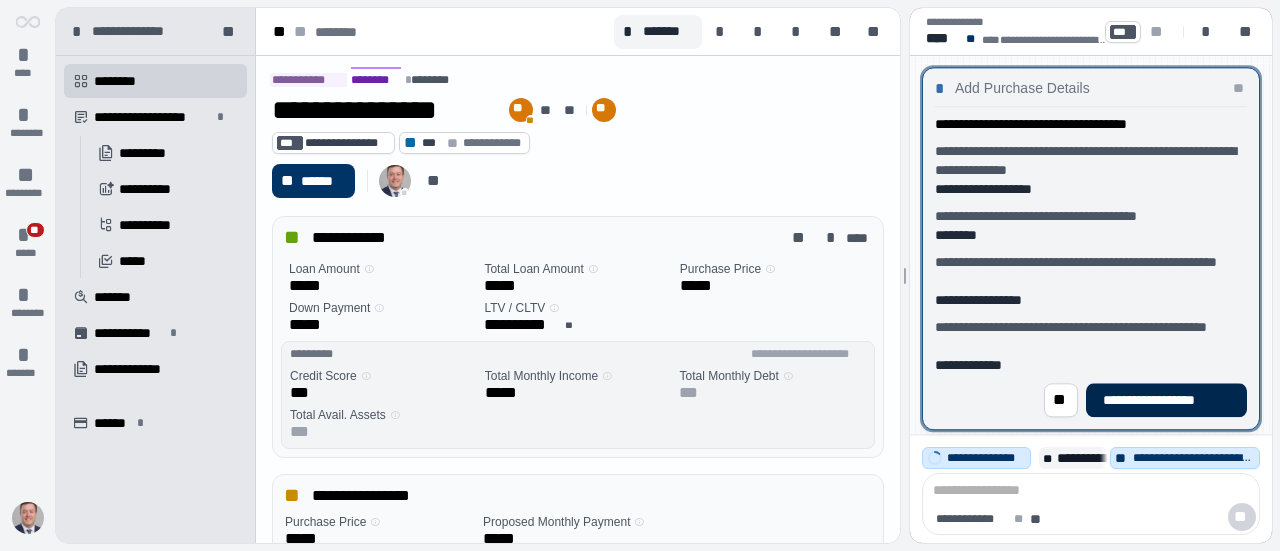 click on "**********" at bounding box center [1166, 400] 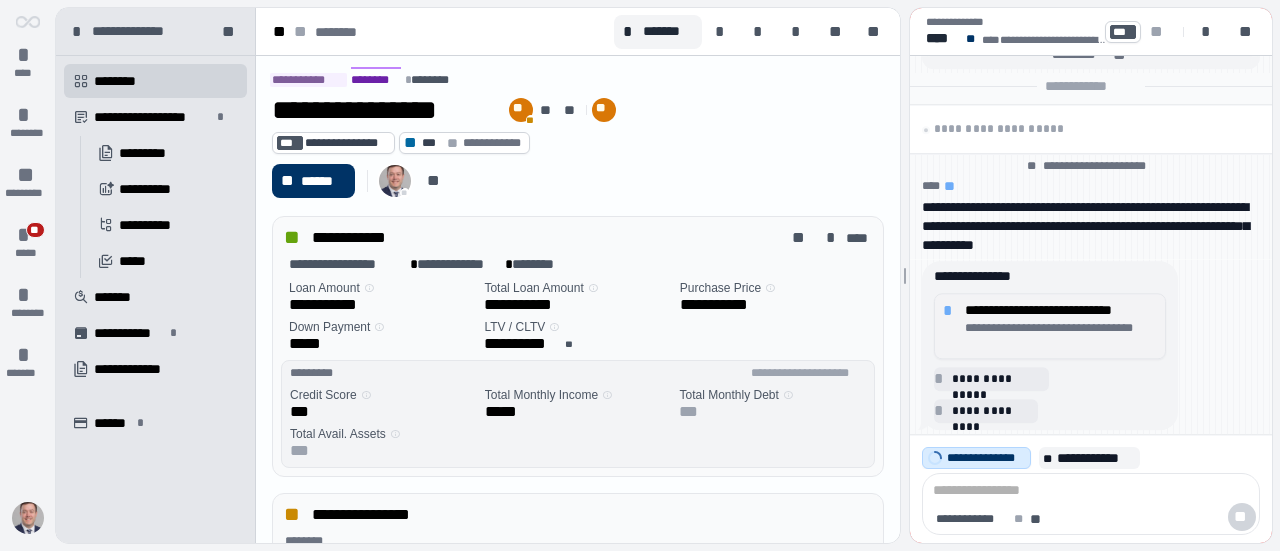 click on "**********" at bounding box center [1061, 310] 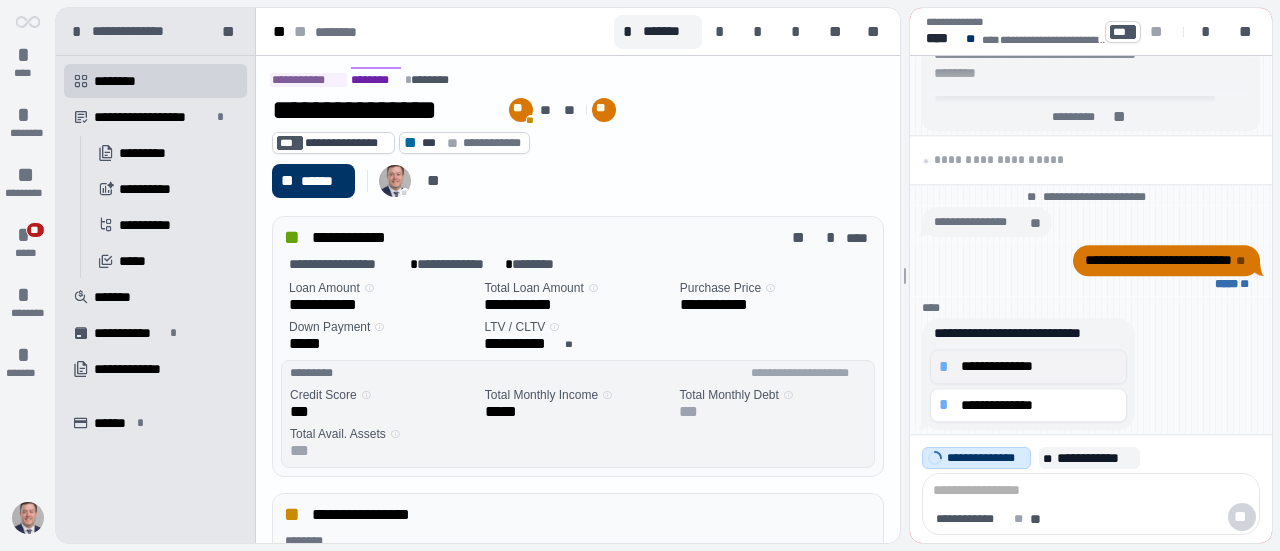 click on "**********" at bounding box center [1039, 366] 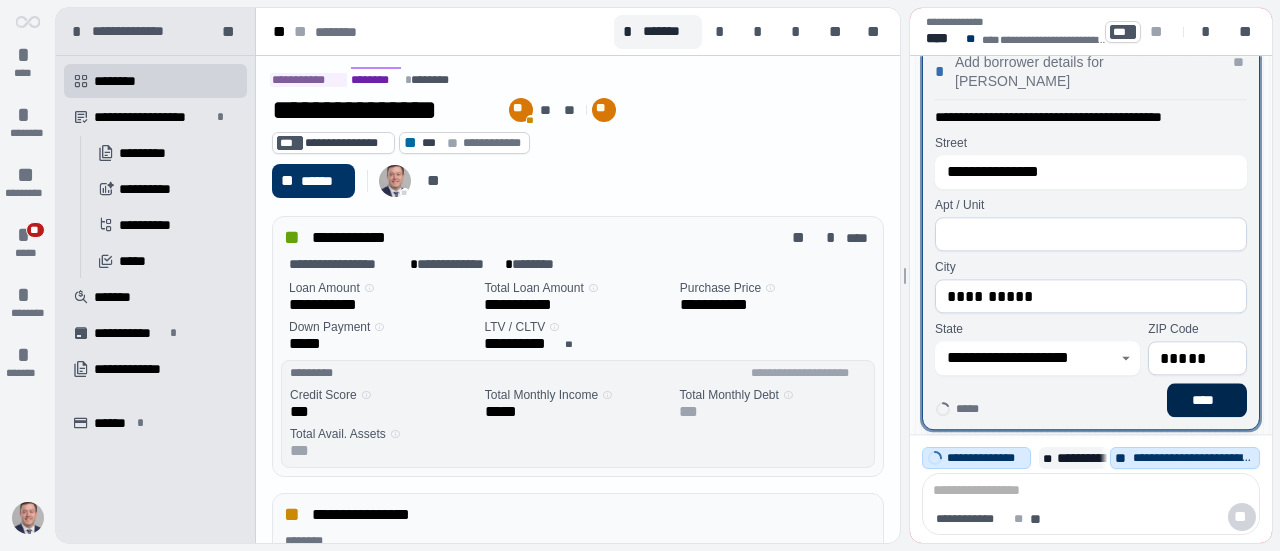 click on "****" at bounding box center (1207, 400) 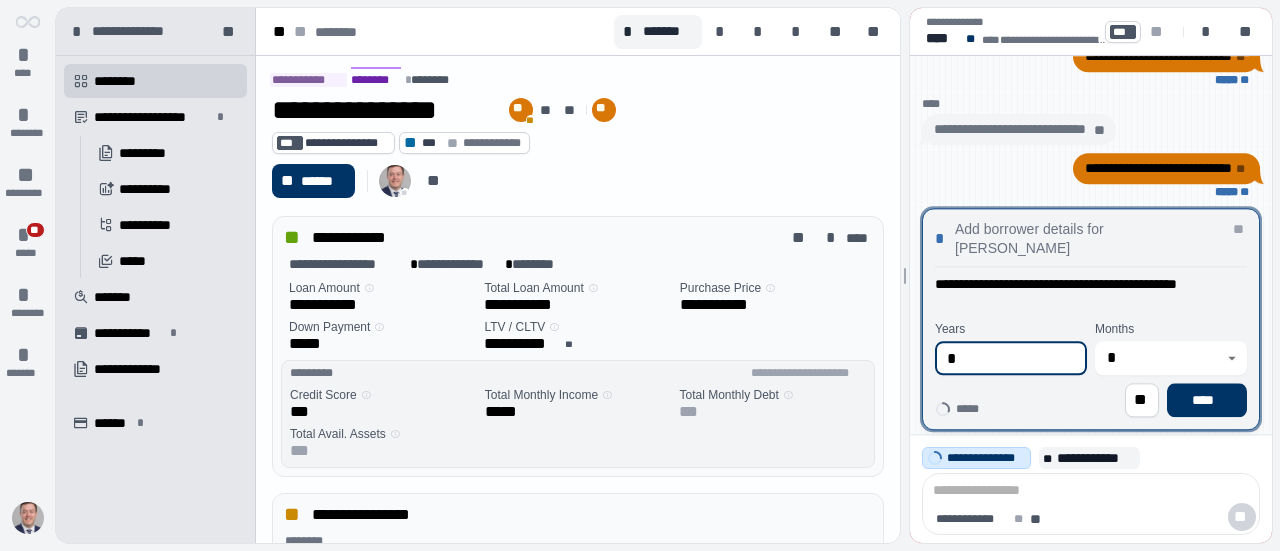 type on "*" 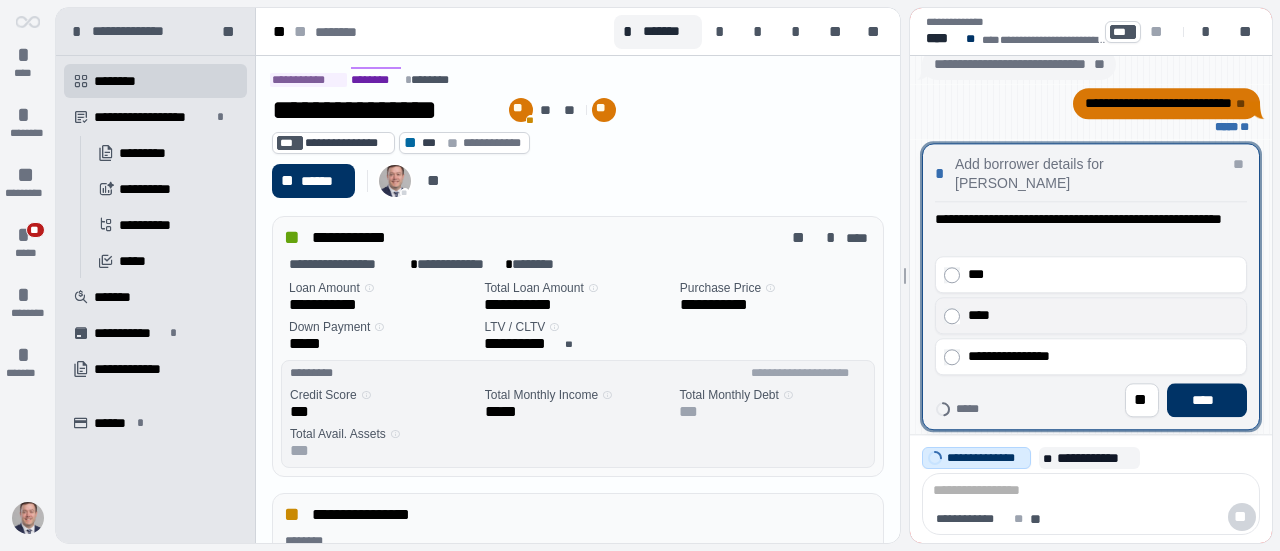 click on "****" at bounding box center [1098, 315] 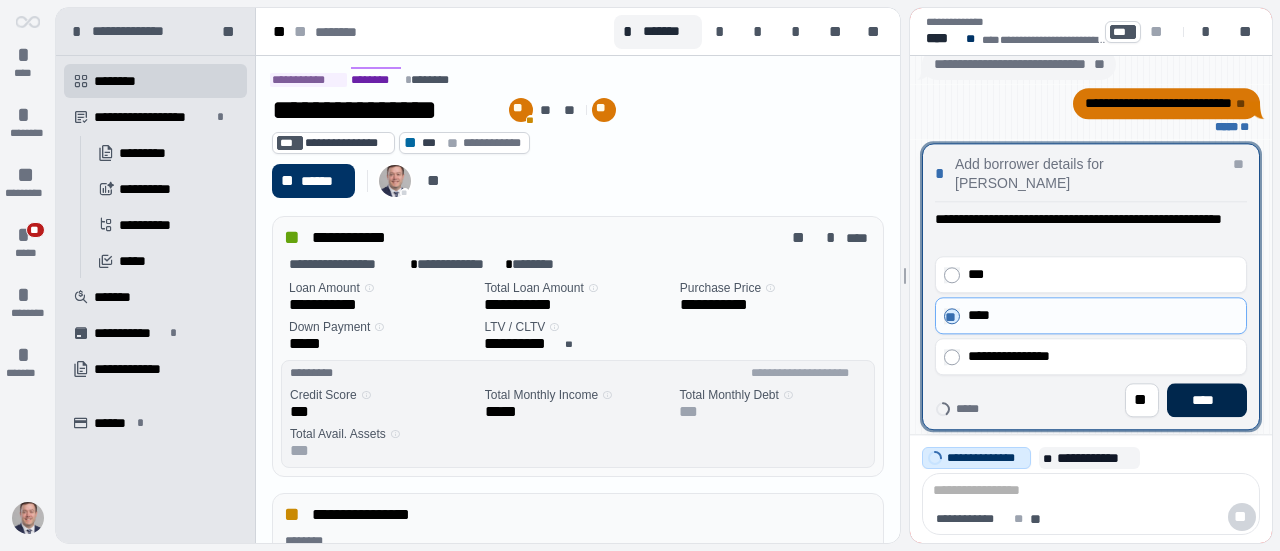 click on "****" at bounding box center (1207, 400) 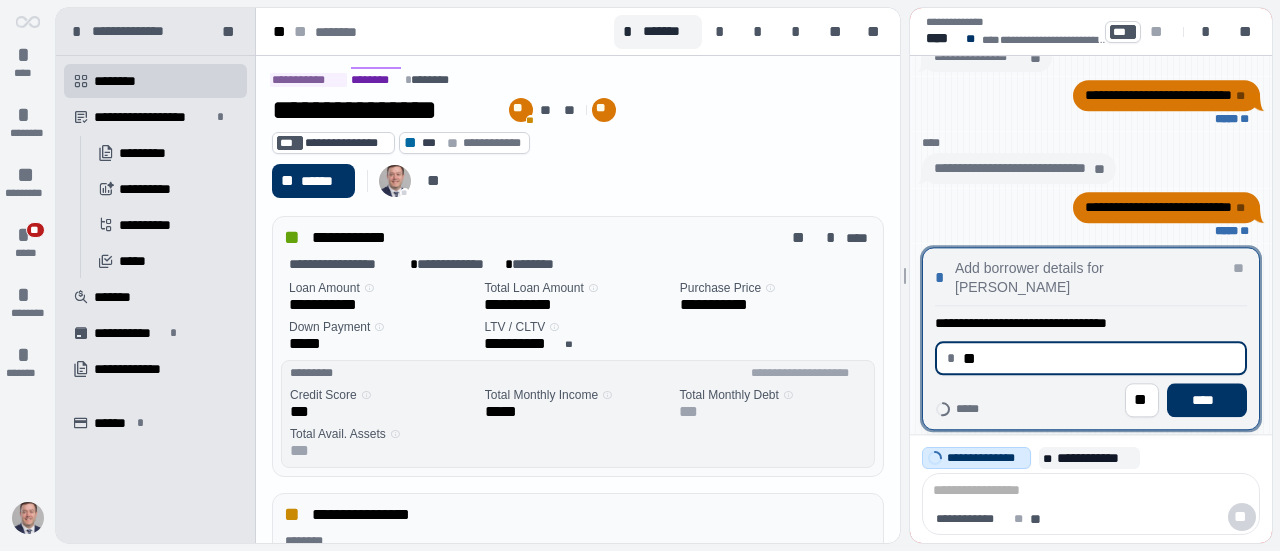 type on "*" 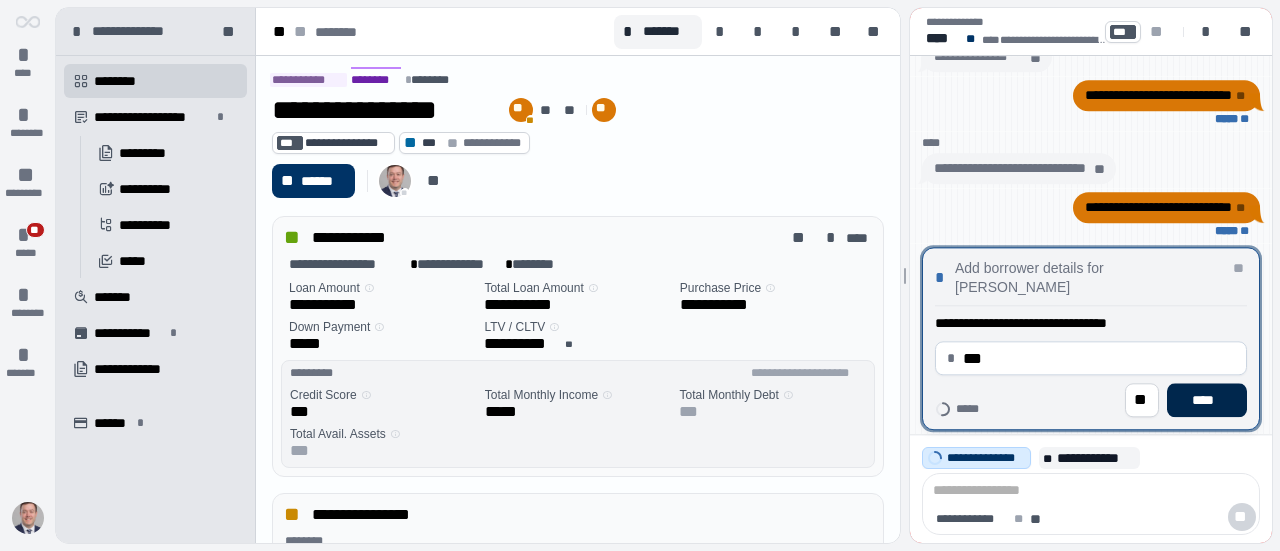type on "******" 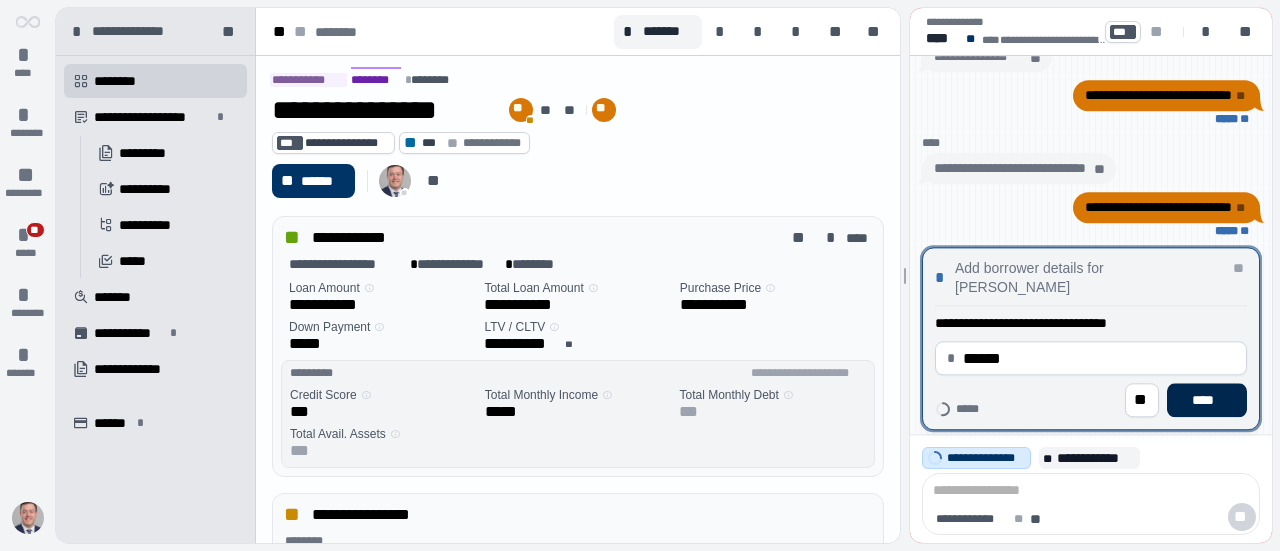 click on "****" at bounding box center (1207, 400) 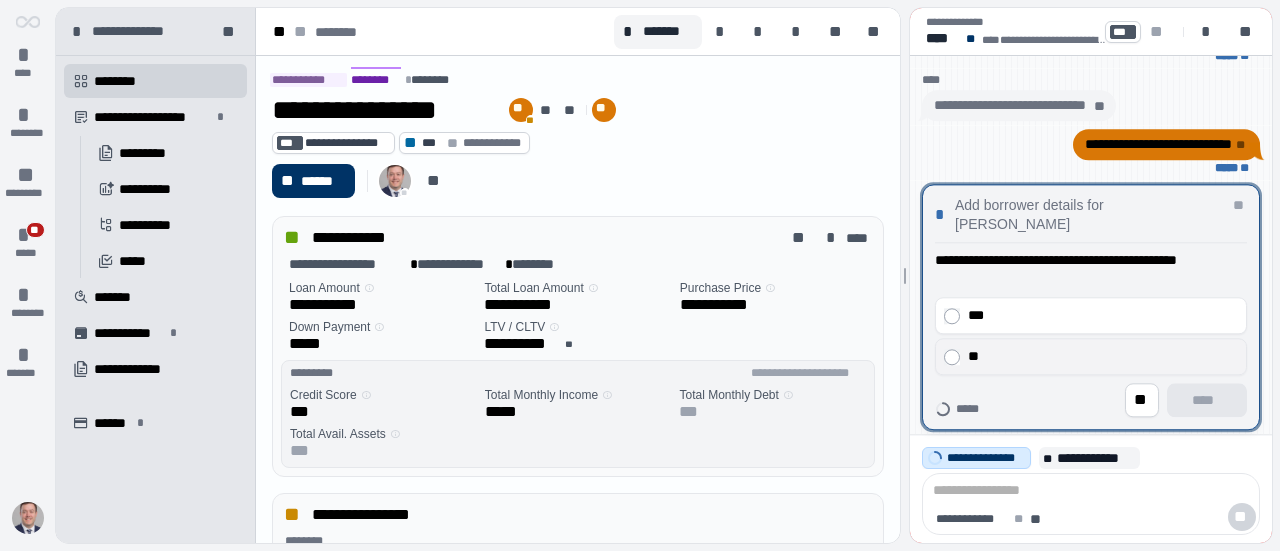 click on "**" at bounding box center (1098, 356) 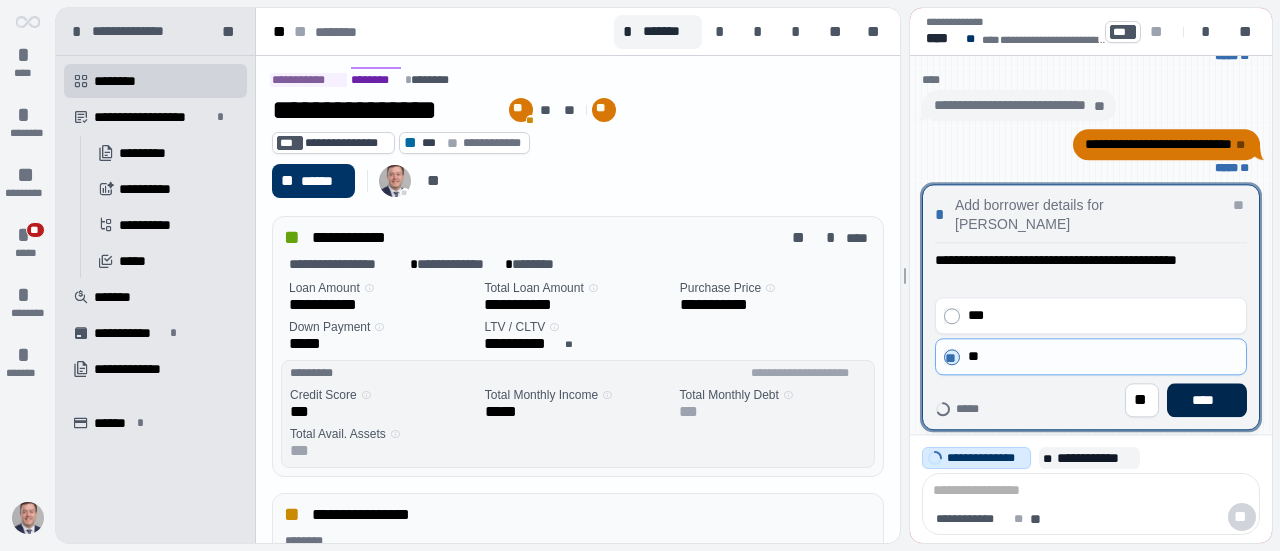 click on "****" at bounding box center (1207, 400) 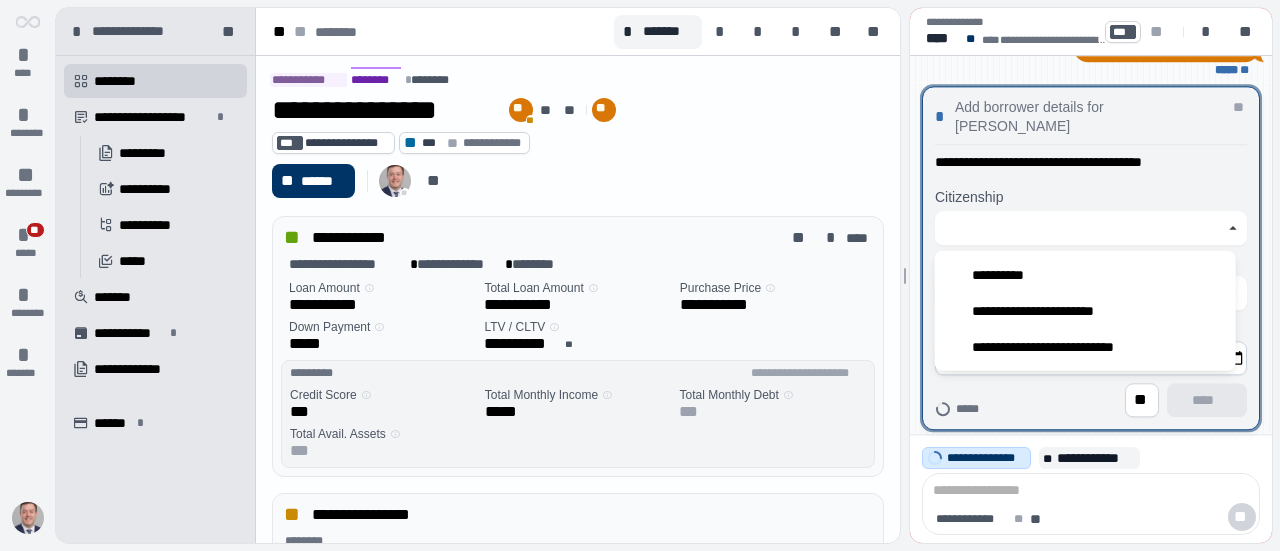 click at bounding box center (1079, 228) 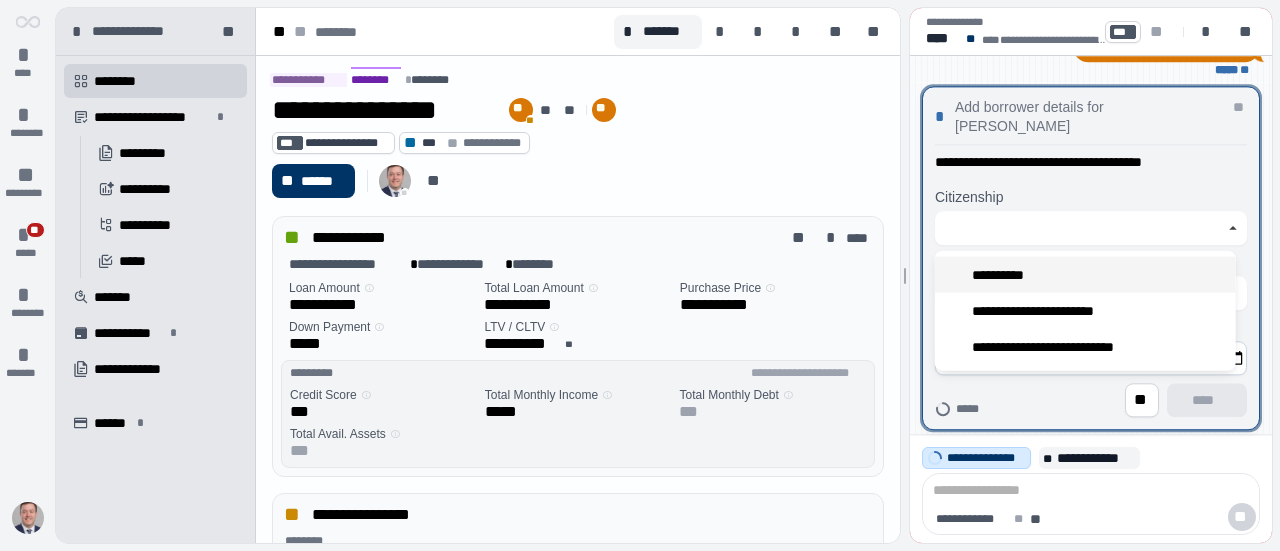 click on "**********" at bounding box center [1003, 274] 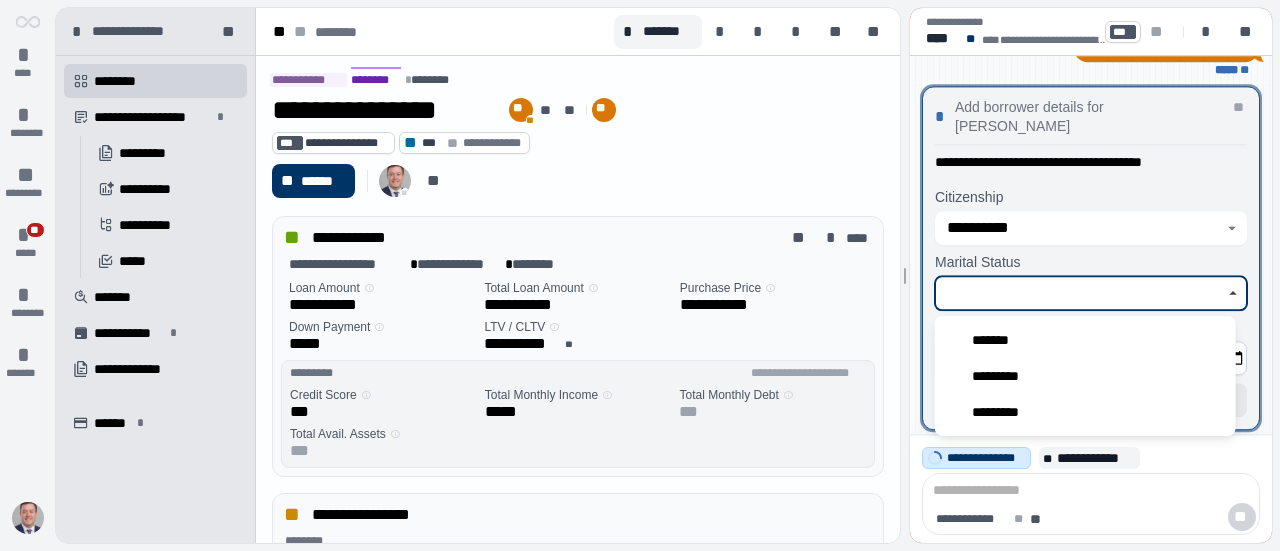 click at bounding box center (1079, 293) 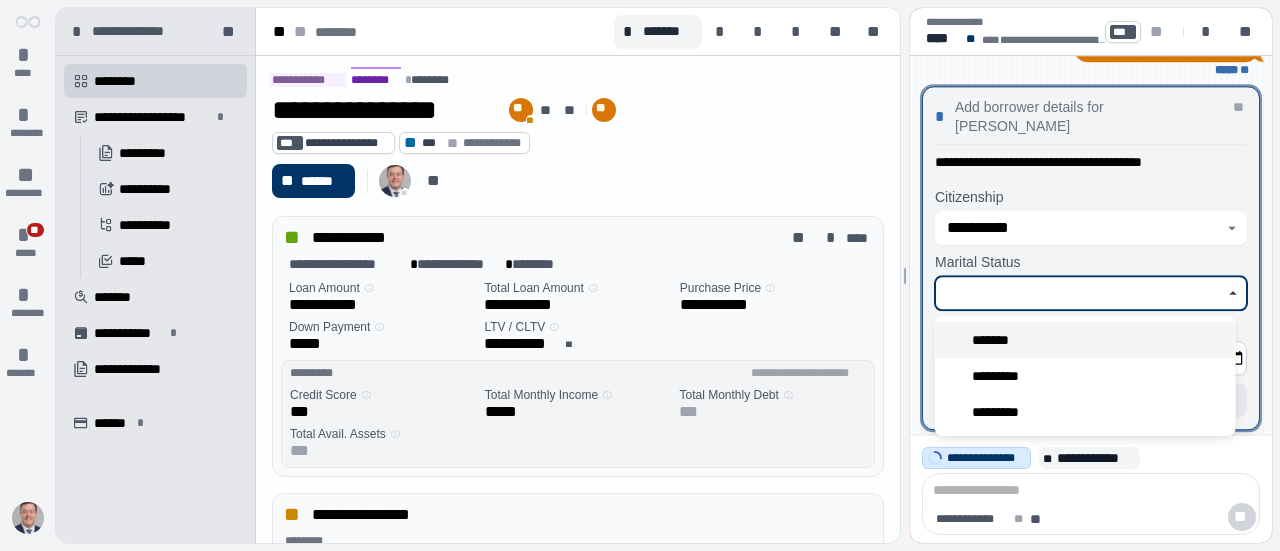 click on "*******" at bounding box center [1085, 340] 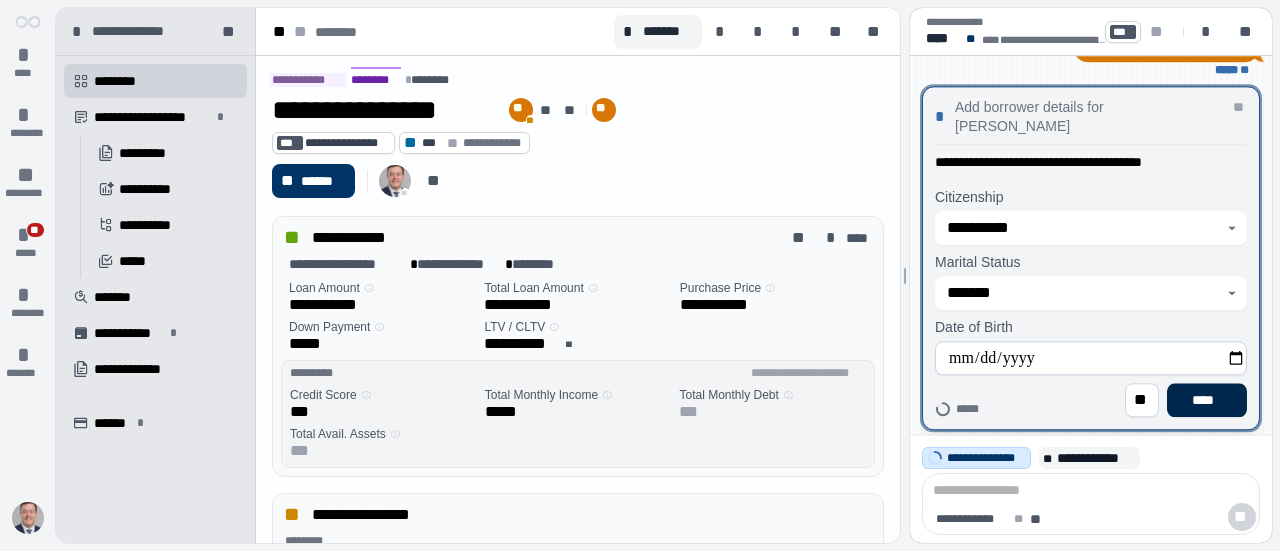 click on "****" at bounding box center (1207, 400) 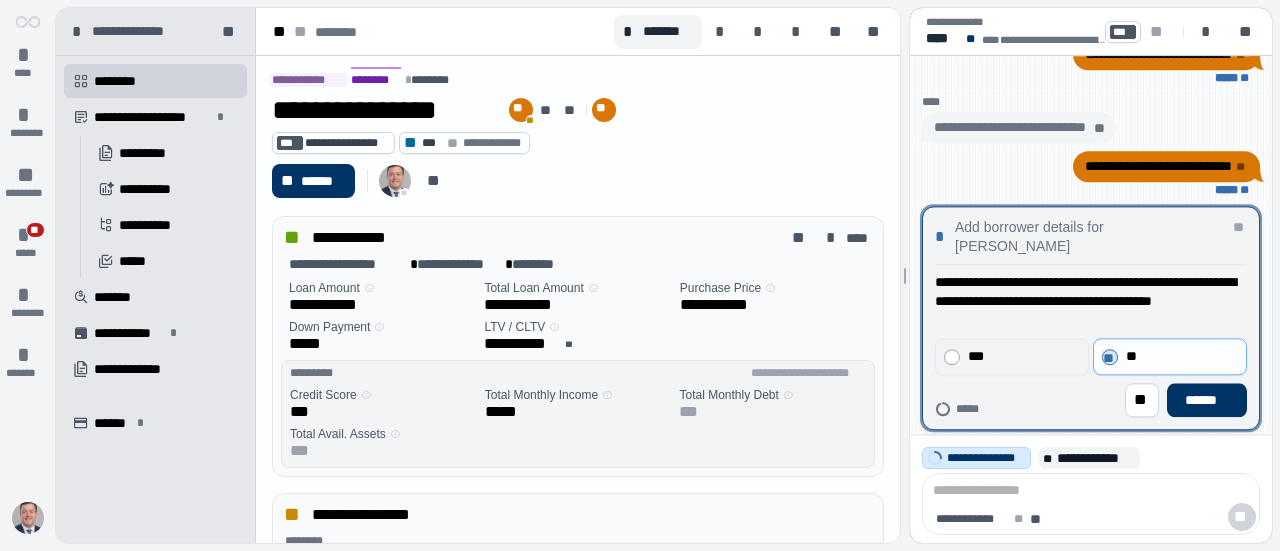 click on "***" at bounding box center (1022, 356) 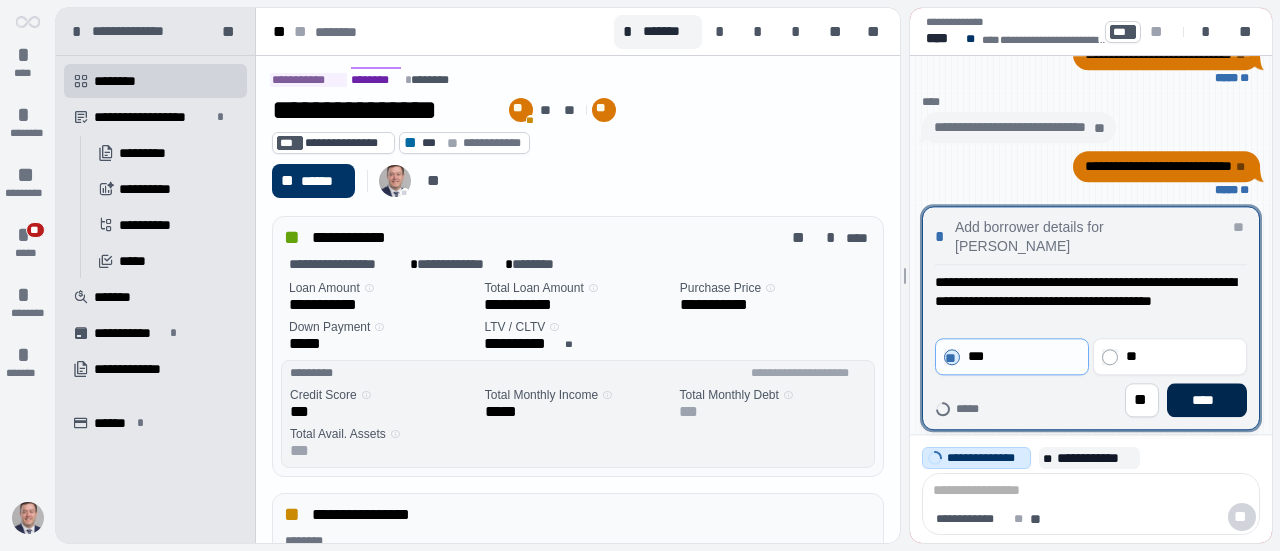 click on "****" at bounding box center [1207, 400] 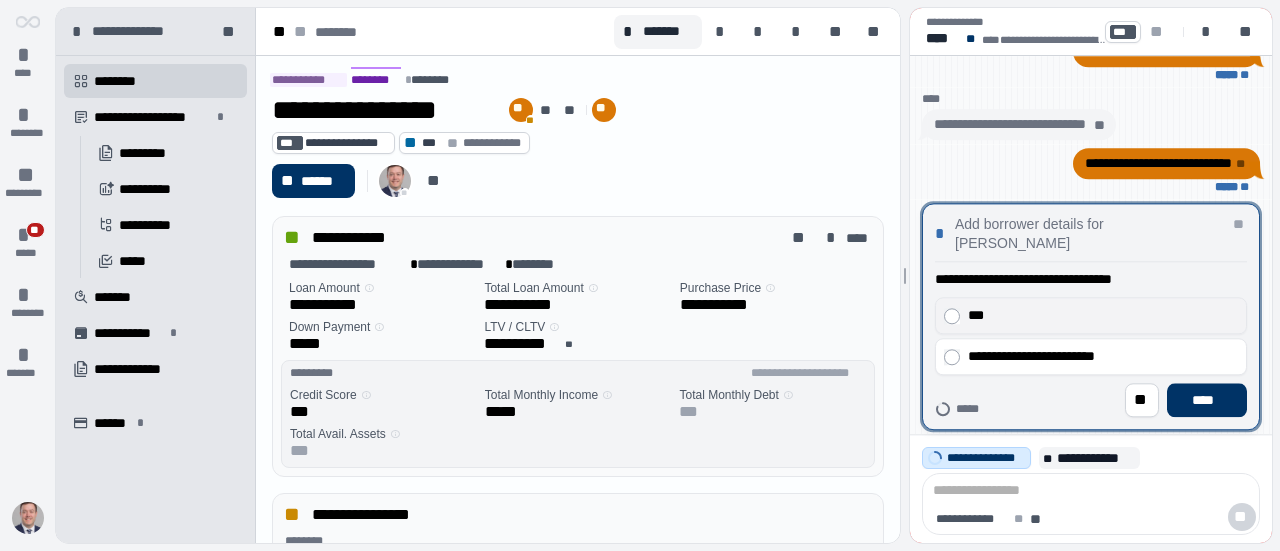 click on "***" at bounding box center (1091, 315) 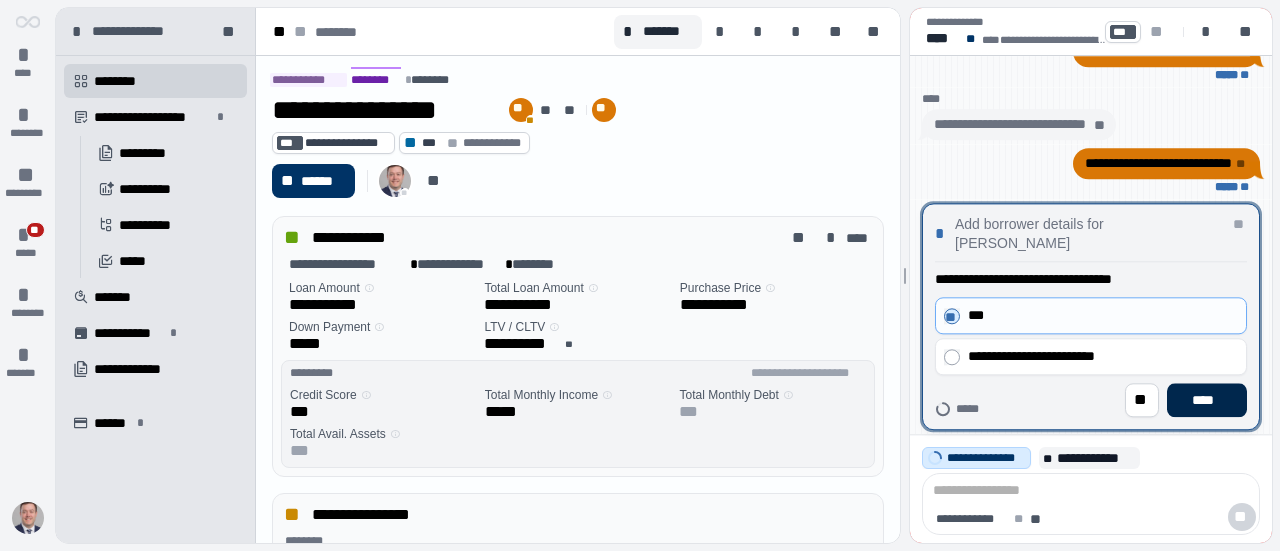 click on "****" at bounding box center (1207, 400) 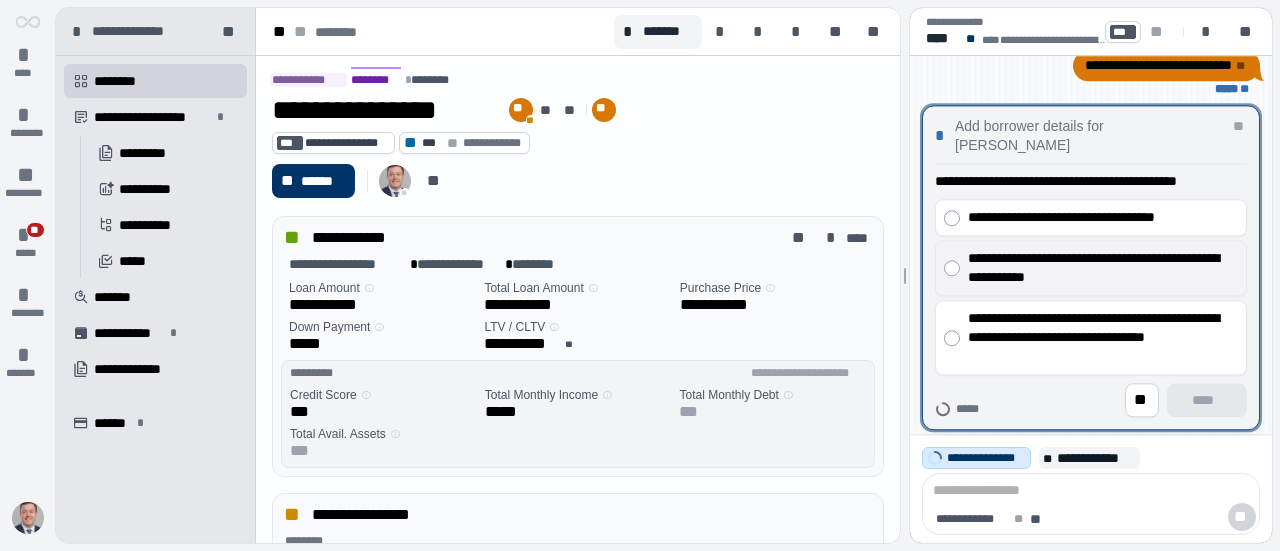 click on "**********" at bounding box center [1091, 268] 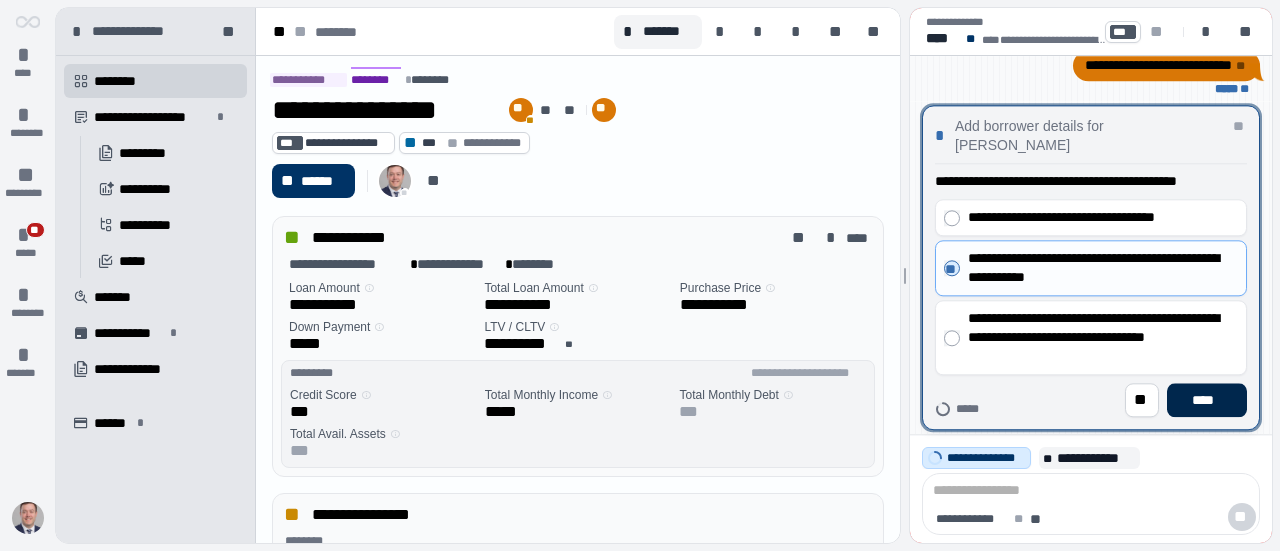 click on "****" at bounding box center (1207, 400) 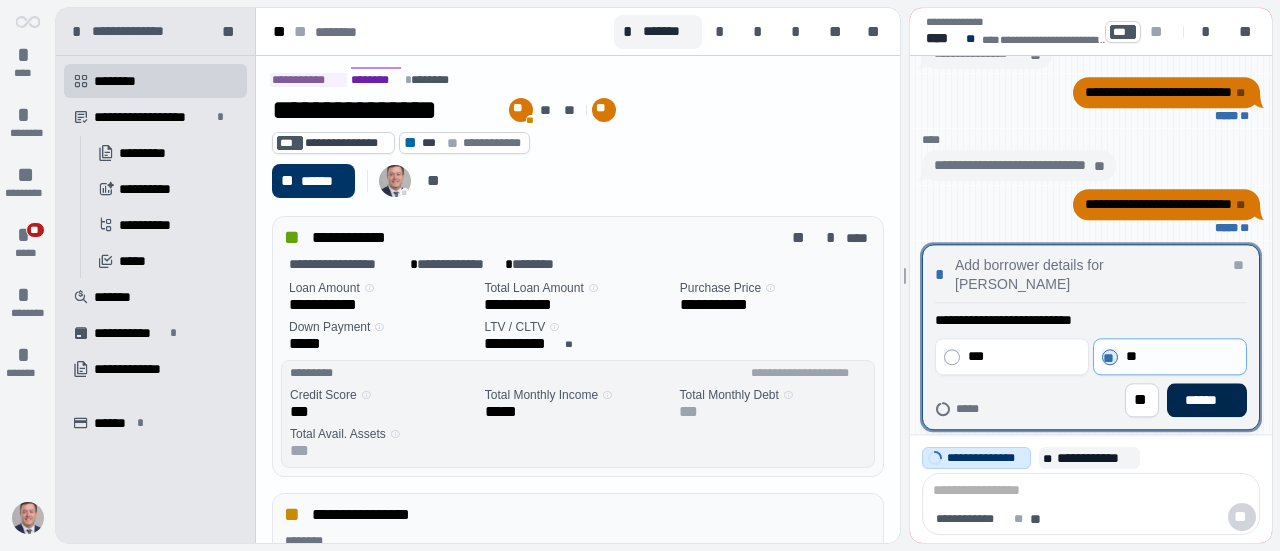 click on "******" at bounding box center [1207, 400] 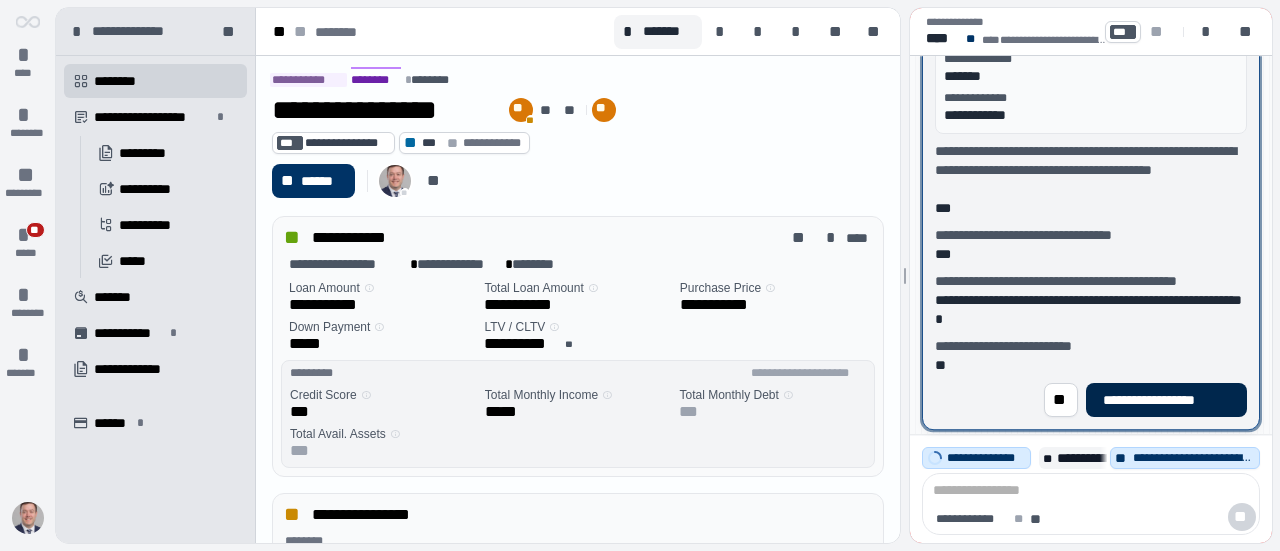click on "**********" at bounding box center (1166, 400) 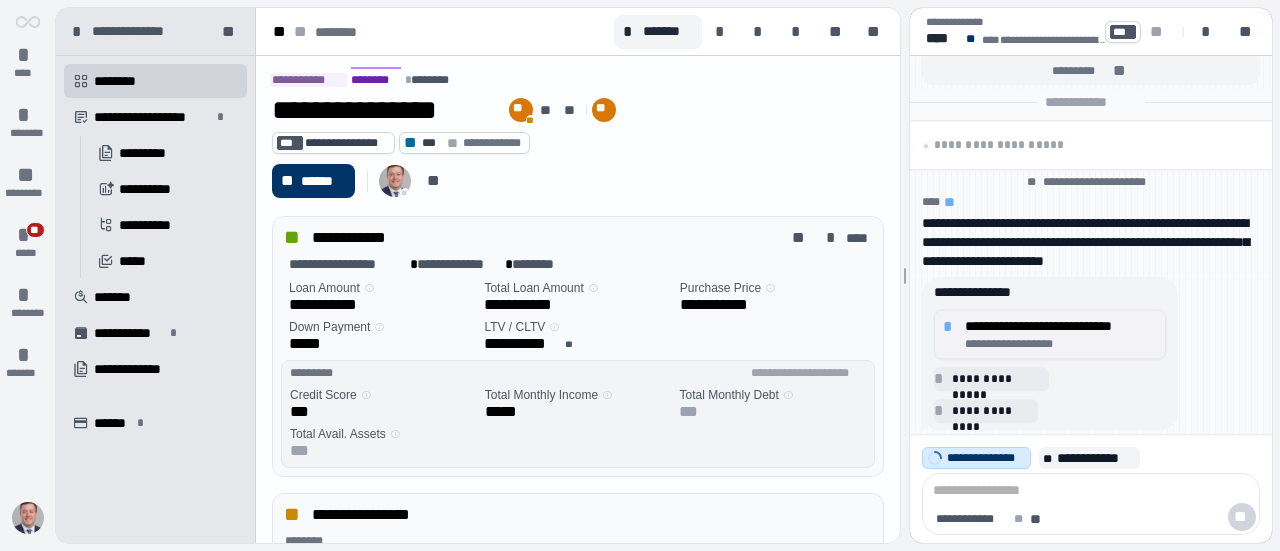 click on "**********" at bounding box center [1061, 326] 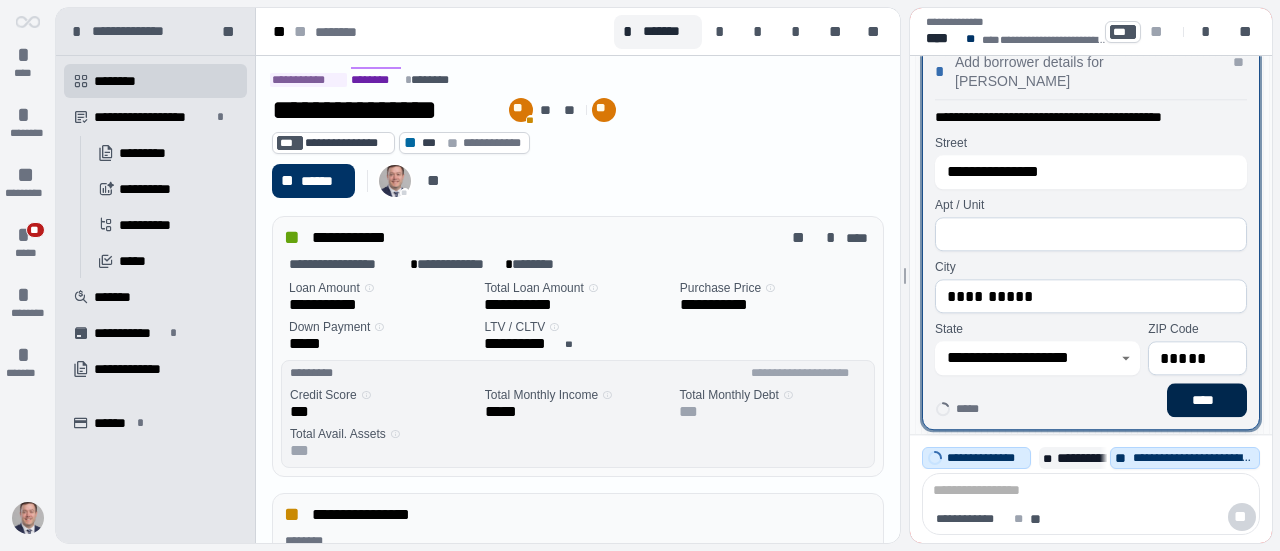 click on "****" at bounding box center [1207, 400] 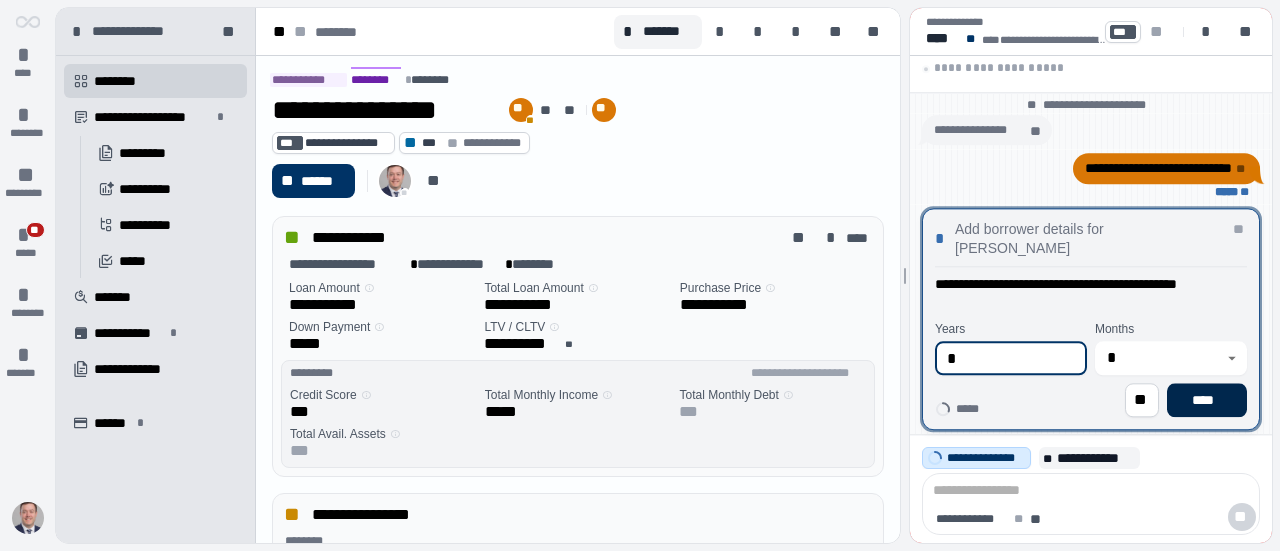 type on "*" 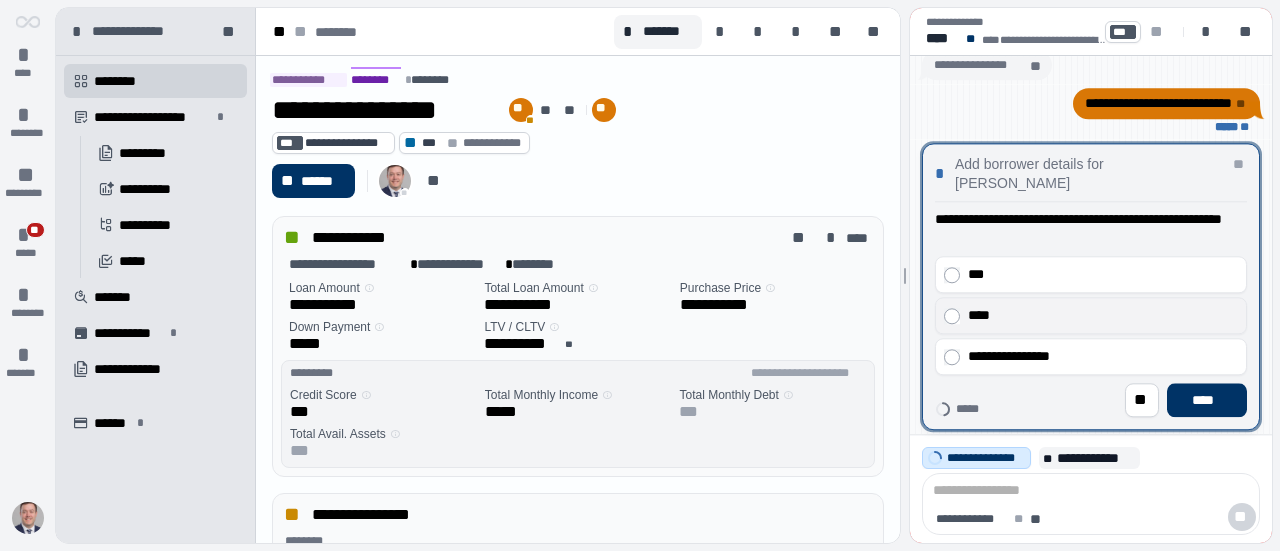 click on "****" at bounding box center (1098, 315) 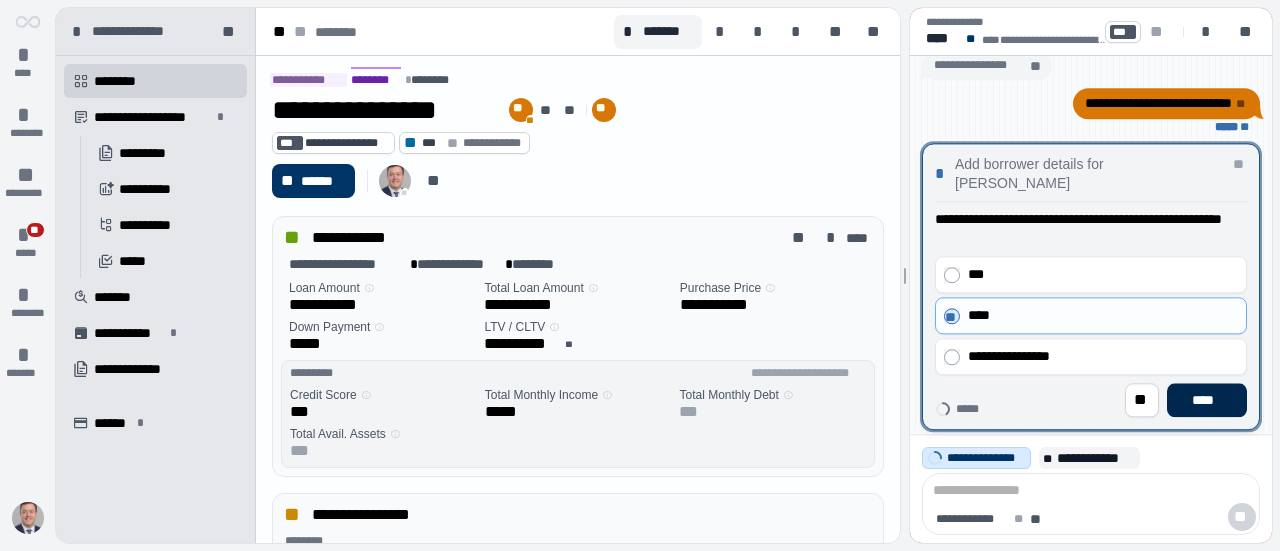 click on "****" at bounding box center [1207, 400] 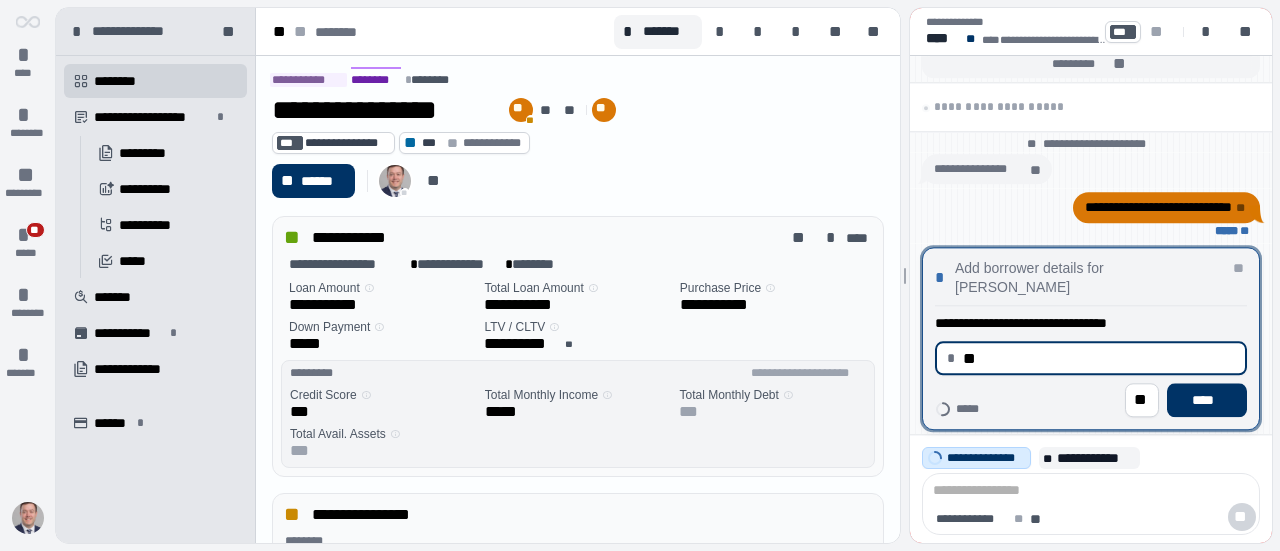 type on "*" 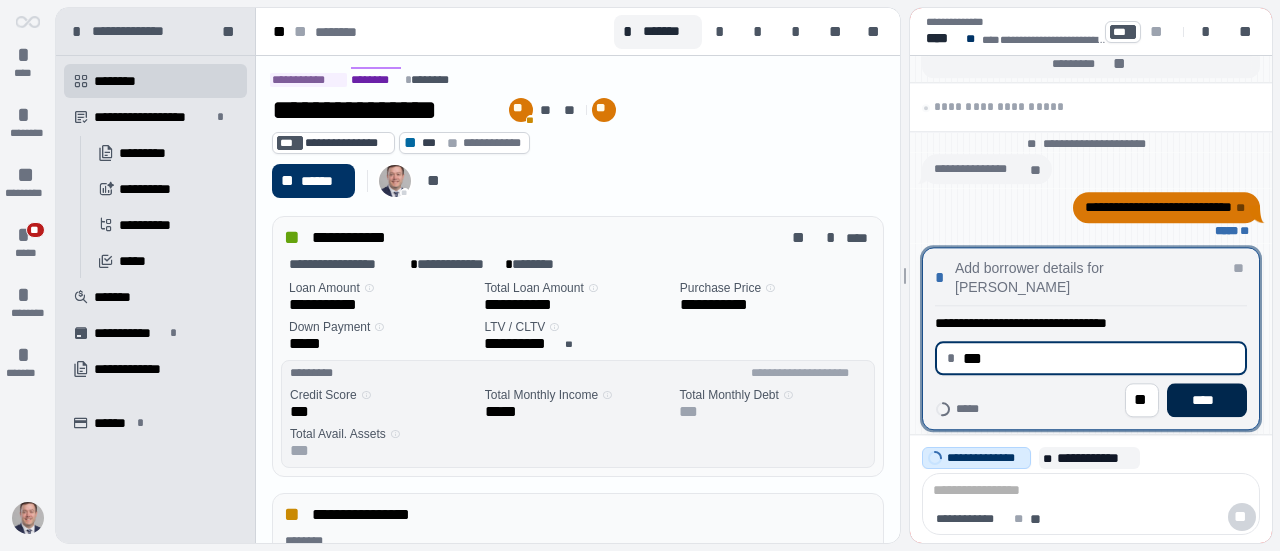 type on "******" 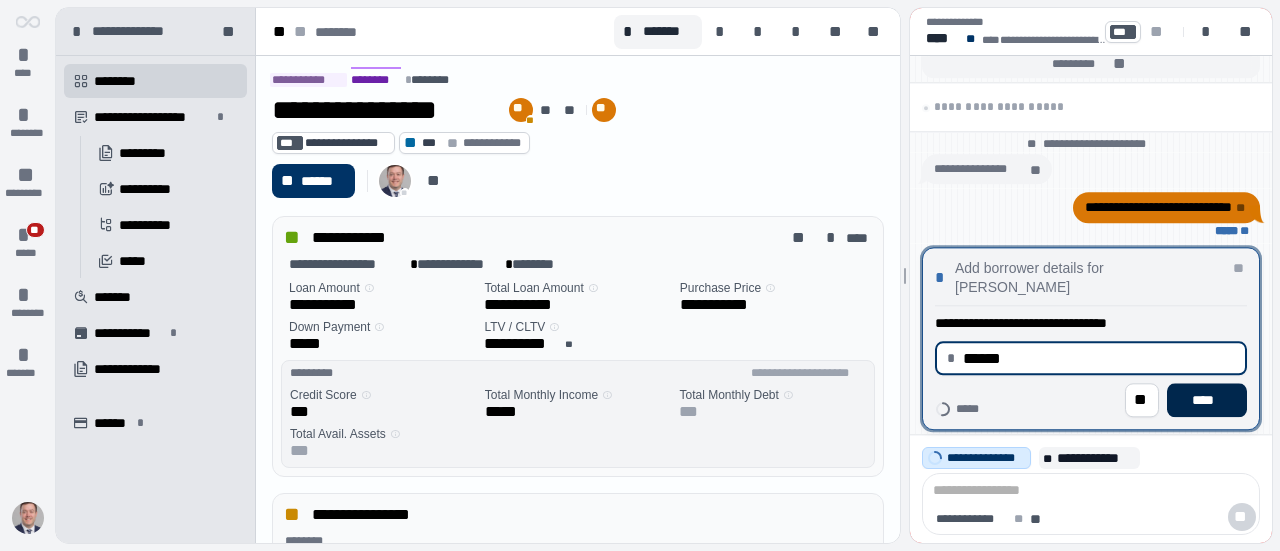 click on "****" at bounding box center (1207, 400) 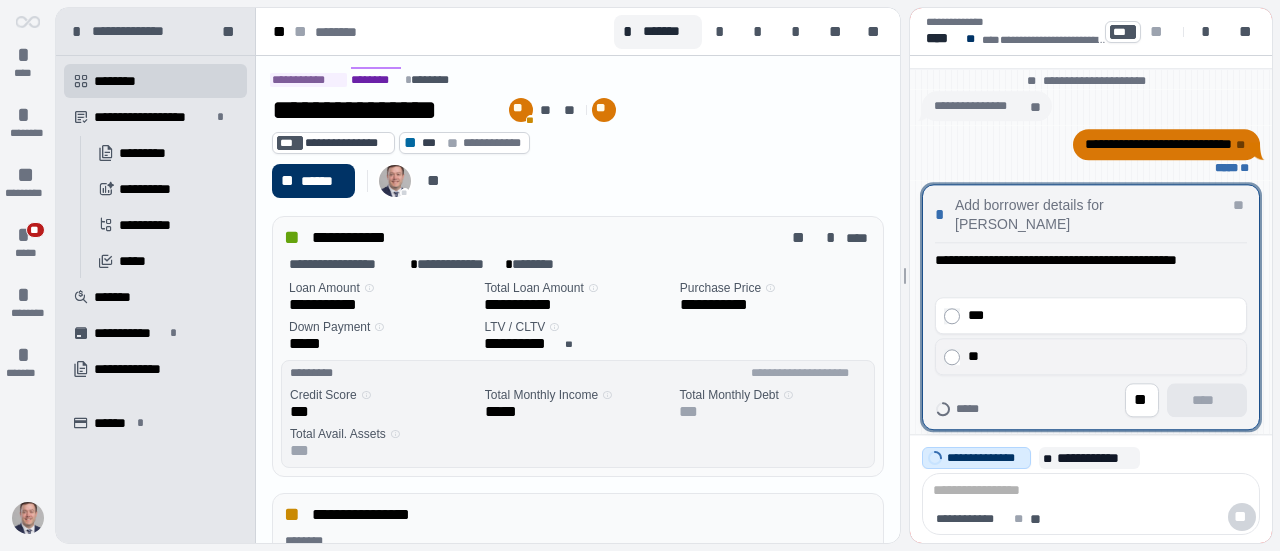 click on "**" at bounding box center (1098, 356) 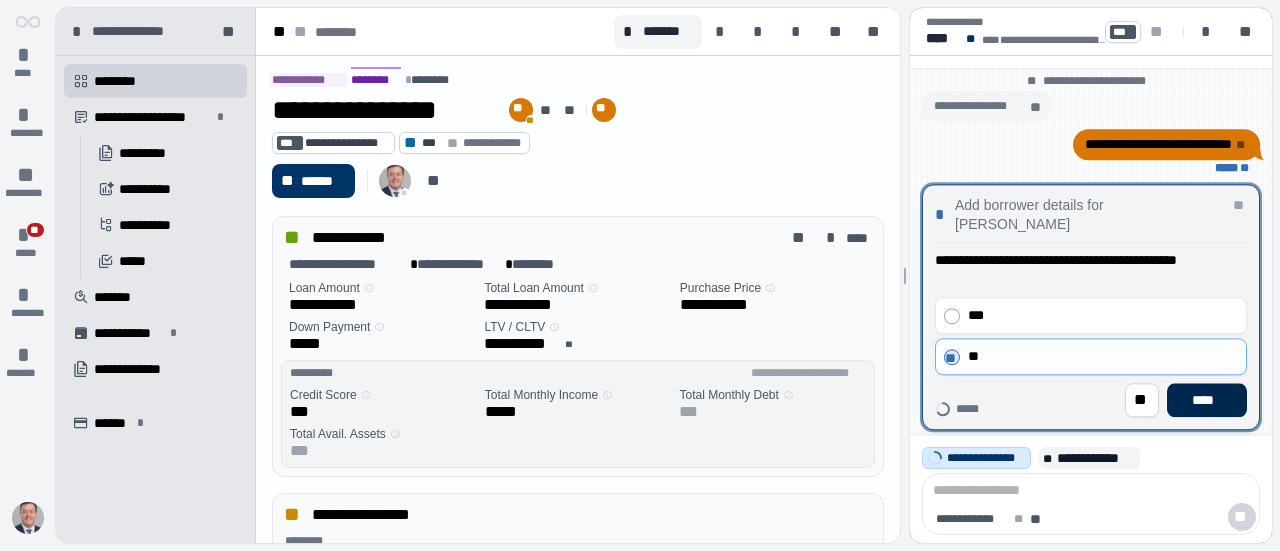 click on "****" at bounding box center [1207, 400] 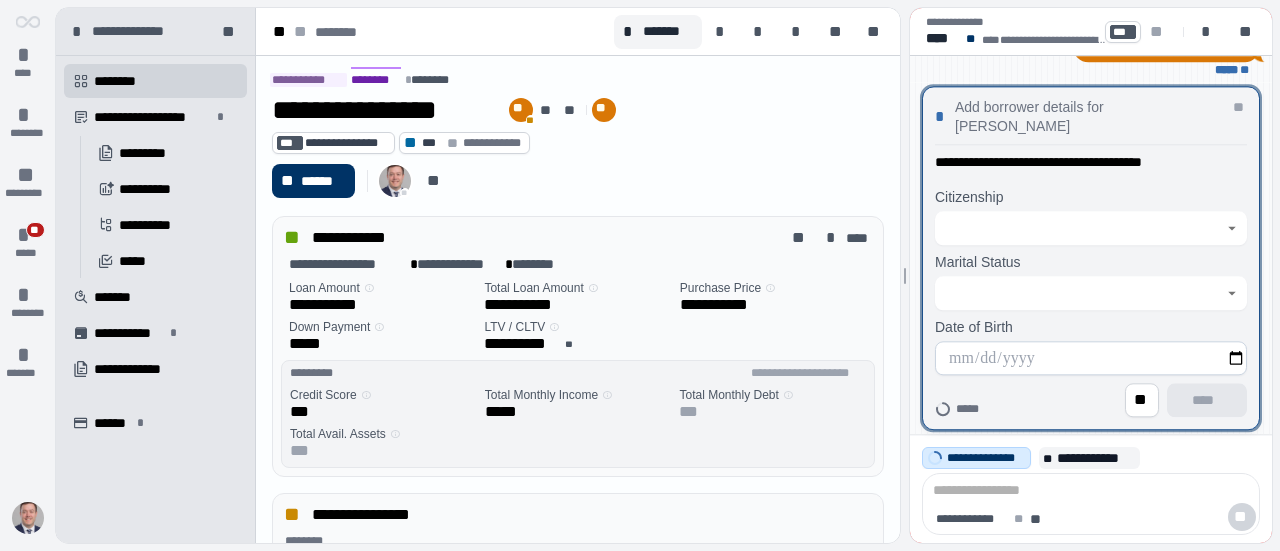 click at bounding box center (1079, 228) 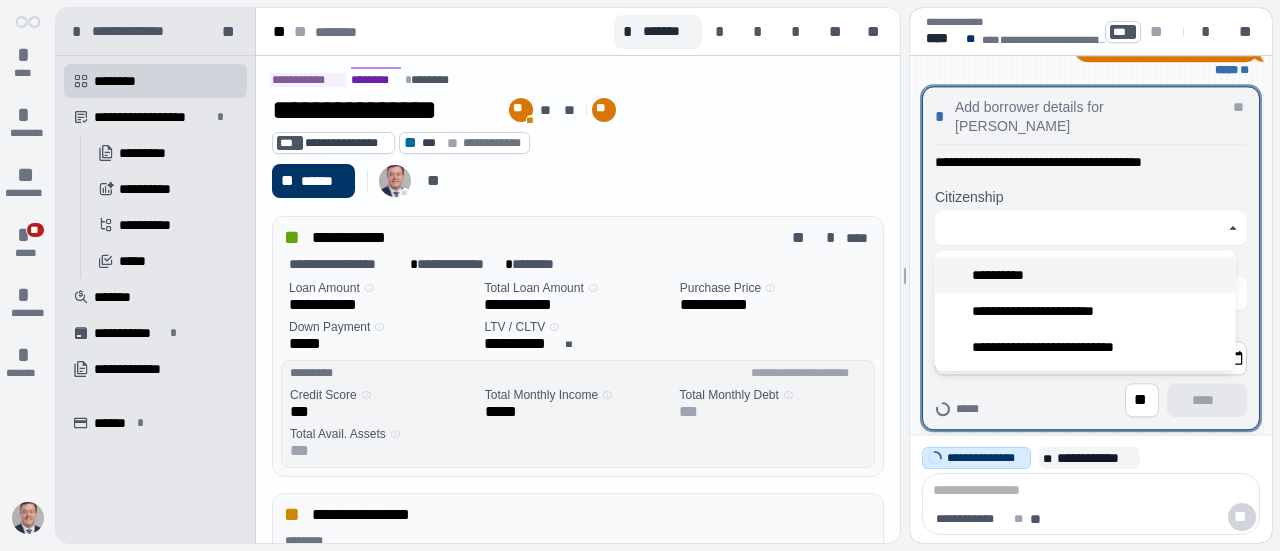 click on "**********" at bounding box center (1085, 275) 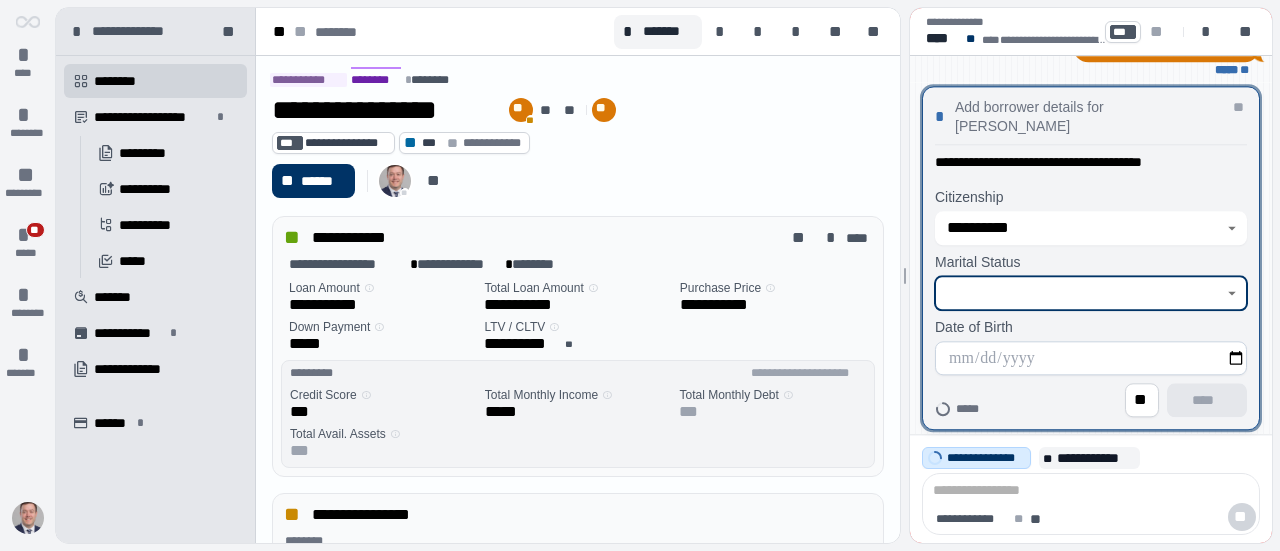 click at bounding box center (1079, 293) 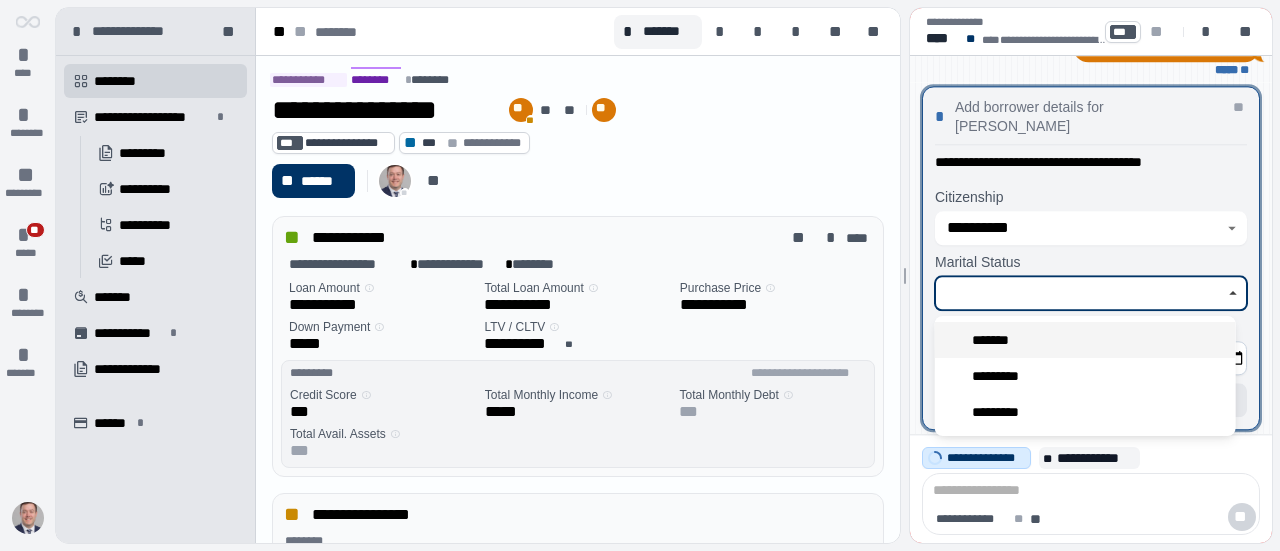 click on "*******" at bounding box center [996, 340] 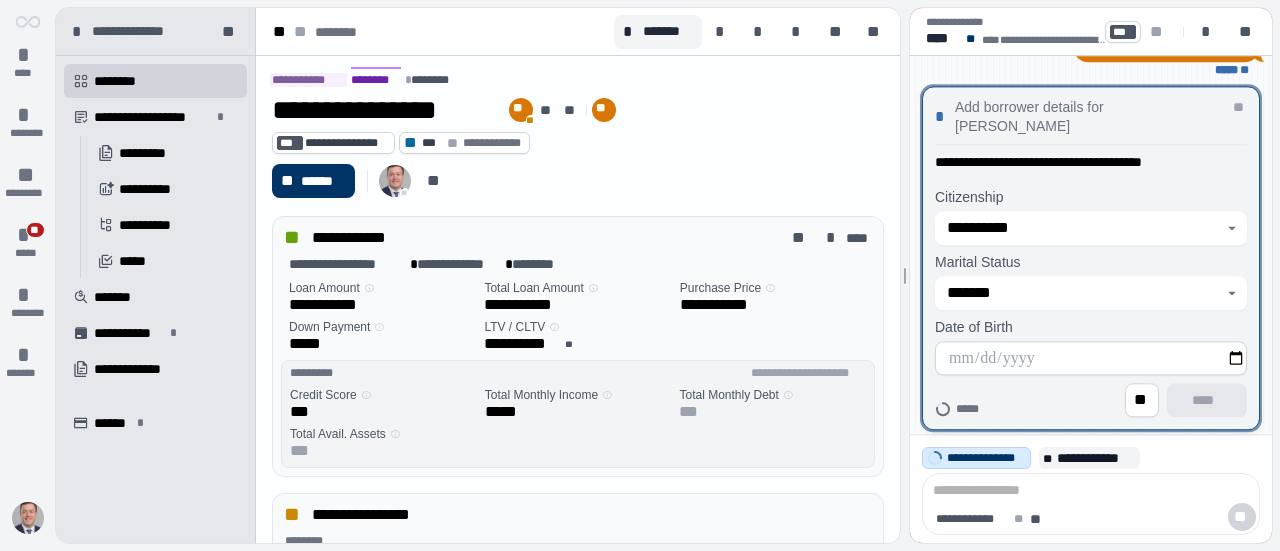 click at bounding box center [1091, 358] 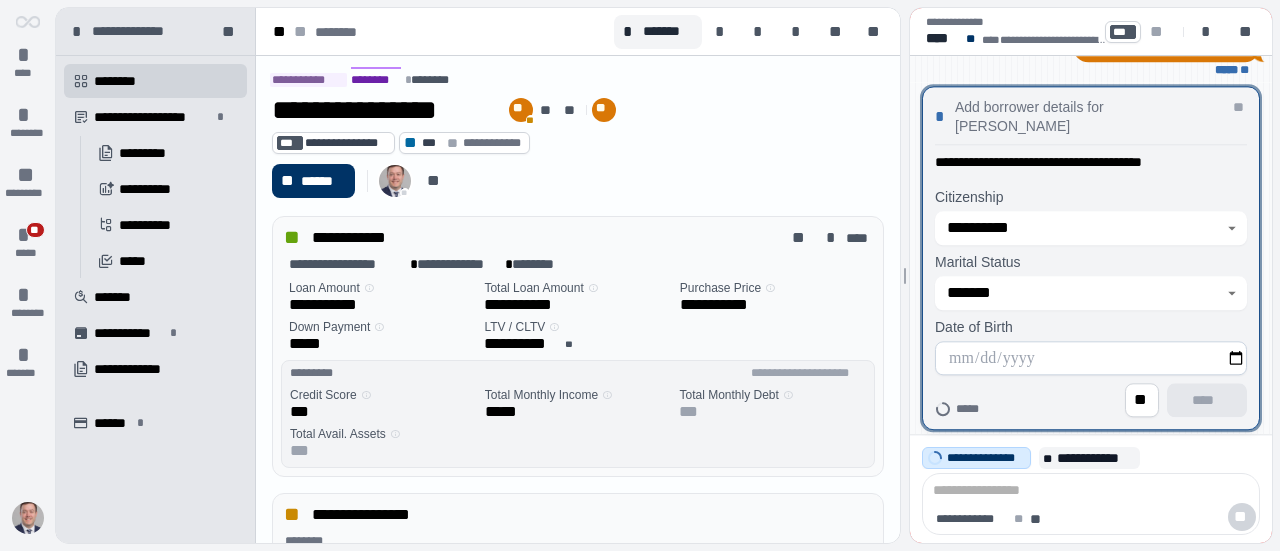 click at bounding box center [1091, 358] 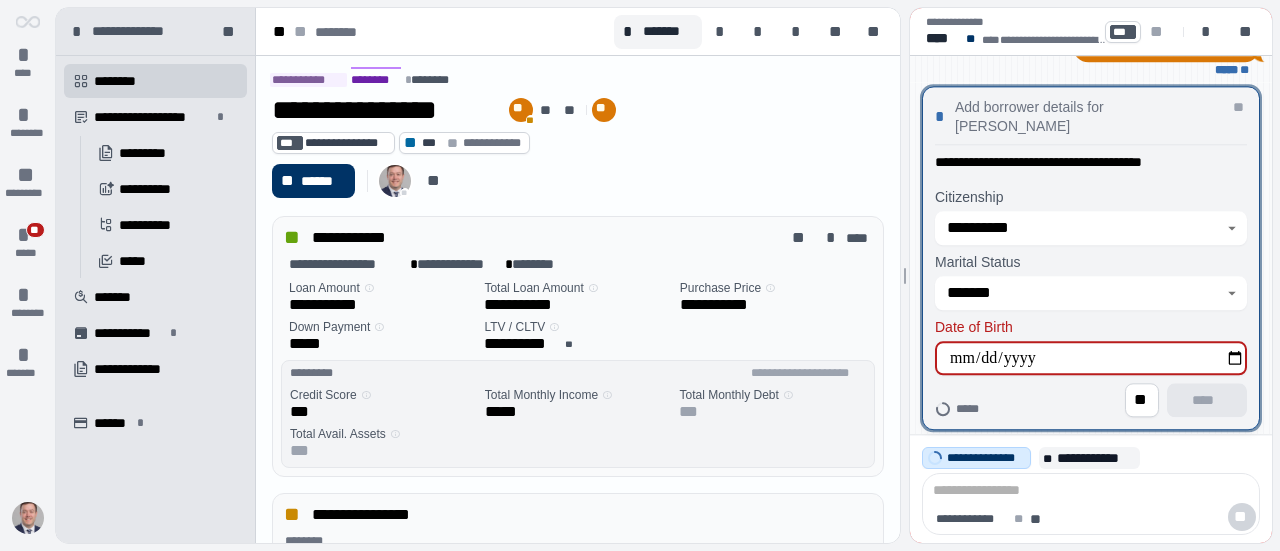 type on "**********" 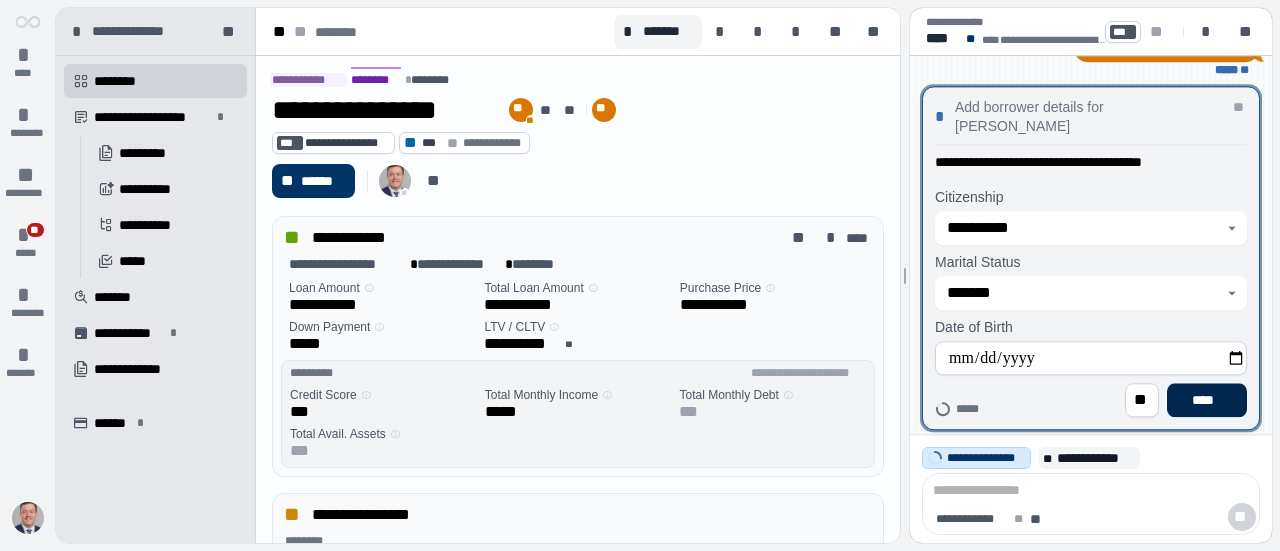 click on "****" at bounding box center [1207, 400] 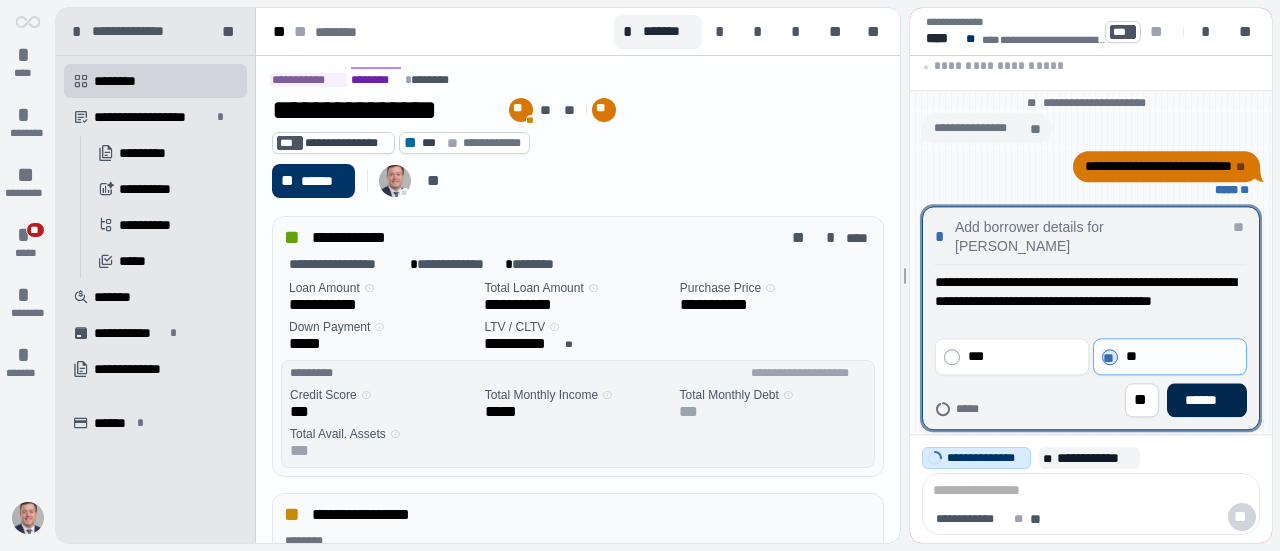 click on "******" at bounding box center (1207, 400) 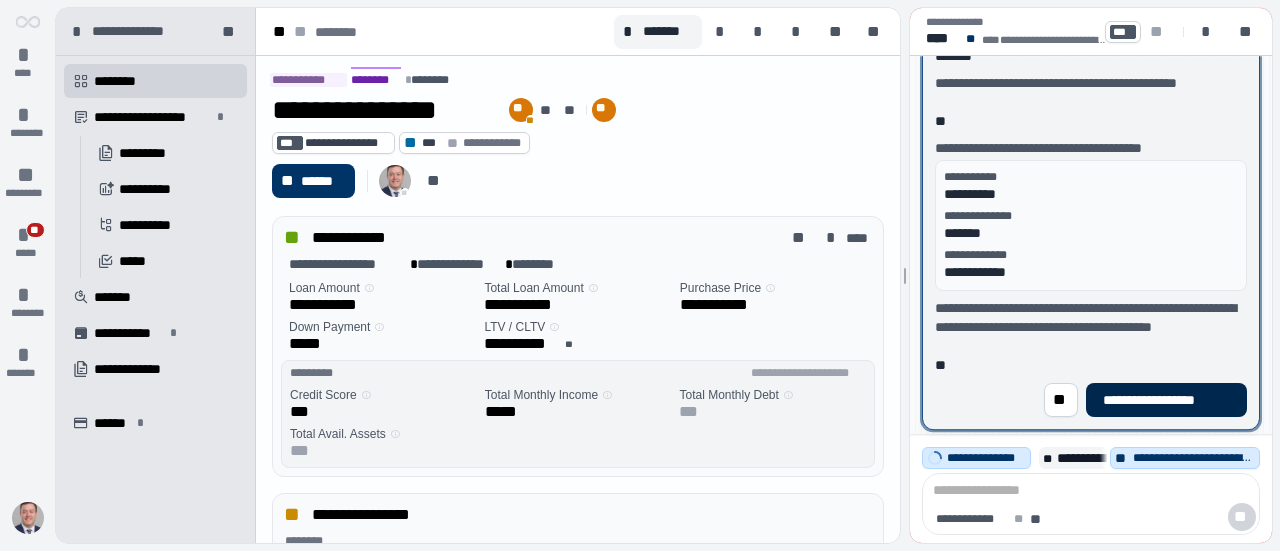 click on "**********" at bounding box center (1166, 400) 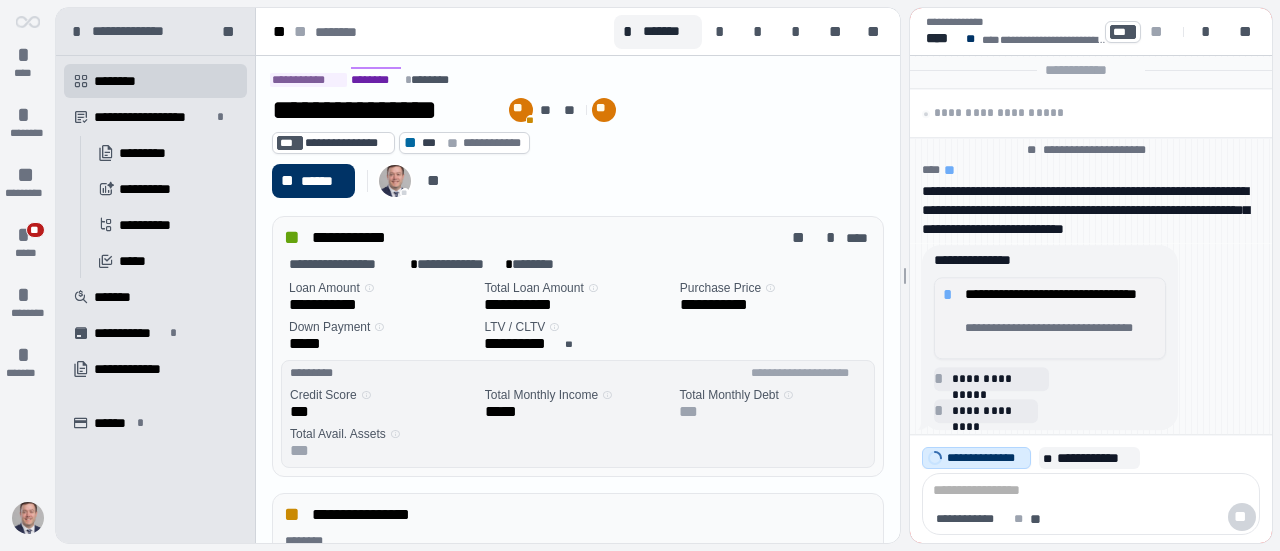 click on "**********" at bounding box center (1061, 302) 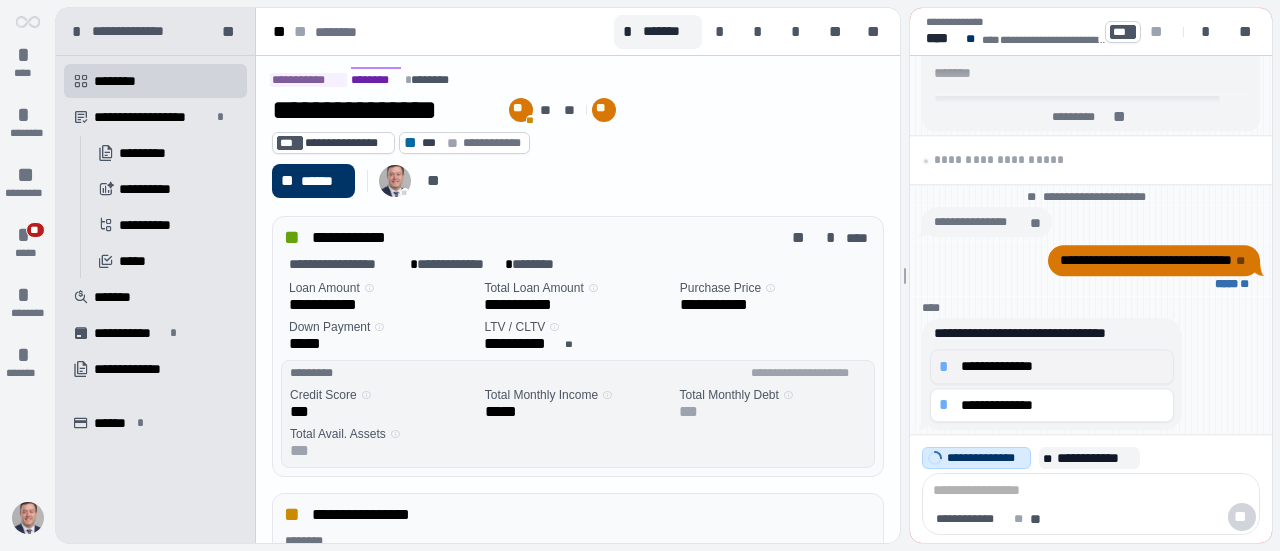 click on "**********" at bounding box center [1063, 366] 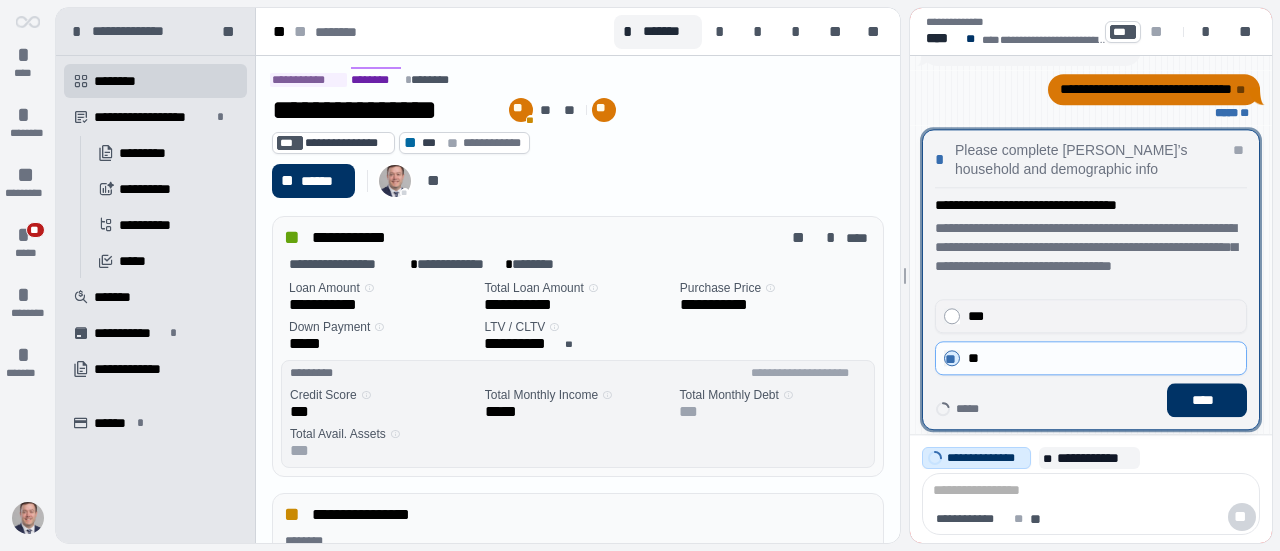 click on "***" at bounding box center (1091, 316) 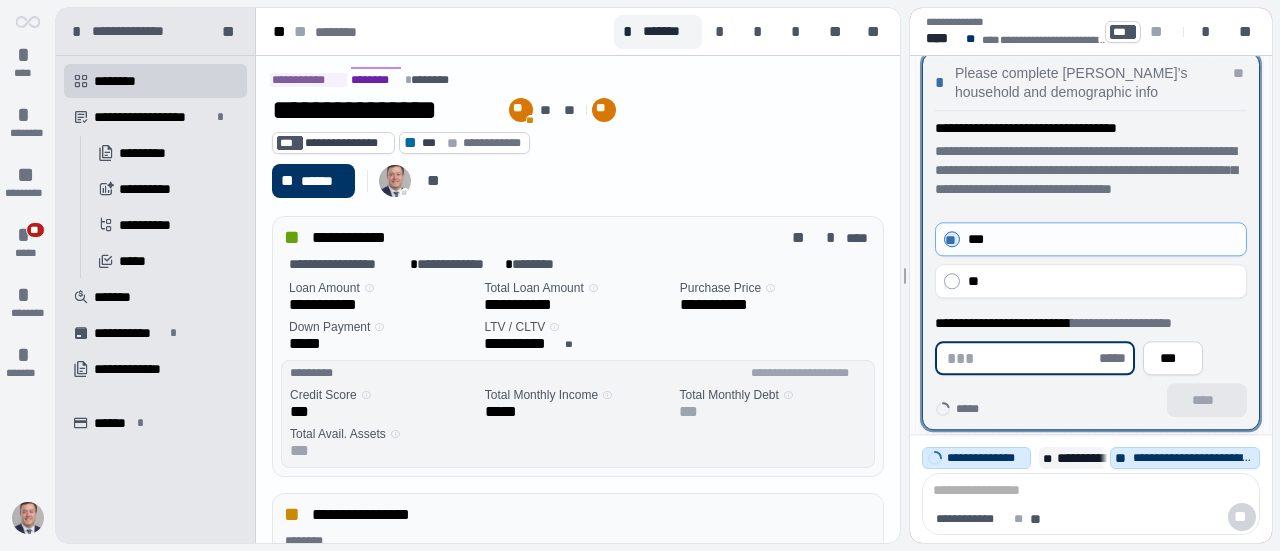click at bounding box center [1021, 358] 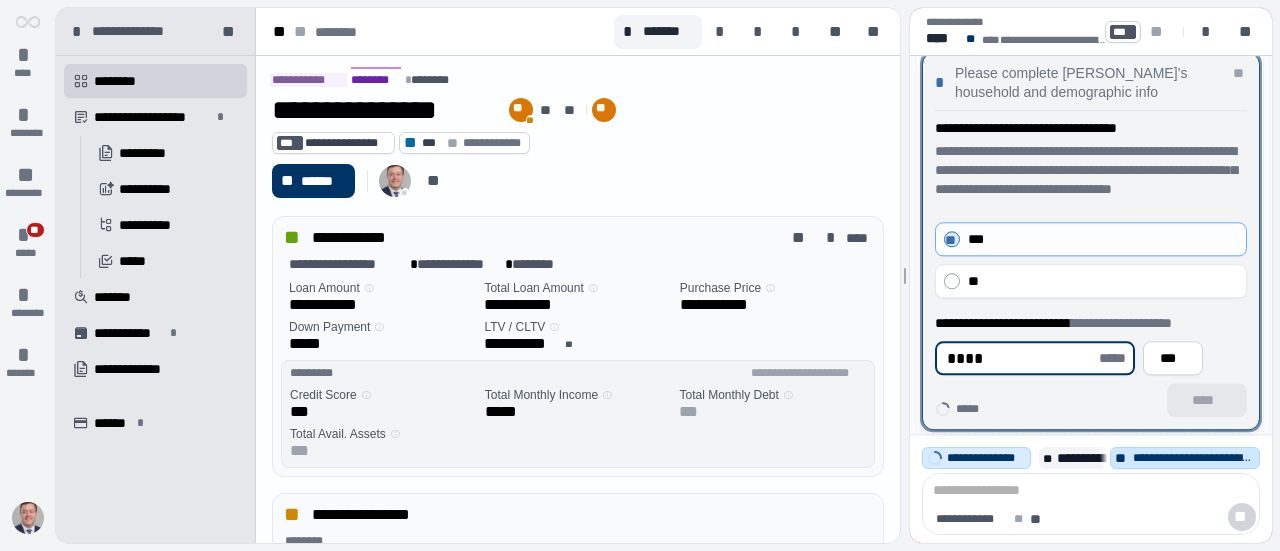 type on "****" 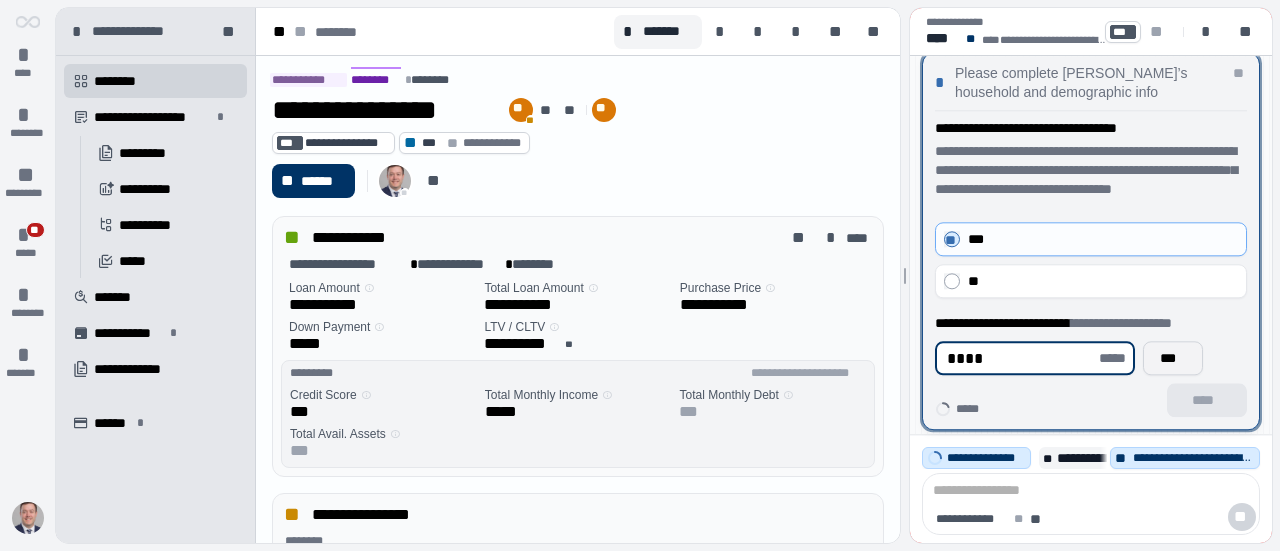 click on "***" at bounding box center (1173, 358) 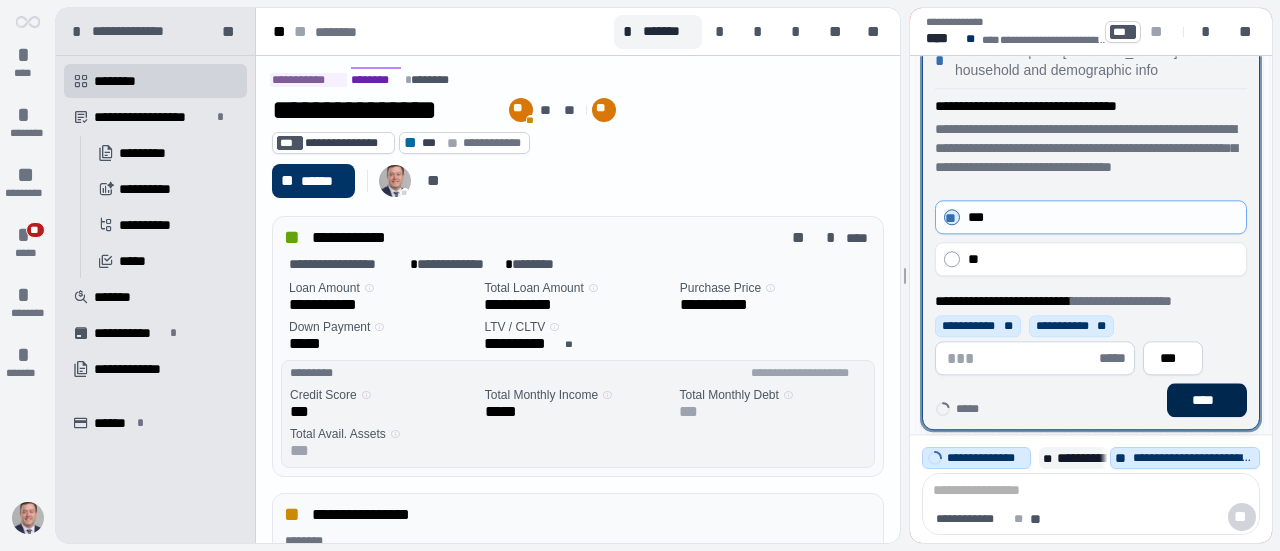 click on "****" at bounding box center [1207, 400] 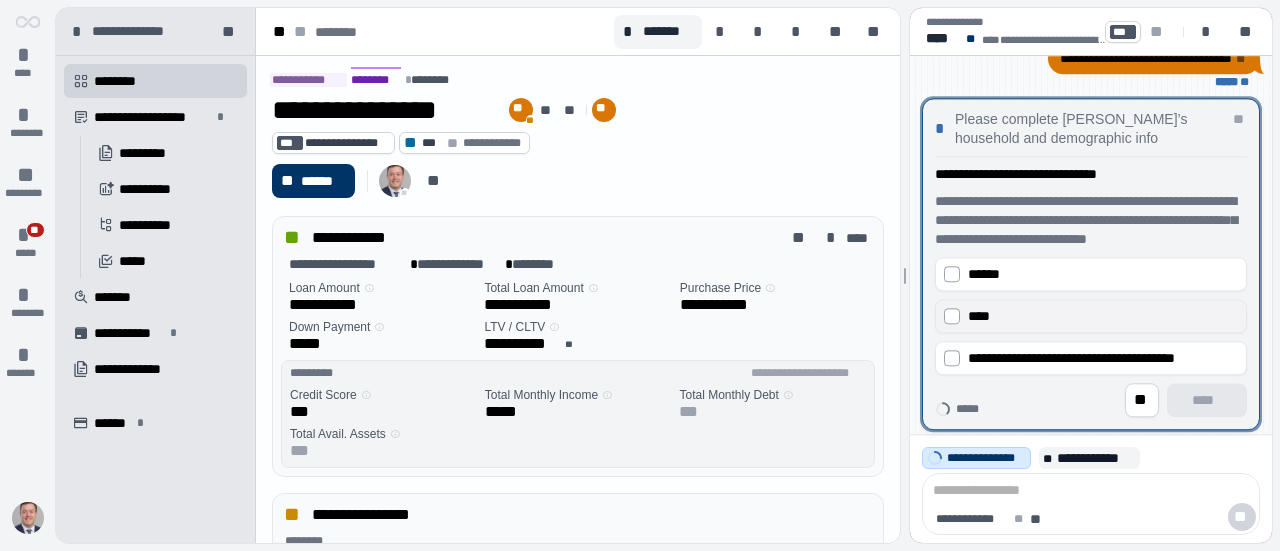 click on "****" at bounding box center (1103, 316) 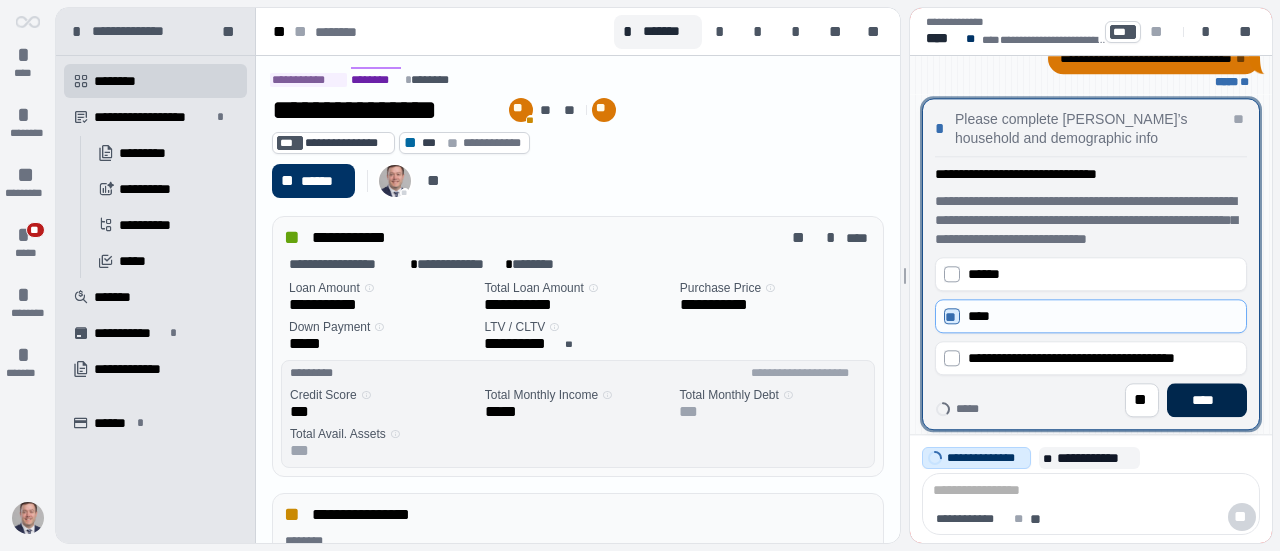 click on "****" at bounding box center (1207, 400) 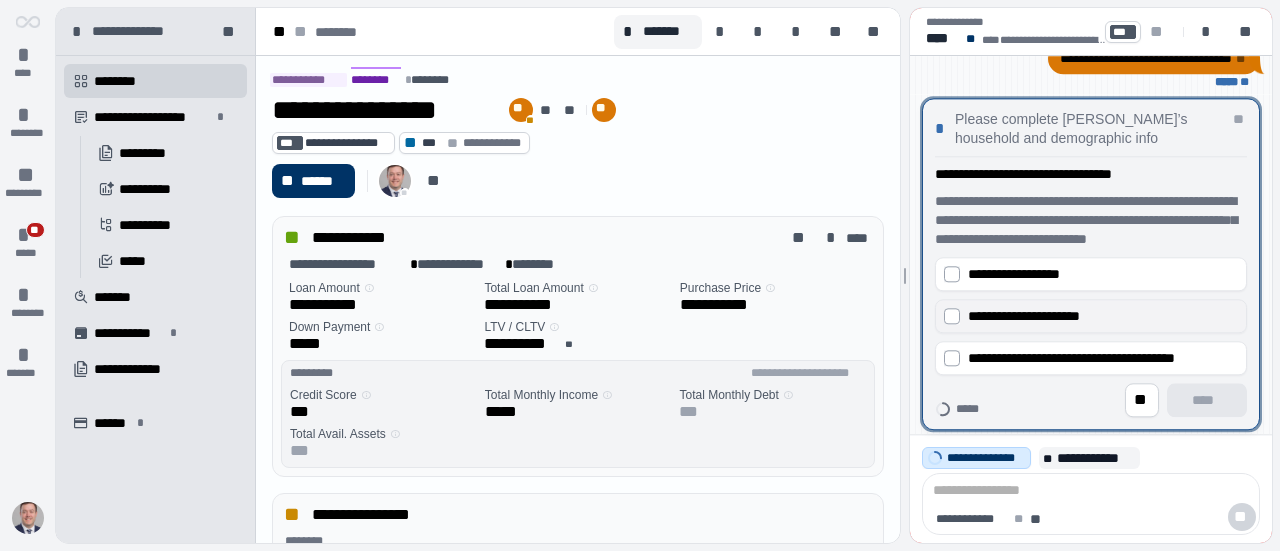 click on "**********" at bounding box center (1024, 316) 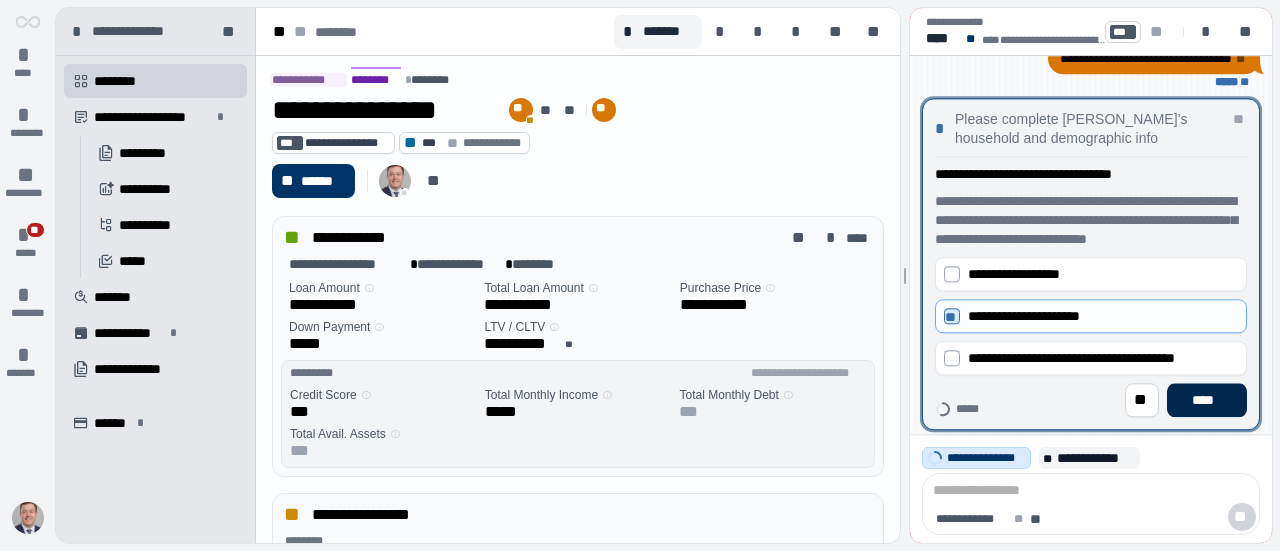 click on "****" at bounding box center [1207, 400] 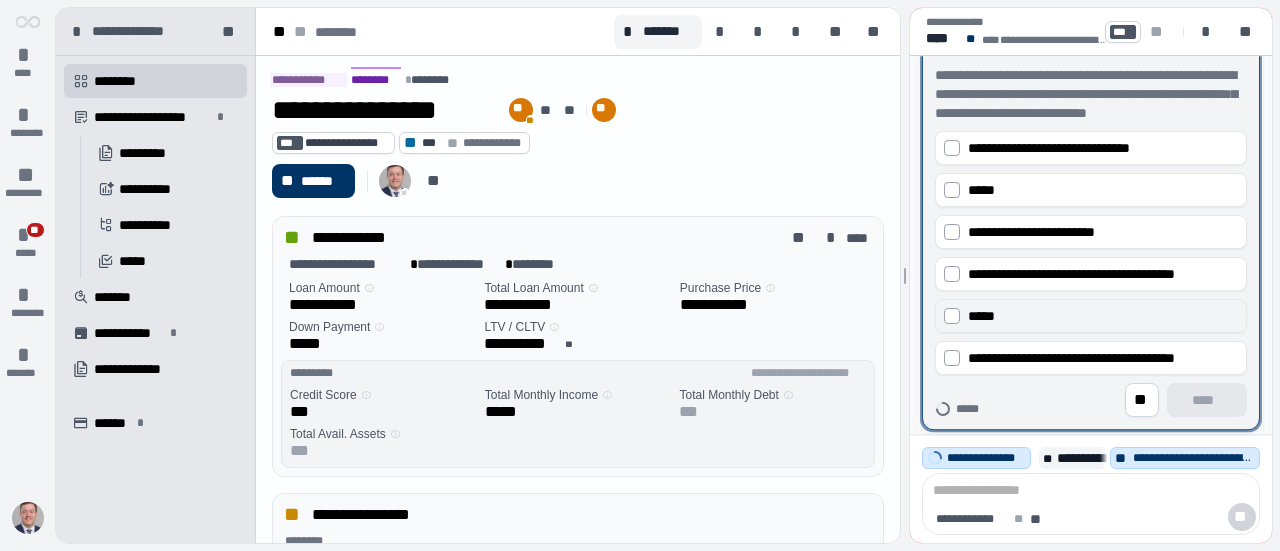 click on "*****" at bounding box center [981, 316] 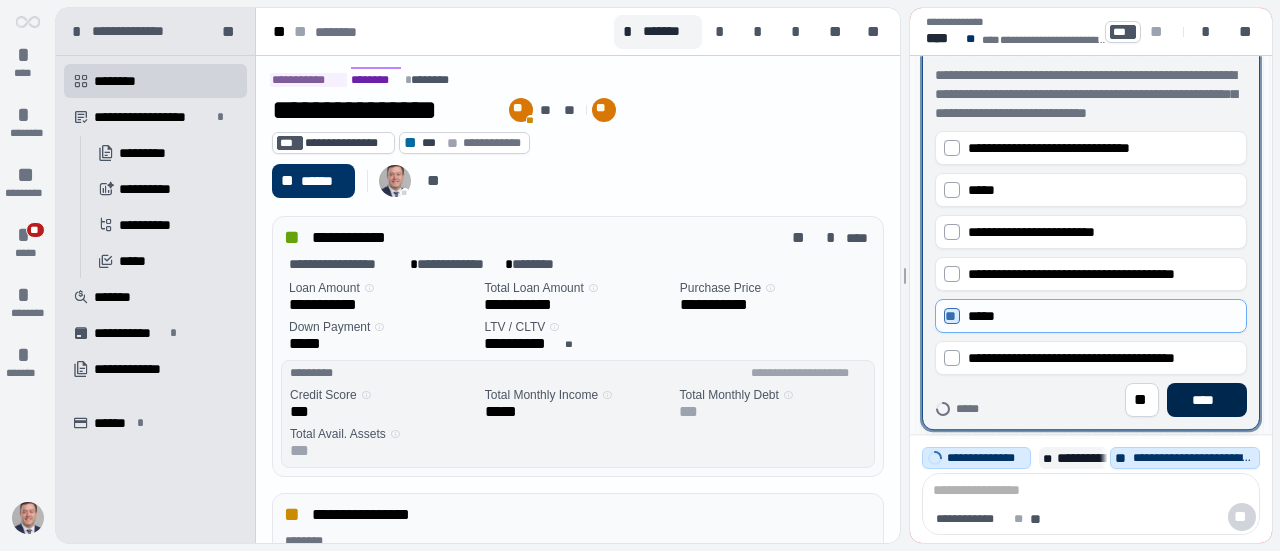 click on "****" at bounding box center (1207, 400) 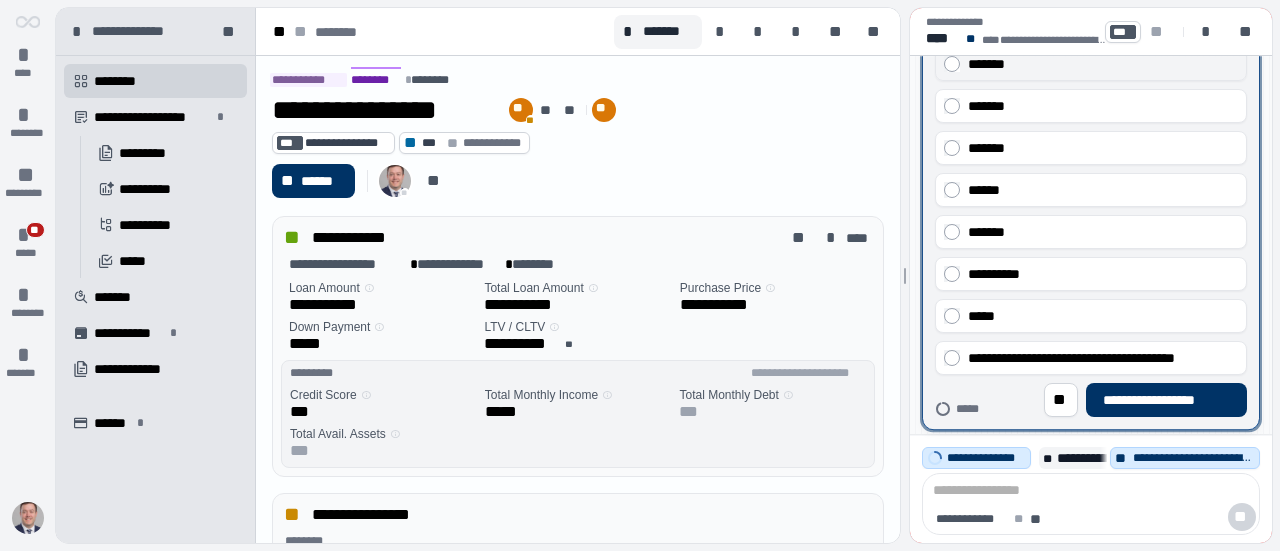 click on "*******" at bounding box center [986, 64] 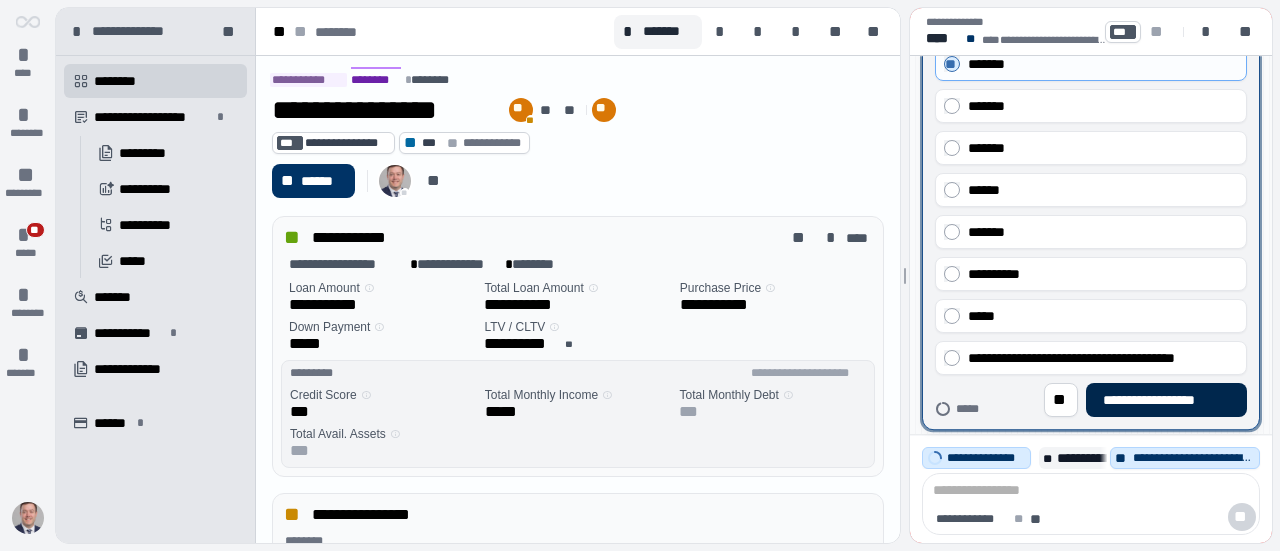 click on "**********" at bounding box center (1166, 400) 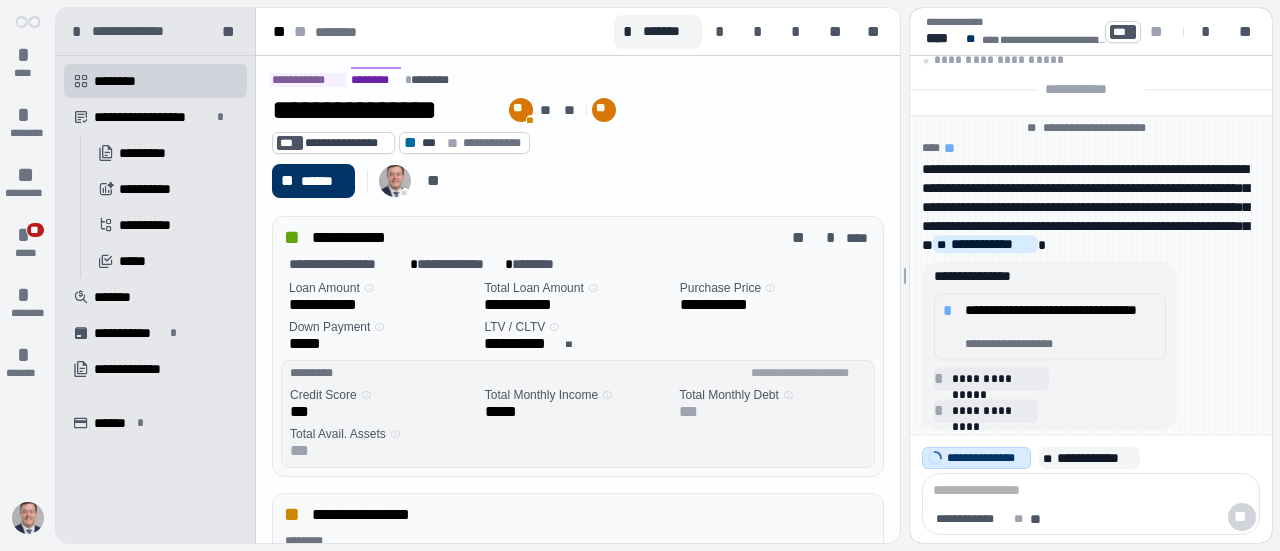 click on "**********" at bounding box center [1061, 318] 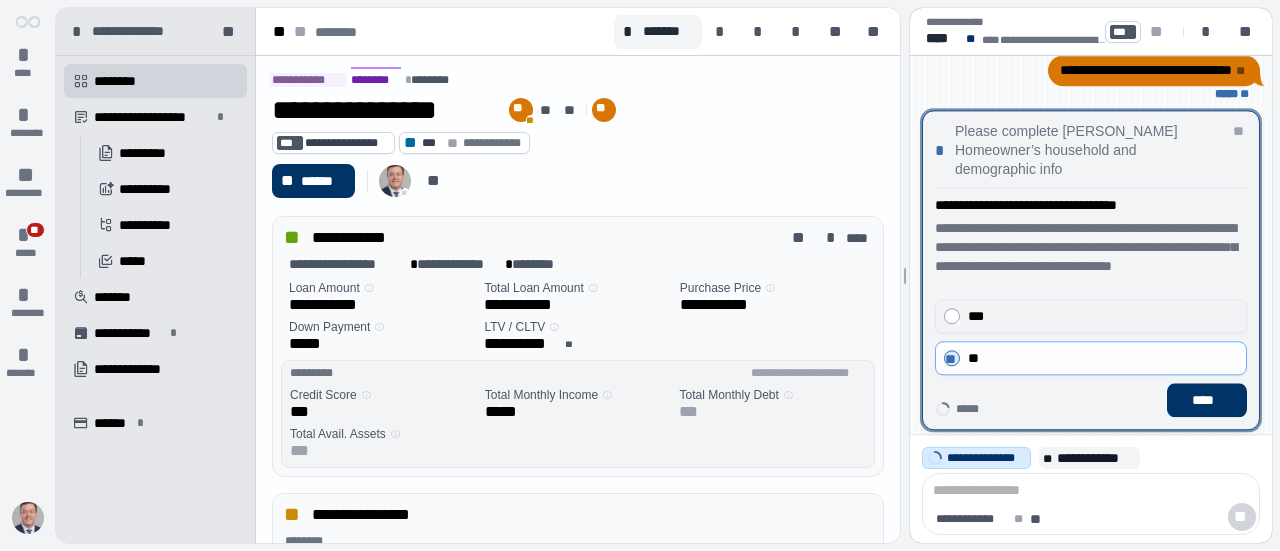 click on "***" at bounding box center (1103, 316) 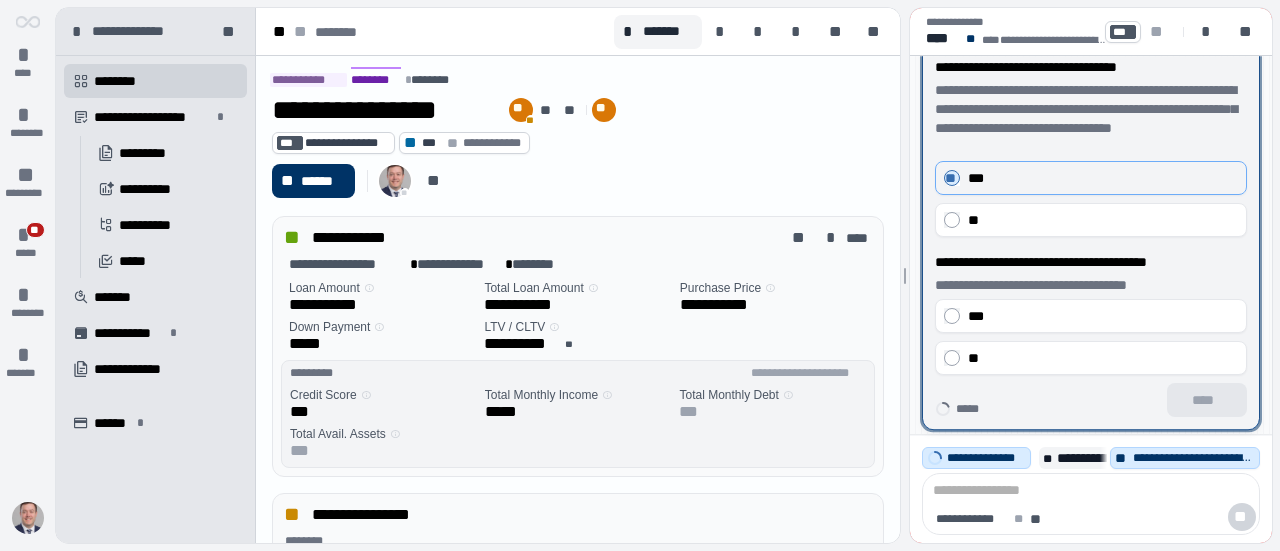 click on "***" at bounding box center [1103, 316] 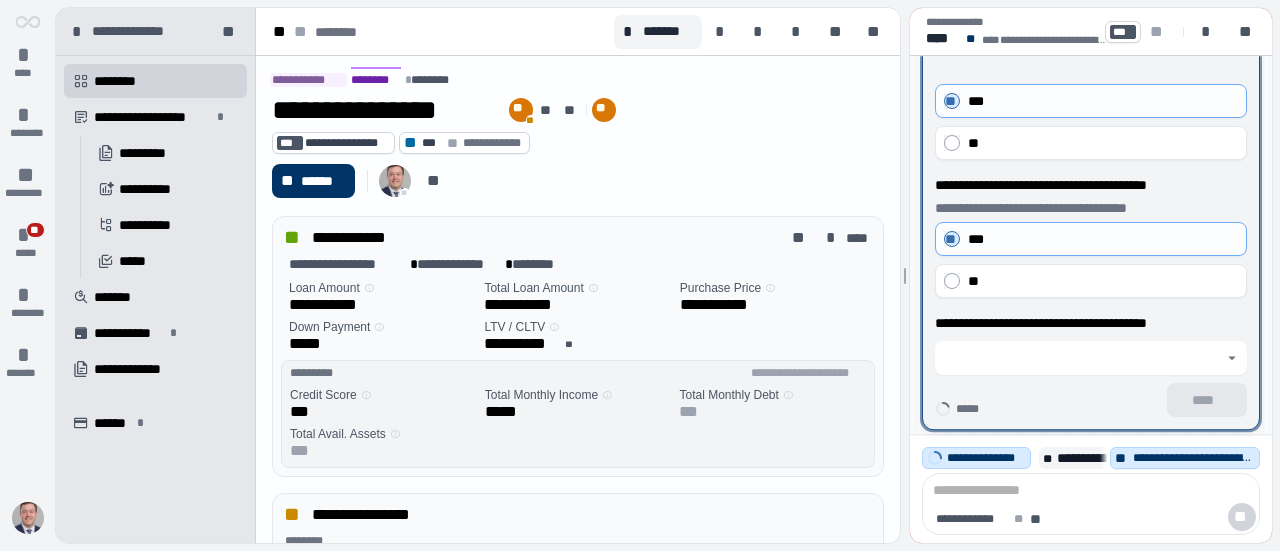 click 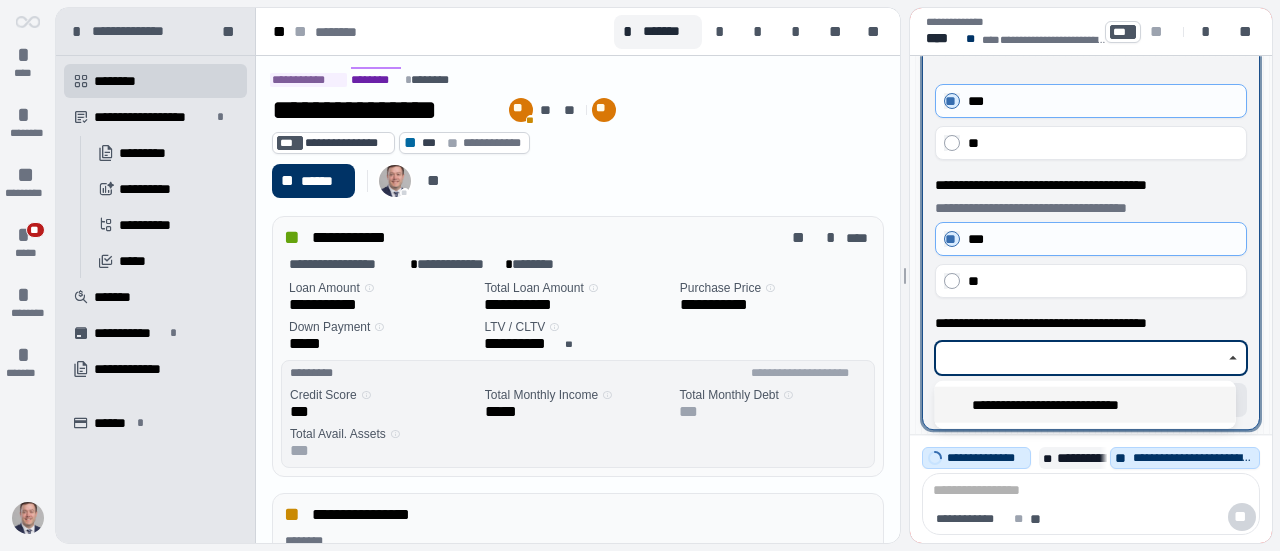 click on "**********" at bounding box center [1075, 404] 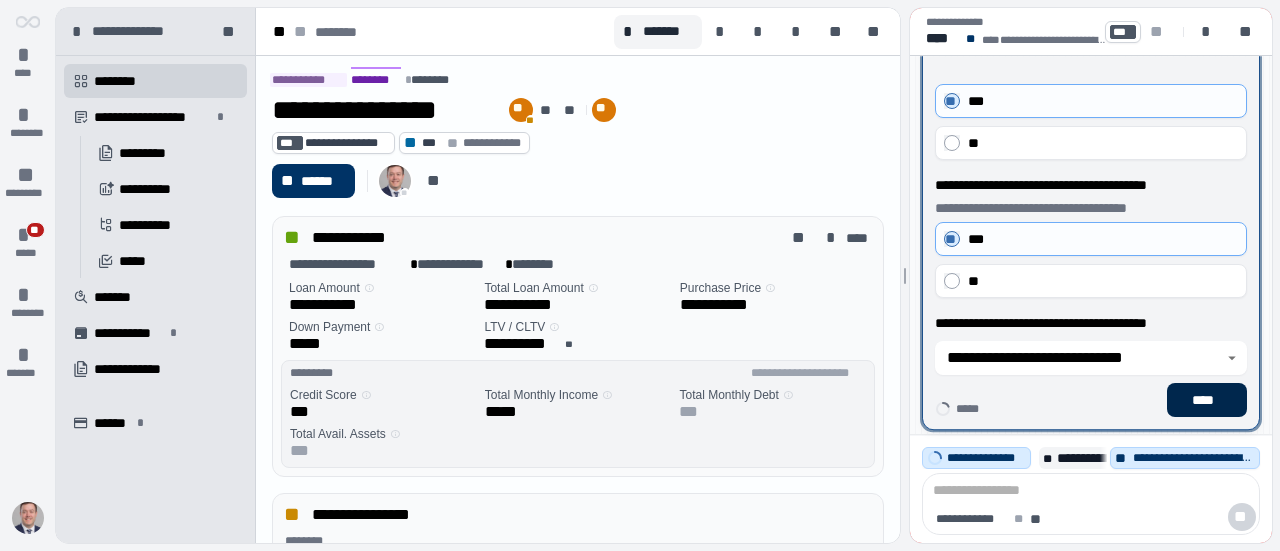 click on "****" at bounding box center (1207, 400) 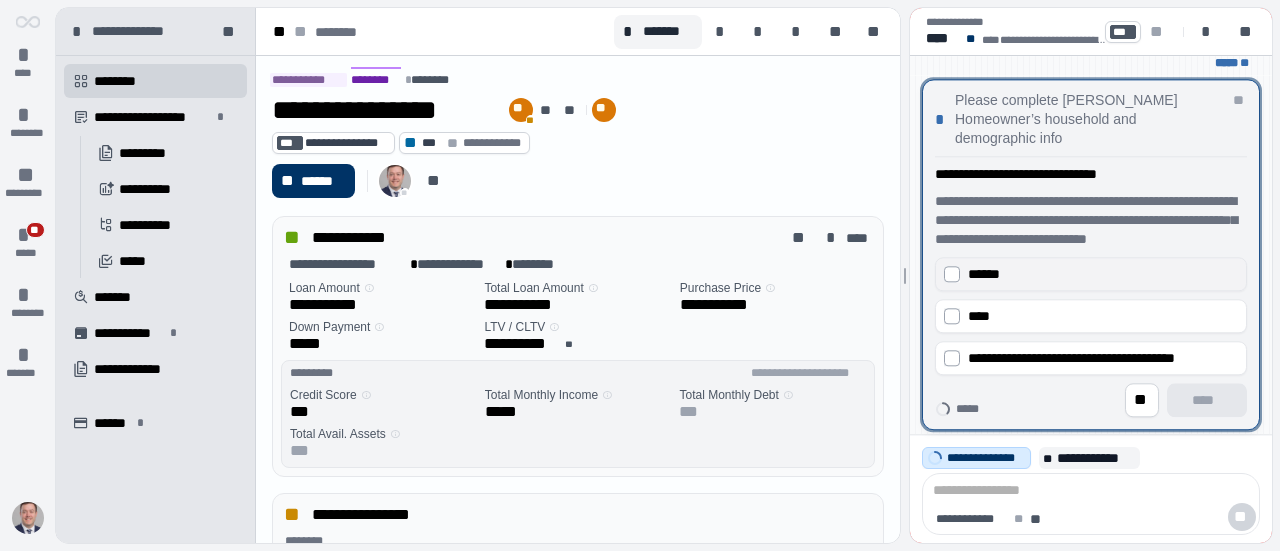 click on "******" at bounding box center (1103, 274) 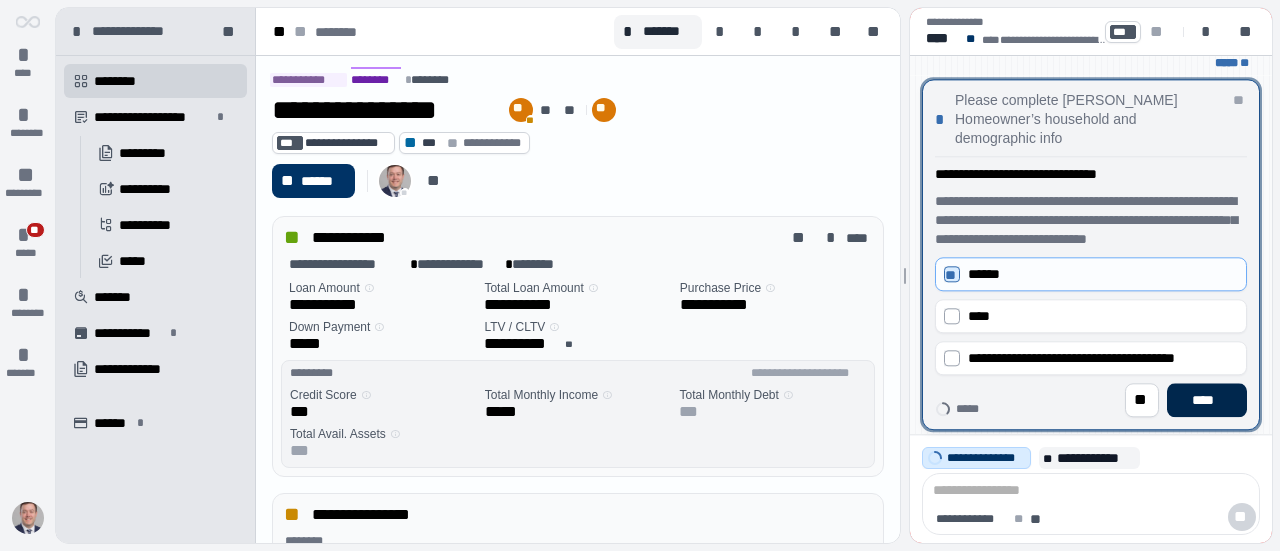 click on "****" at bounding box center [1207, 400] 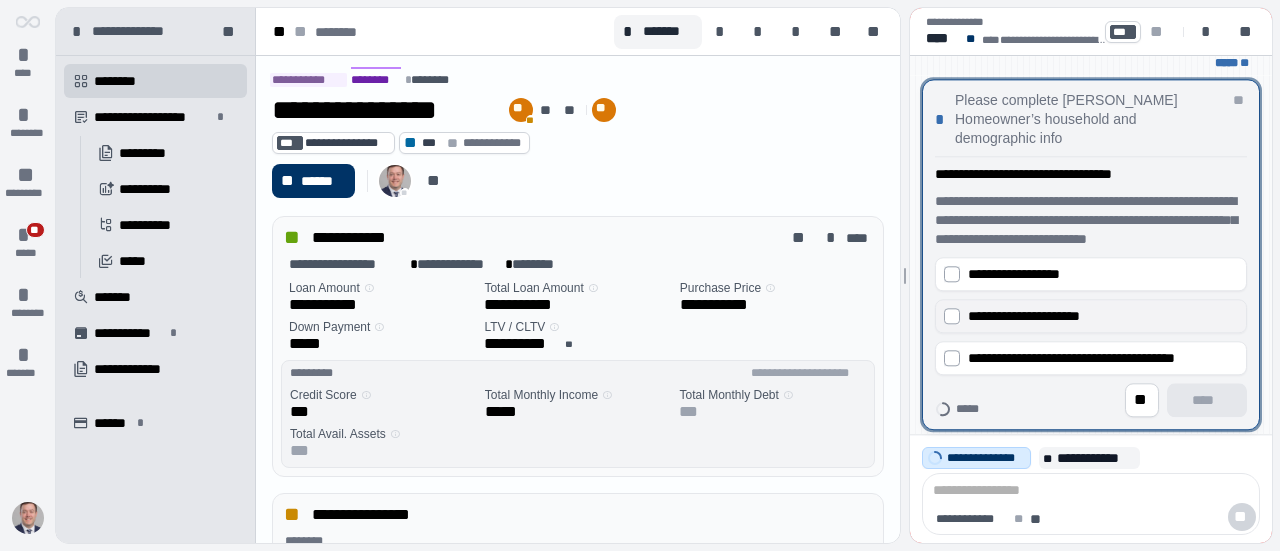 click on "**********" at bounding box center (1024, 316) 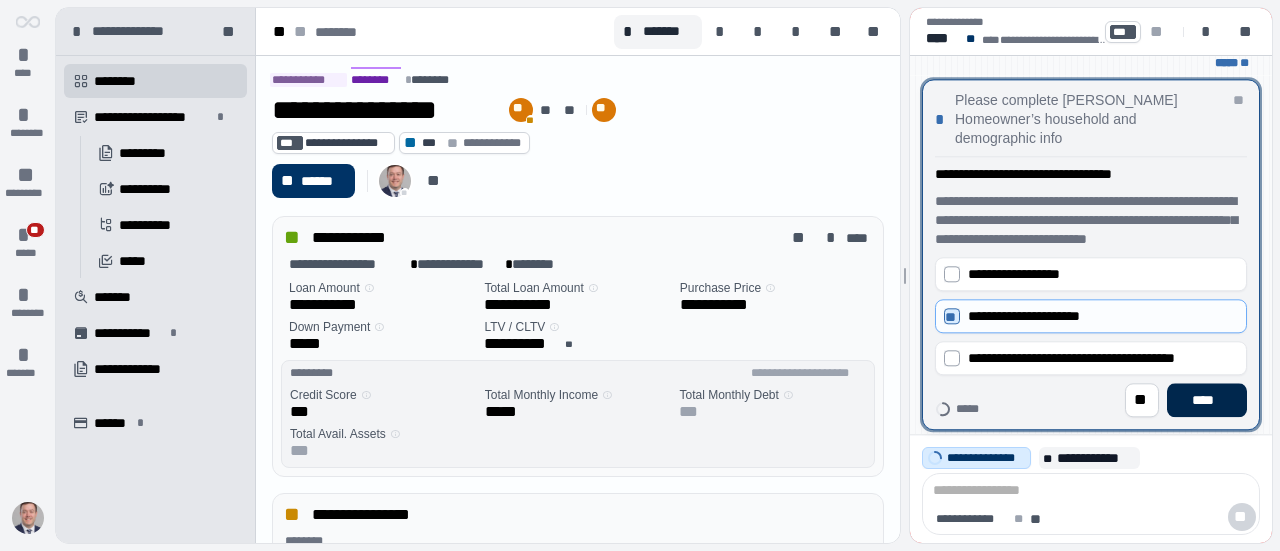 click on "****" at bounding box center (1207, 400) 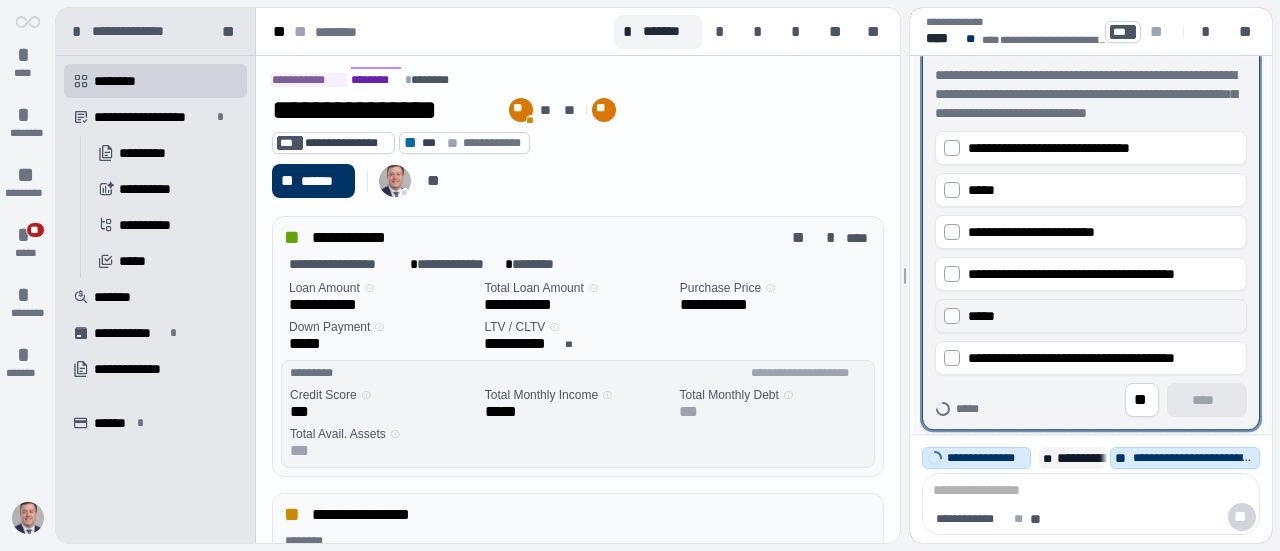 click on "*****" at bounding box center (1103, 316) 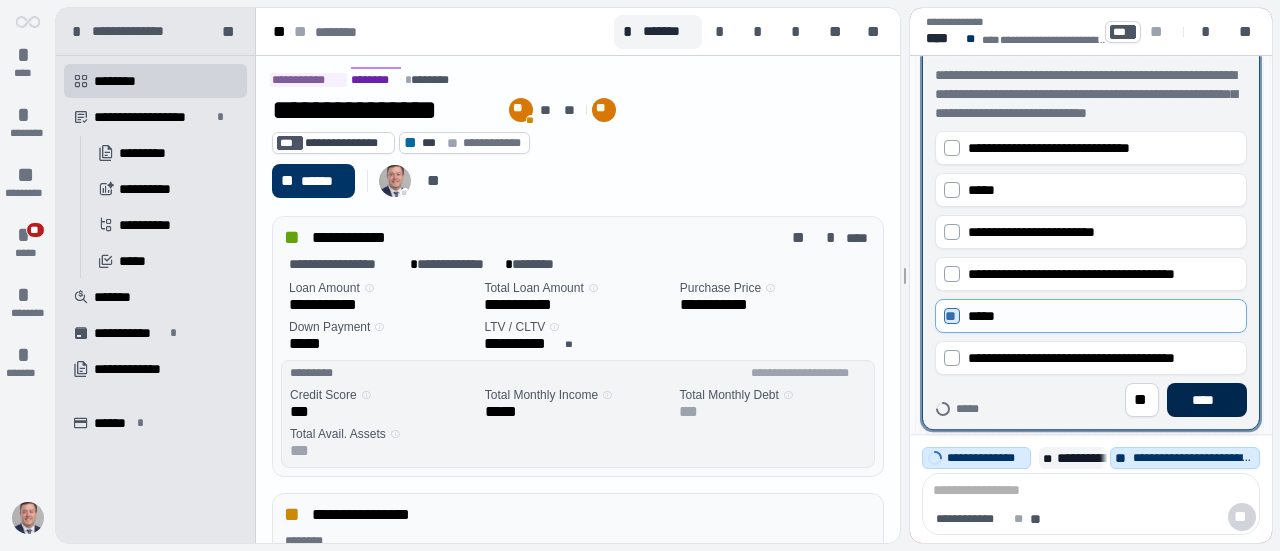 click on "****" at bounding box center [1207, 400] 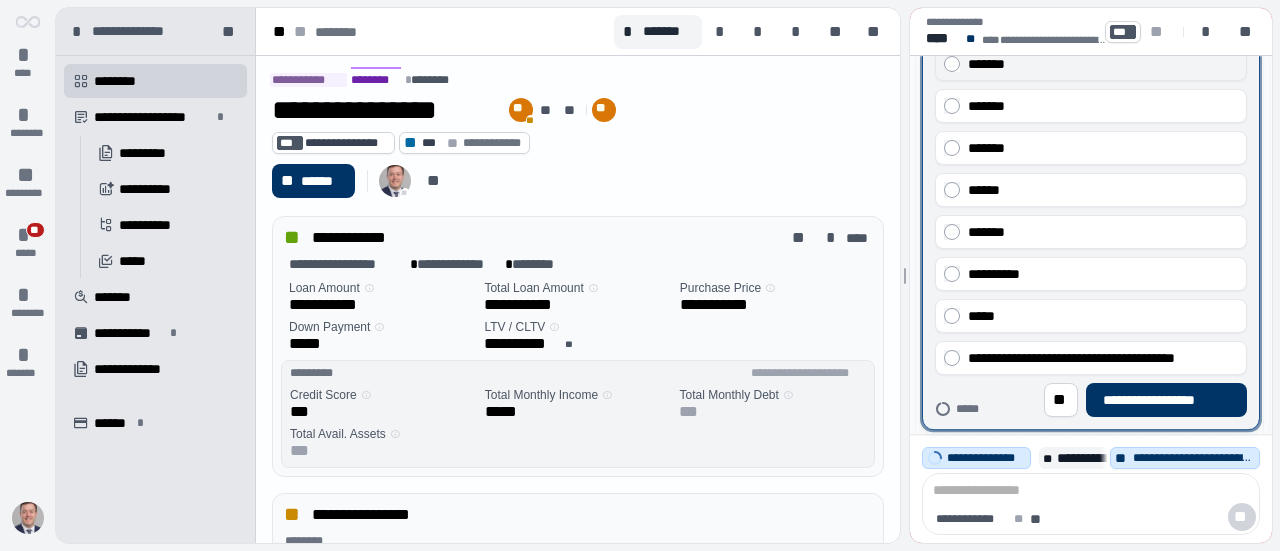 click on "*******" at bounding box center (986, 64) 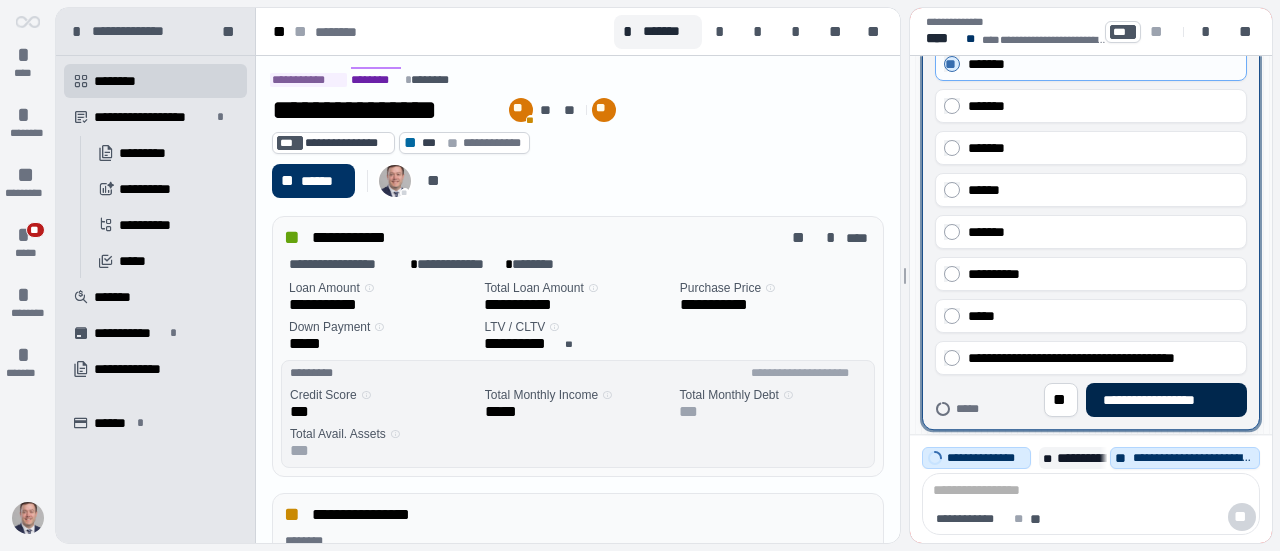 click on "**********" at bounding box center [1166, 400] 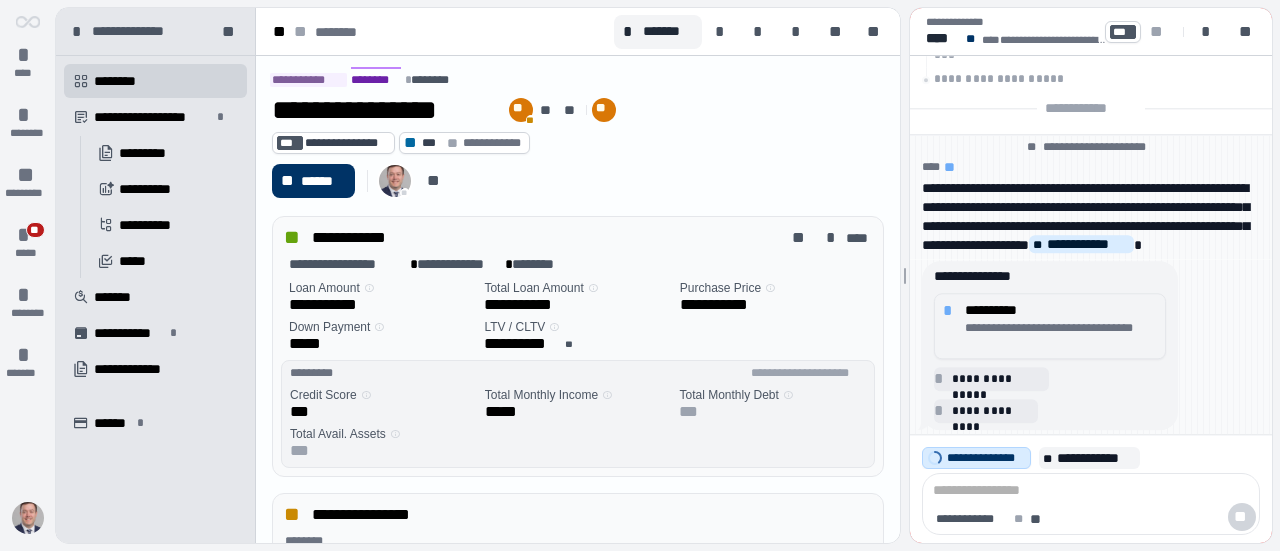 click on "**********" at bounding box center [1061, 336] 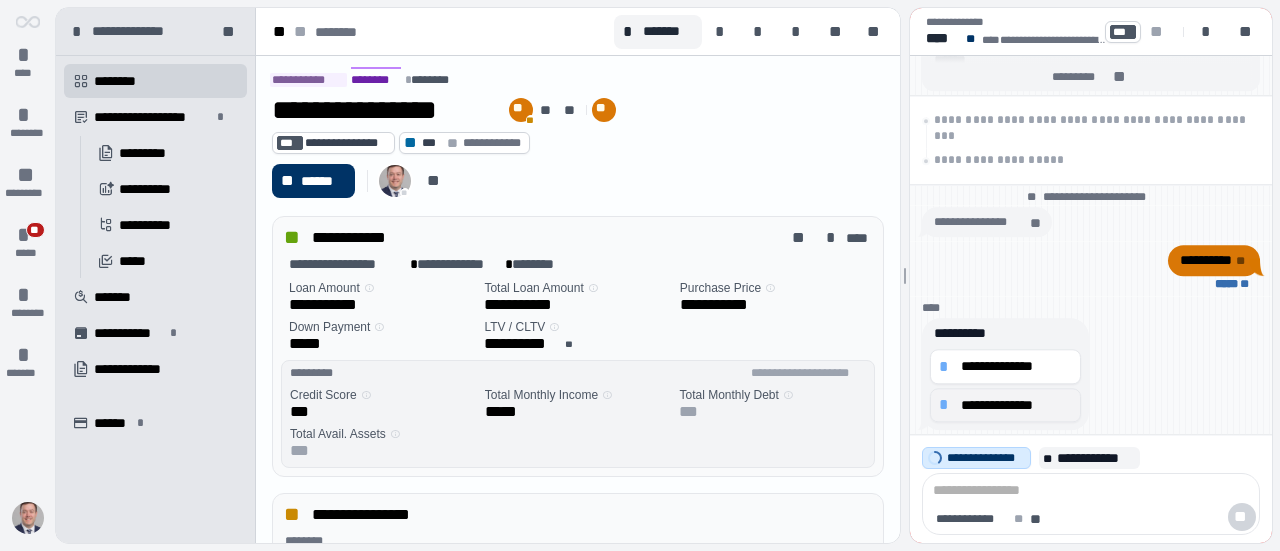 click on "**********" at bounding box center (1016, 366) 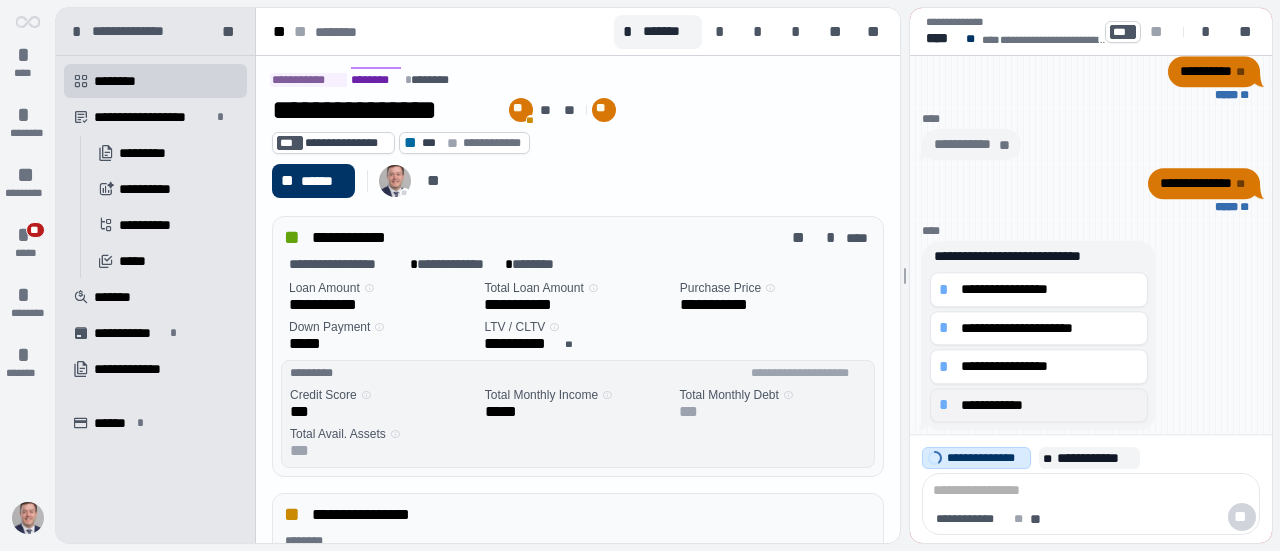 click on "**********" at bounding box center [1050, 405] 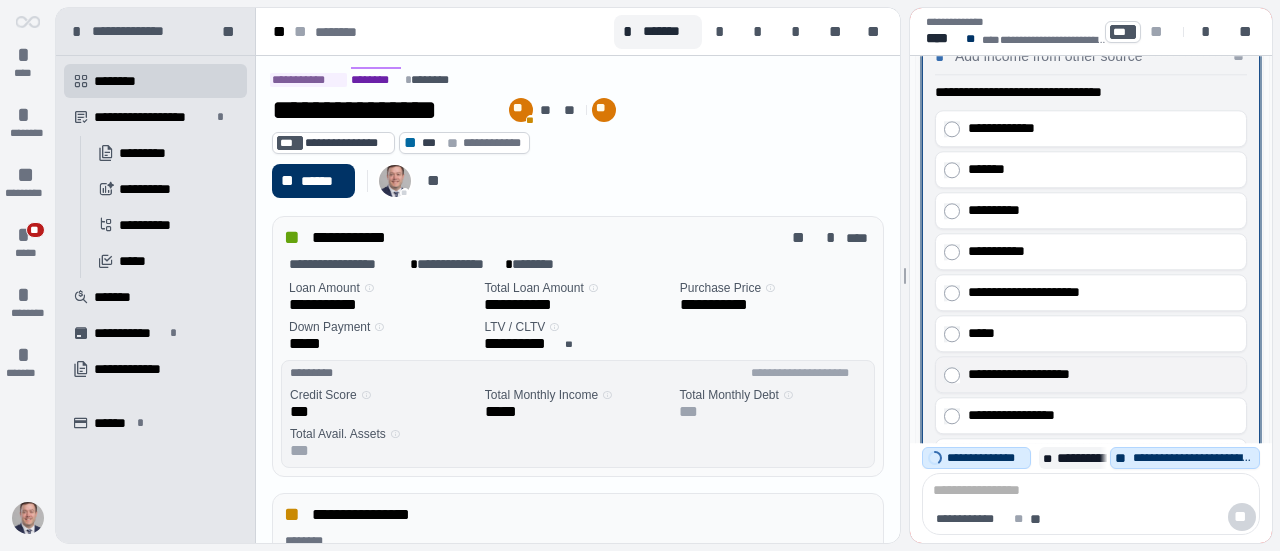scroll, scrollTop: 0, scrollLeft: 0, axis: both 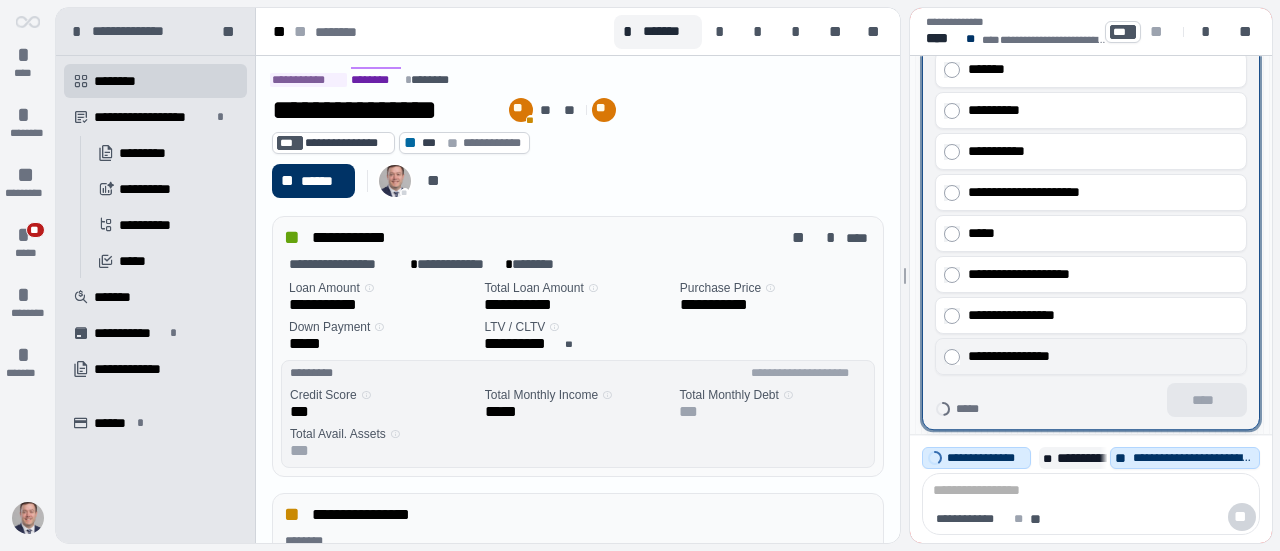 click on "**********" at bounding box center [1098, 356] 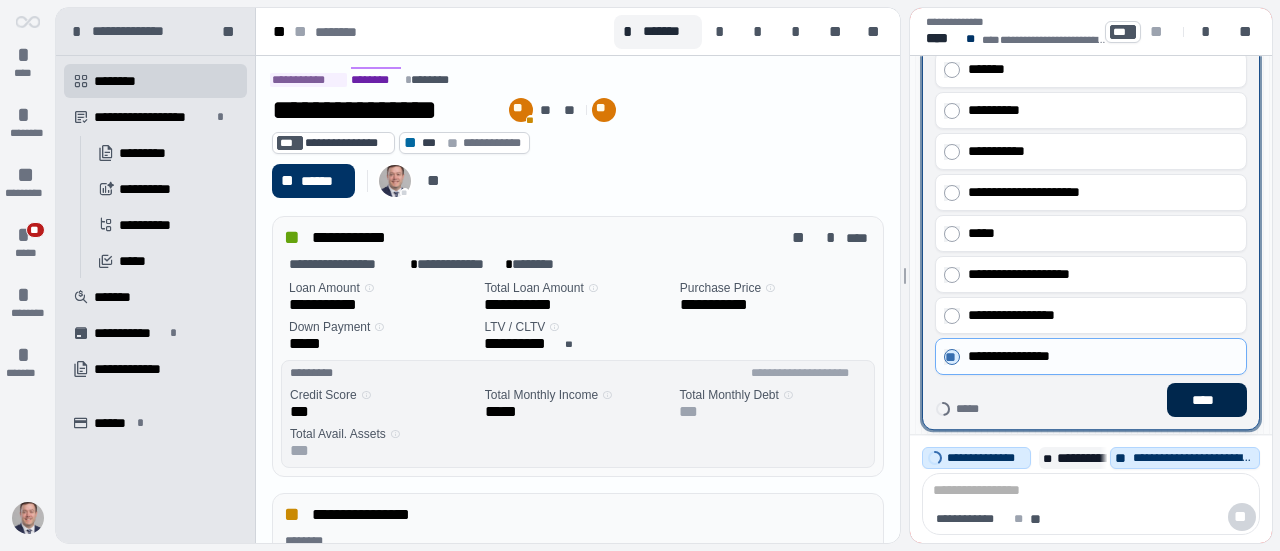 click on "****" at bounding box center [1207, 400] 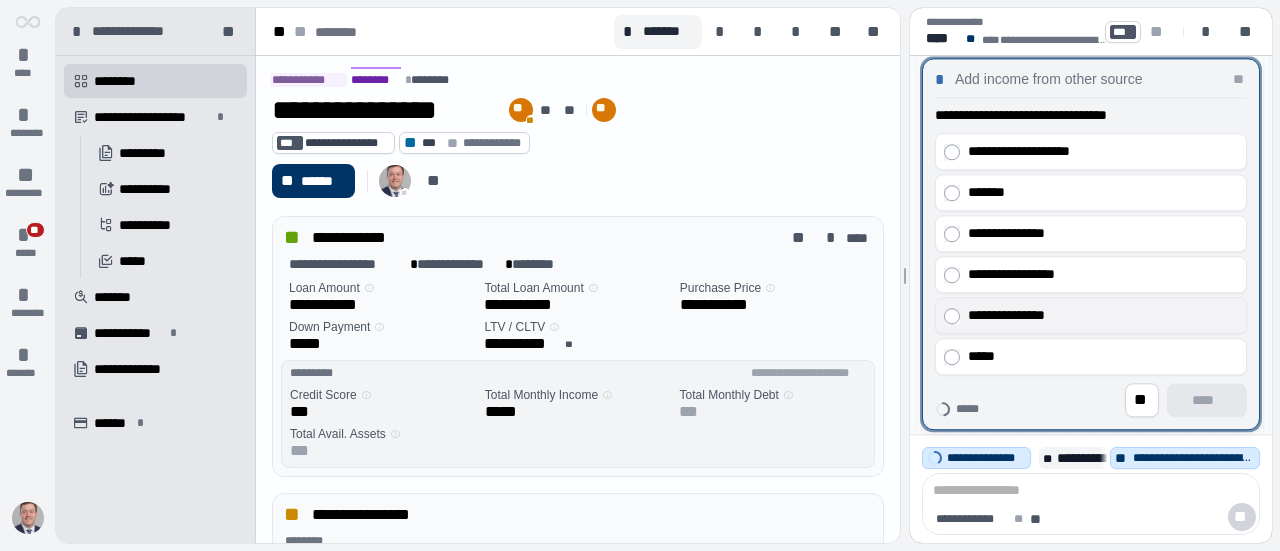 click on "**********" at bounding box center [1098, 315] 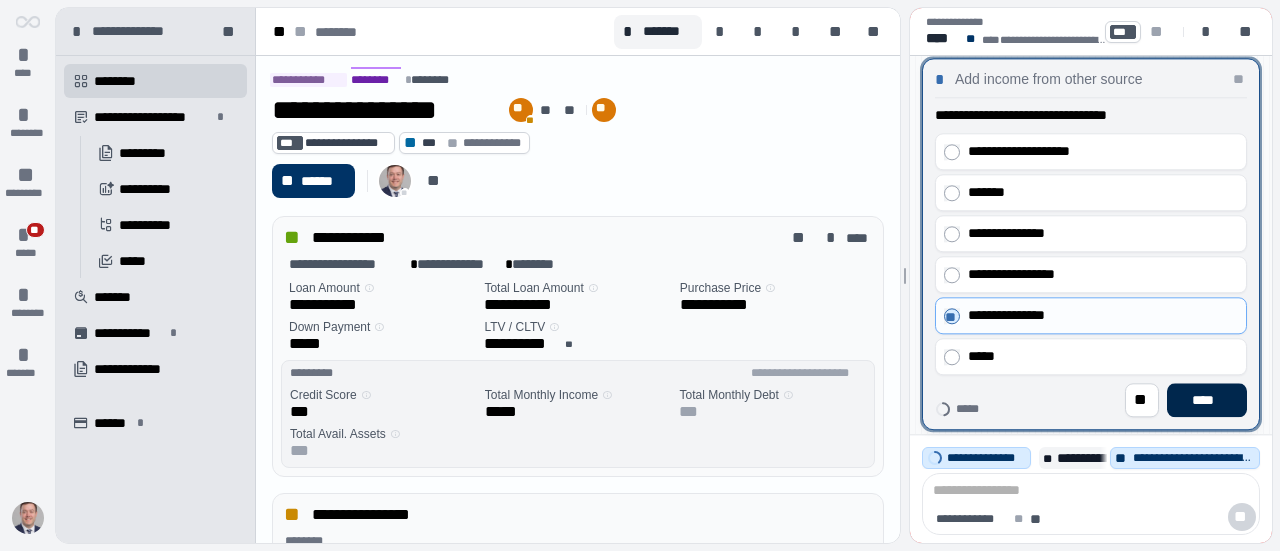 click on "****" at bounding box center [1207, 400] 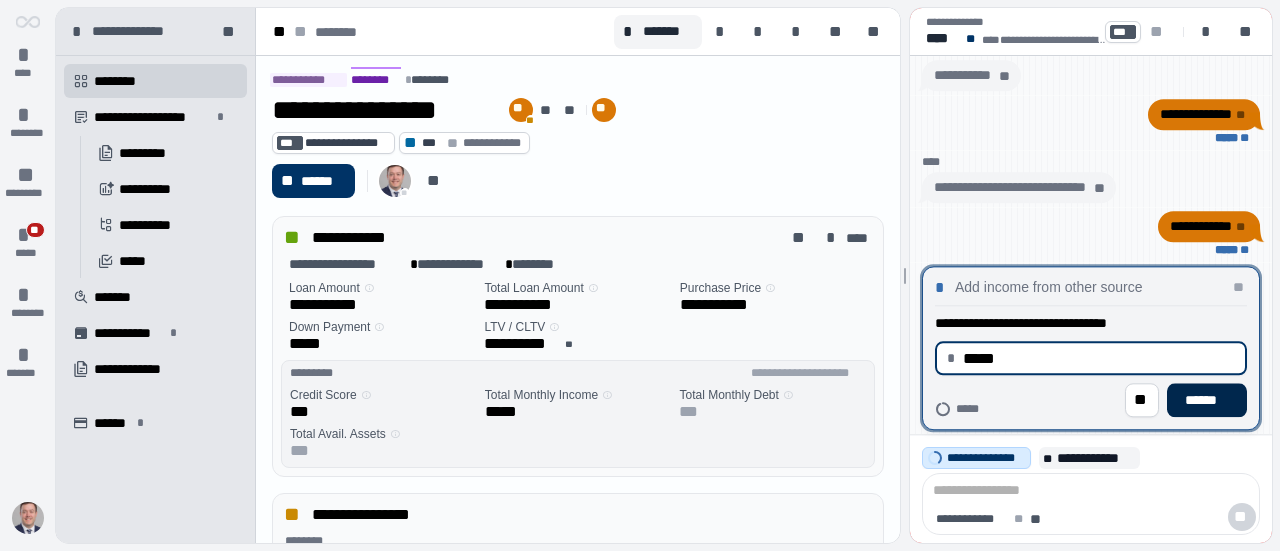 type on "********" 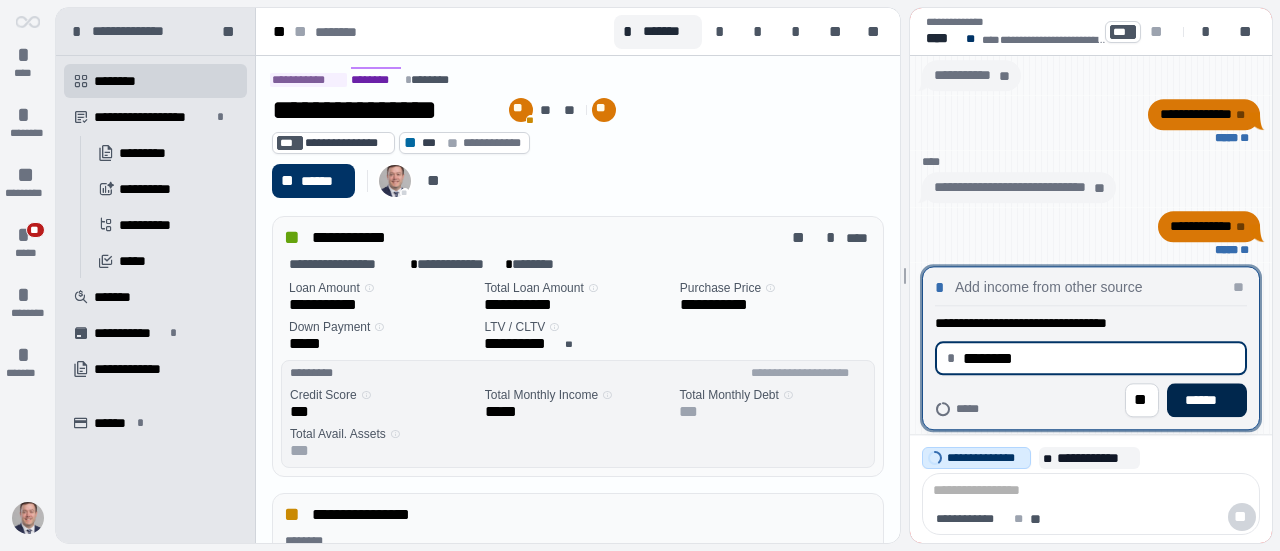 click on "******" at bounding box center (1207, 400) 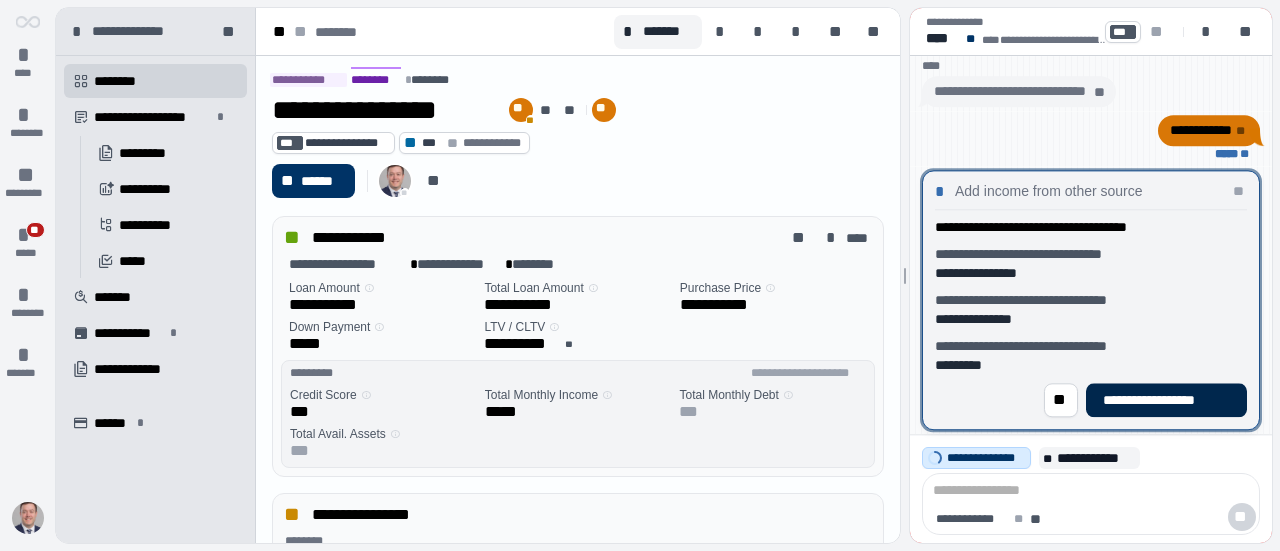 click on "**********" at bounding box center [1166, 400] 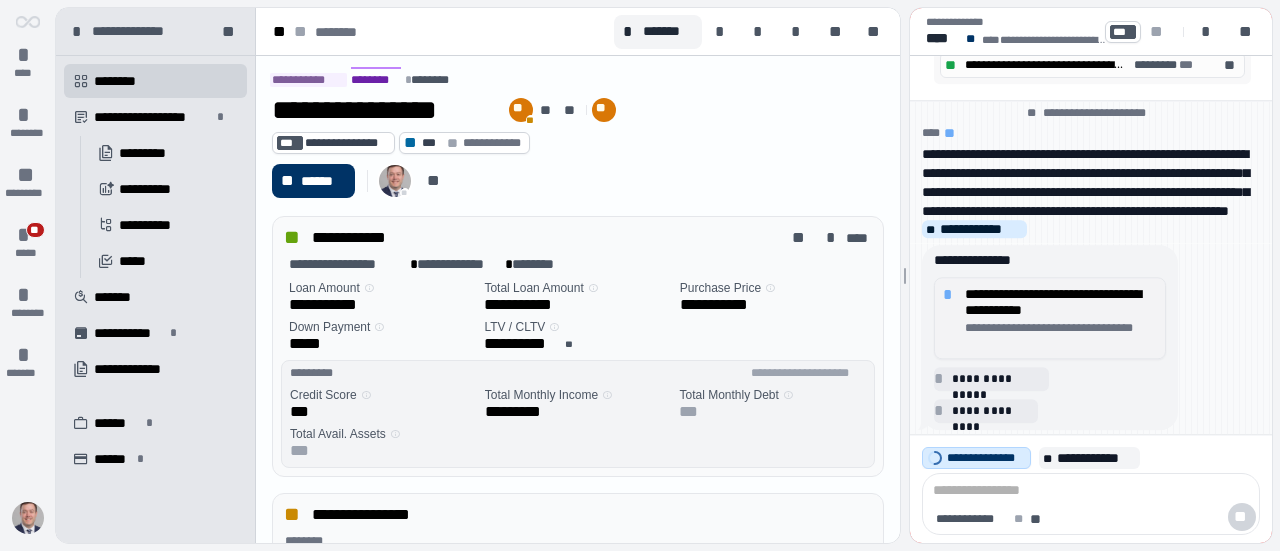 click on "**********" at bounding box center (1061, 302) 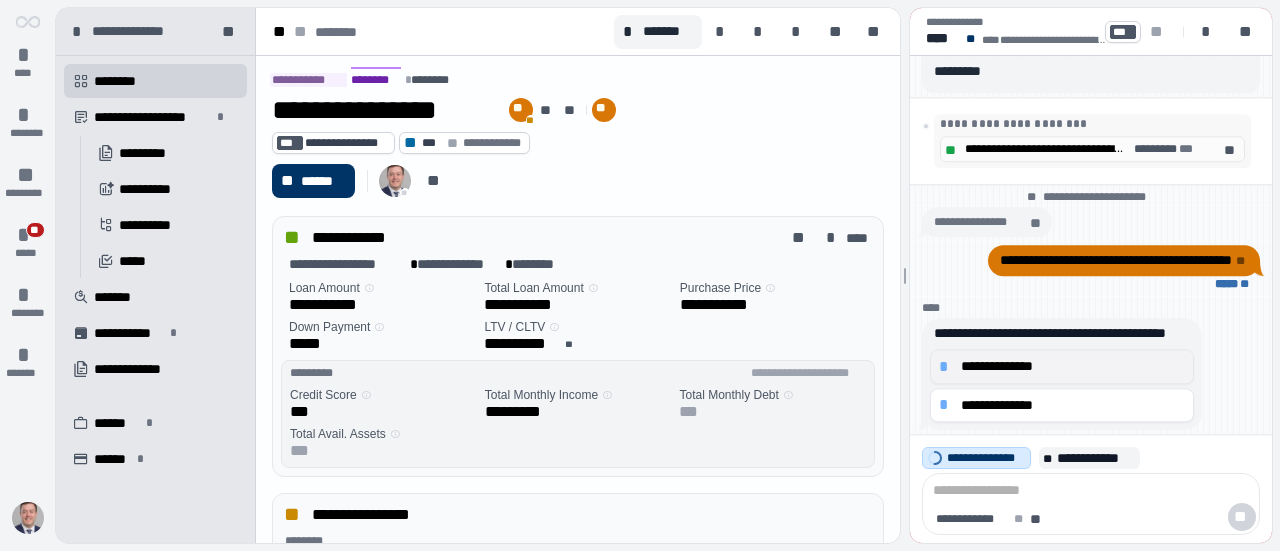 click on "**********" at bounding box center [1073, 366] 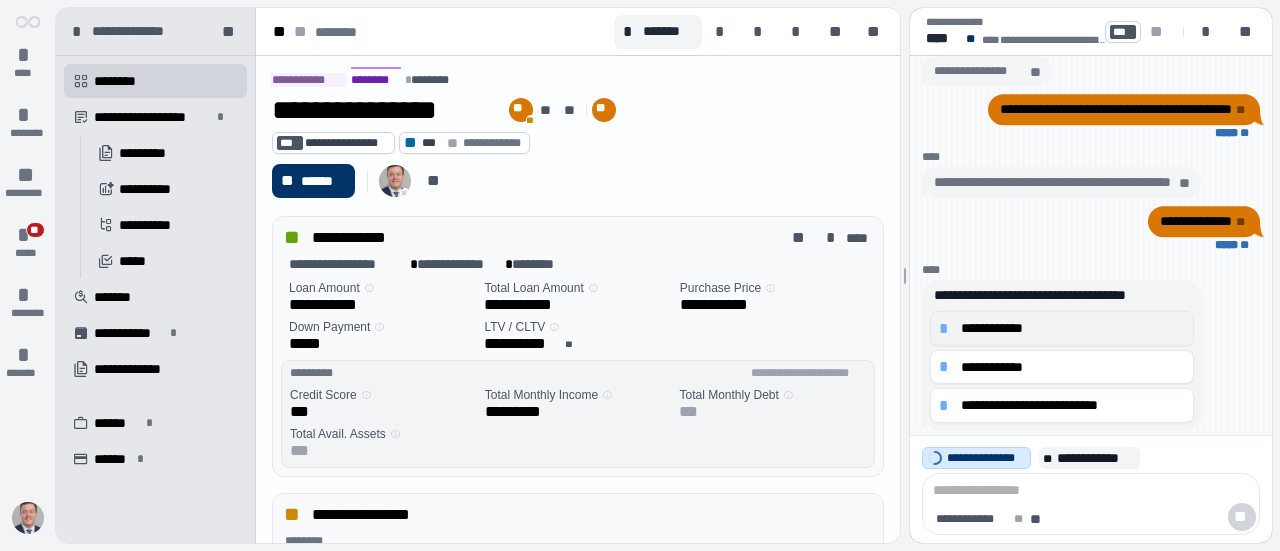click on "**********" at bounding box center [1073, 328] 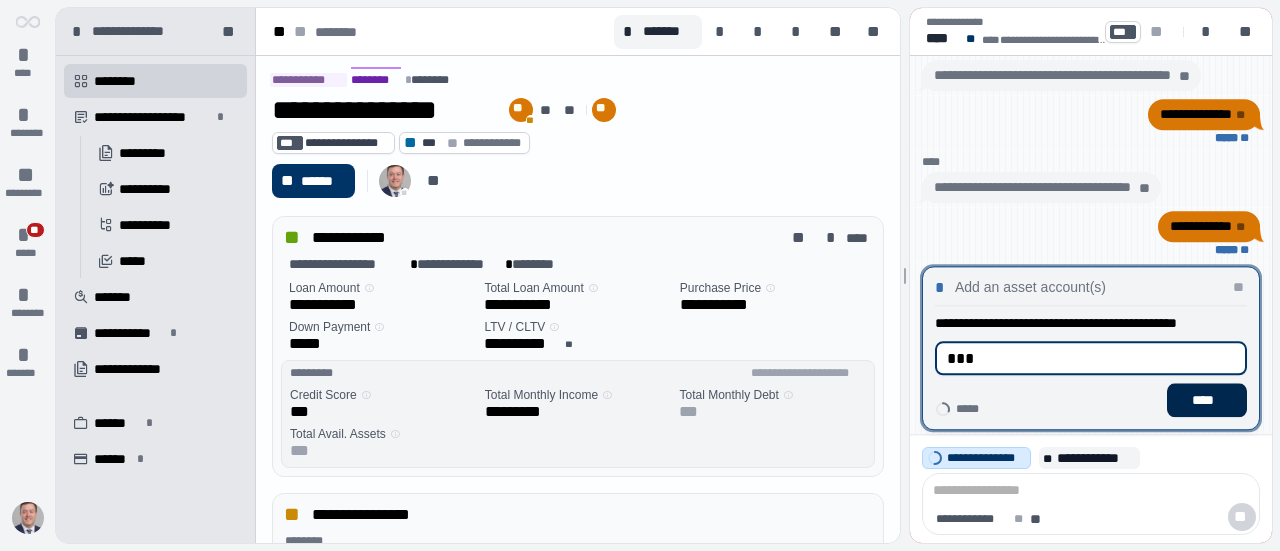 type on "***" 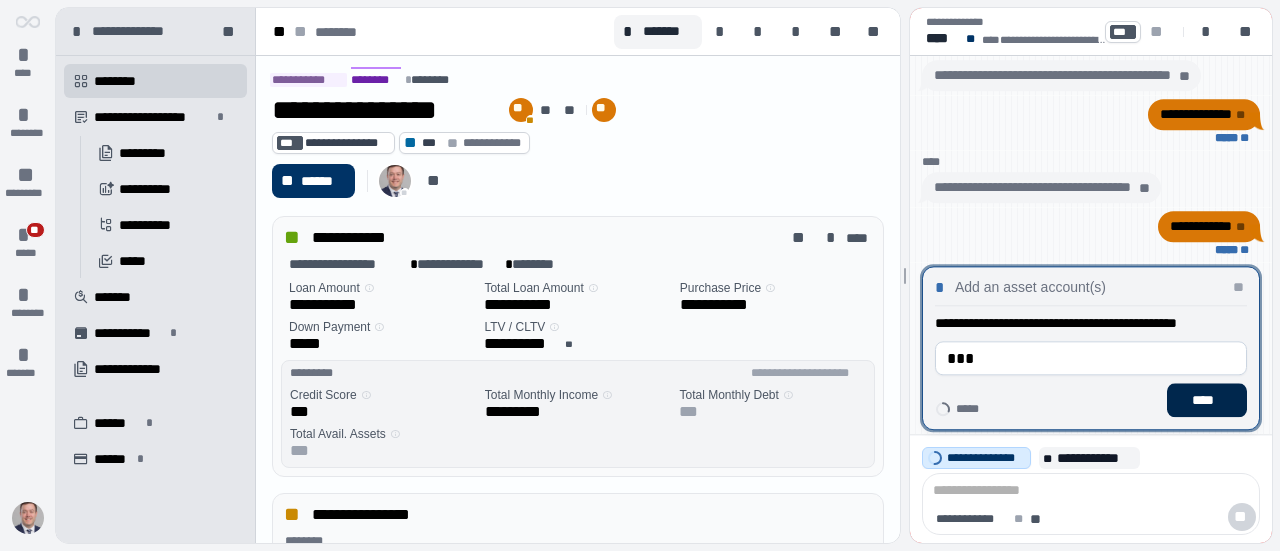 click on "****" at bounding box center (1207, 400) 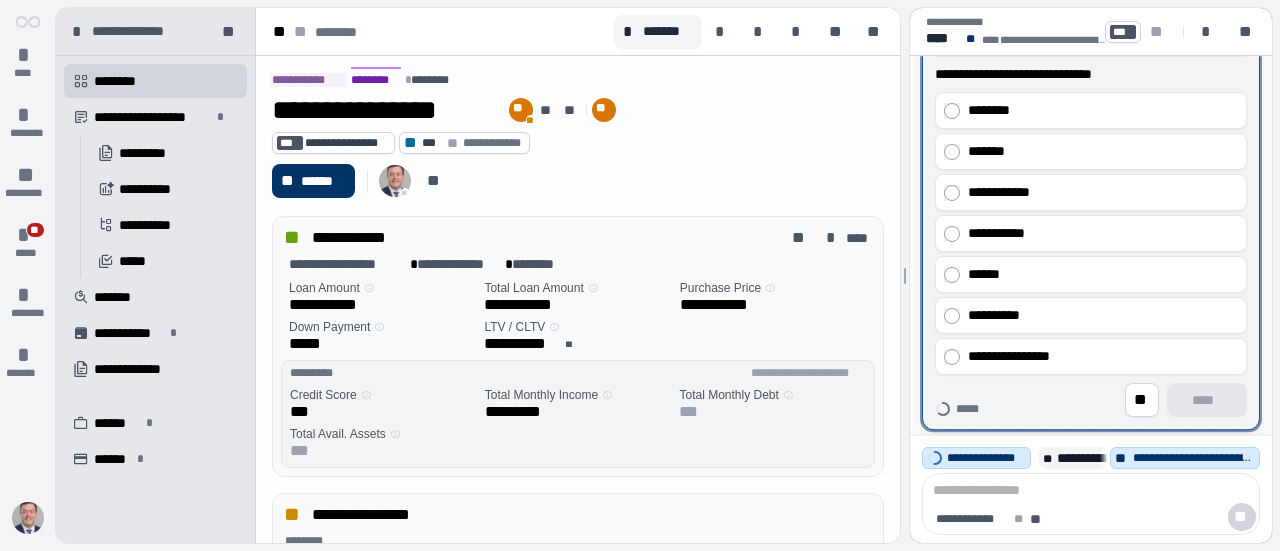 click on "**********" at bounding box center [1091, 241] 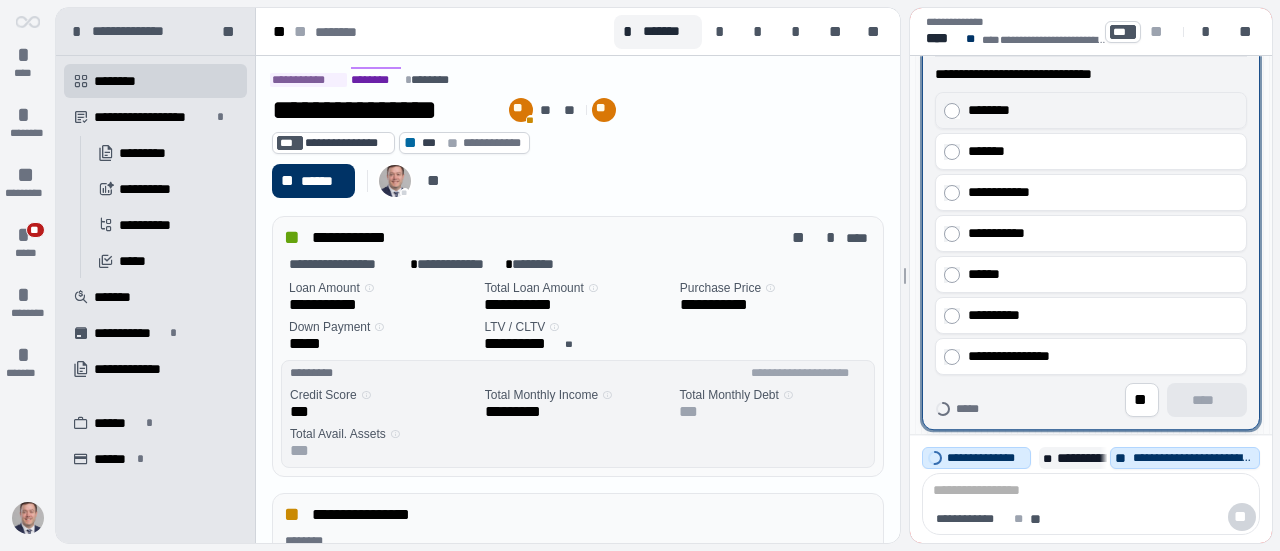 click on "********" at bounding box center (1098, 110) 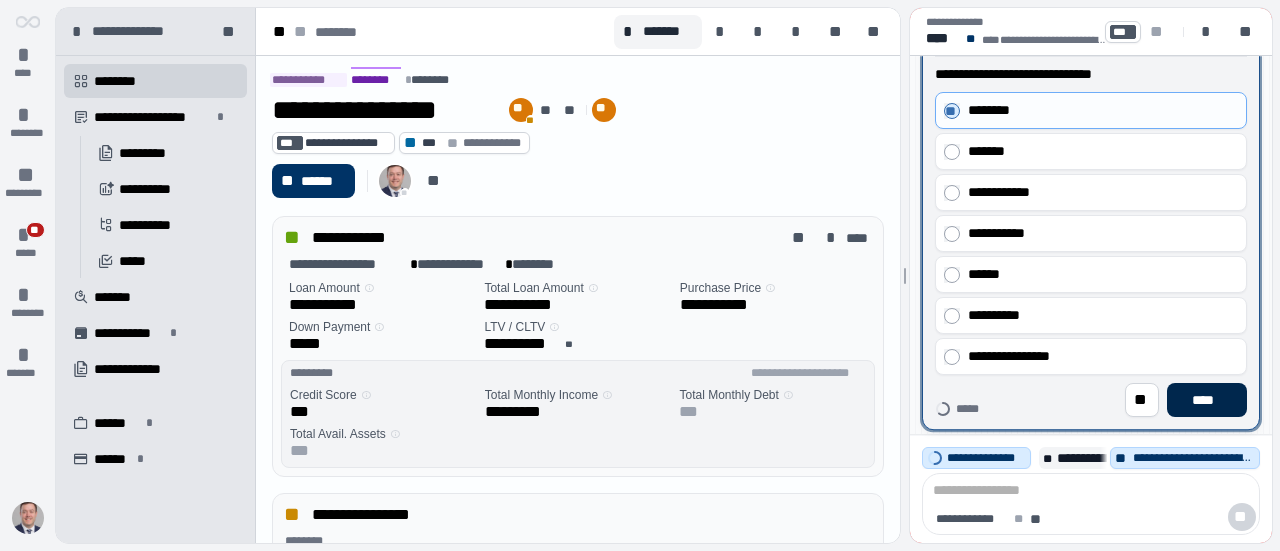 click on "****" at bounding box center [1207, 400] 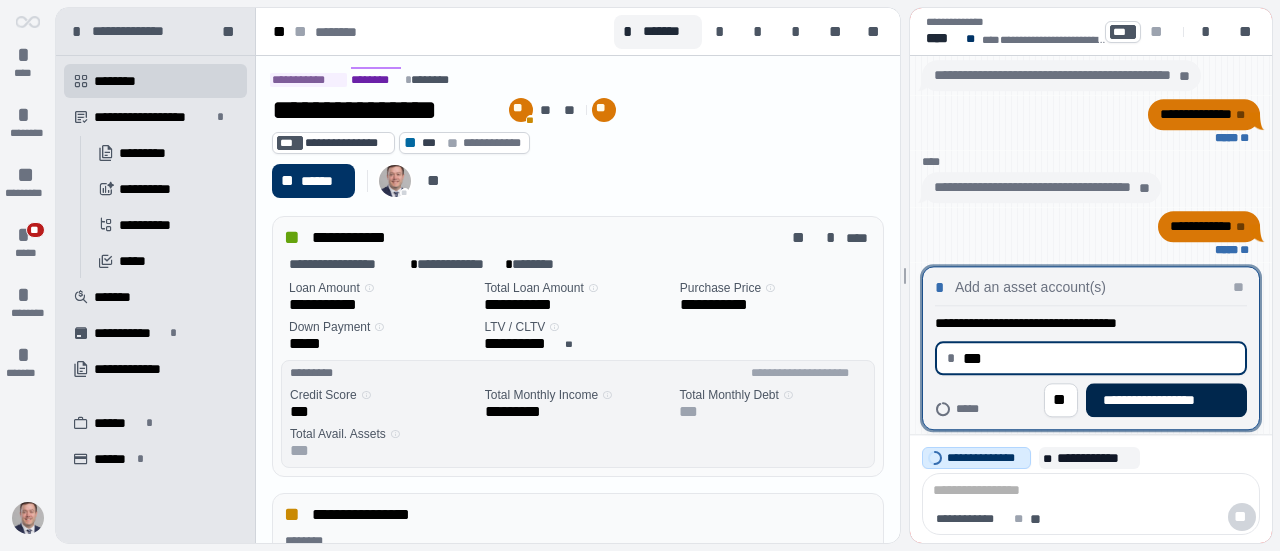 type on "******" 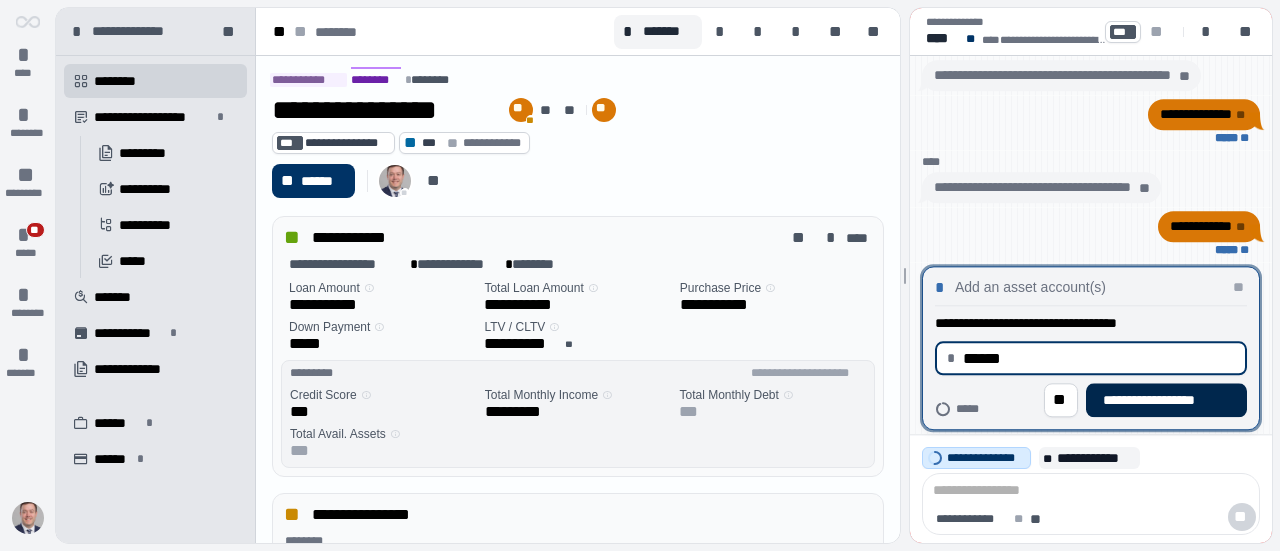 click on "**********" at bounding box center (1166, 400) 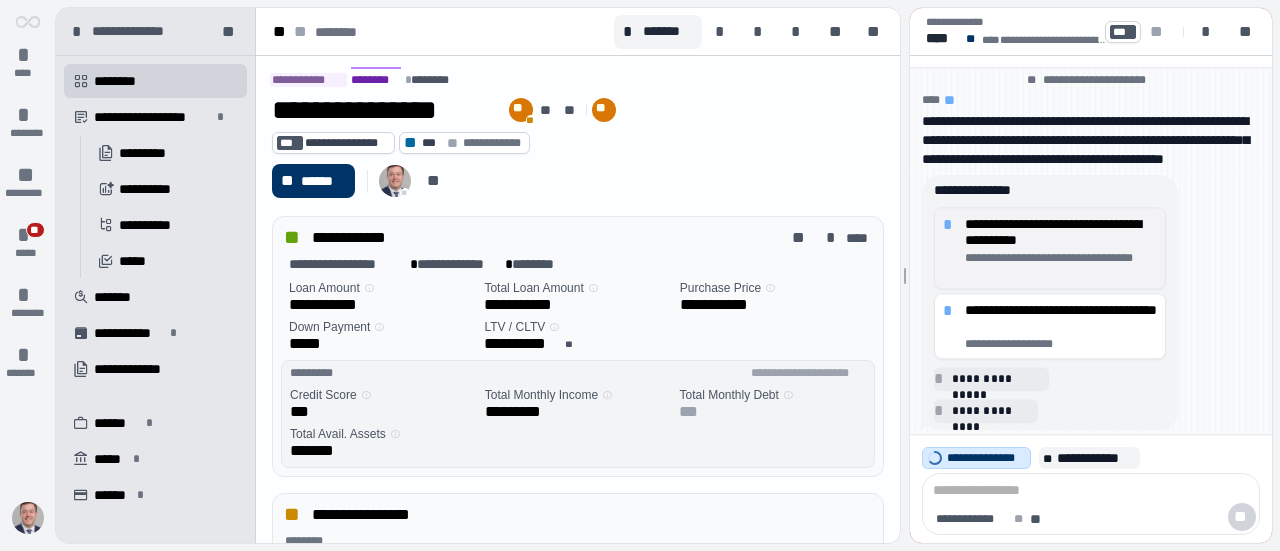 click on "**********" at bounding box center (1061, 266) 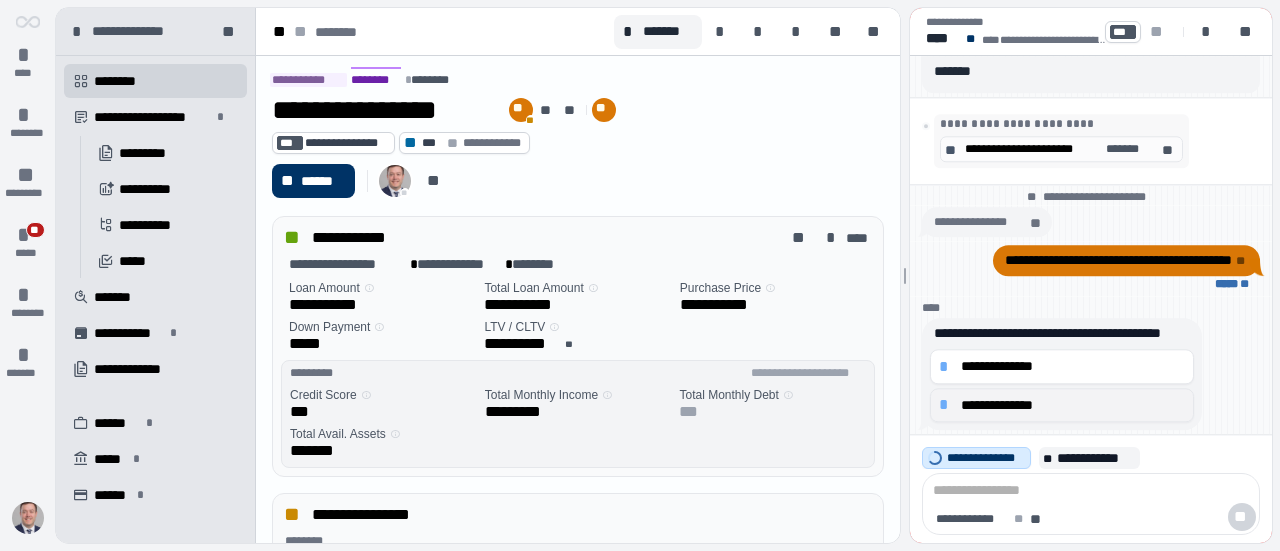 click on "**********" at bounding box center (1073, 405) 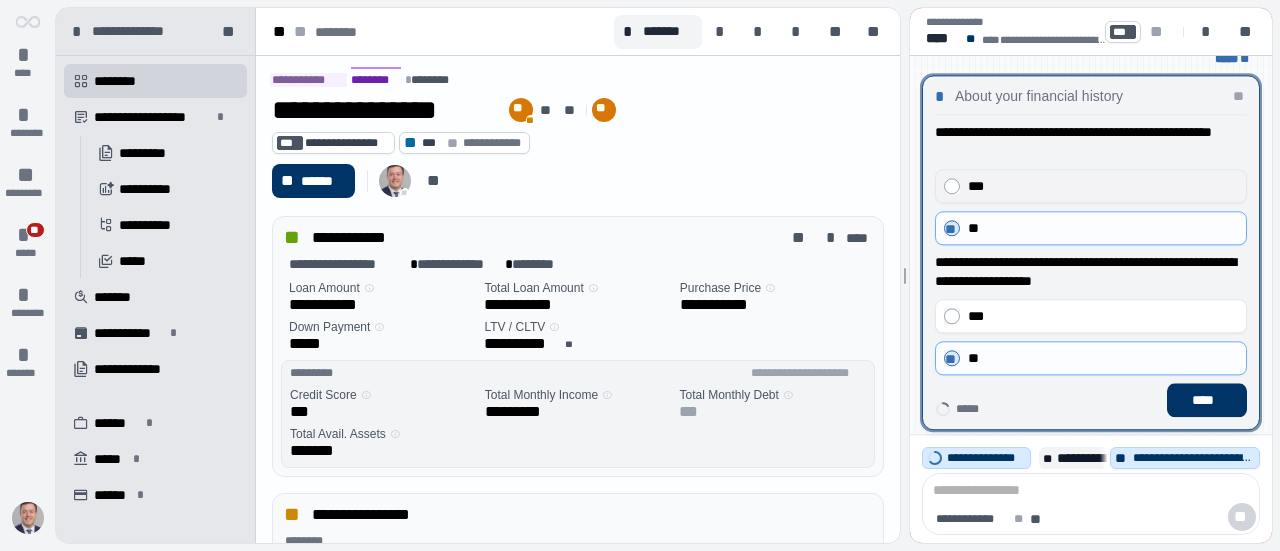 click on "***" at bounding box center (1103, 186) 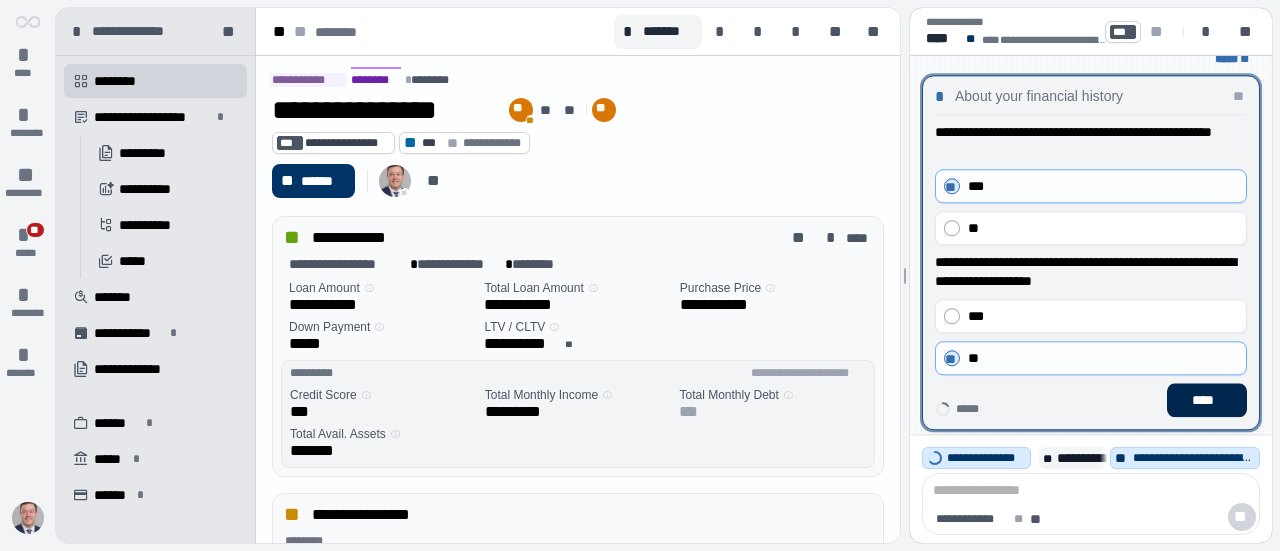 click on "****" at bounding box center [1207, 400] 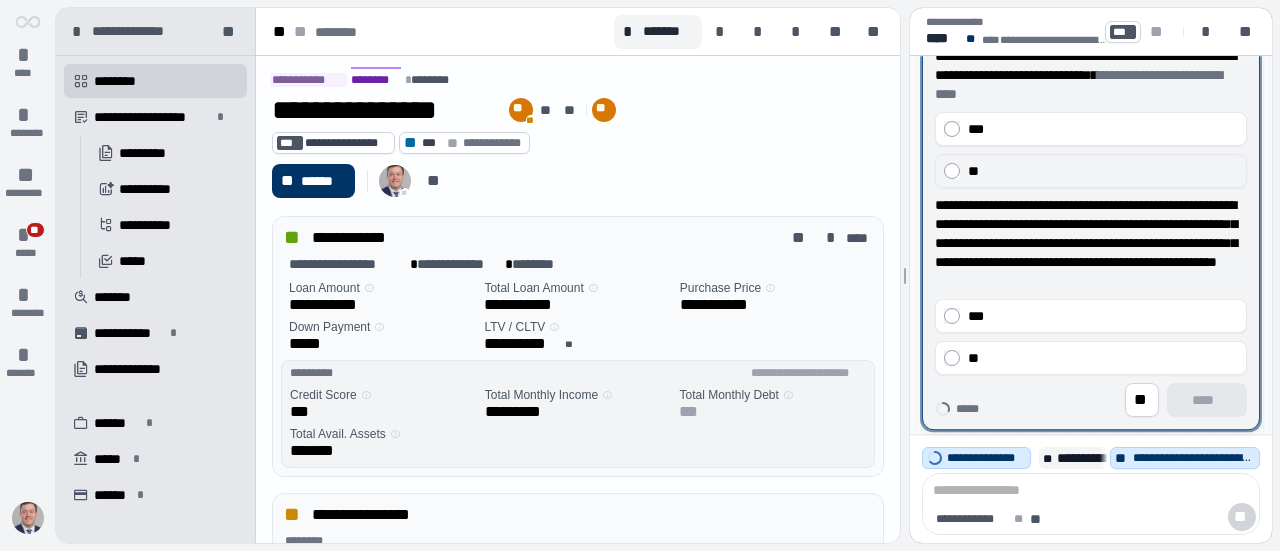 click on "**" at bounding box center (1103, 171) 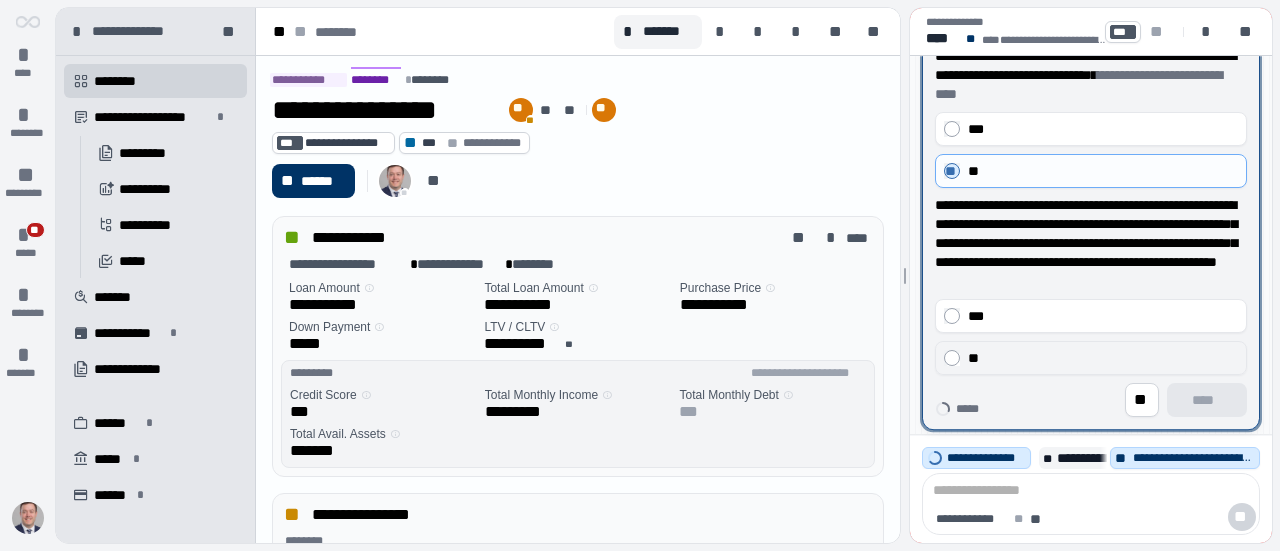 click on "**" at bounding box center [1103, 358] 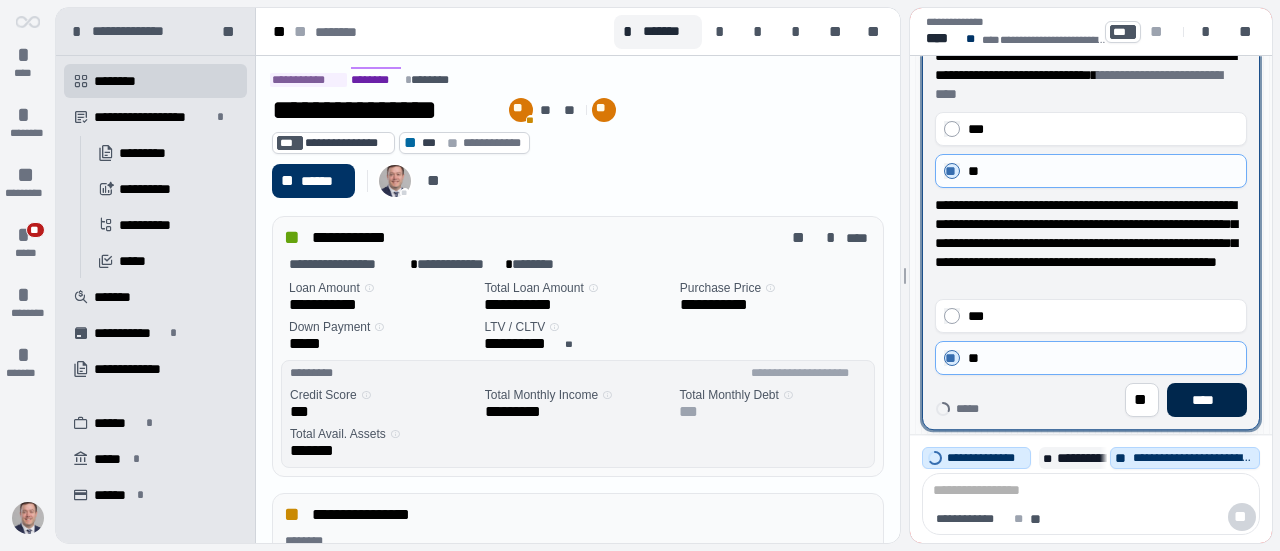 click on "****" at bounding box center (1207, 400) 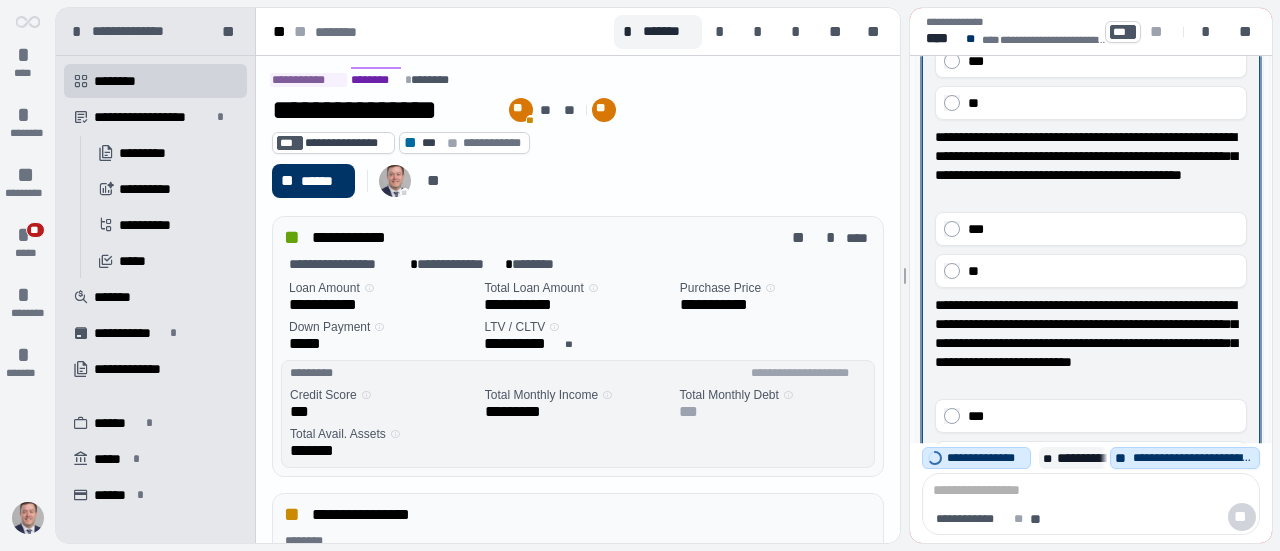 scroll, scrollTop: 300, scrollLeft: 0, axis: vertical 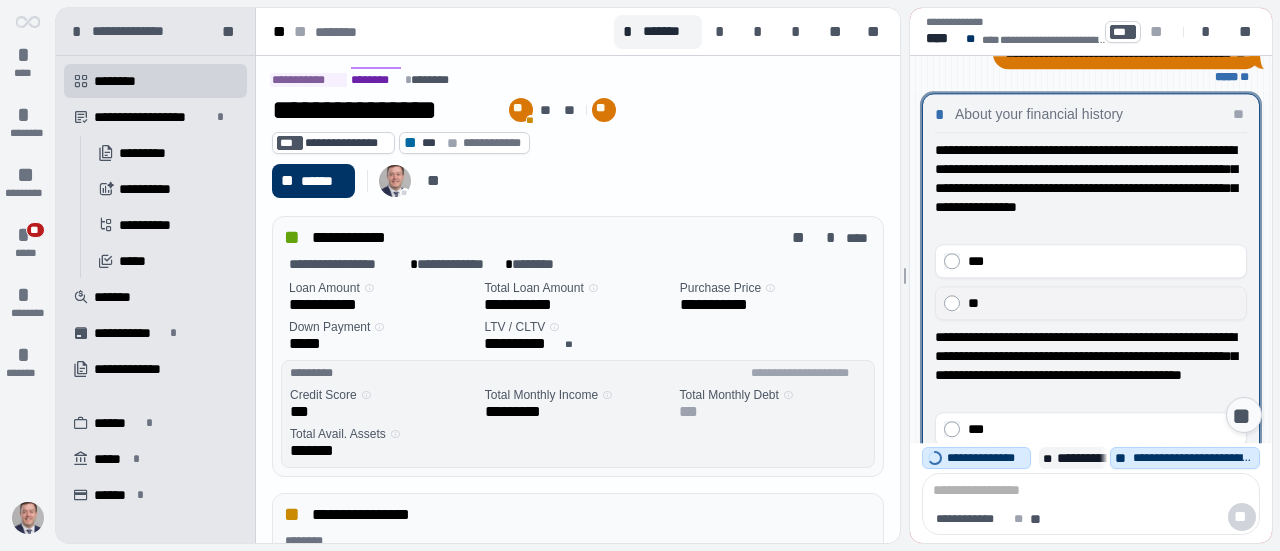 click on "**" at bounding box center (1103, 303) 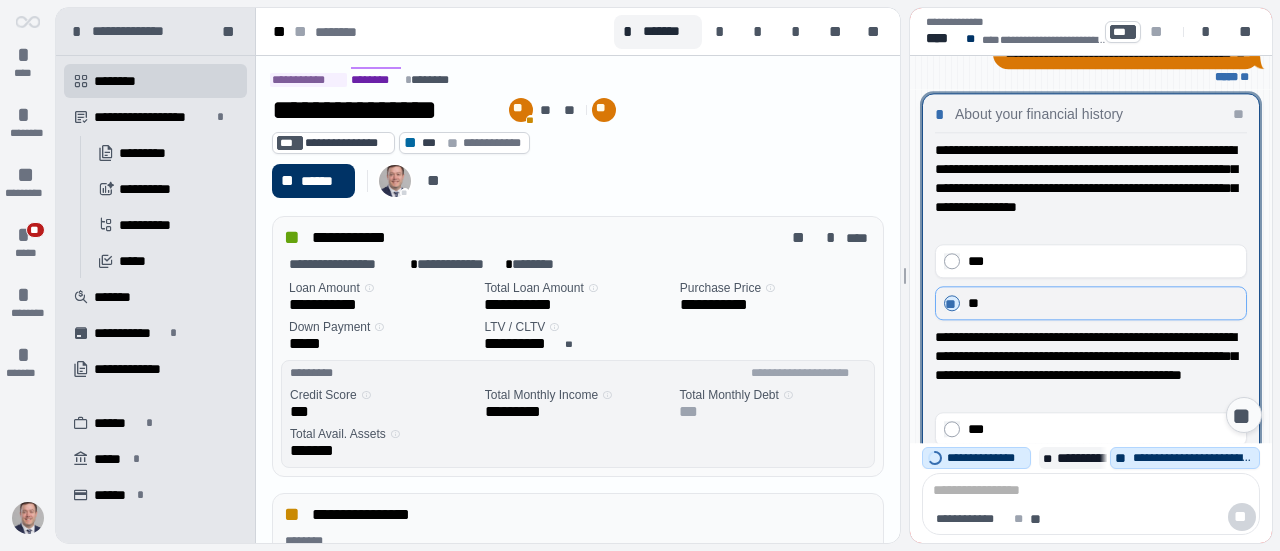 scroll, scrollTop: 100, scrollLeft: 0, axis: vertical 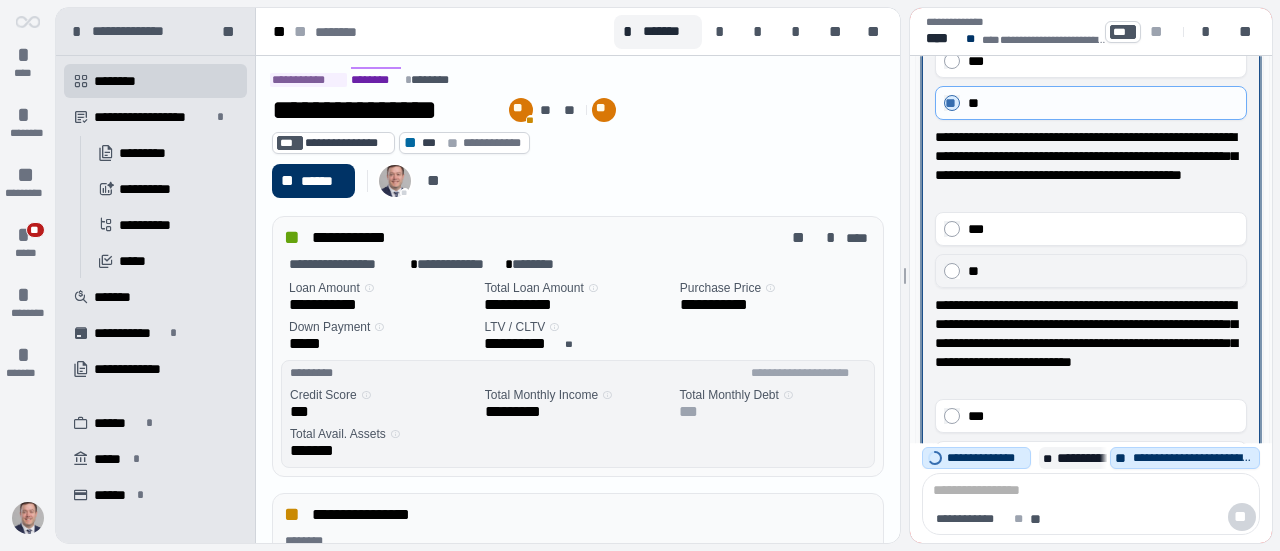 click on "**" at bounding box center (1103, 271) 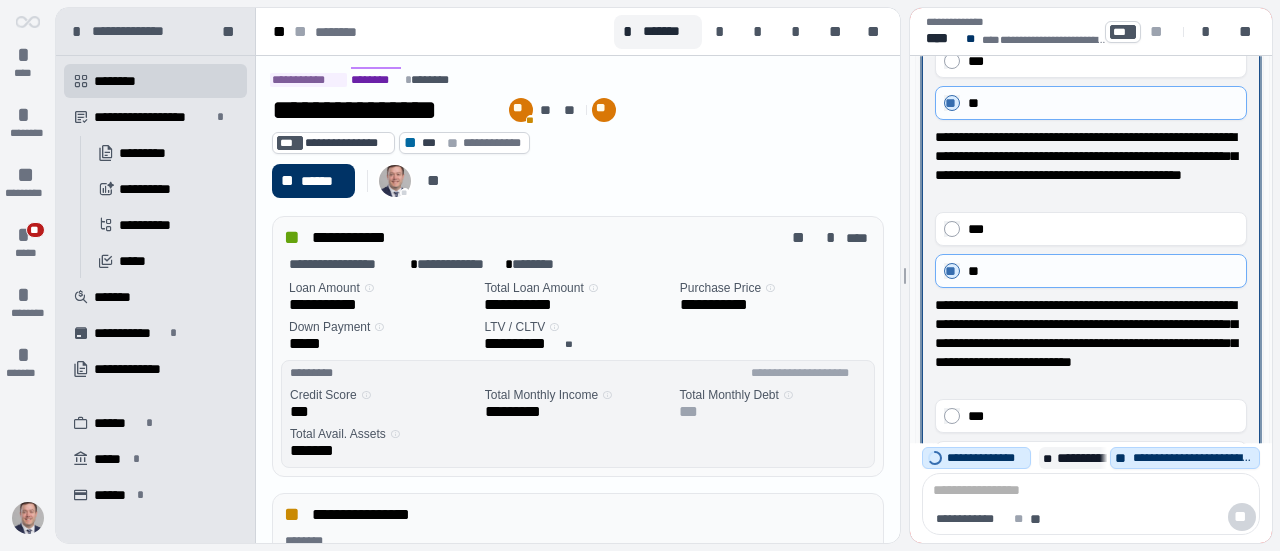 scroll, scrollTop: 0, scrollLeft: 0, axis: both 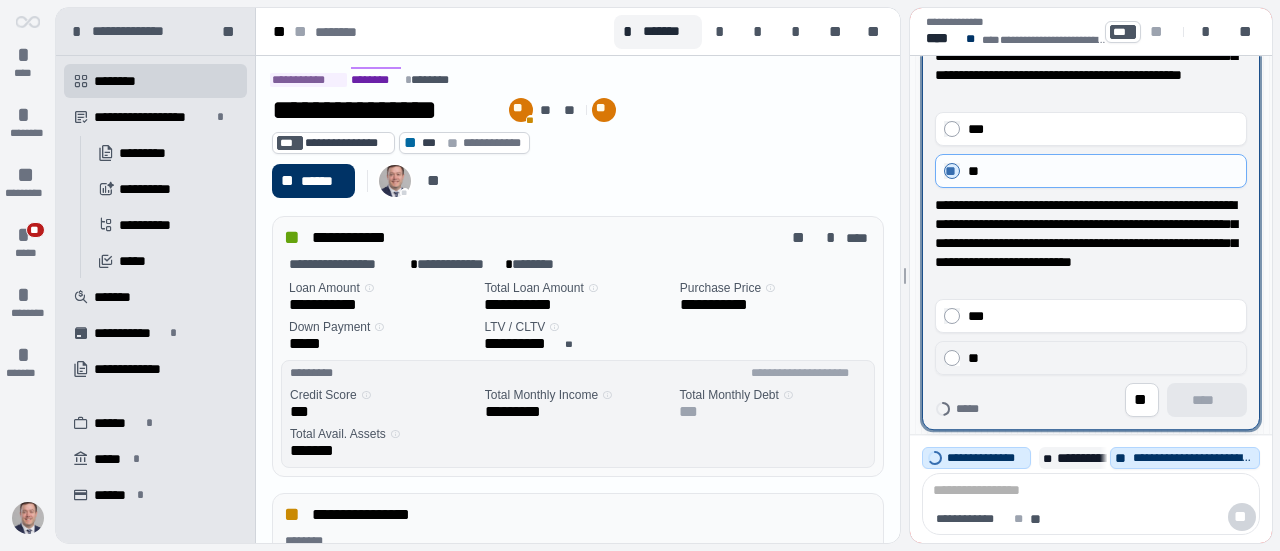 click on "**" at bounding box center [1103, 358] 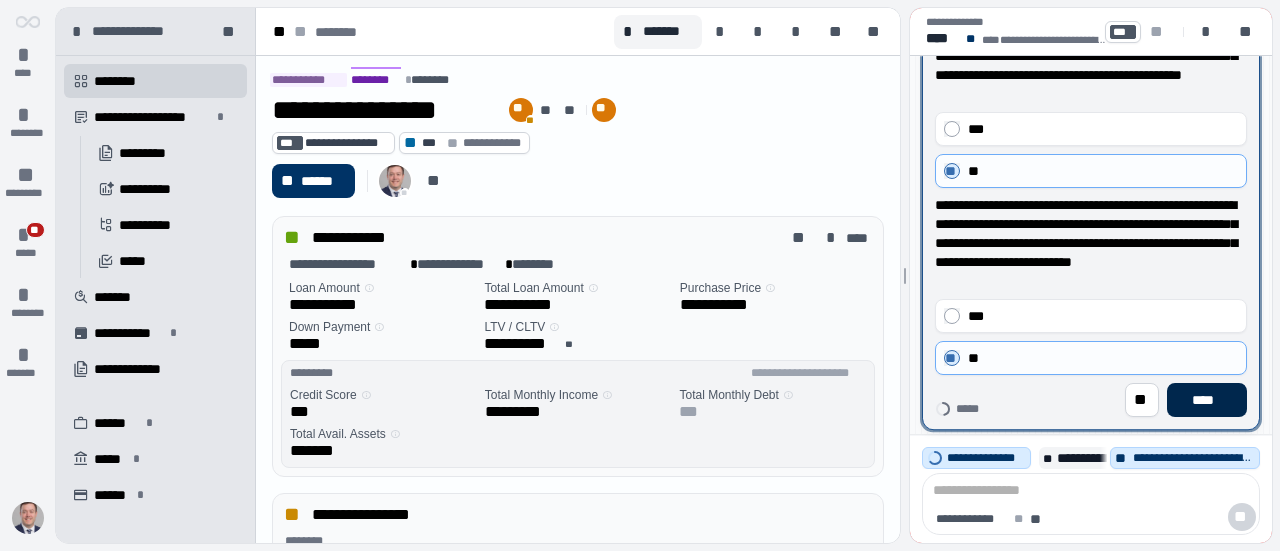 click on "****" at bounding box center [1207, 400] 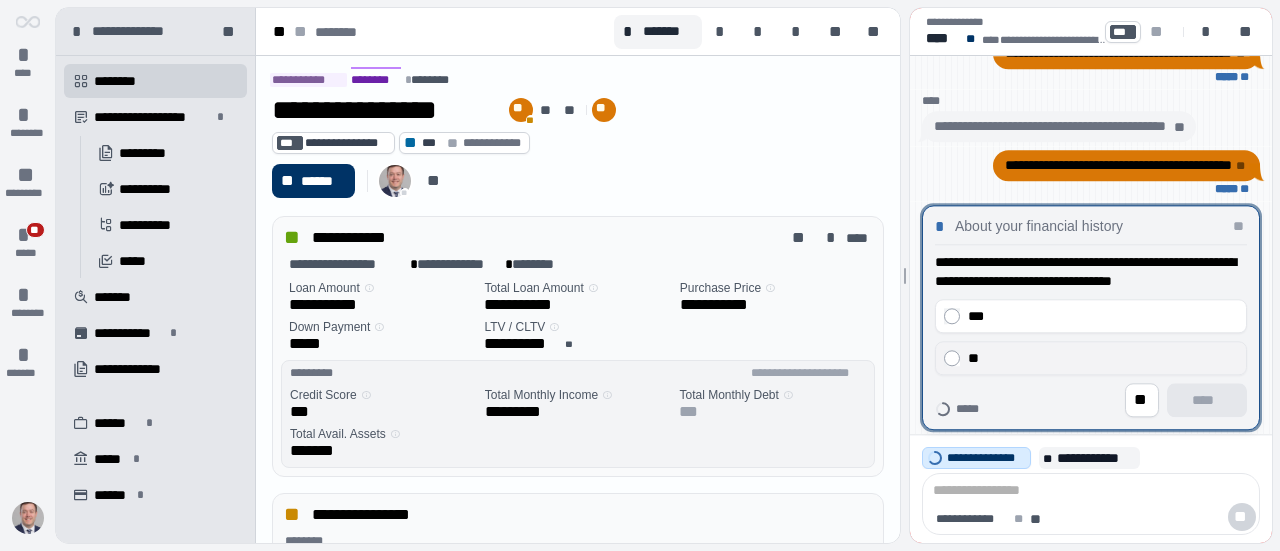click on "**" at bounding box center [1103, 358] 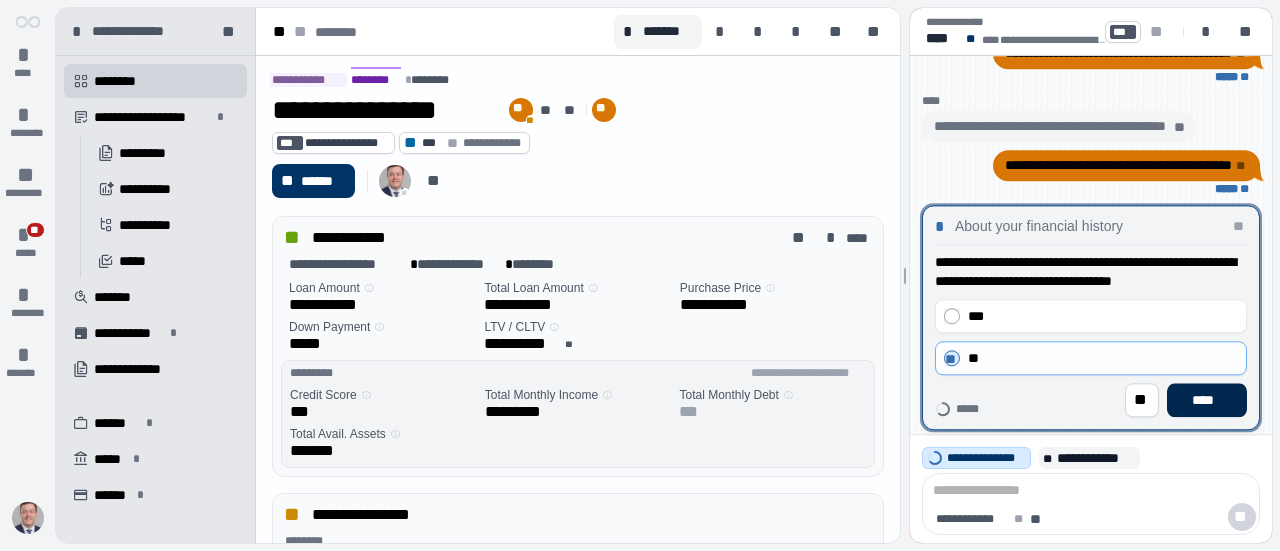 click on "****" at bounding box center [1207, 400] 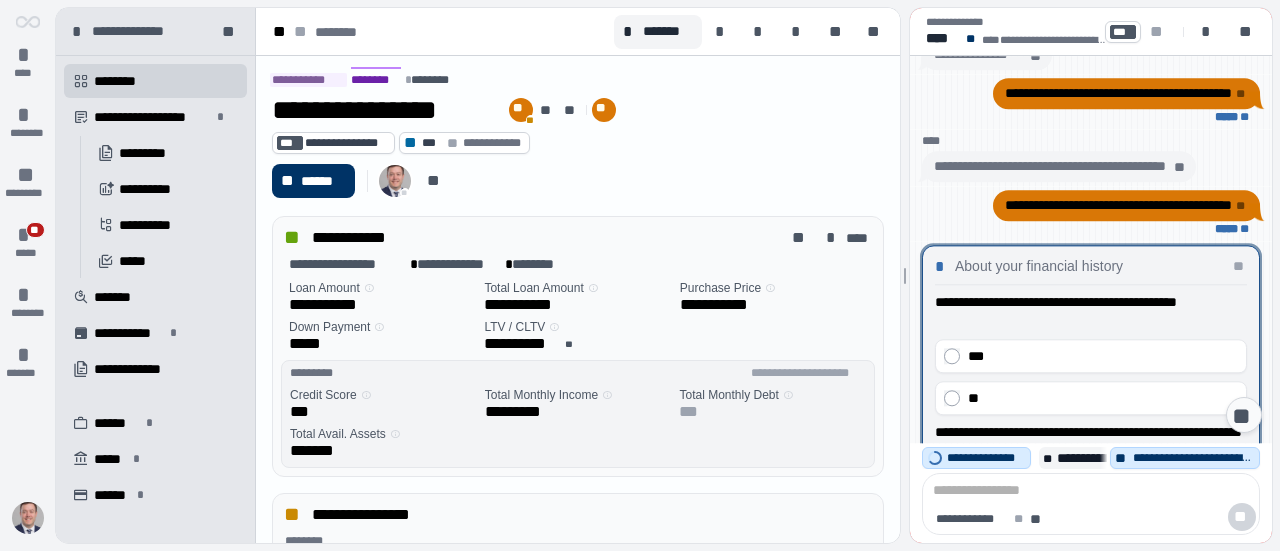 scroll, scrollTop: 200, scrollLeft: 0, axis: vertical 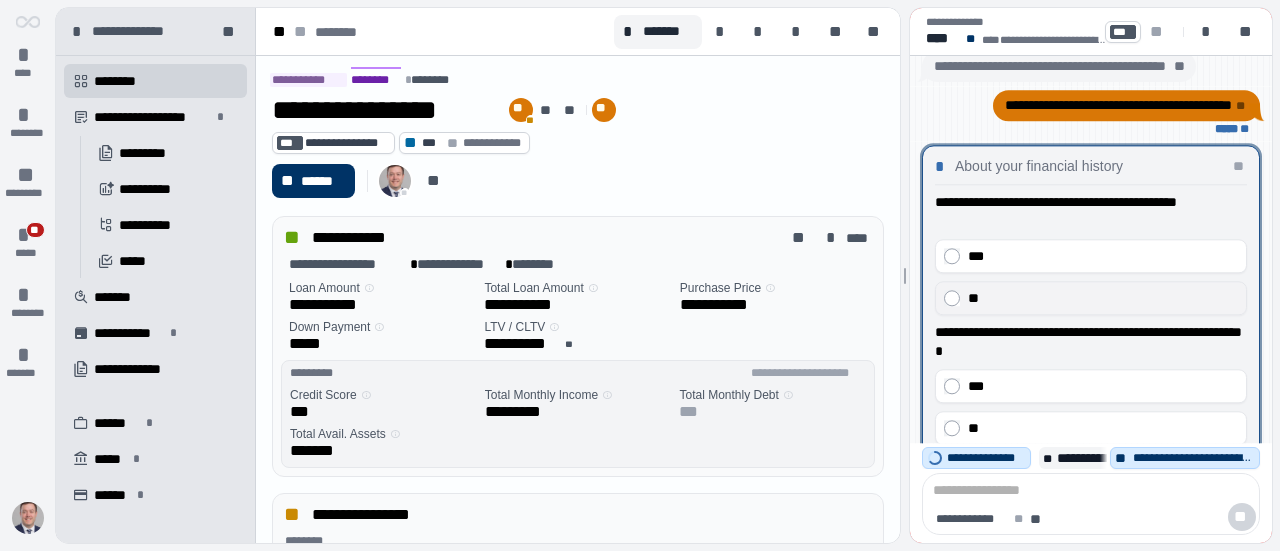 click on "**" at bounding box center [1103, 298] 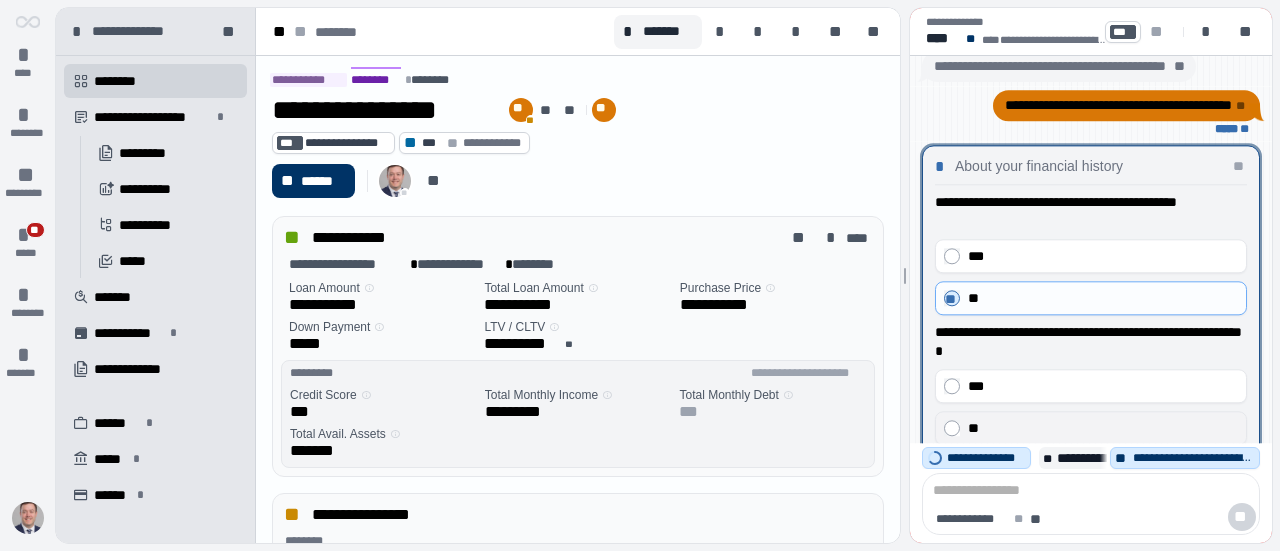 scroll, scrollTop: 100, scrollLeft: 0, axis: vertical 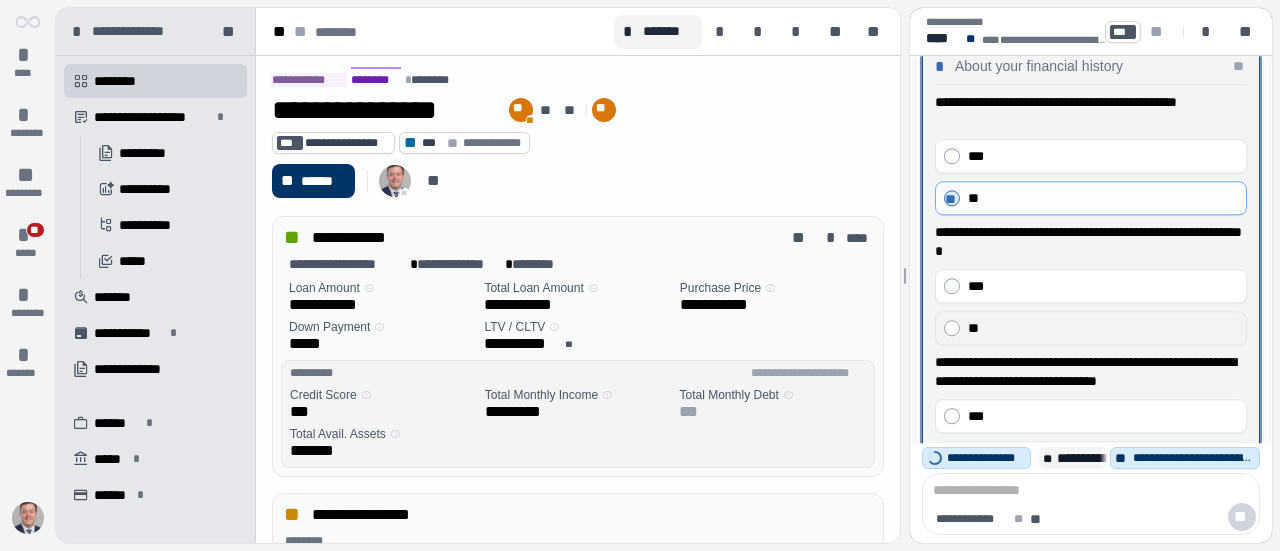 click on "**" at bounding box center (1103, 328) 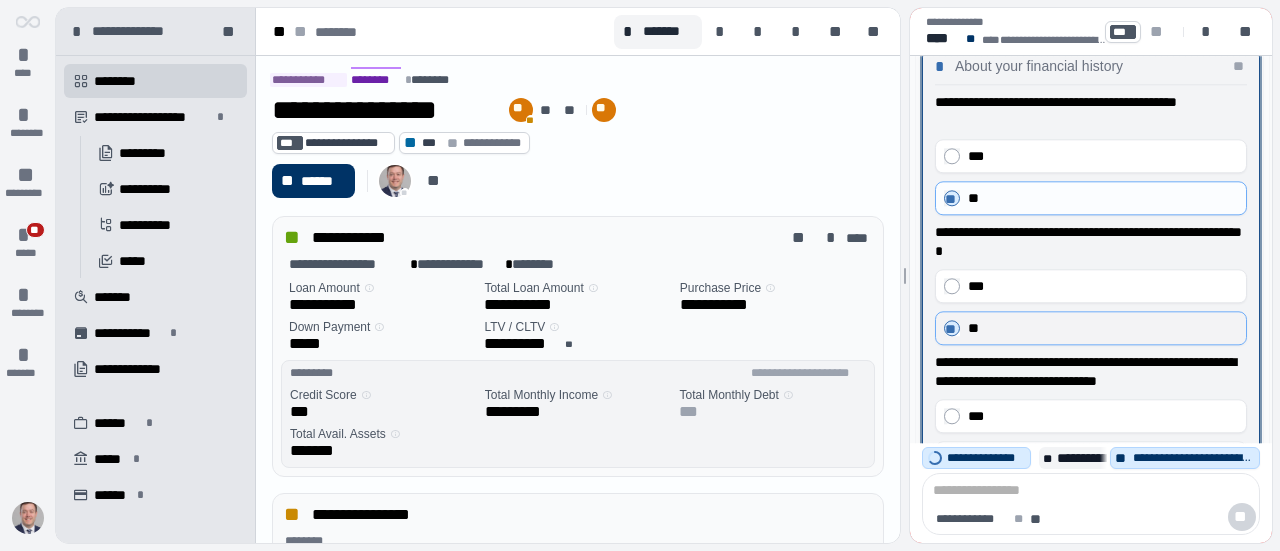scroll, scrollTop: 0, scrollLeft: 0, axis: both 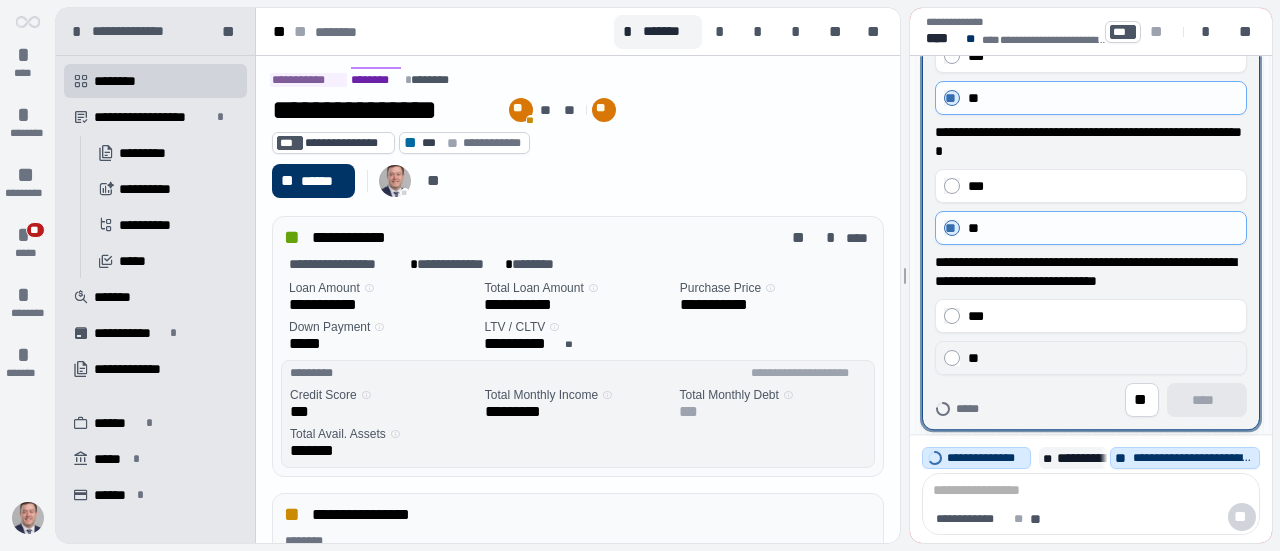 click on "**" at bounding box center (1103, 358) 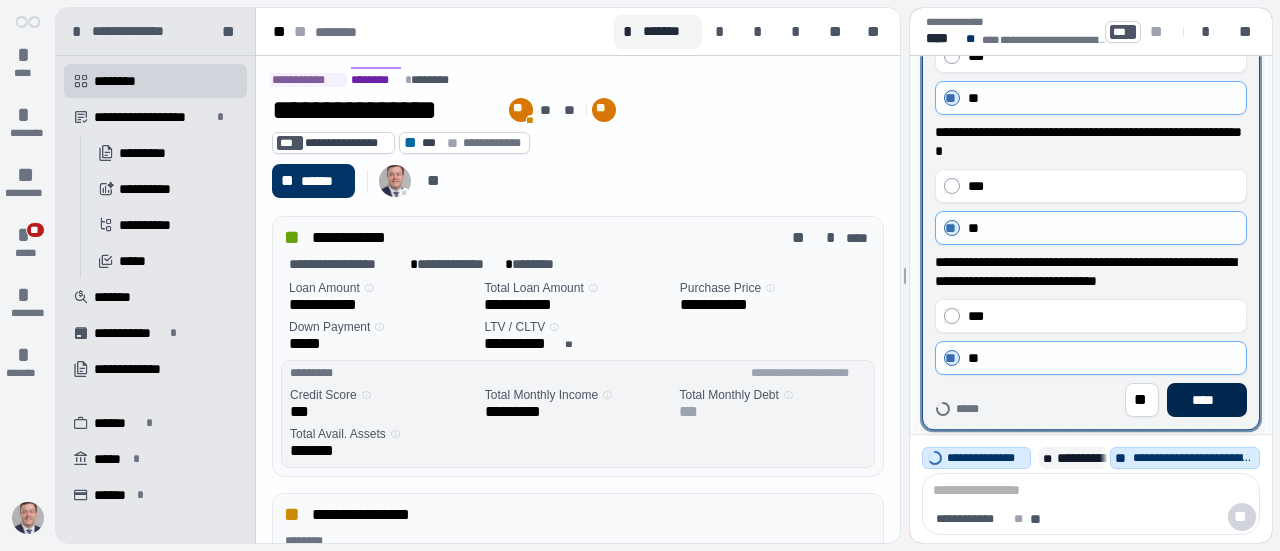 click on "****" at bounding box center [1207, 400] 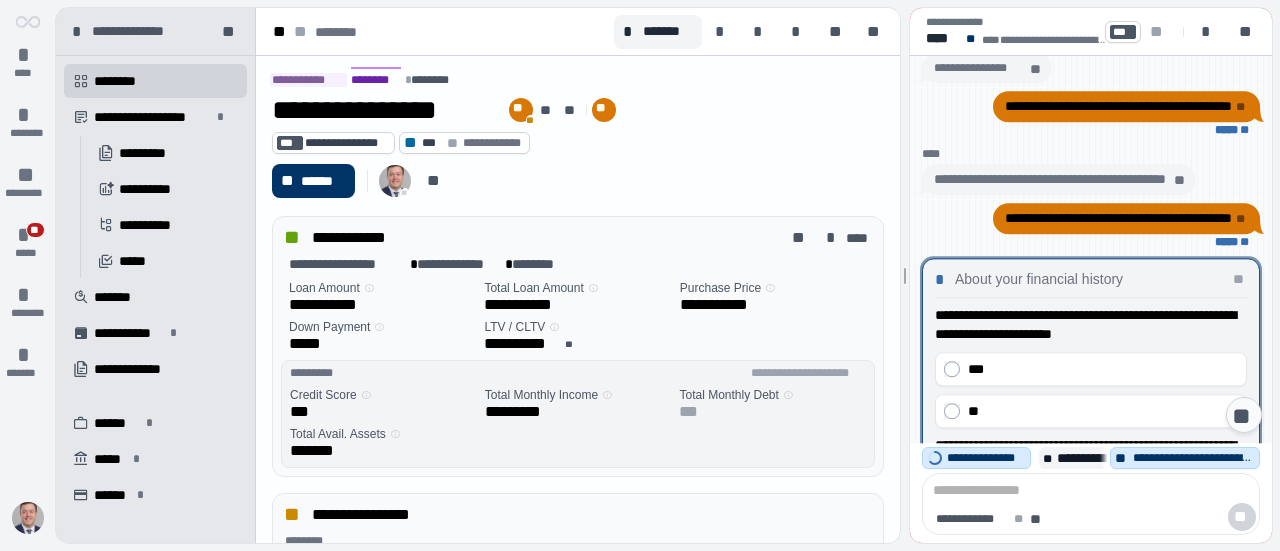 scroll, scrollTop: 400, scrollLeft: 0, axis: vertical 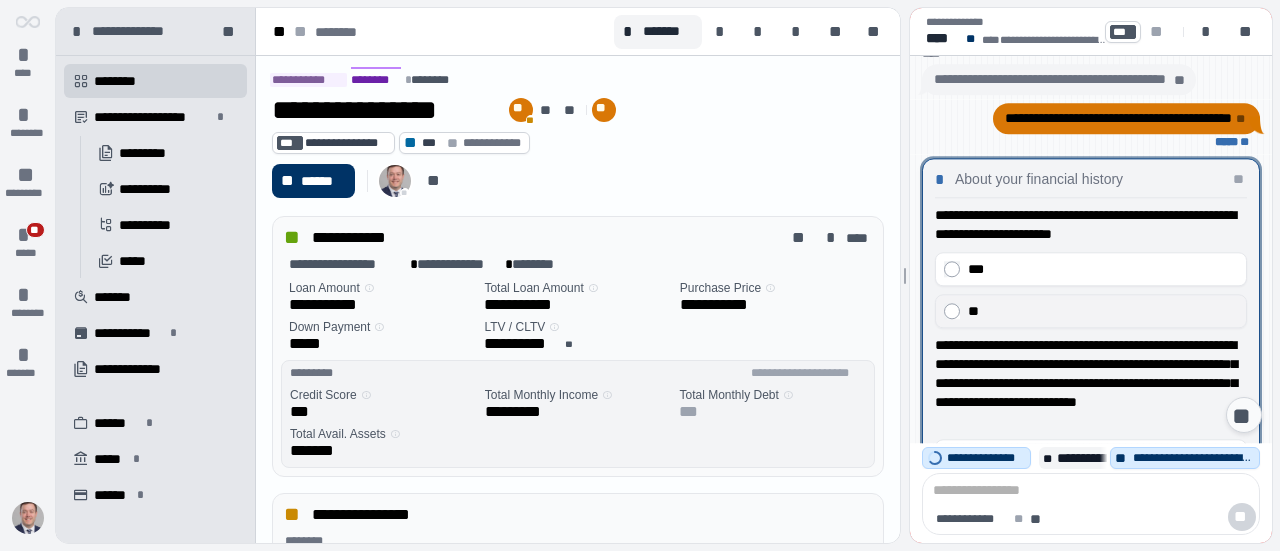 click on "**" at bounding box center [1103, 311] 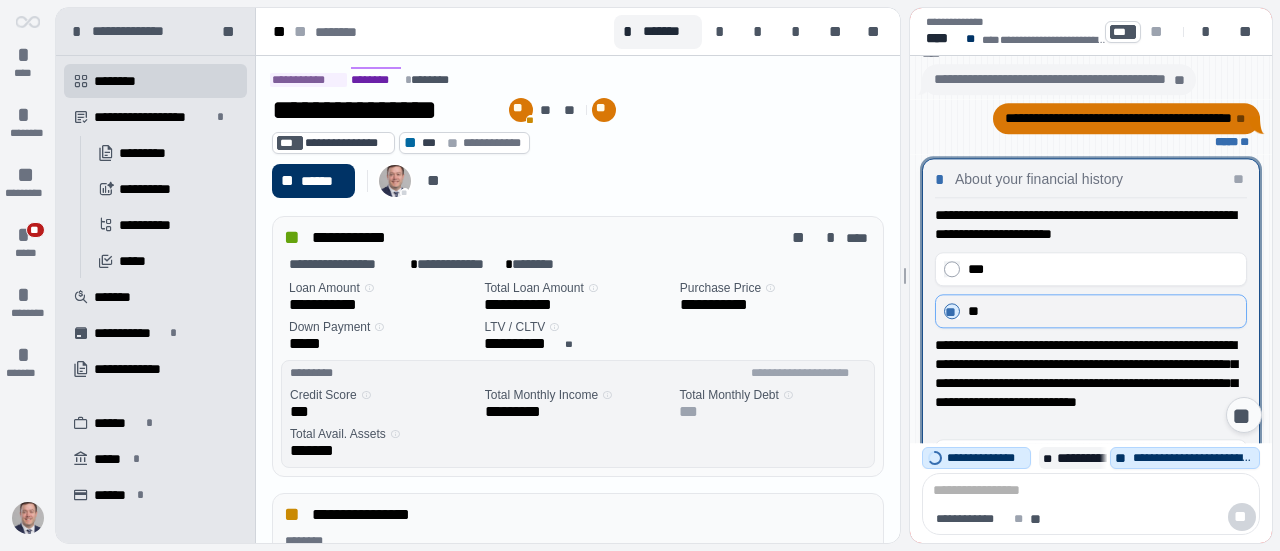 scroll, scrollTop: 200, scrollLeft: 0, axis: vertical 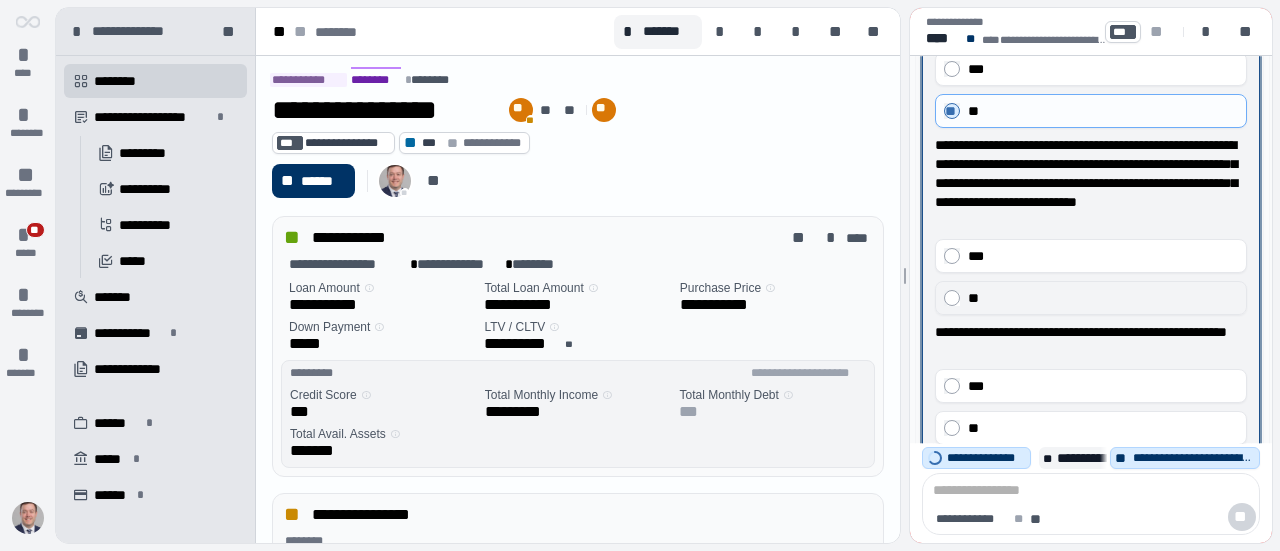click on "**" at bounding box center [1103, 298] 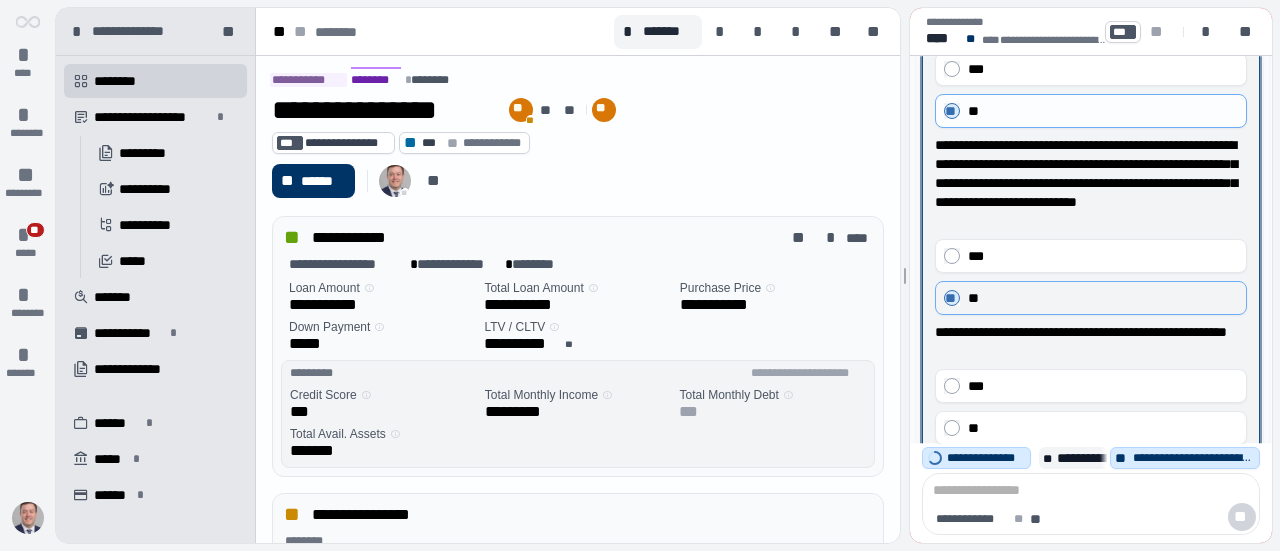 scroll, scrollTop: 0, scrollLeft: 0, axis: both 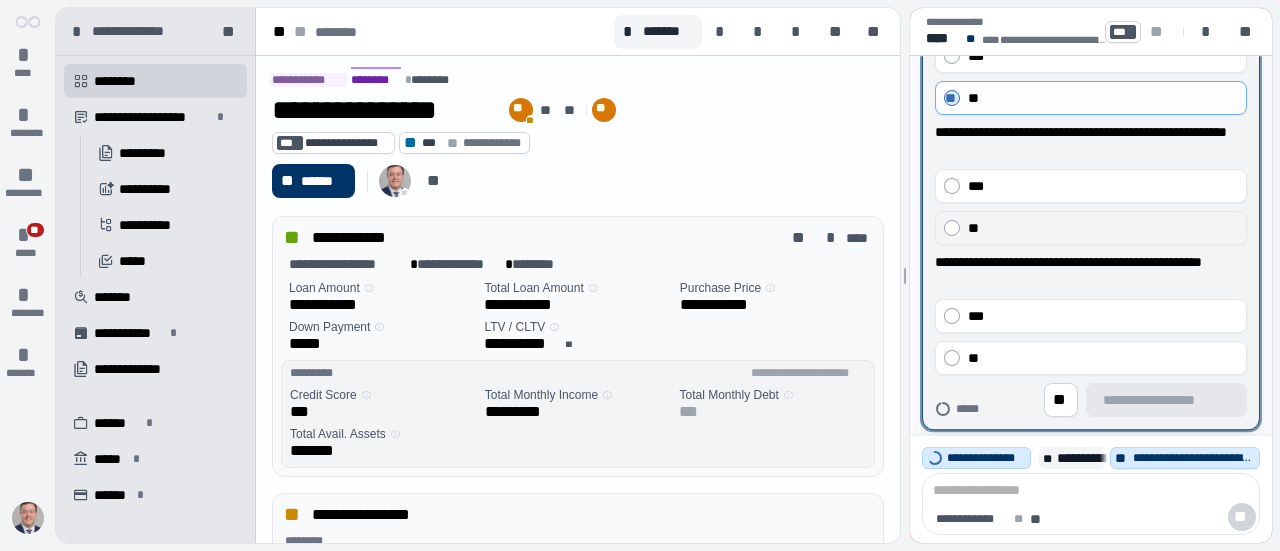click on "**" at bounding box center (1103, 228) 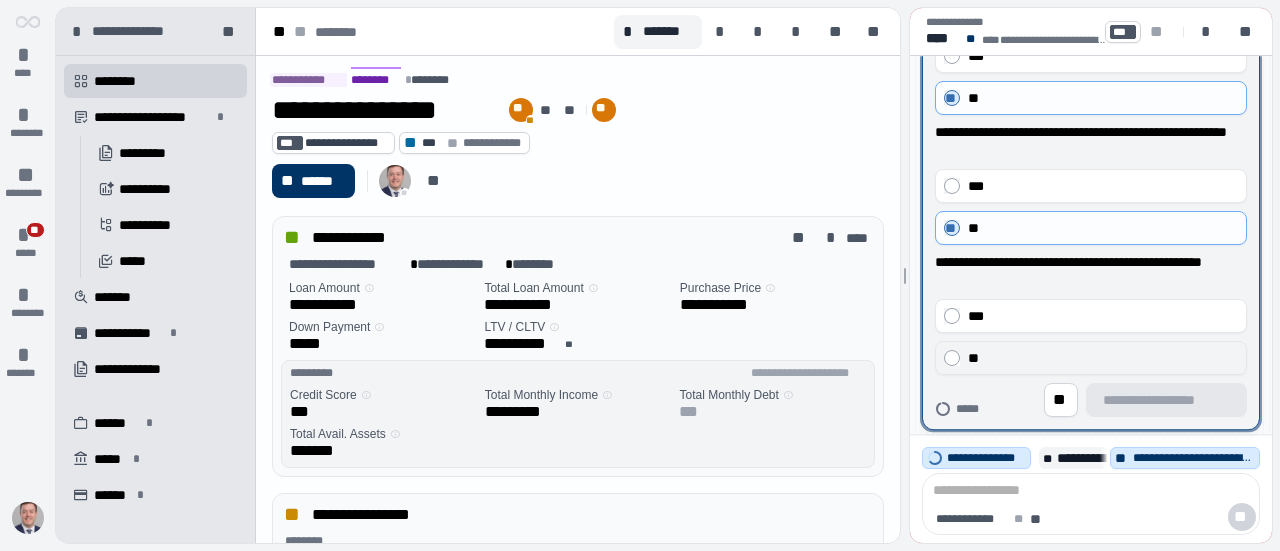 click on "**" at bounding box center (1103, 358) 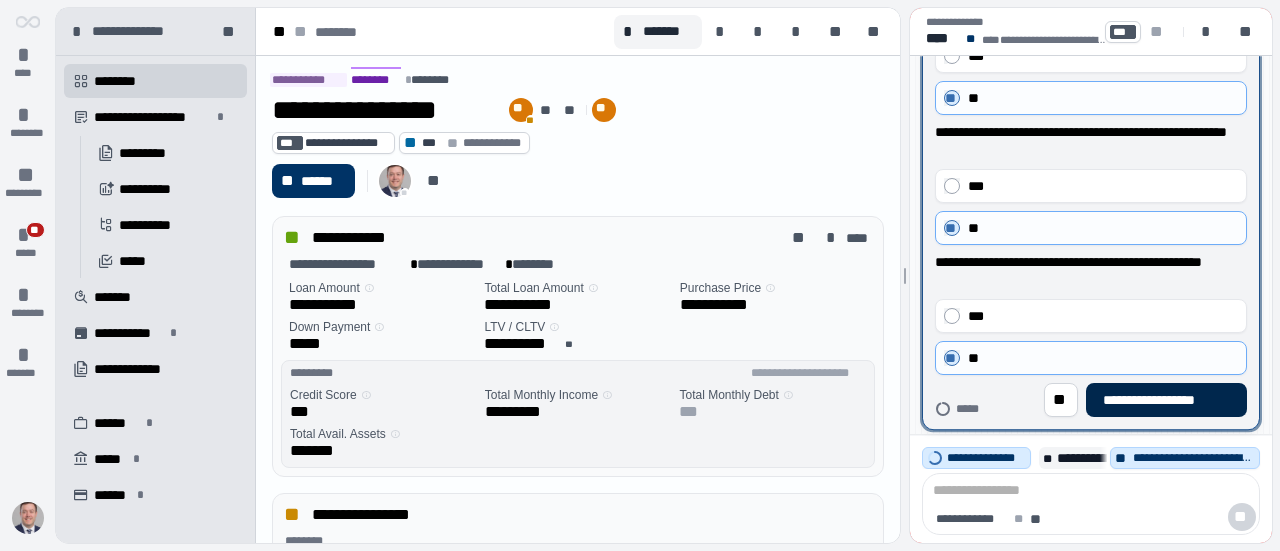 click on "**********" at bounding box center (1166, 400) 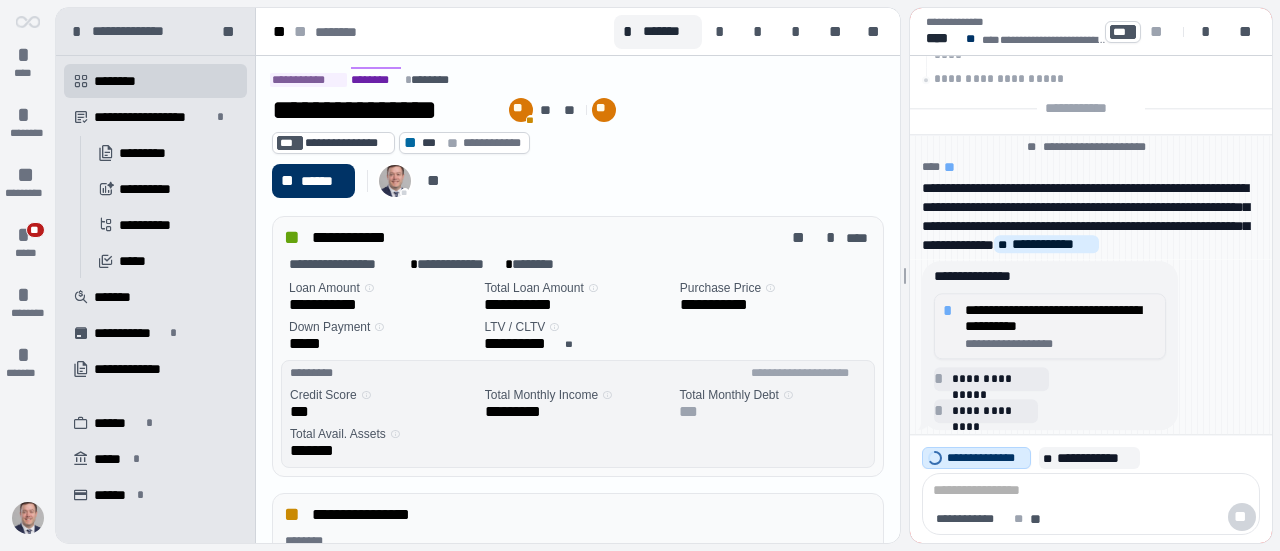 click on "**********" at bounding box center [1061, 318] 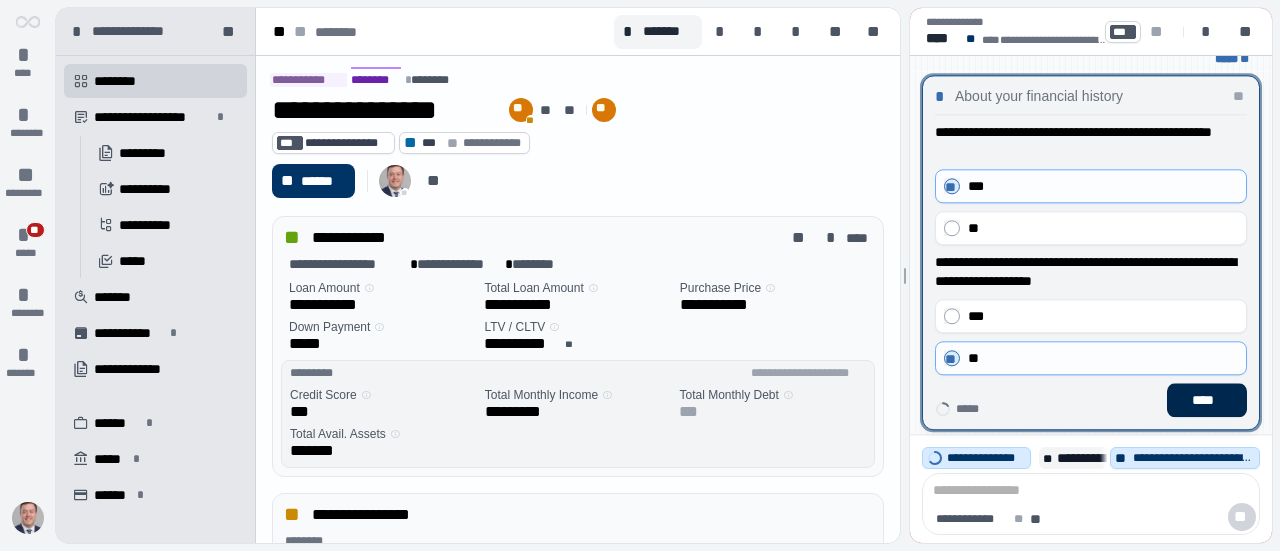 click on "****" at bounding box center [1207, 400] 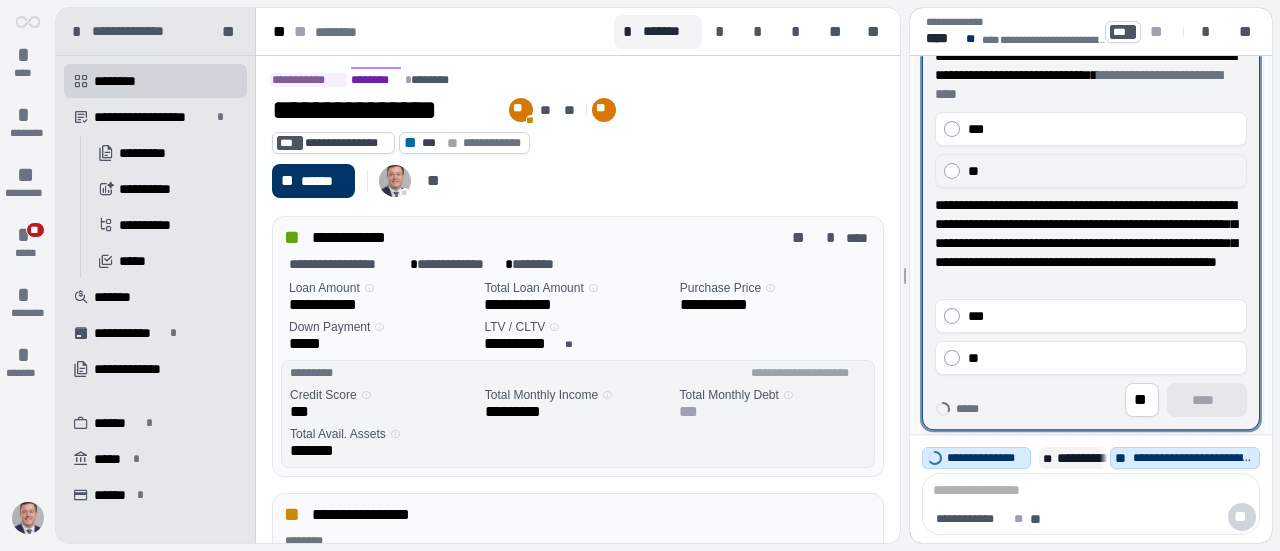 click on "**" at bounding box center (1103, 171) 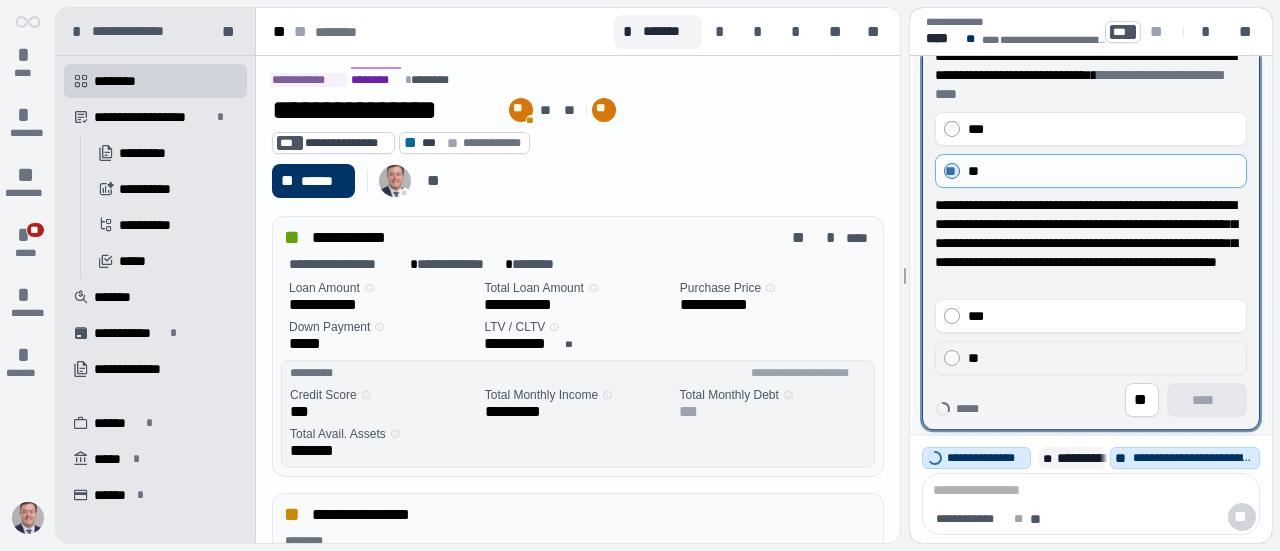 click on "**" at bounding box center (1091, 358) 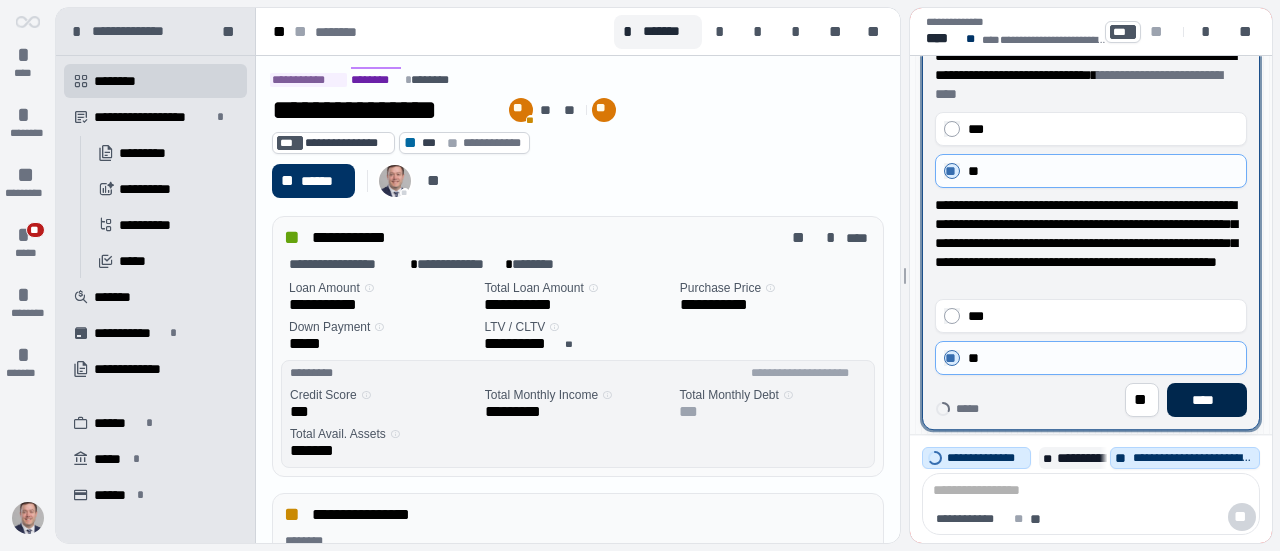 click on "****" at bounding box center [1207, 400] 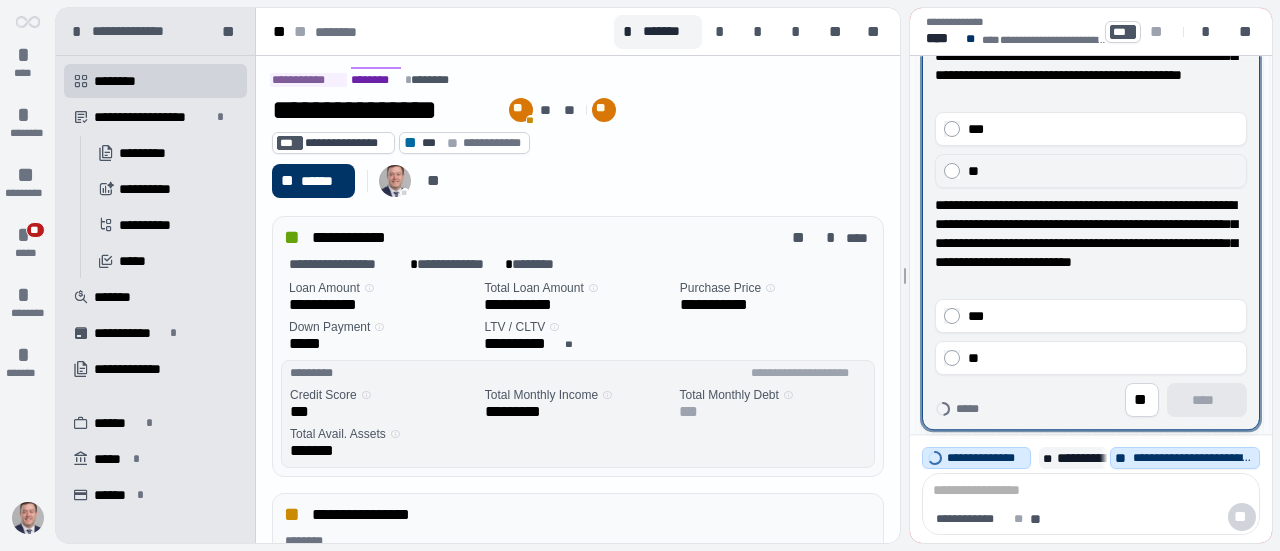 click on "**" at bounding box center (1103, 171) 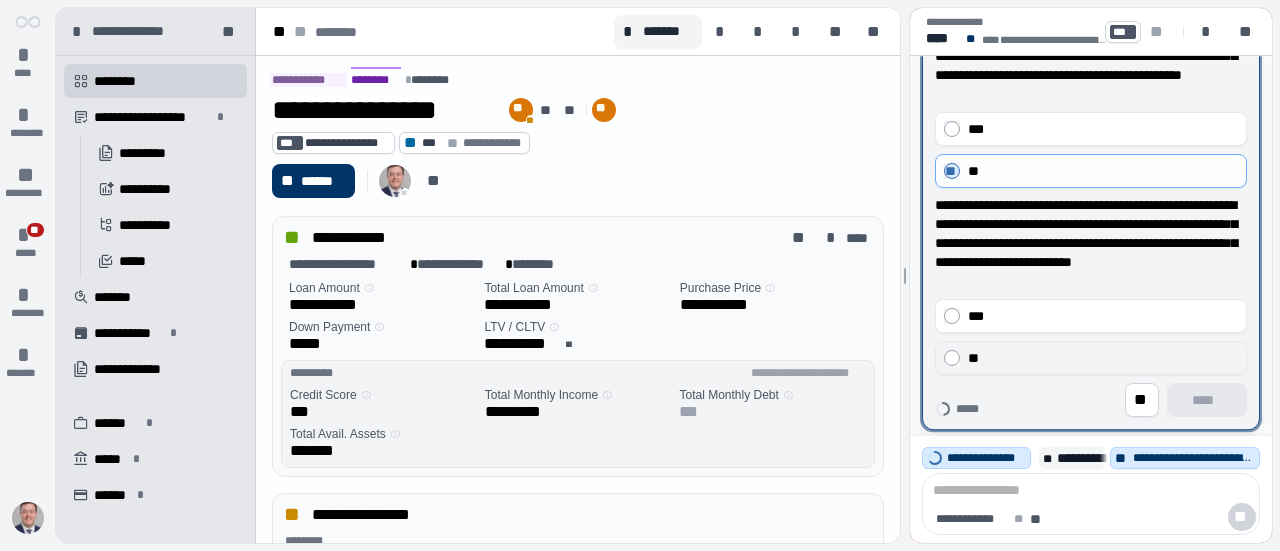 click on "**" at bounding box center [1103, 358] 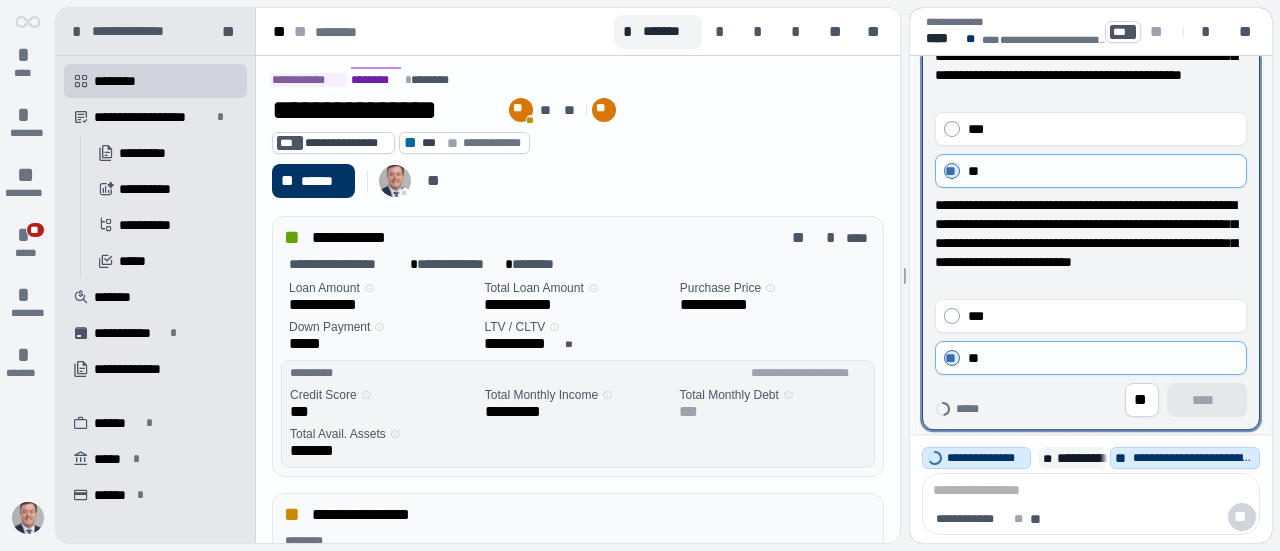 scroll, scrollTop: 300, scrollLeft: 0, axis: vertical 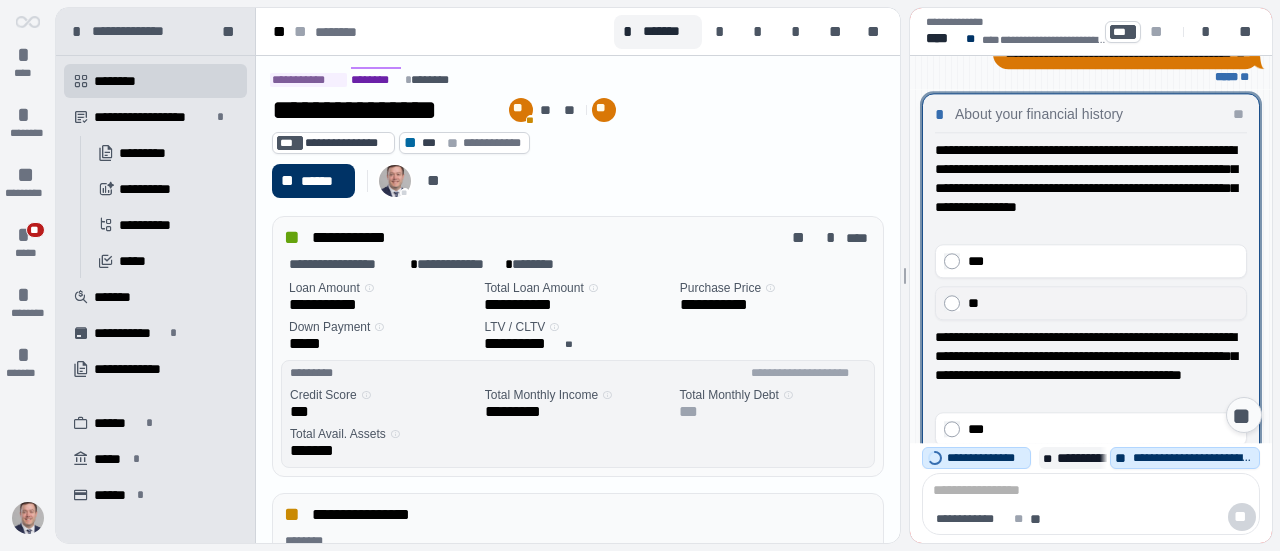 click on "**" at bounding box center (1103, 303) 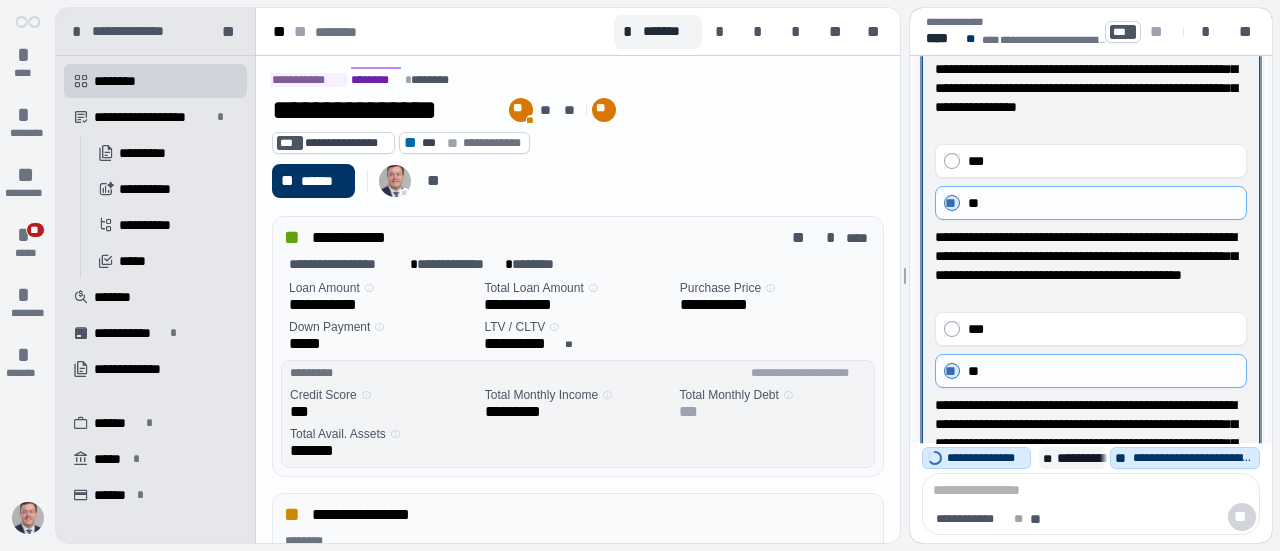scroll, scrollTop: 0, scrollLeft: 0, axis: both 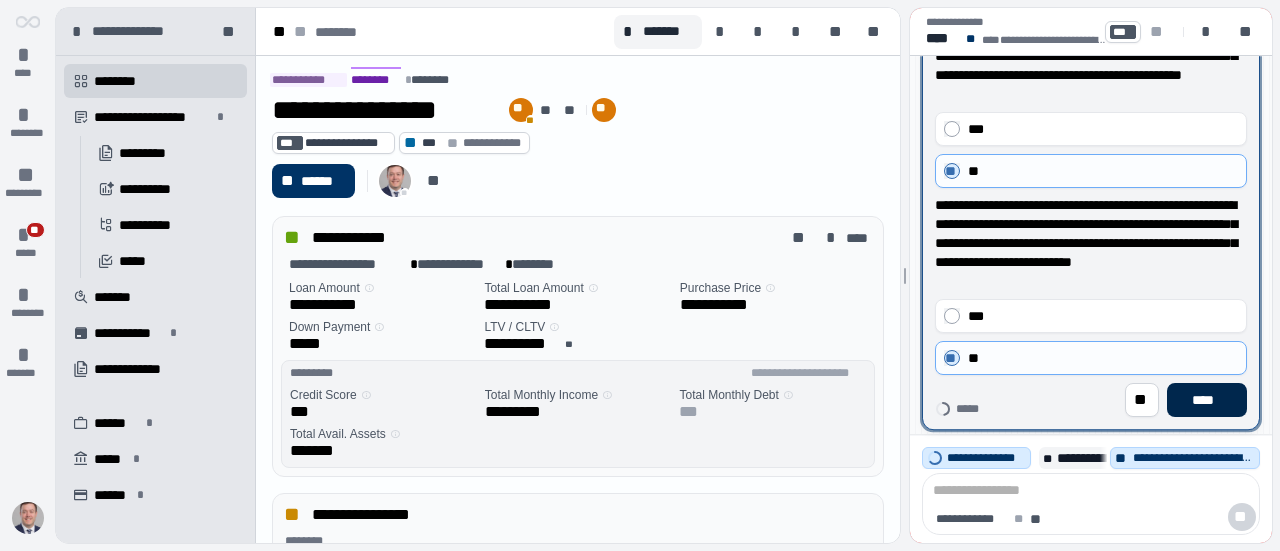 click on "****" at bounding box center (1207, 400) 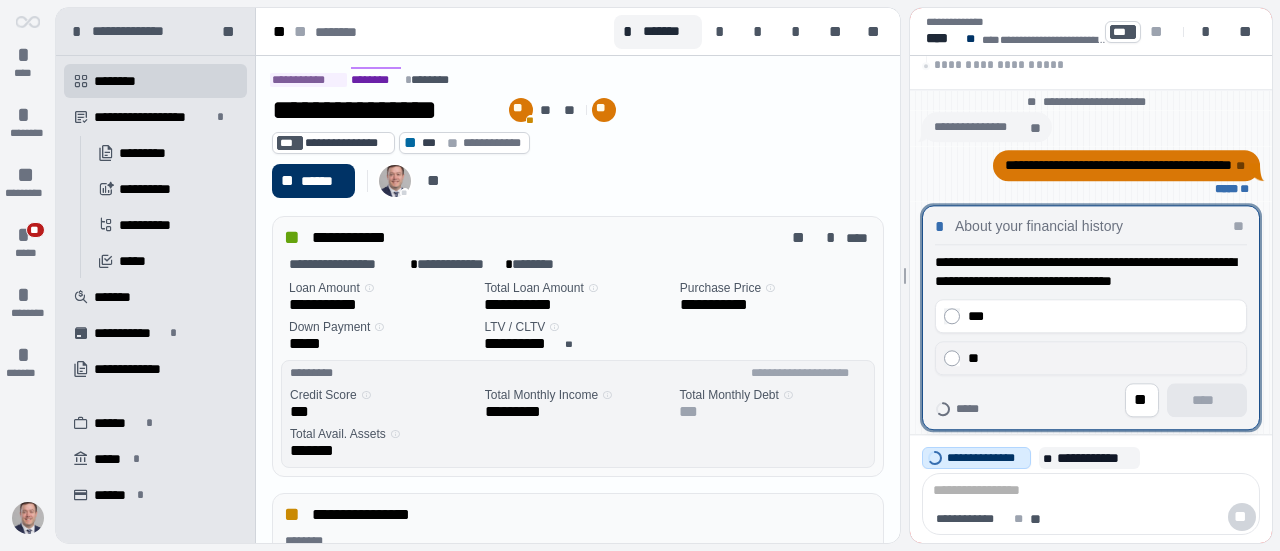 click on "**" at bounding box center [1103, 358] 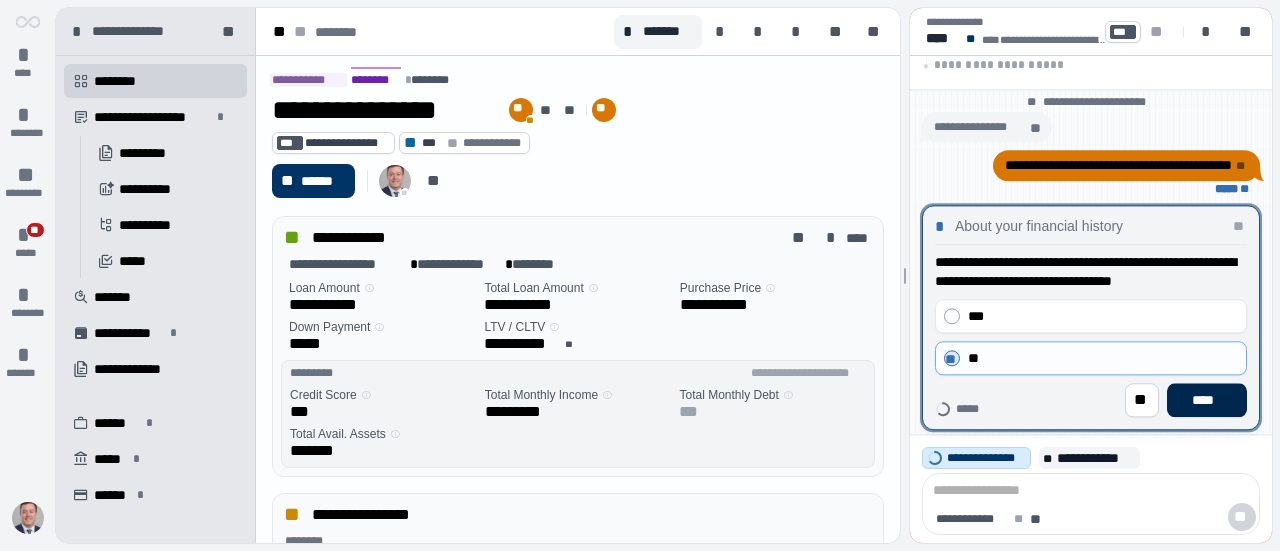 click on "****" at bounding box center [1207, 400] 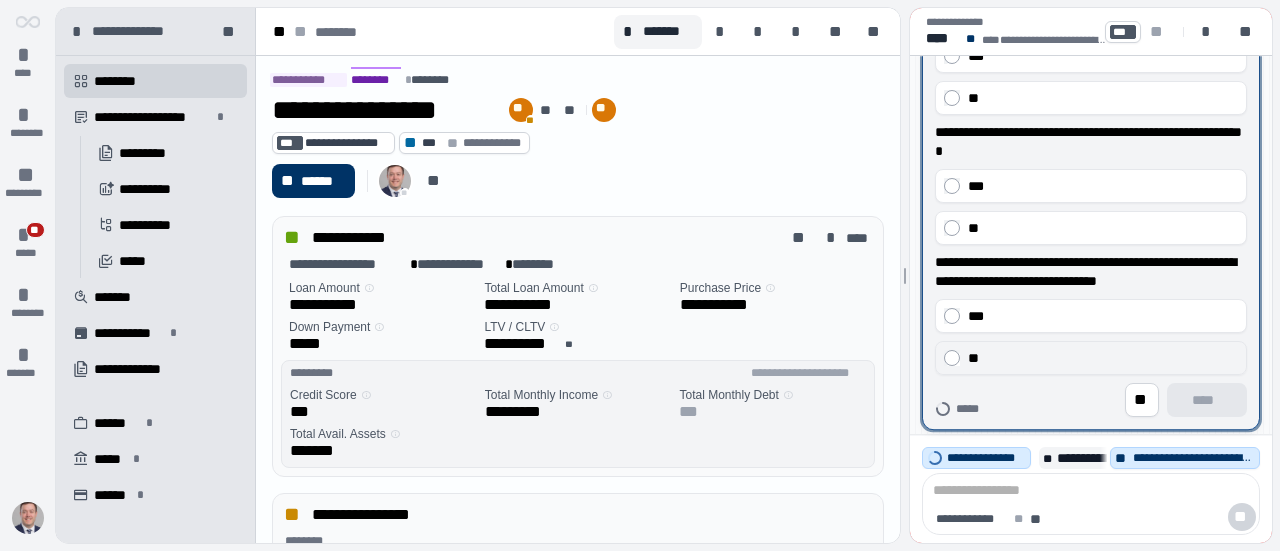 click on "**" at bounding box center [1103, 358] 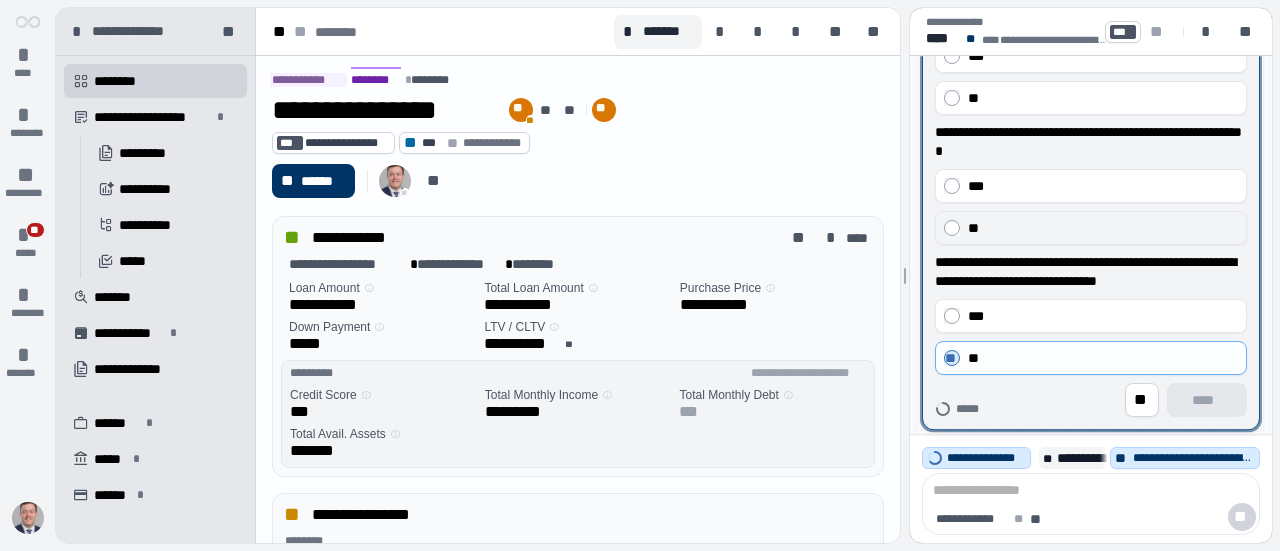 click on "**" at bounding box center (1091, 228) 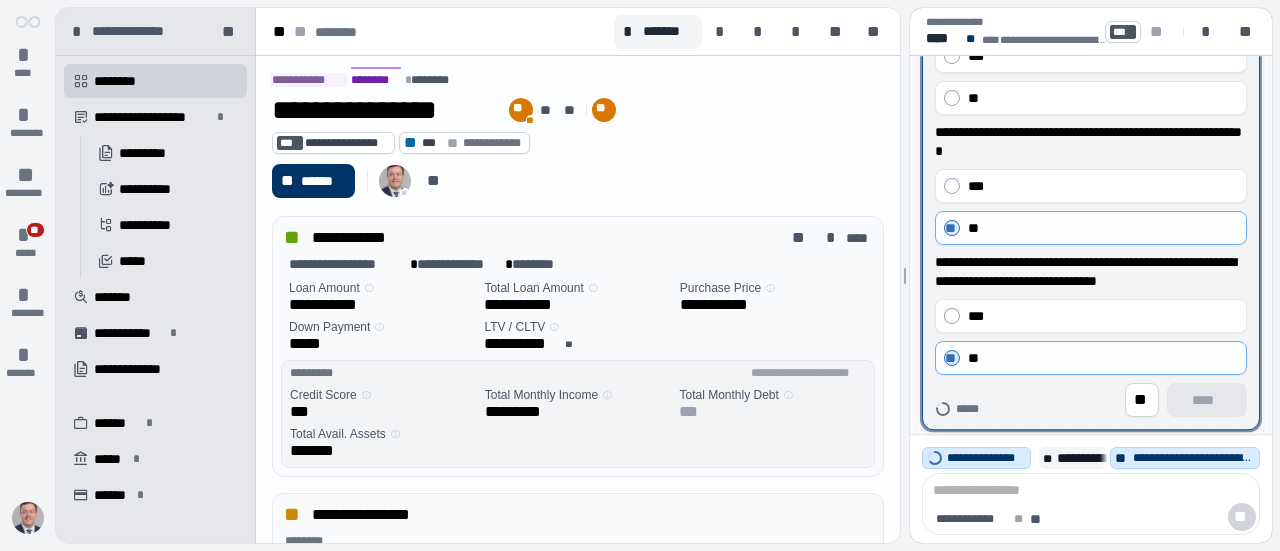 scroll, scrollTop: 100, scrollLeft: 0, axis: vertical 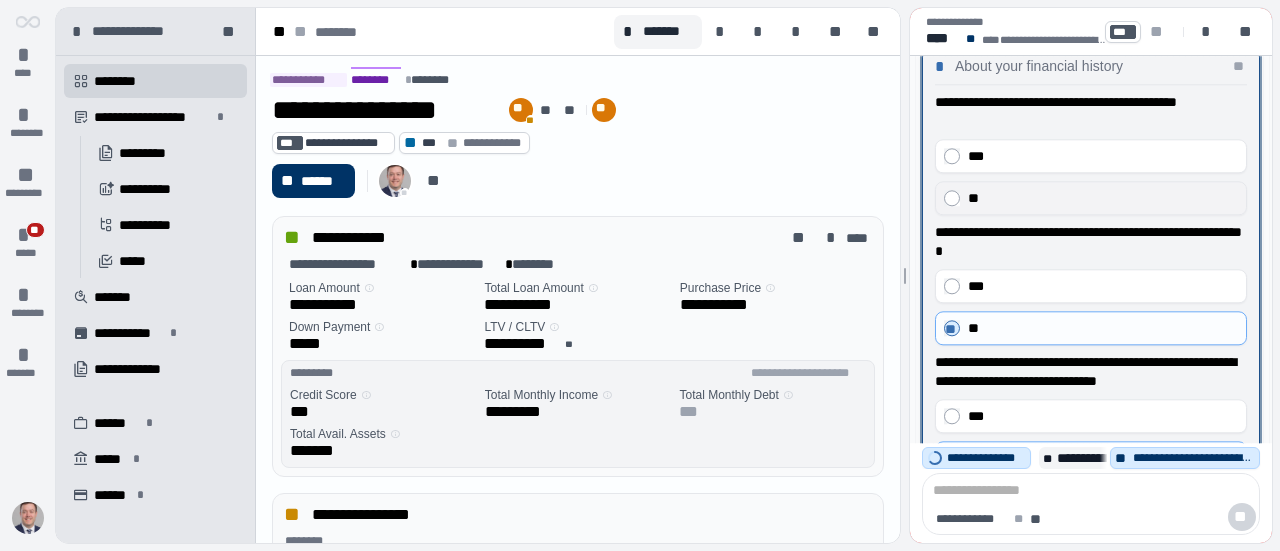 click on "**" at bounding box center (1103, 198) 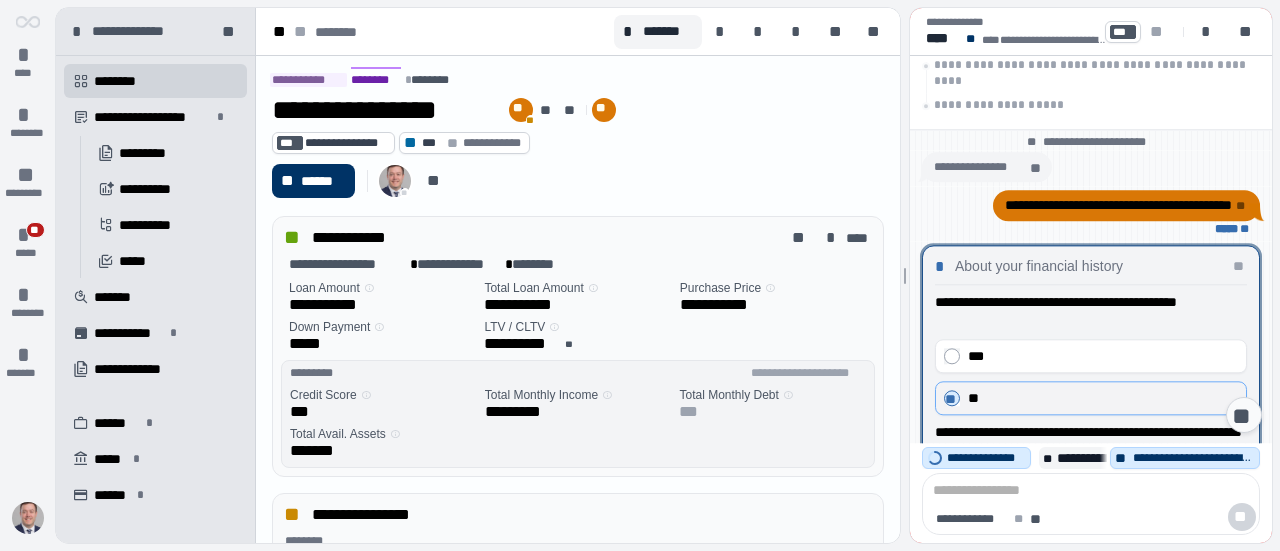 scroll, scrollTop: 0, scrollLeft: 0, axis: both 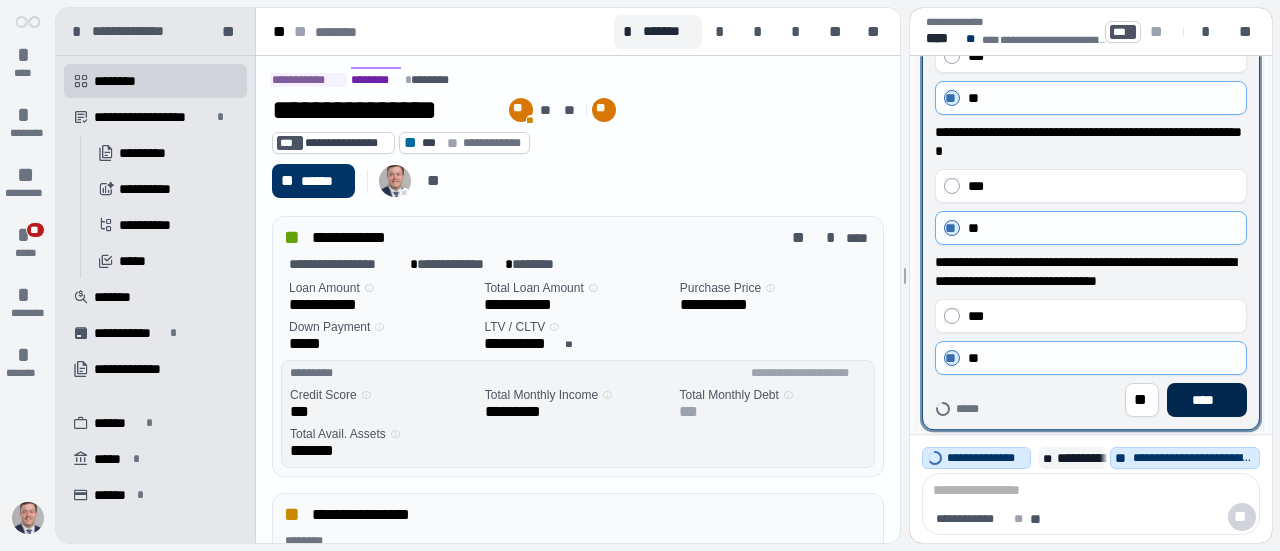 click on "****" at bounding box center [1207, 400] 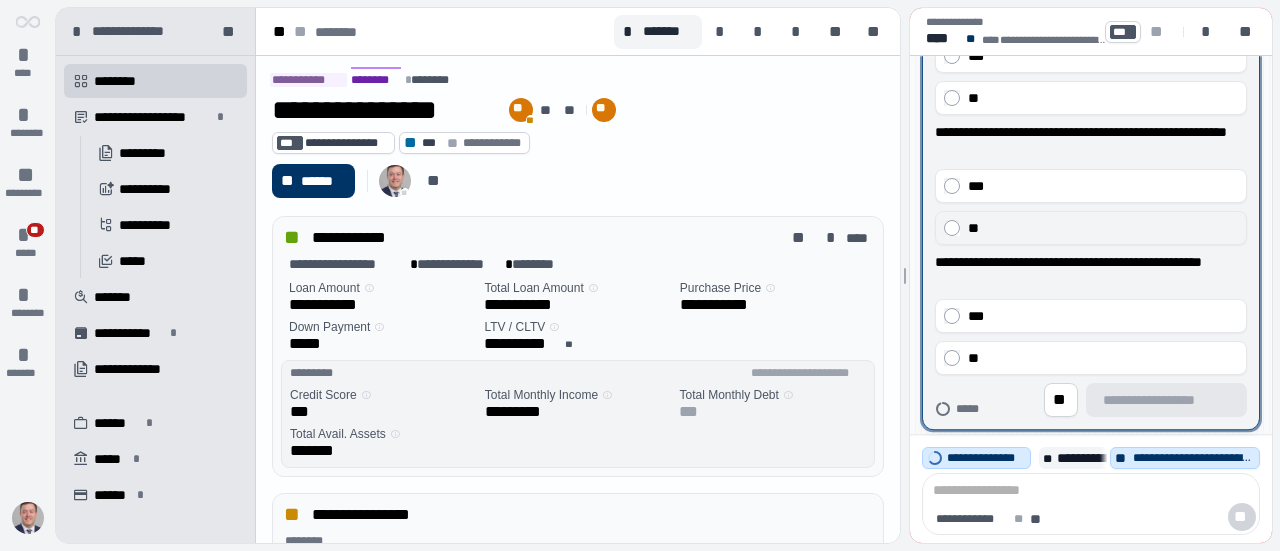 click on "**" at bounding box center [1103, 228] 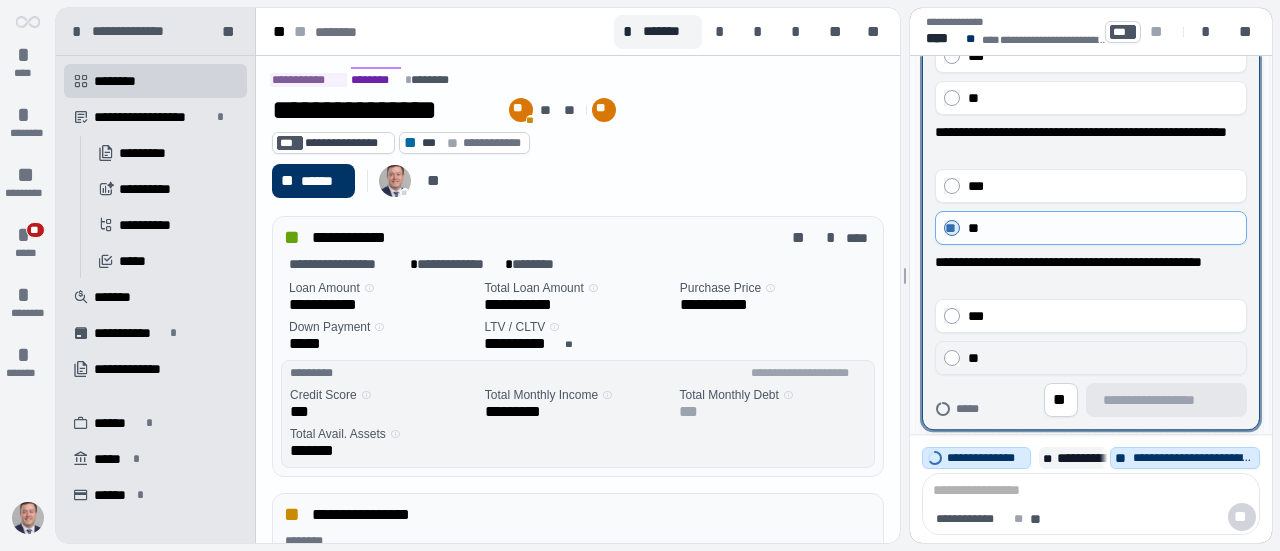 click on "**" at bounding box center [1103, 358] 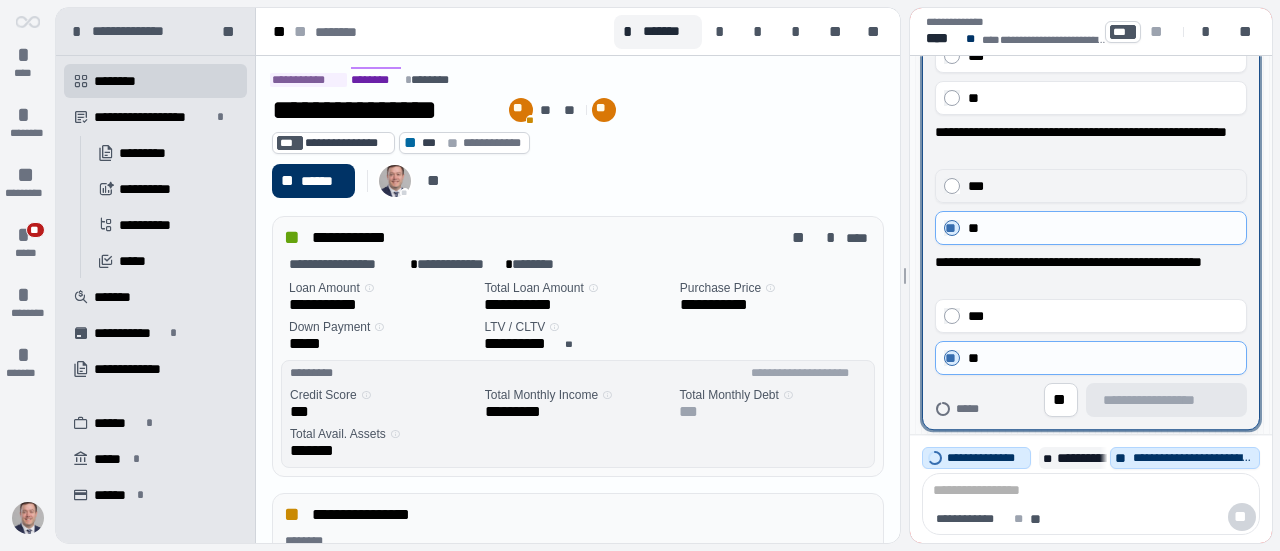 scroll, scrollTop: 100, scrollLeft: 0, axis: vertical 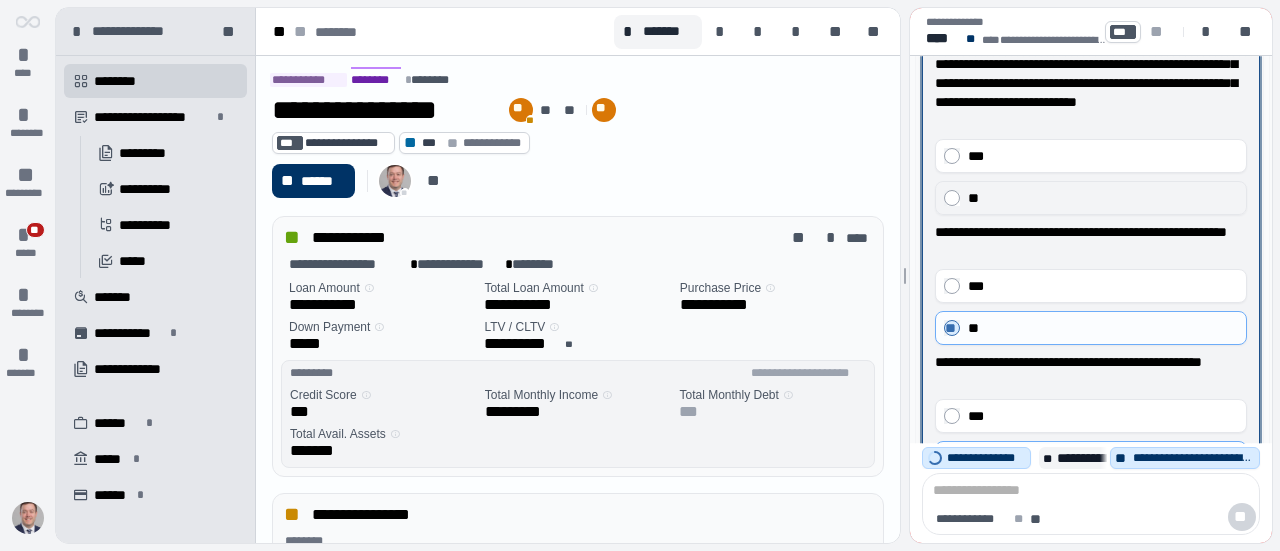 click on "**" at bounding box center [1091, 198] 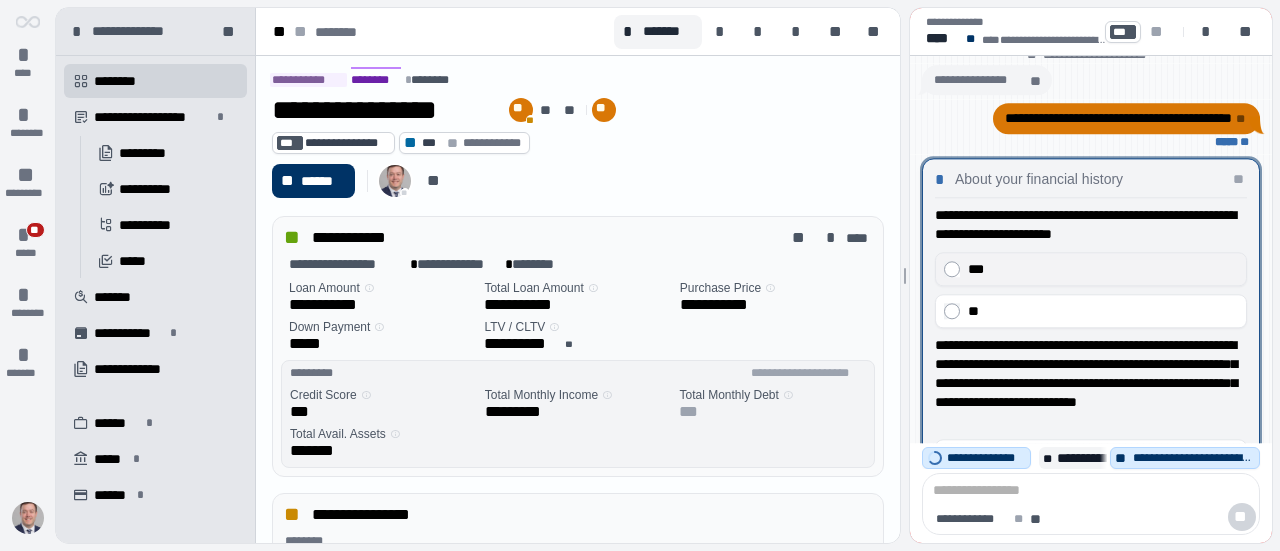 scroll, scrollTop: 500, scrollLeft: 0, axis: vertical 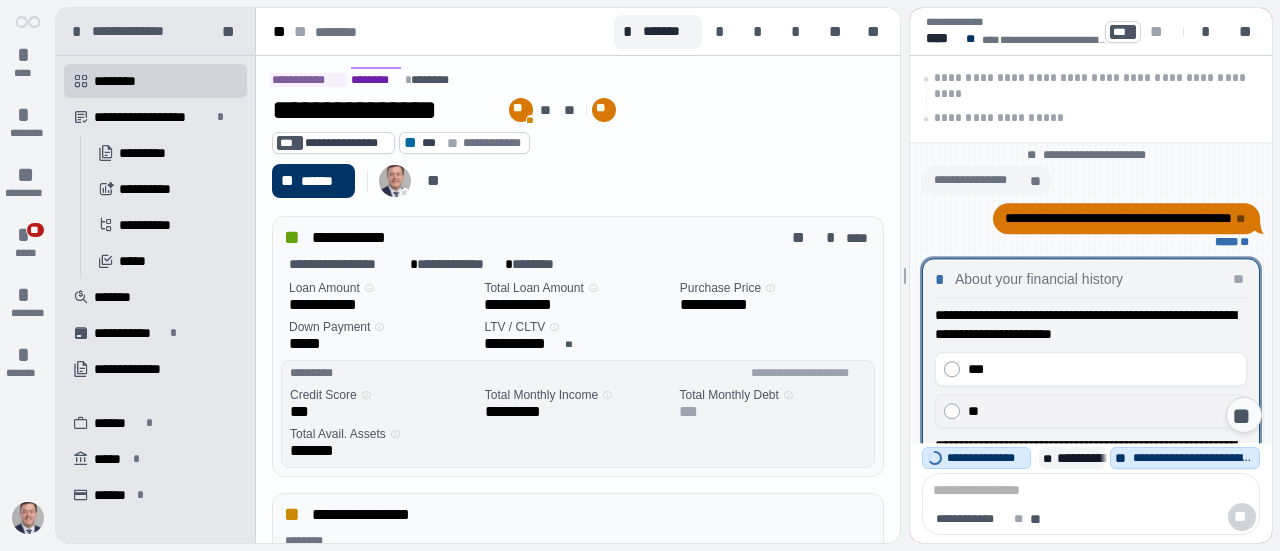 click on "**" at bounding box center [1103, 411] 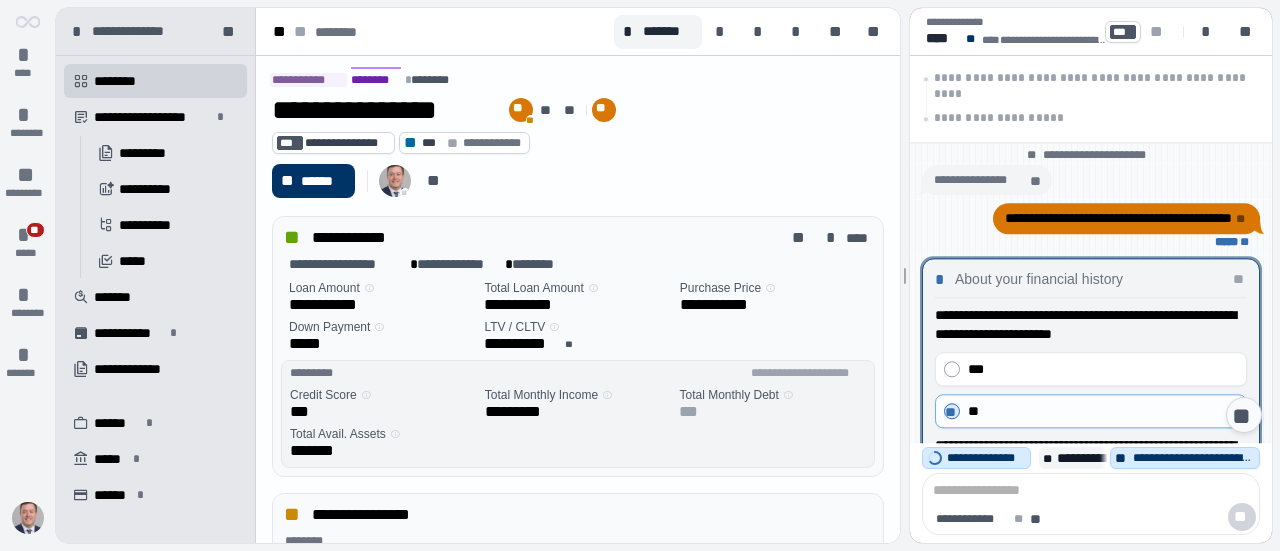 scroll, scrollTop: 0, scrollLeft: 0, axis: both 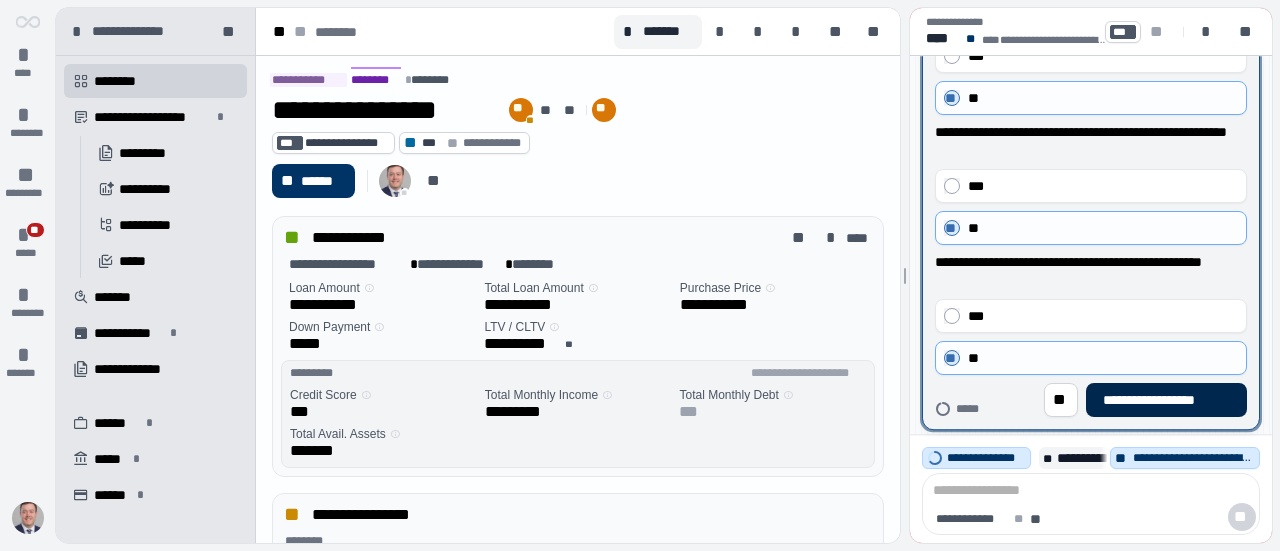 click on "**********" at bounding box center [1166, 400] 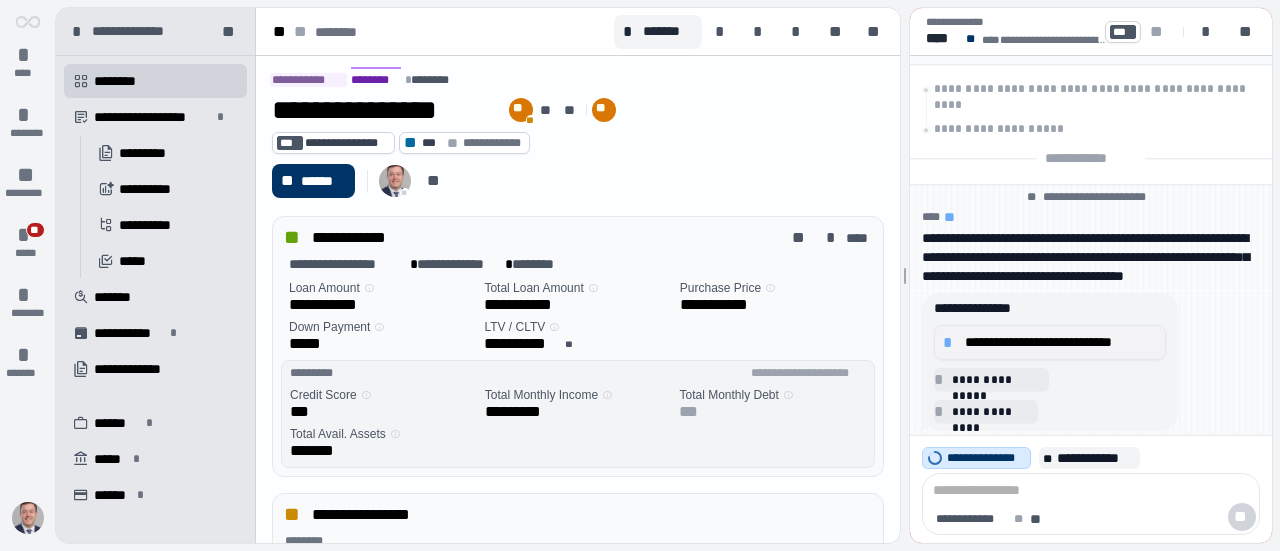 click on "**********" at bounding box center (1061, 342) 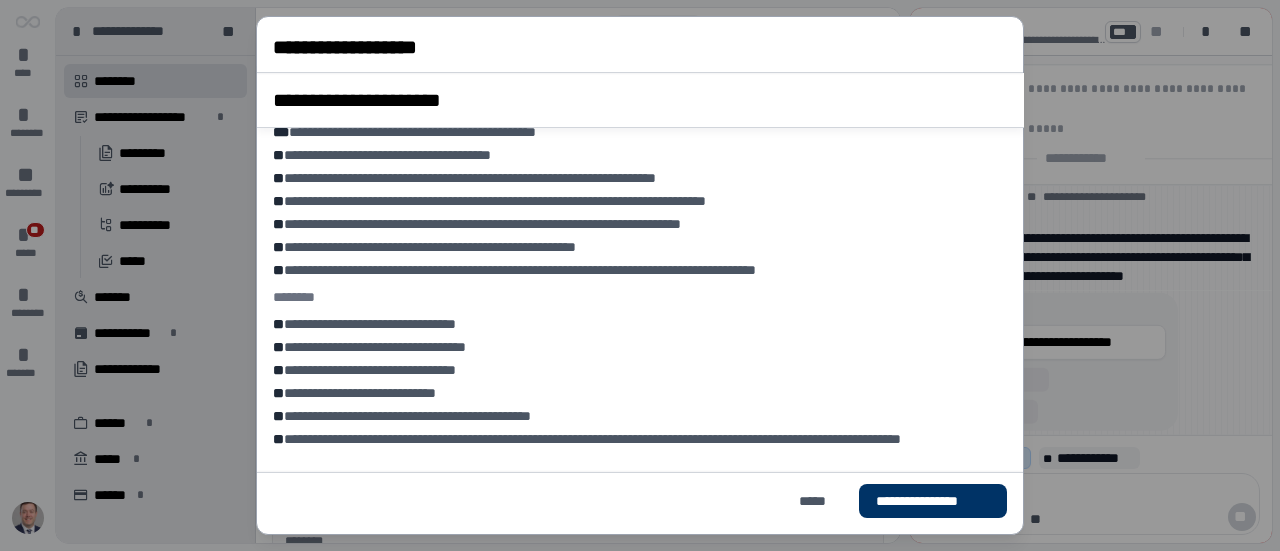 scroll, scrollTop: 1877, scrollLeft: 0, axis: vertical 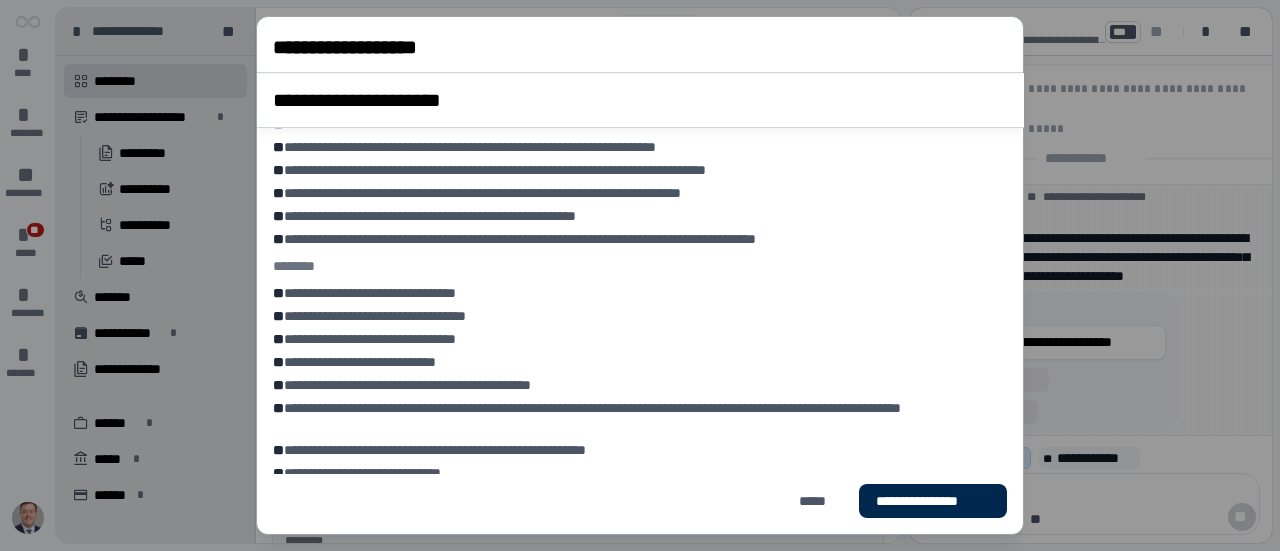 click on "**********" at bounding box center [933, 501] 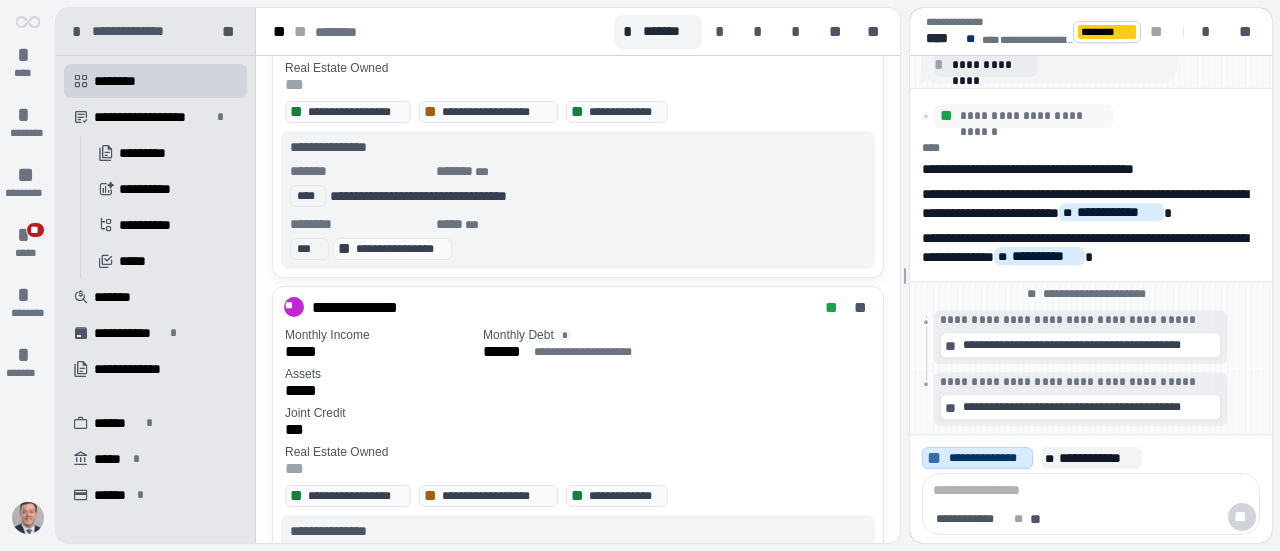 scroll, scrollTop: 1200, scrollLeft: 0, axis: vertical 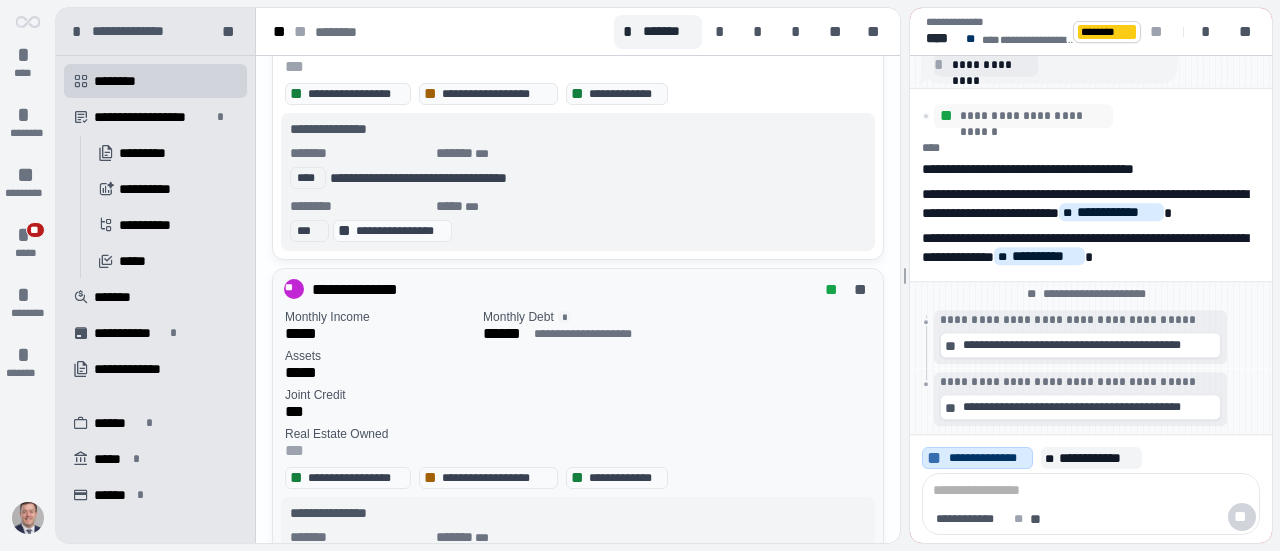 click on "*****" at bounding box center (380, 333) 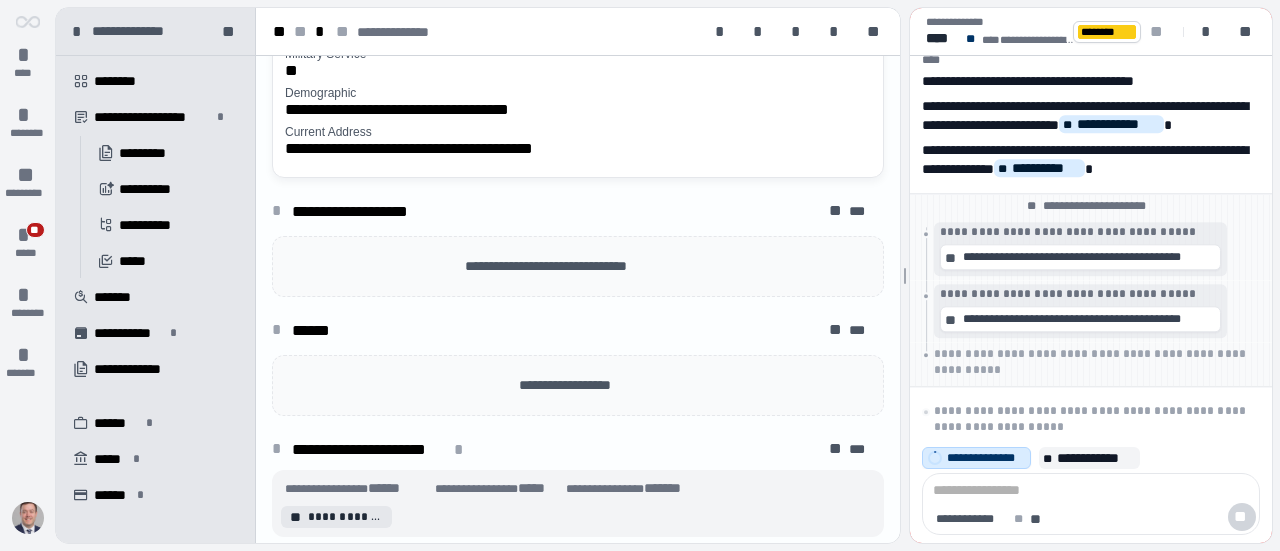 scroll, scrollTop: 200, scrollLeft: 0, axis: vertical 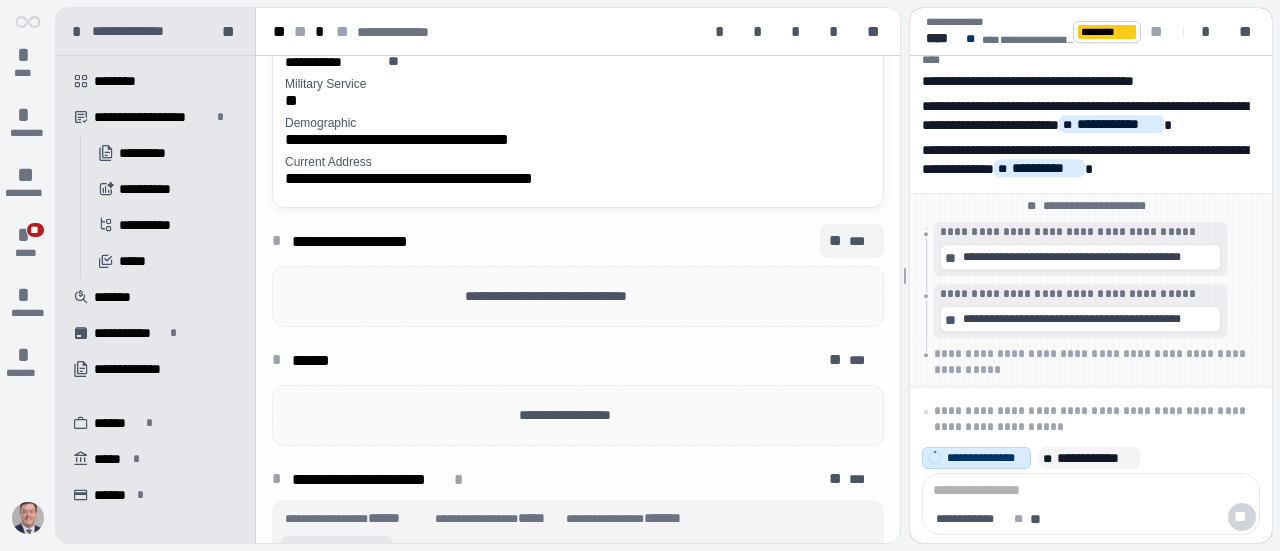 click on "***" at bounding box center (862, 241) 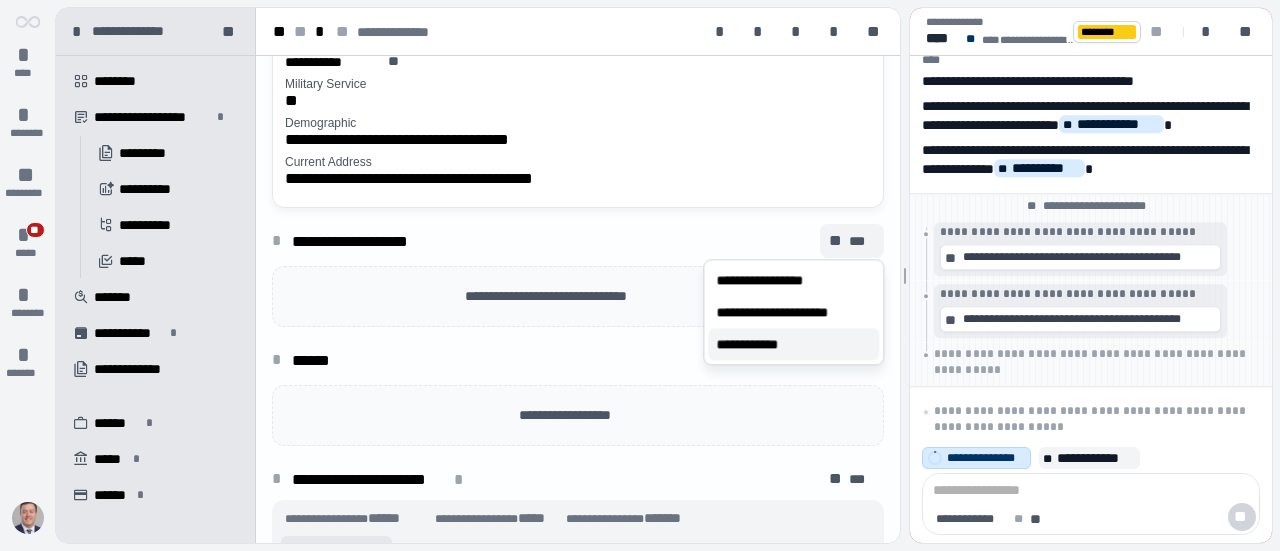 click on "**********" at bounding box center [758, 344] 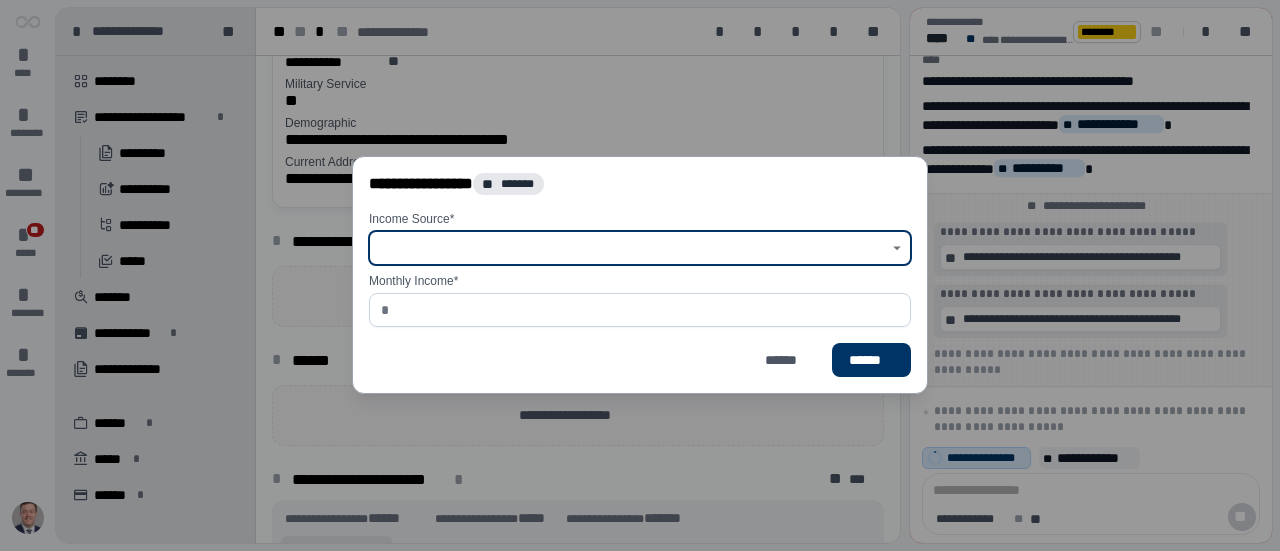 click at bounding box center (629, 249) 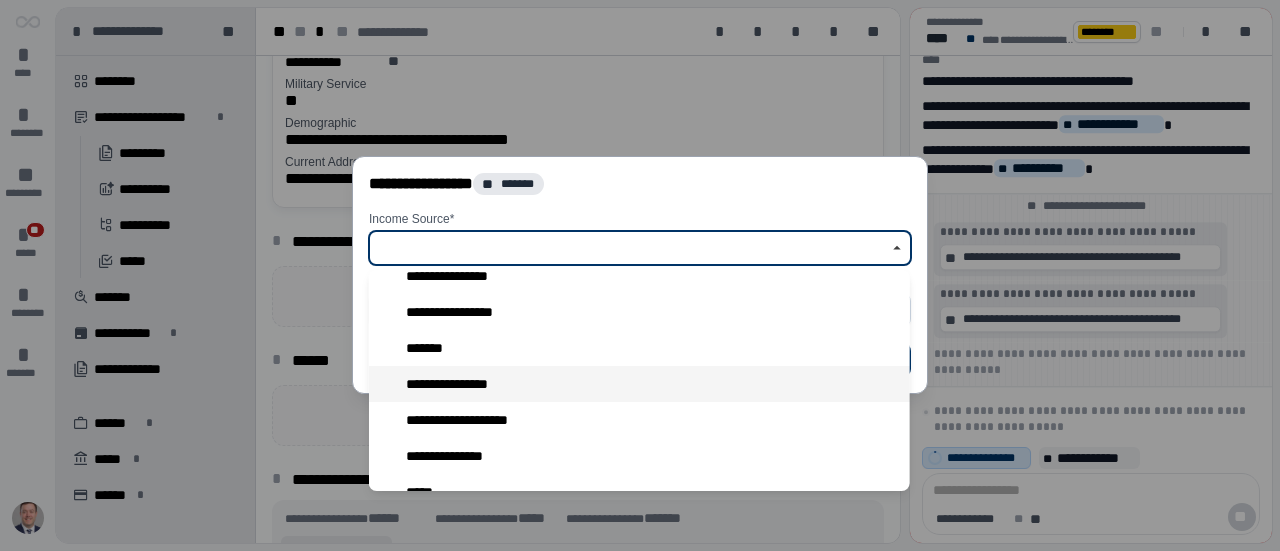 scroll, scrollTop: 600, scrollLeft: 0, axis: vertical 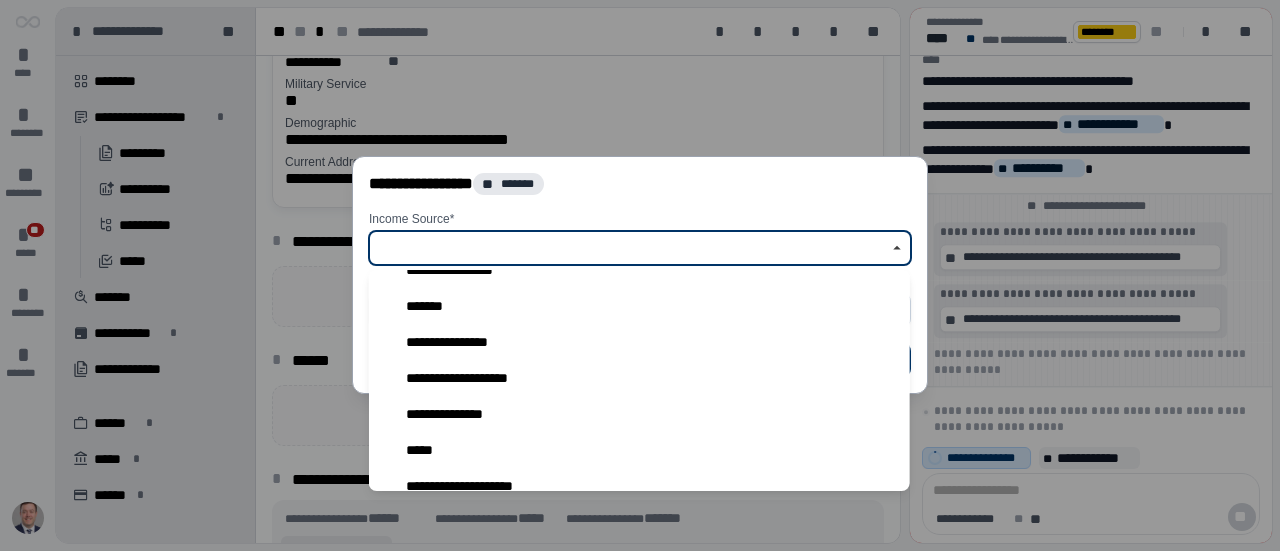 click on "**********" at bounding box center (639, 414) 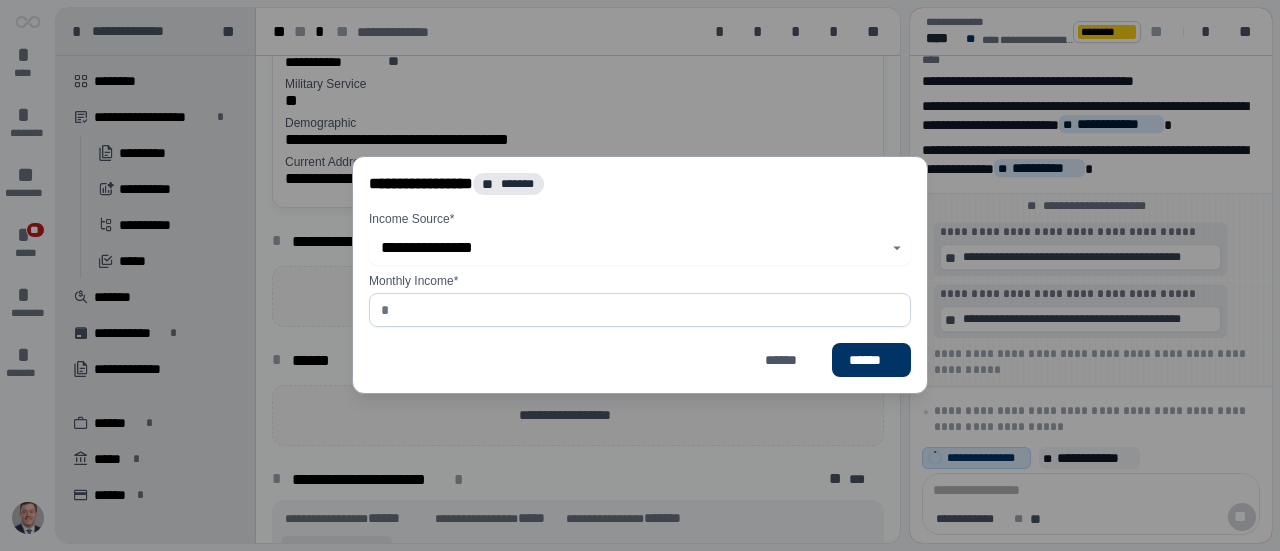 click at bounding box center (648, 311) 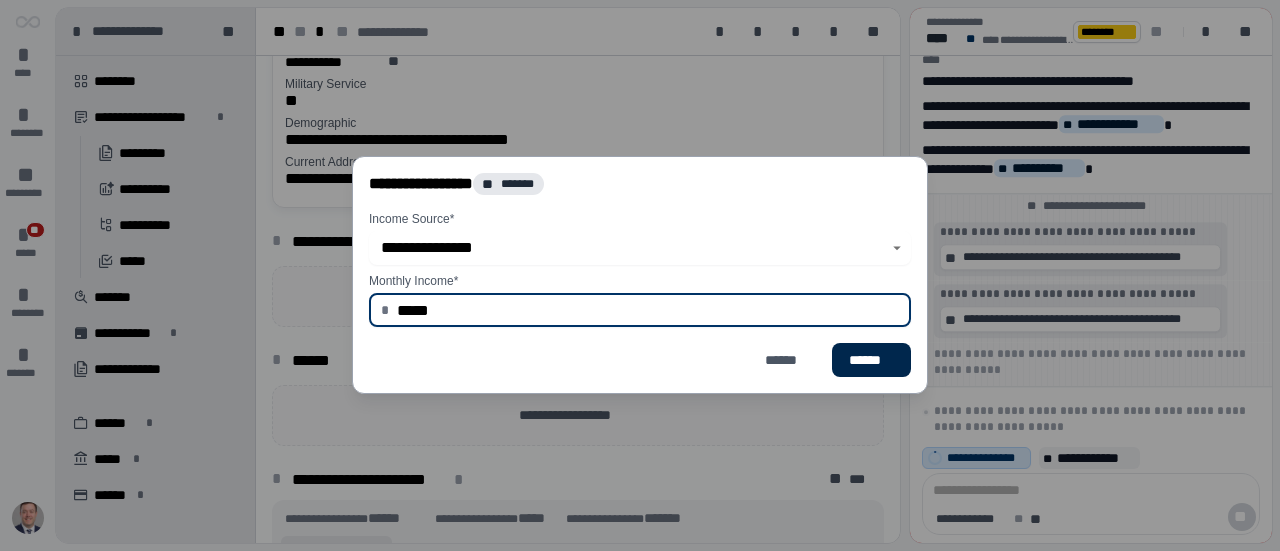 type on "********" 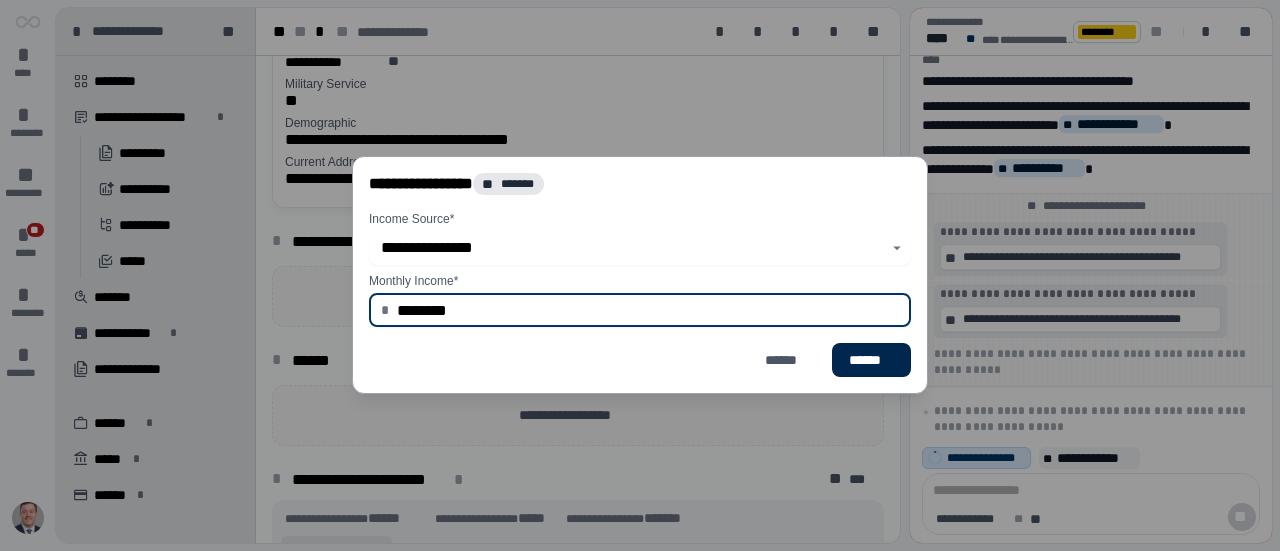 click on "******" at bounding box center (871, 360) 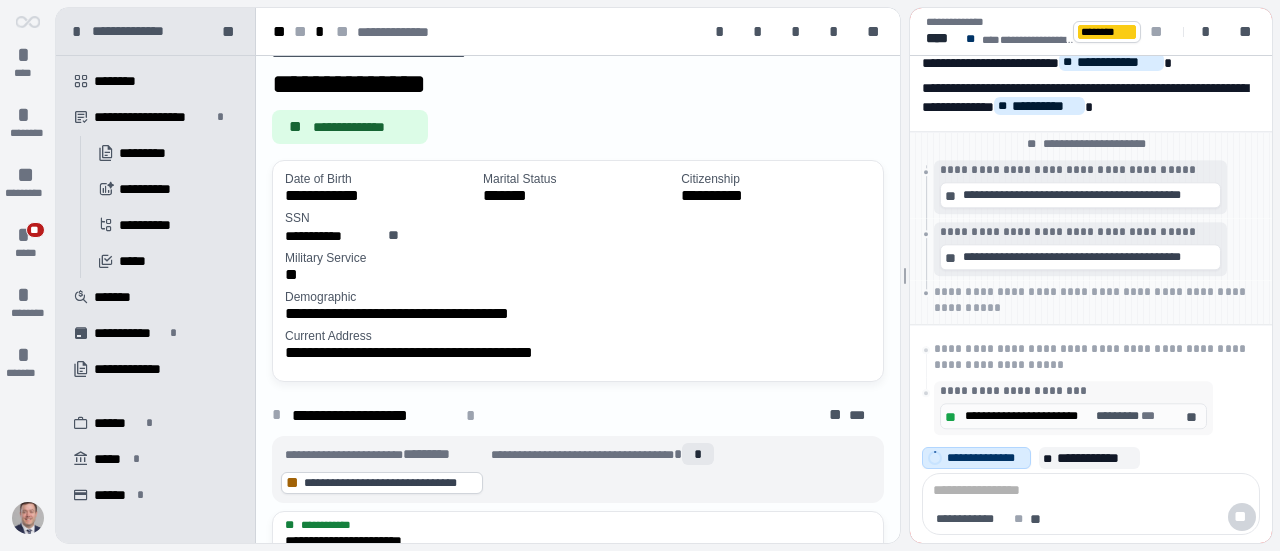 scroll, scrollTop: 0, scrollLeft: 0, axis: both 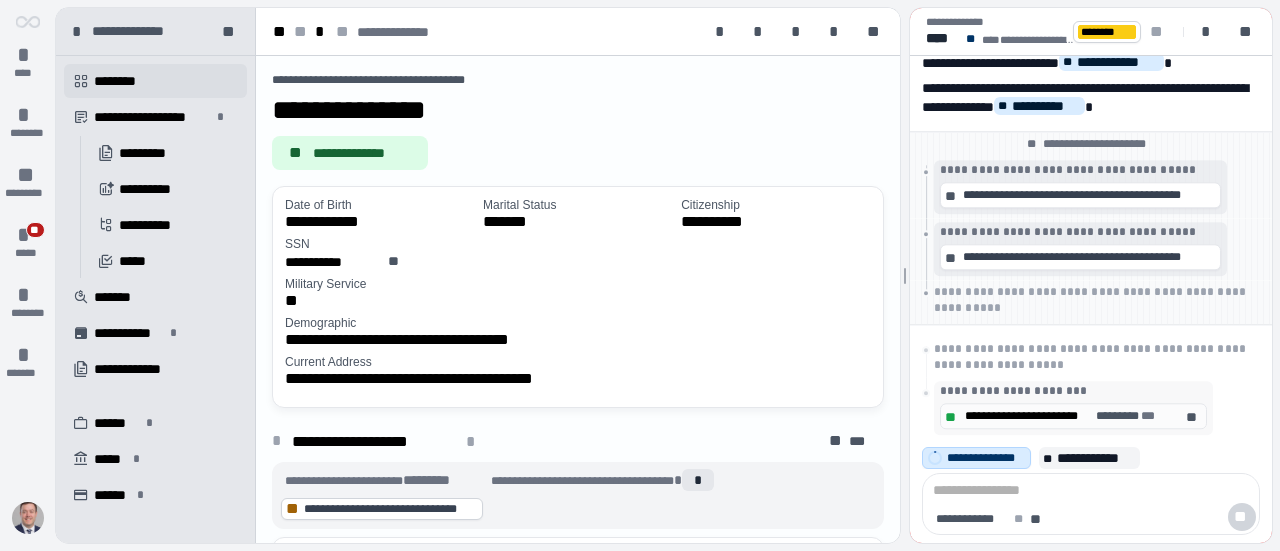click on " ********" at bounding box center (155, 81) 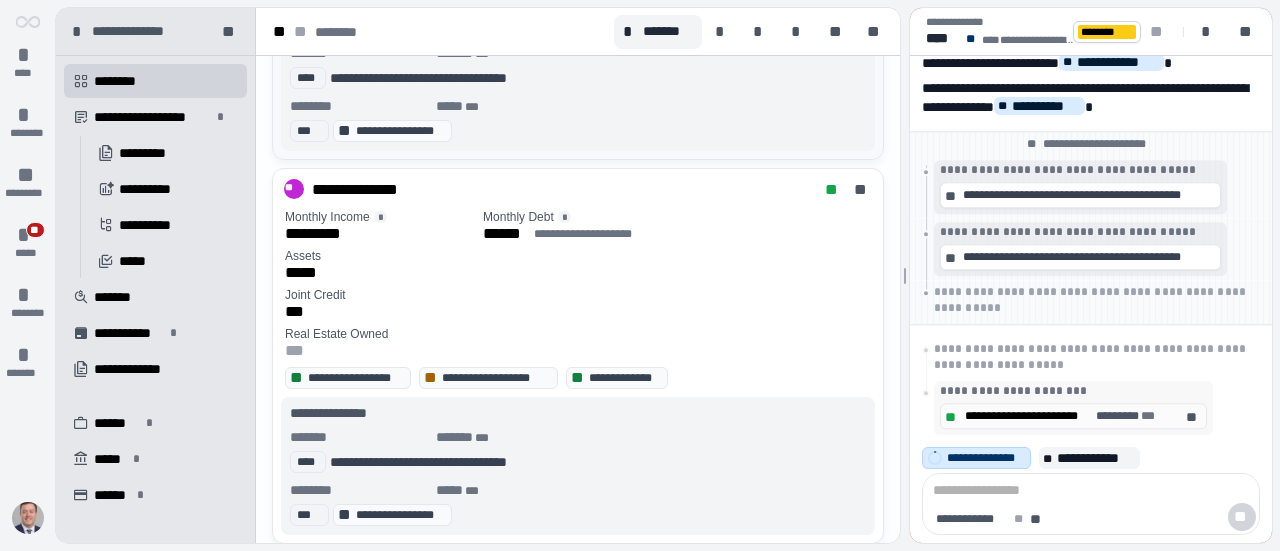 scroll, scrollTop: 1402, scrollLeft: 0, axis: vertical 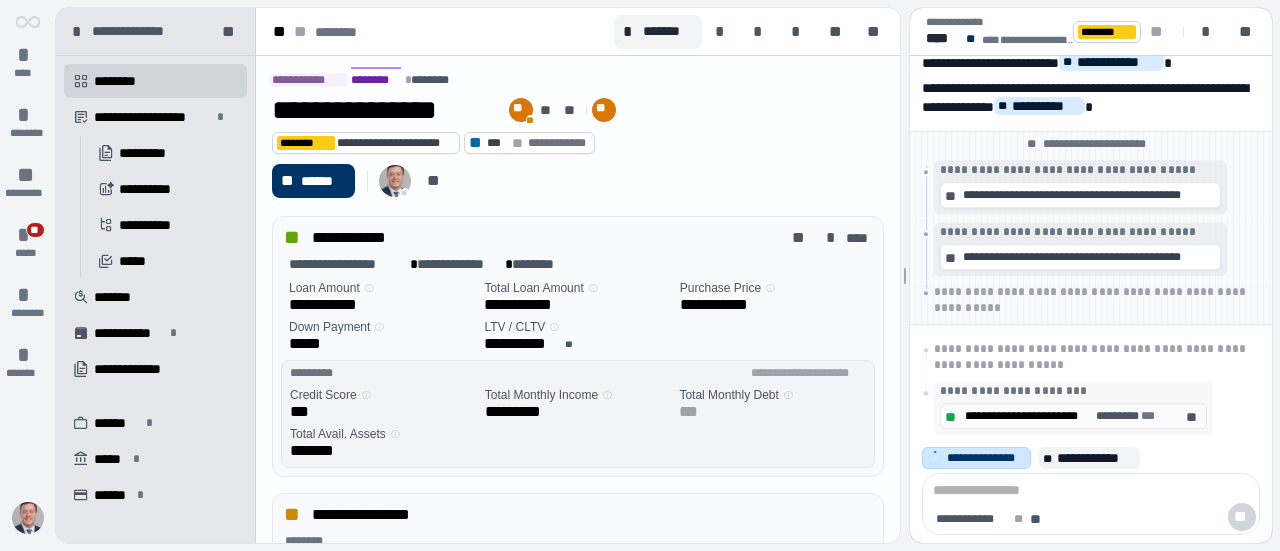 click on "**********" at bounding box center [986, 458] 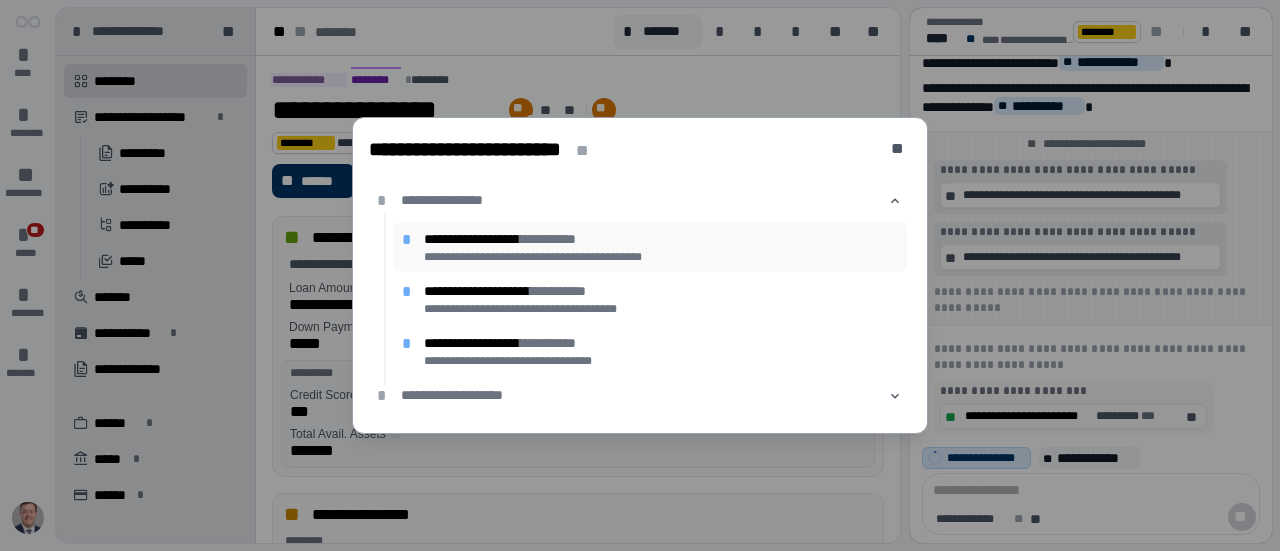 click on "**********" at bounding box center [661, 239] 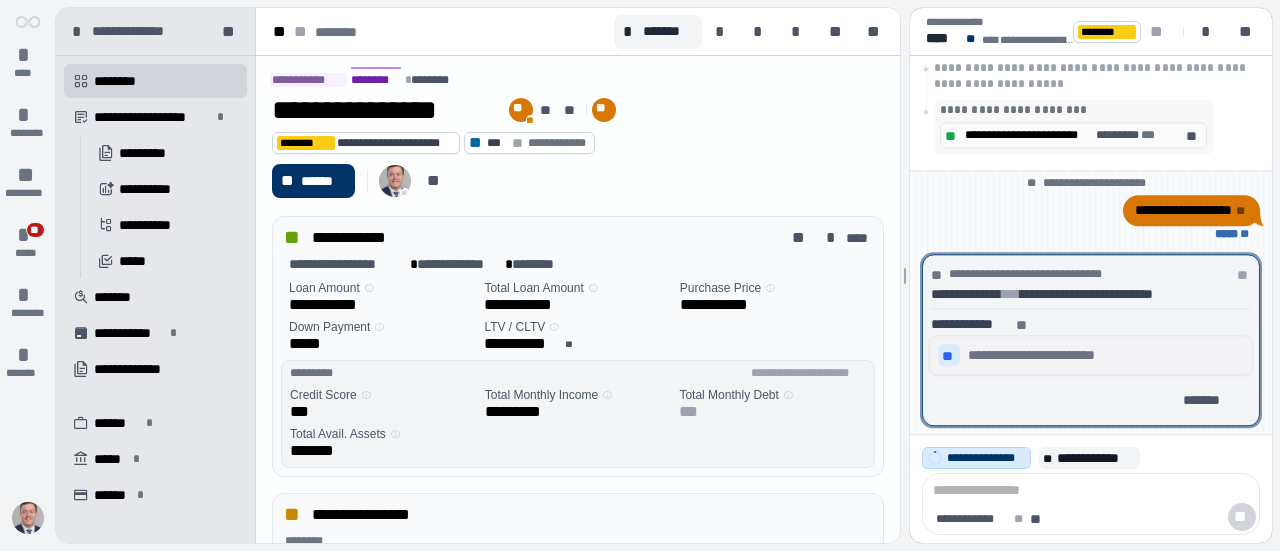 click on "**" at bounding box center [949, 356] 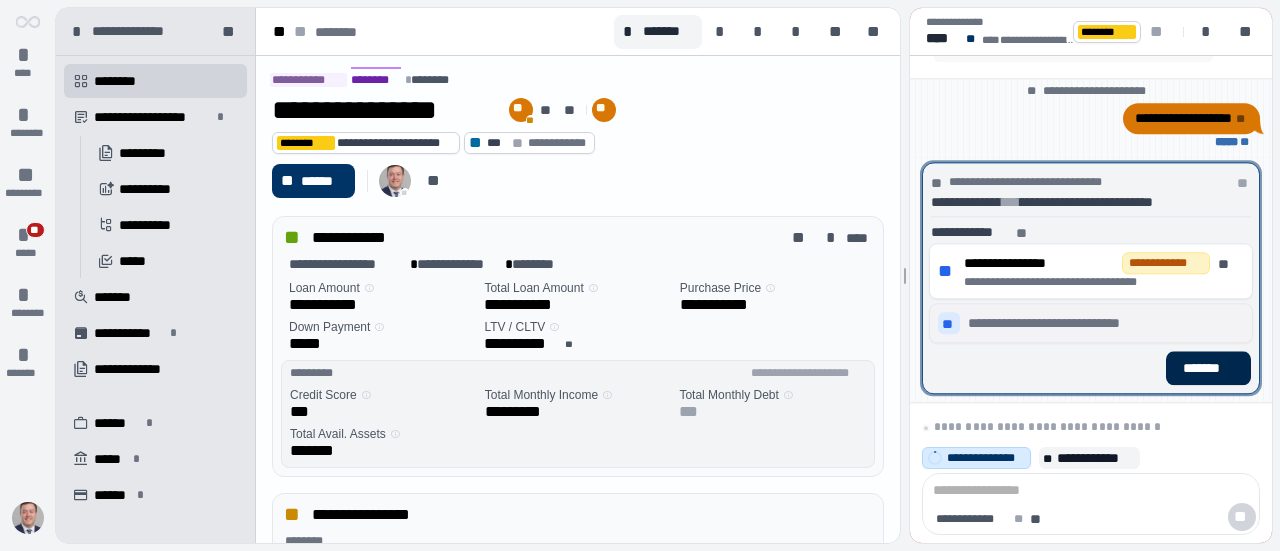 click on "*******" at bounding box center [1208, 368] 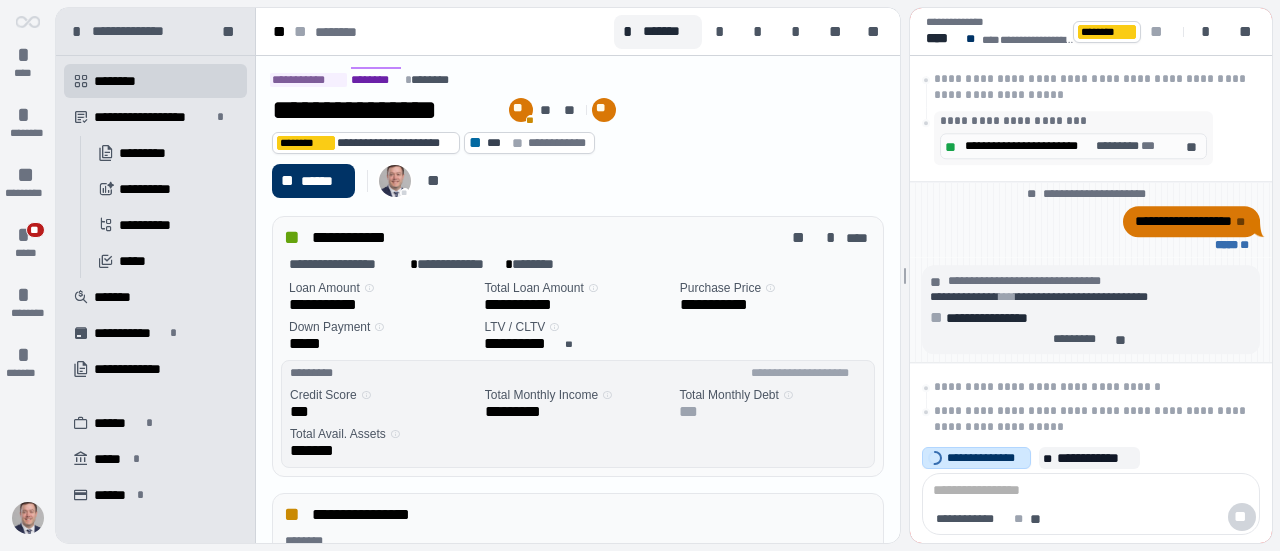 click on "**********" at bounding box center (986, 458) 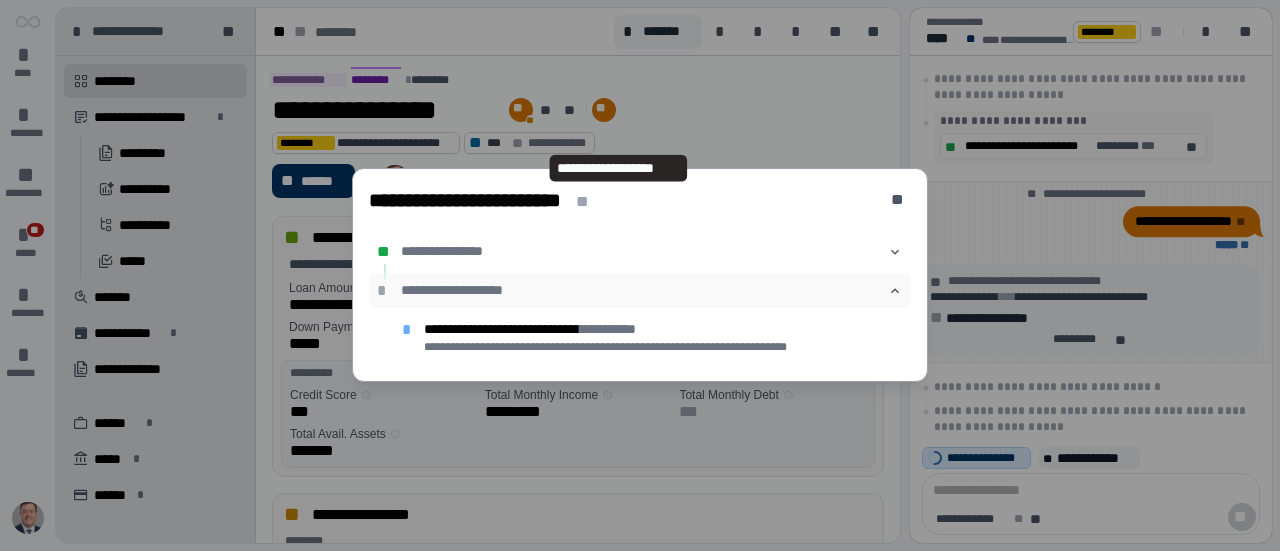 click on "**********" at bounding box center (640, 291) 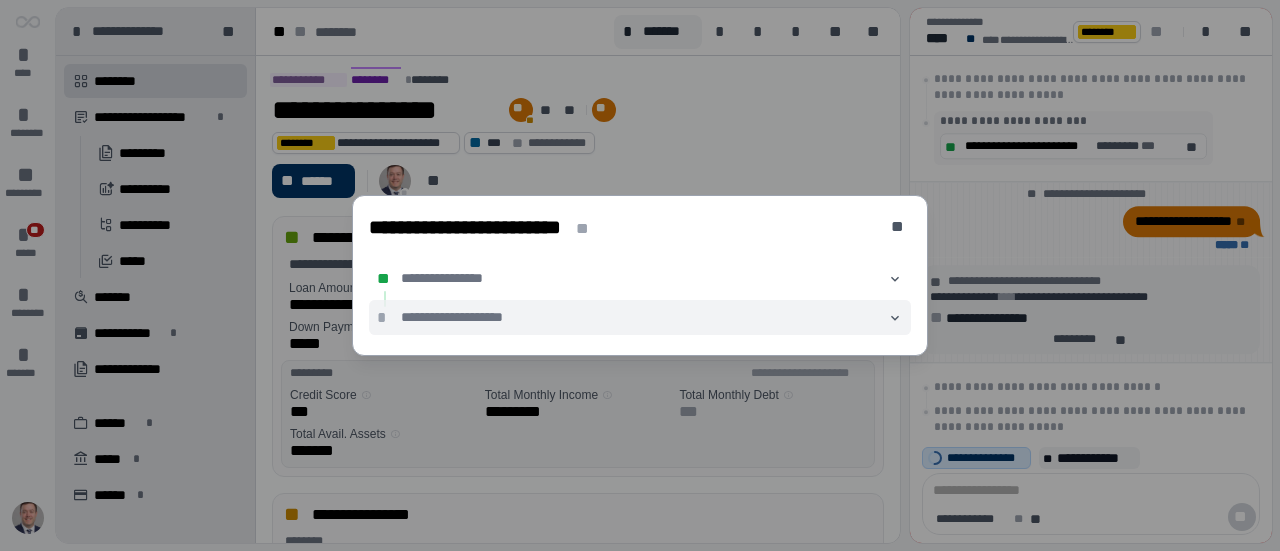 click on "**********" at bounding box center (640, 317) 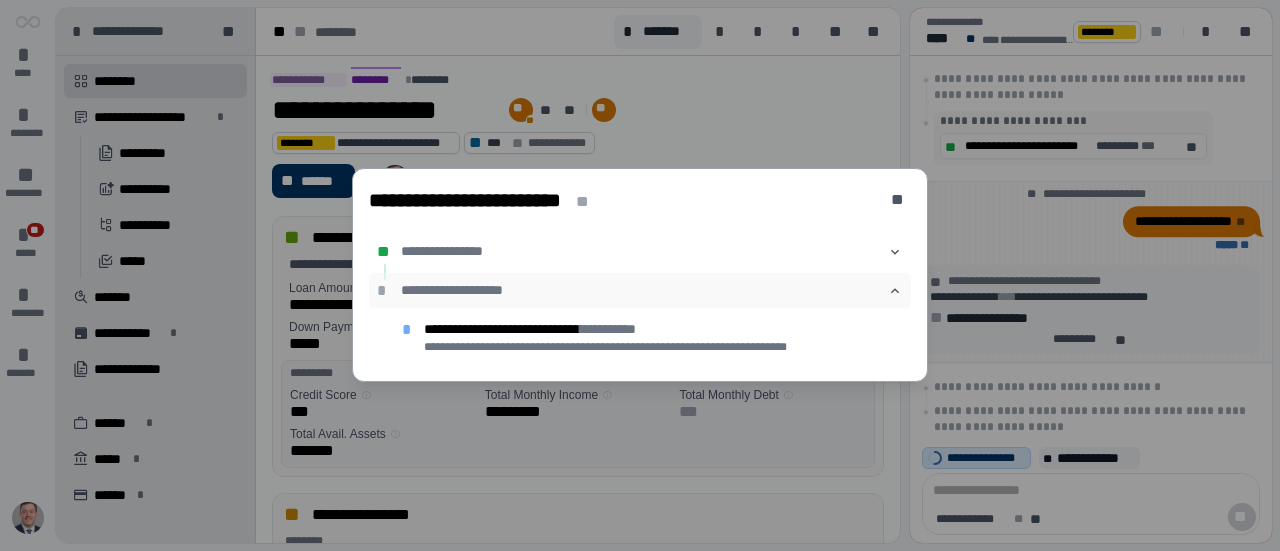 click on "󰅃" at bounding box center [895, 291] 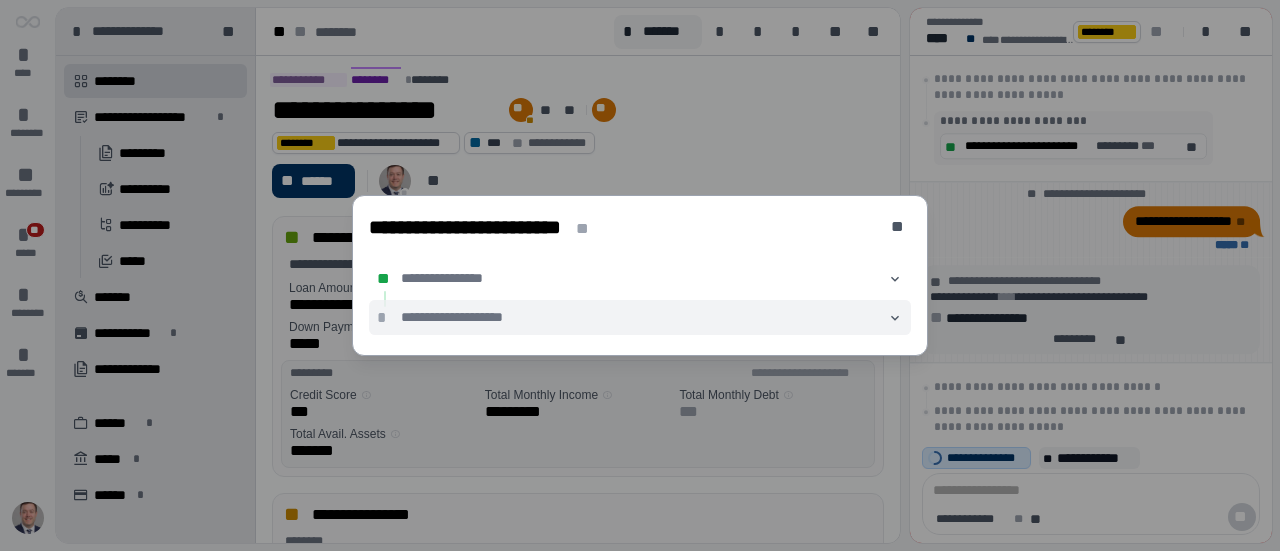 click on "**********" at bounding box center (640, 317) 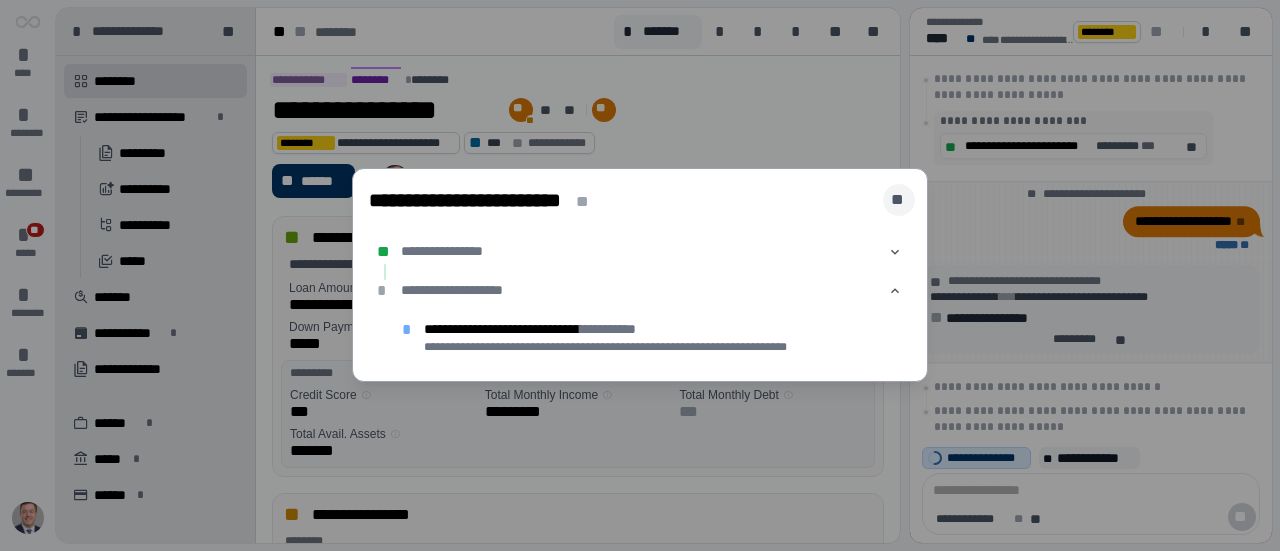 click on "**" at bounding box center (899, 200) 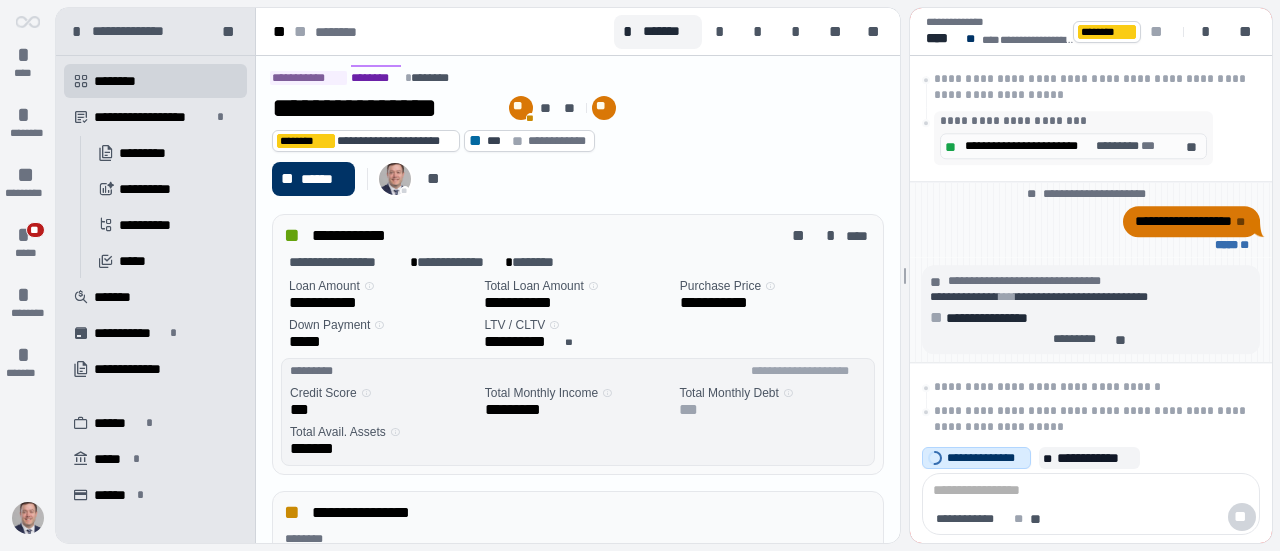 scroll, scrollTop: 0, scrollLeft: 0, axis: both 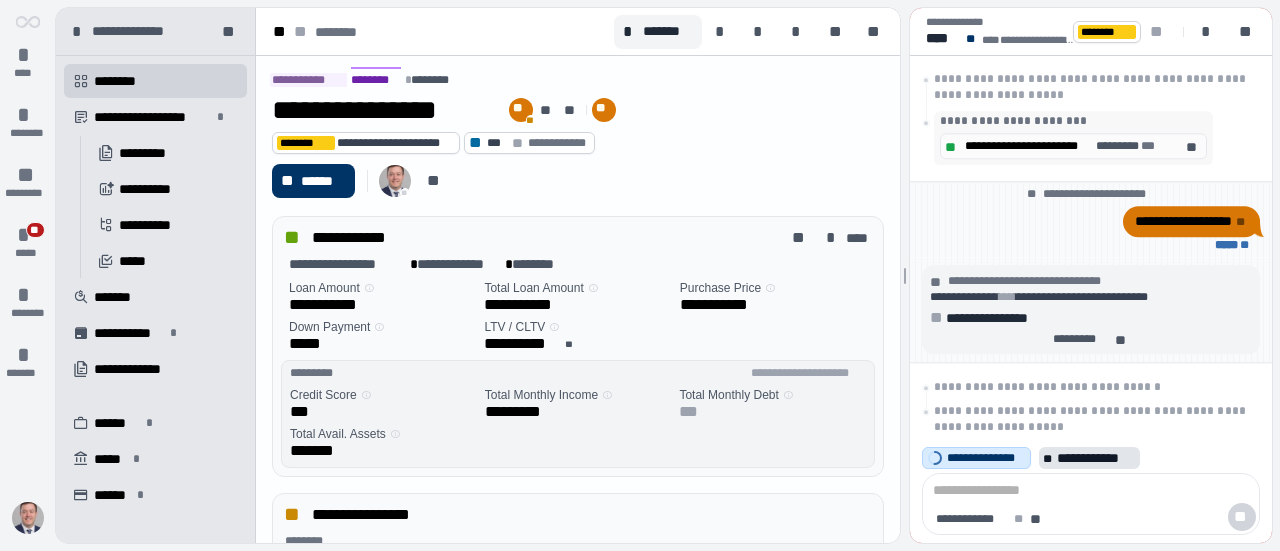 click on "**********" at bounding box center [1096, 458] 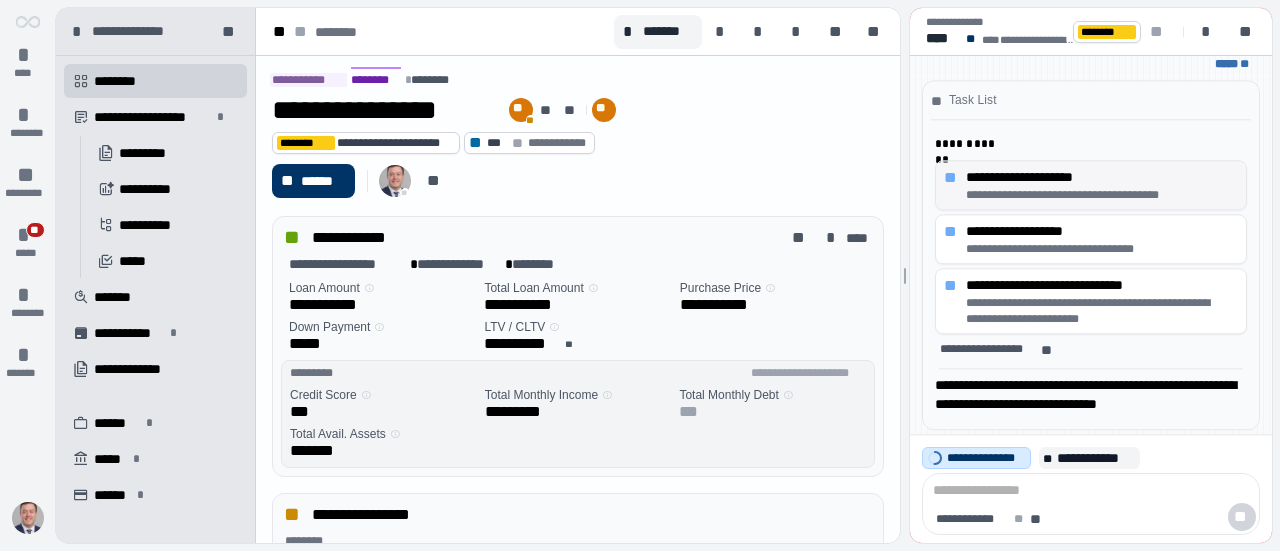 click on "**********" at bounding box center (1097, 177) 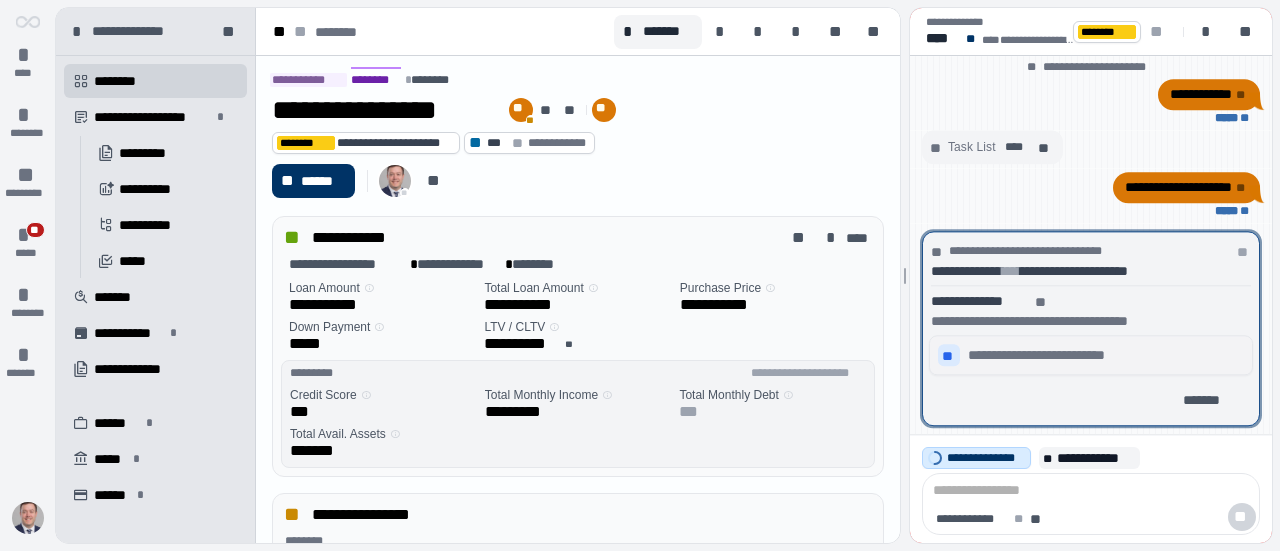 click on "**" at bounding box center (949, 356) 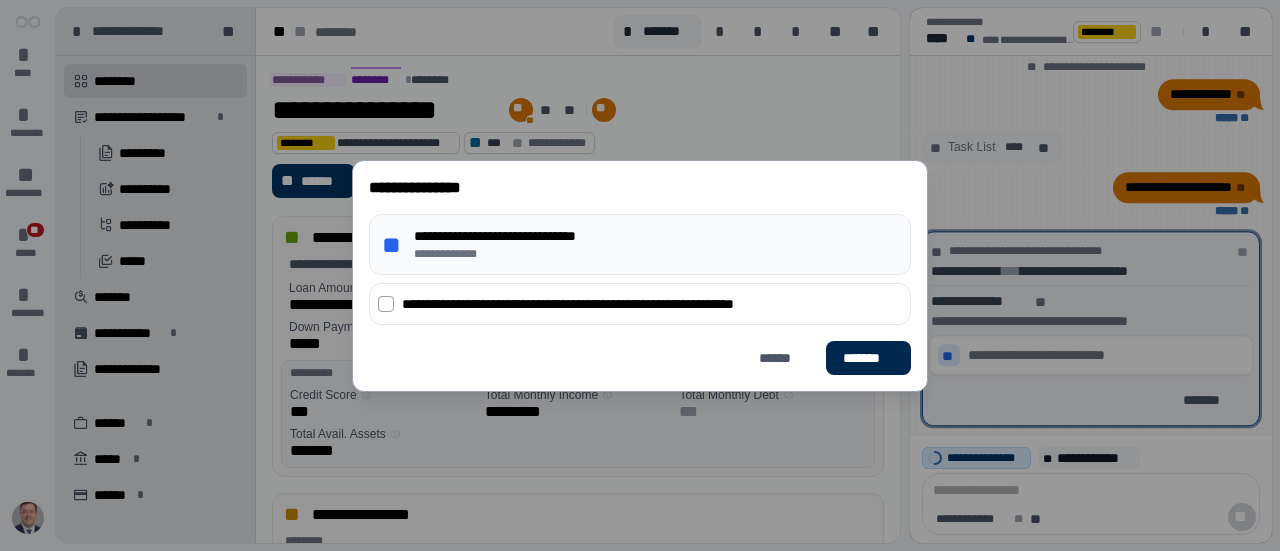 click on "*******" at bounding box center (868, 357) 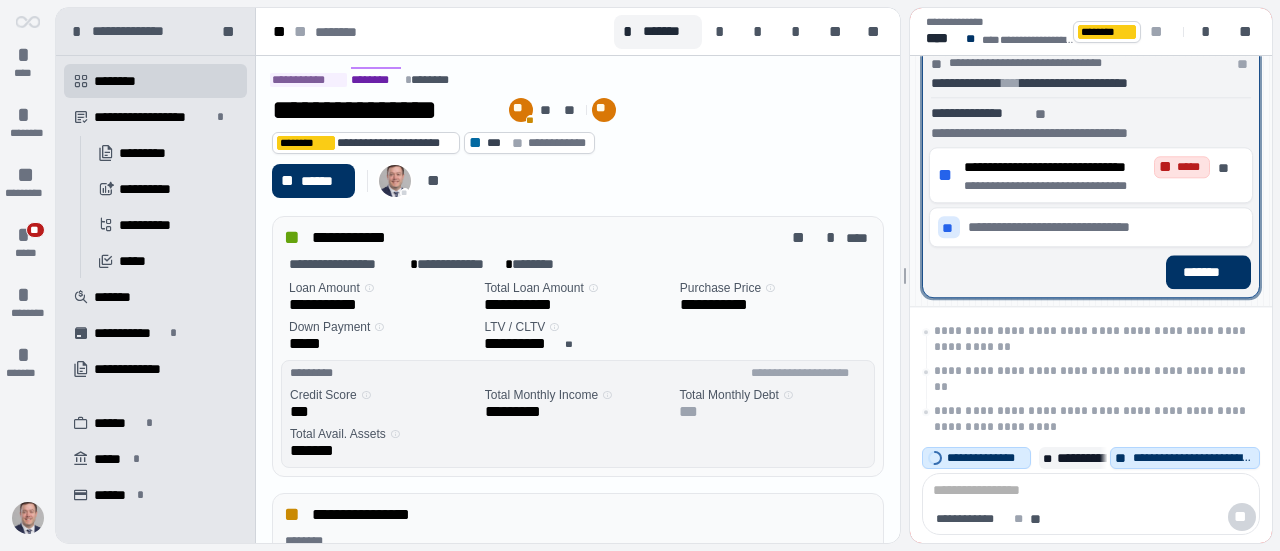 scroll, scrollTop: 100, scrollLeft: 0, axis: vertical 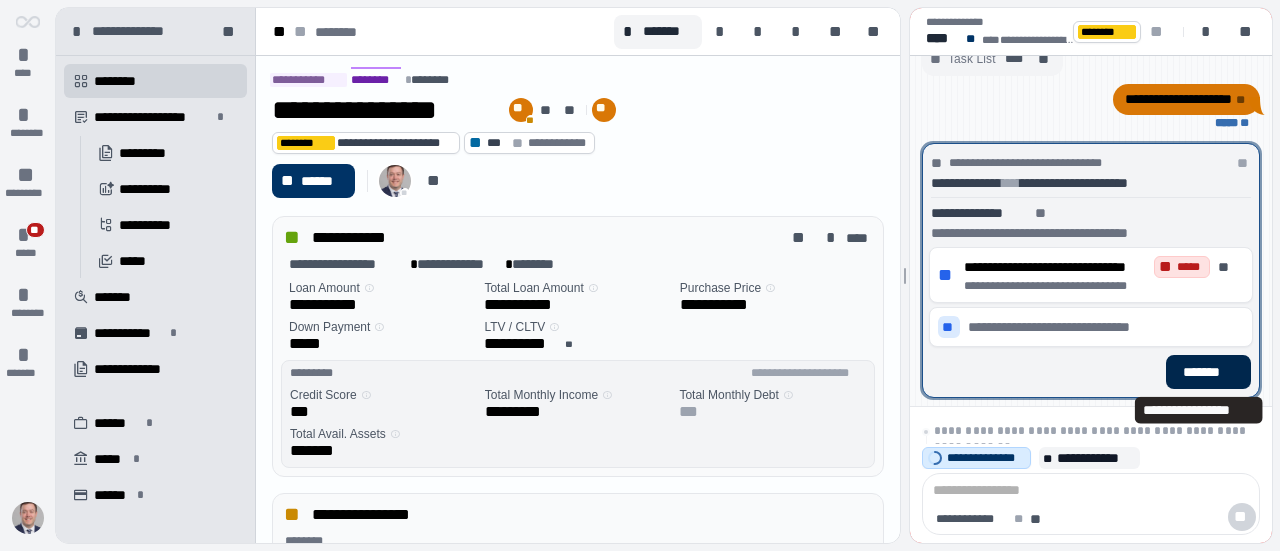 click on "*******" at bounding box center [1208, 372] 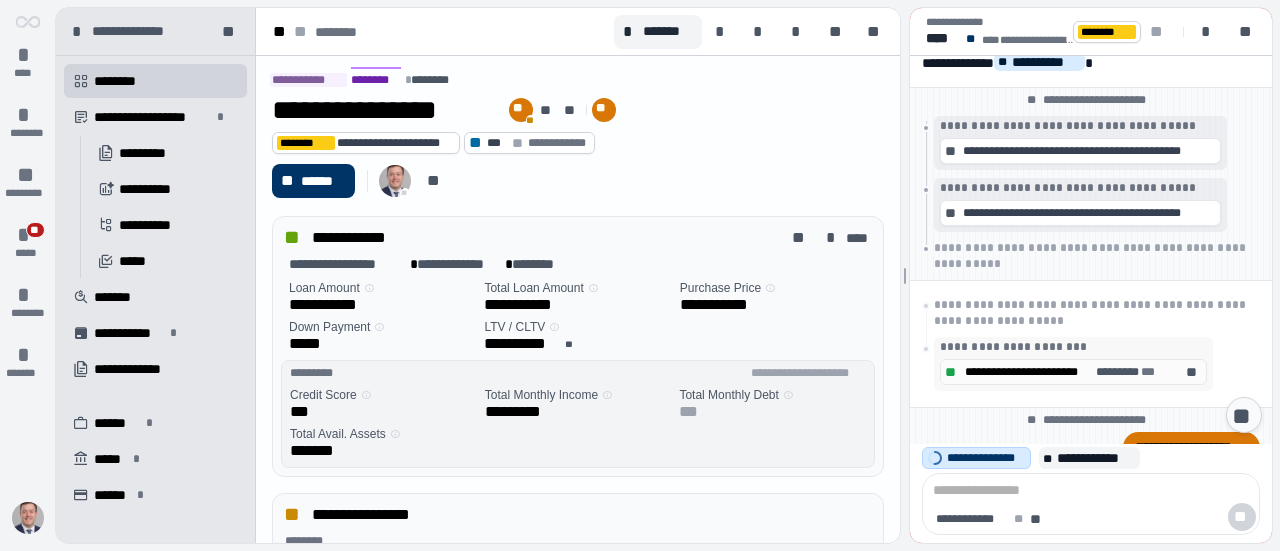 scroll, scrollTop: 585, scrollLeft: 0, axis: vertical 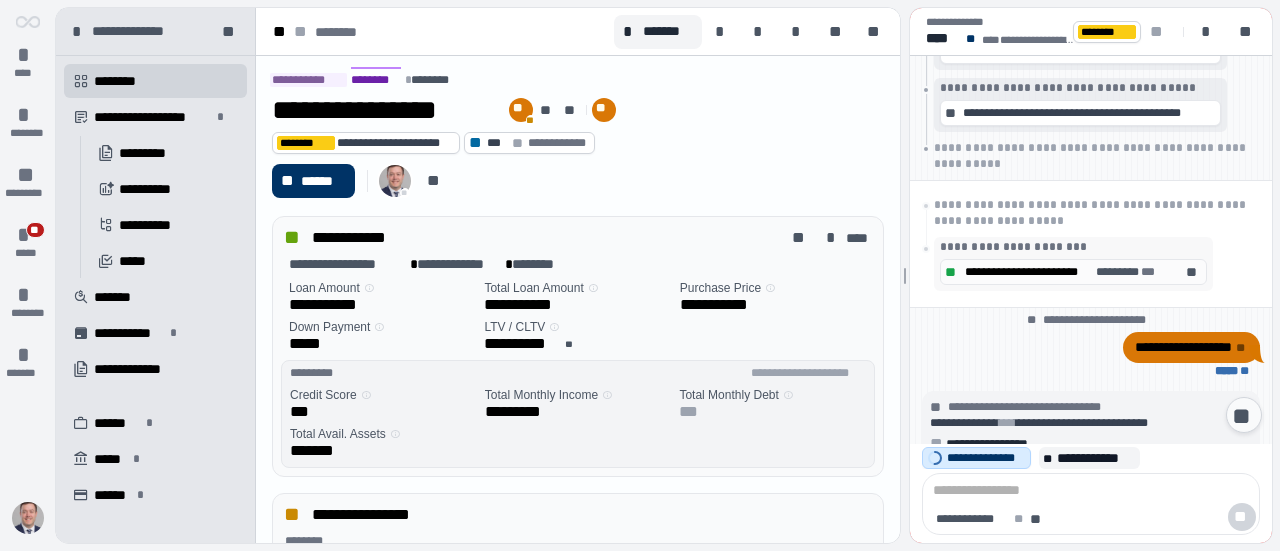 click on "**********" at bounding box center (1183, 347) 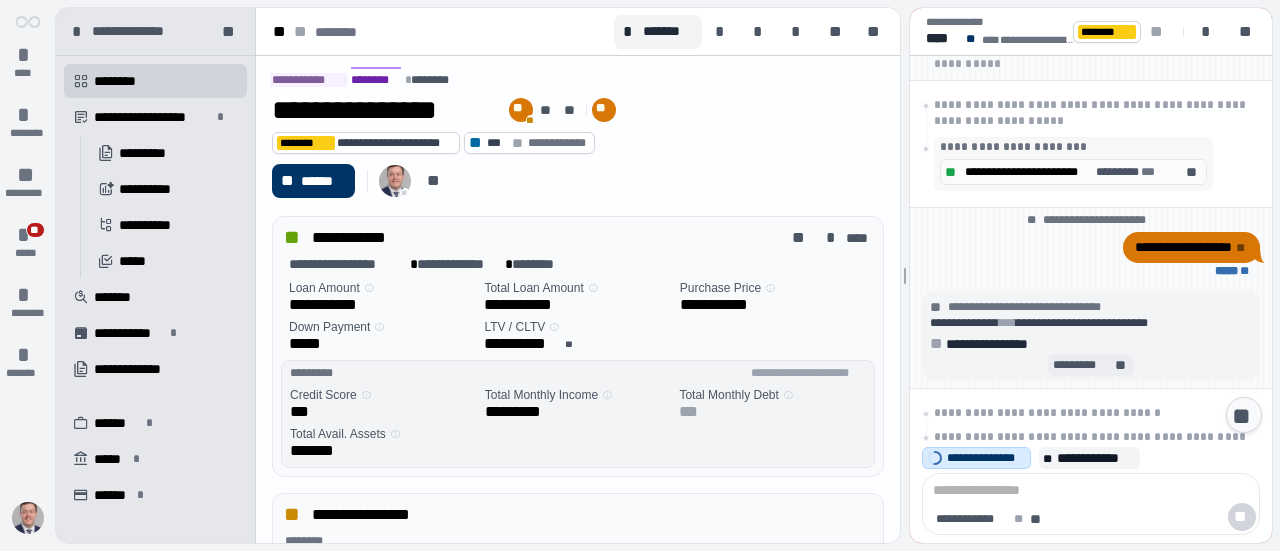scroll, scrollTop: 285, scrollLeft: 0, axis: vertical 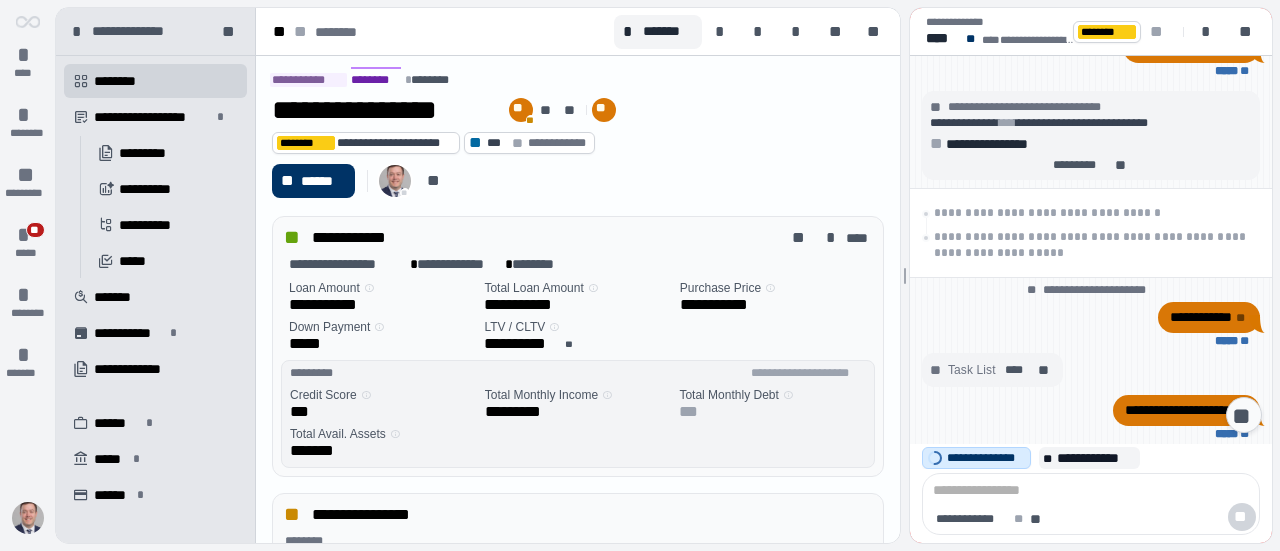 click on "**********" at bounding box center [1201, 317] 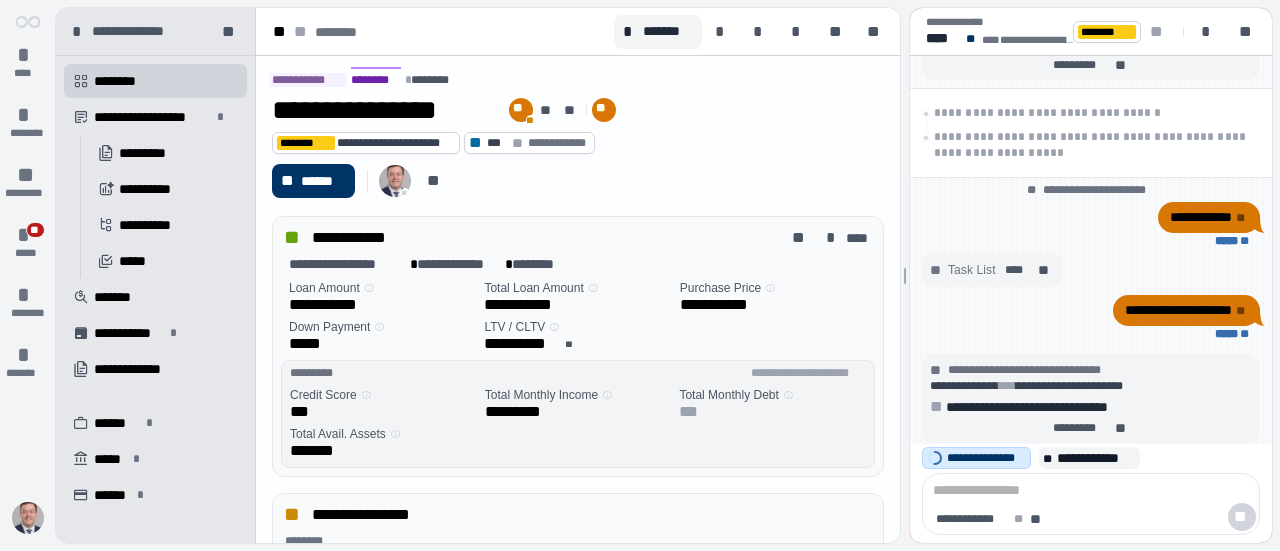 scroll, scrollTop: 0, scrollLeft: 0, axis: both 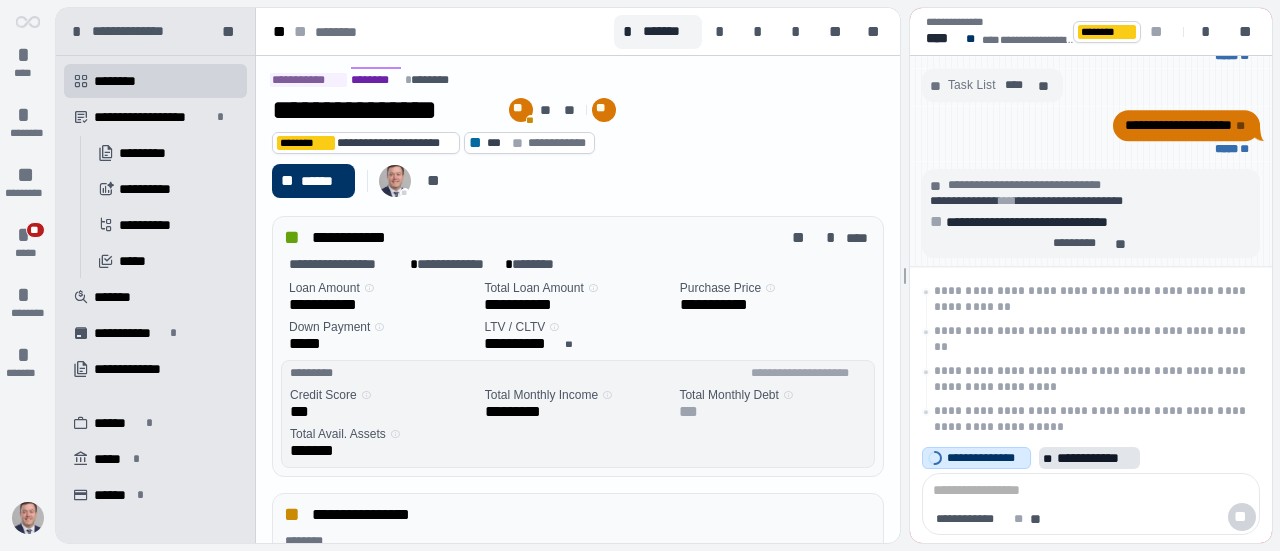 click on "**********" at bounding box center (1096, 458) 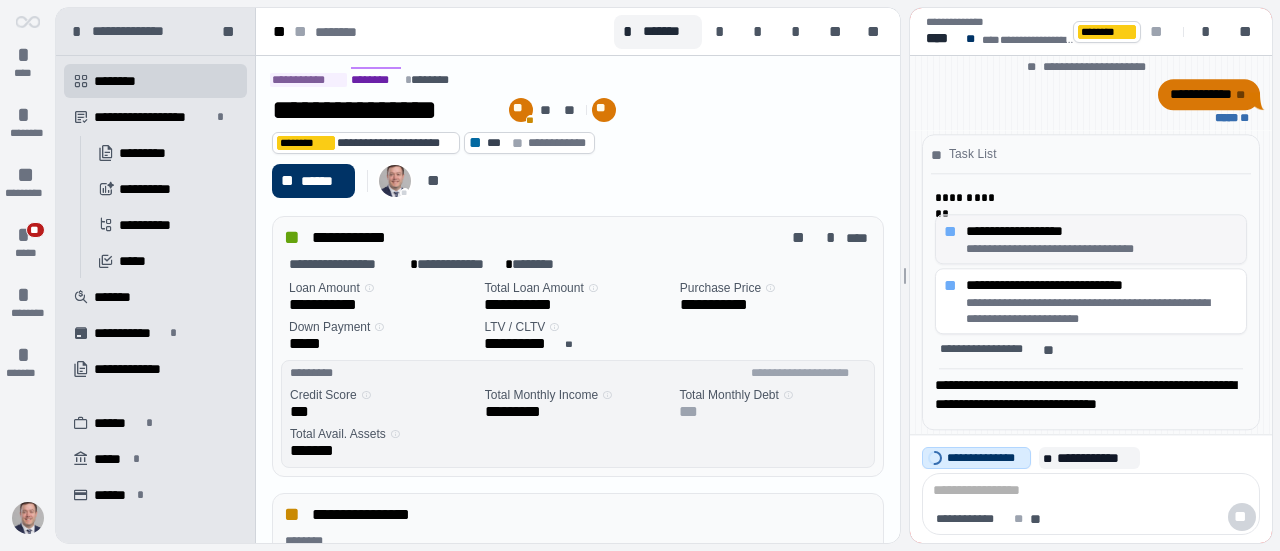 click on "**********" at bounding box center (1097, 231) 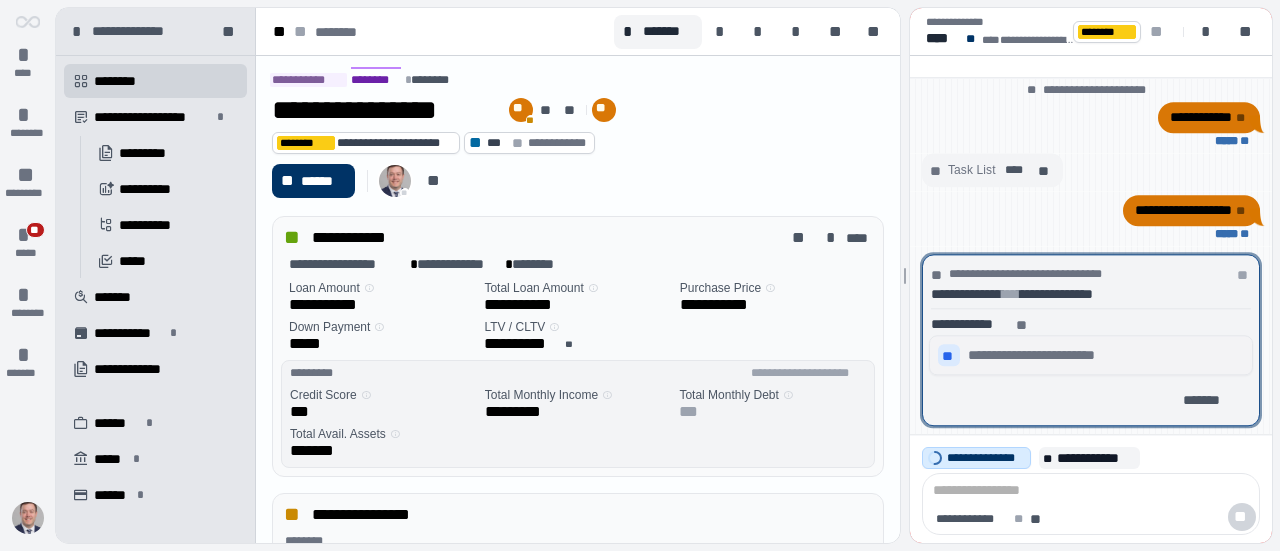 click on "**" at bounding box center [949, 356] 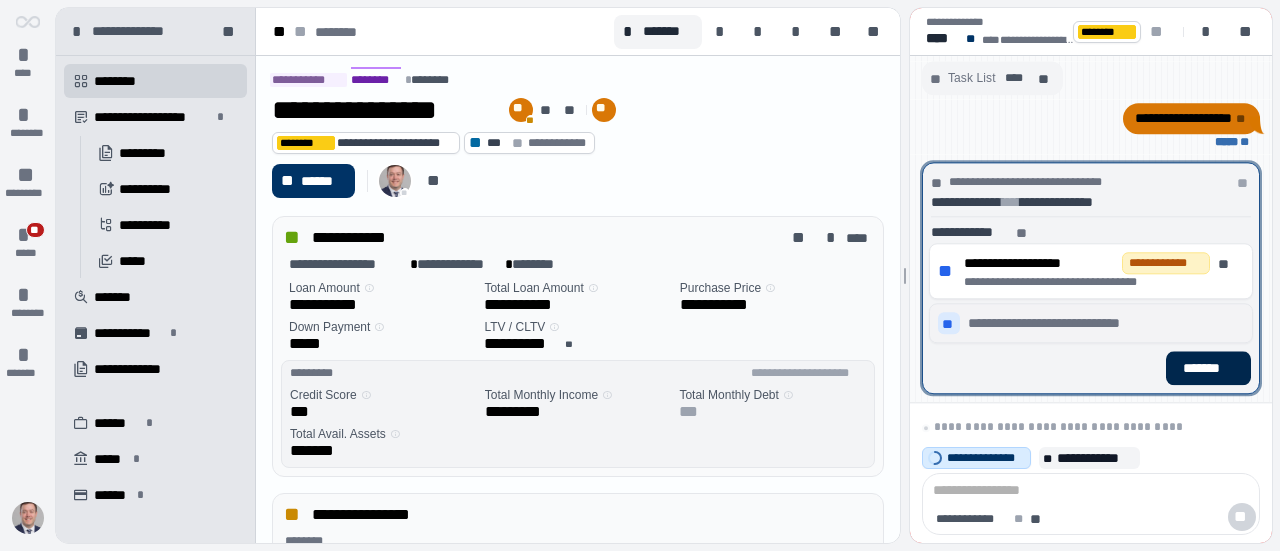 click on "*******" at bounding box center [1208, 368] 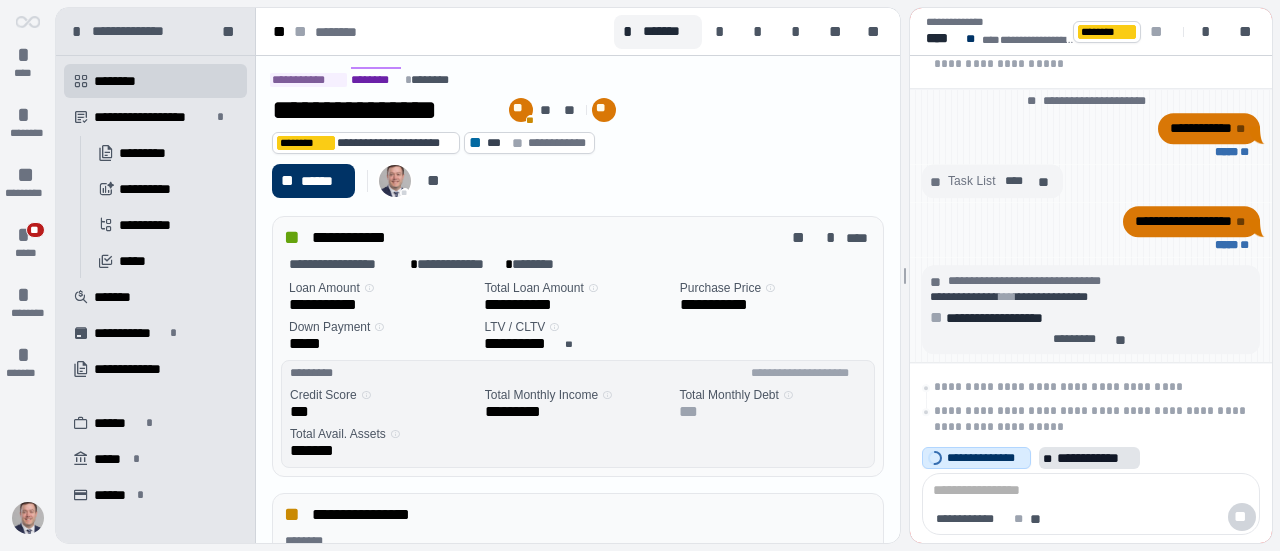 click on "**********" at bounding box center [1096, 458] 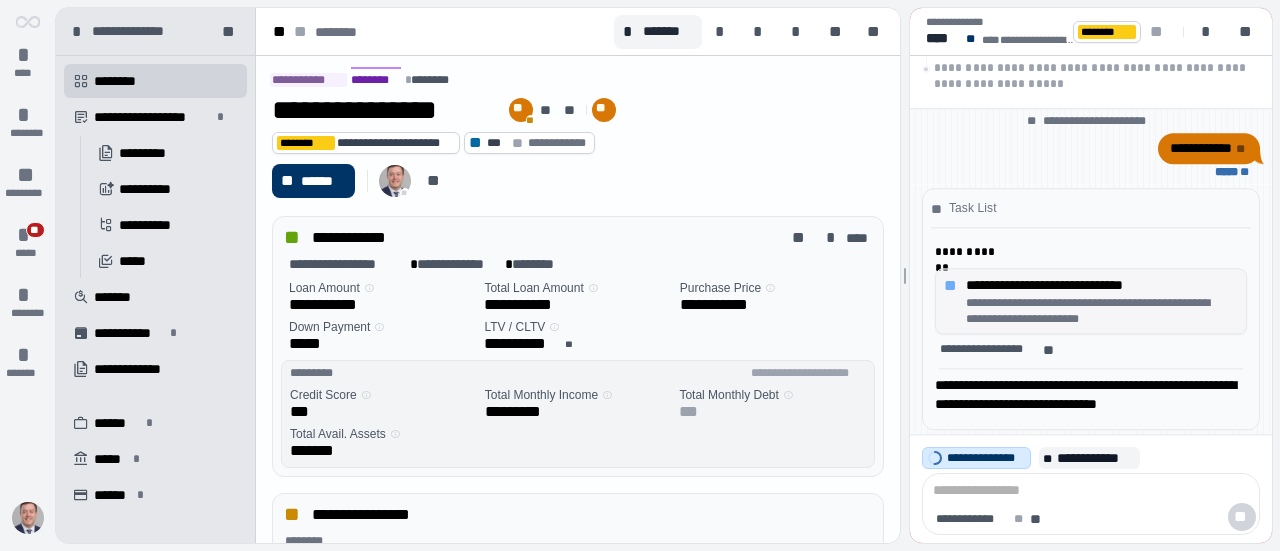click on "**********" at bounding box center [1097, 311] 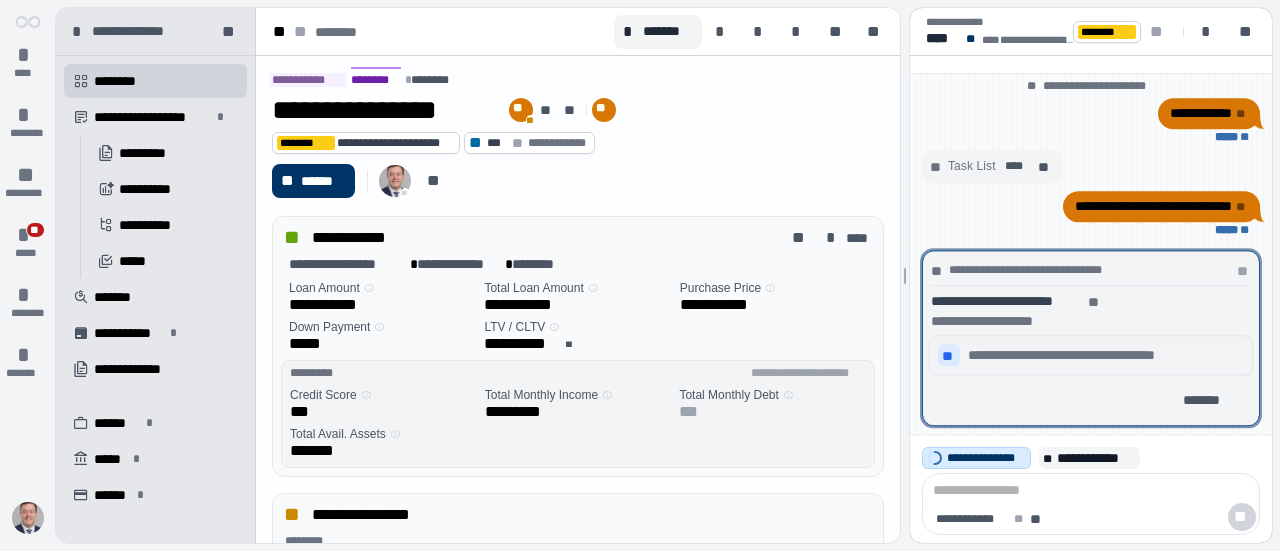 click on "**" at bounding box center [949, 356] 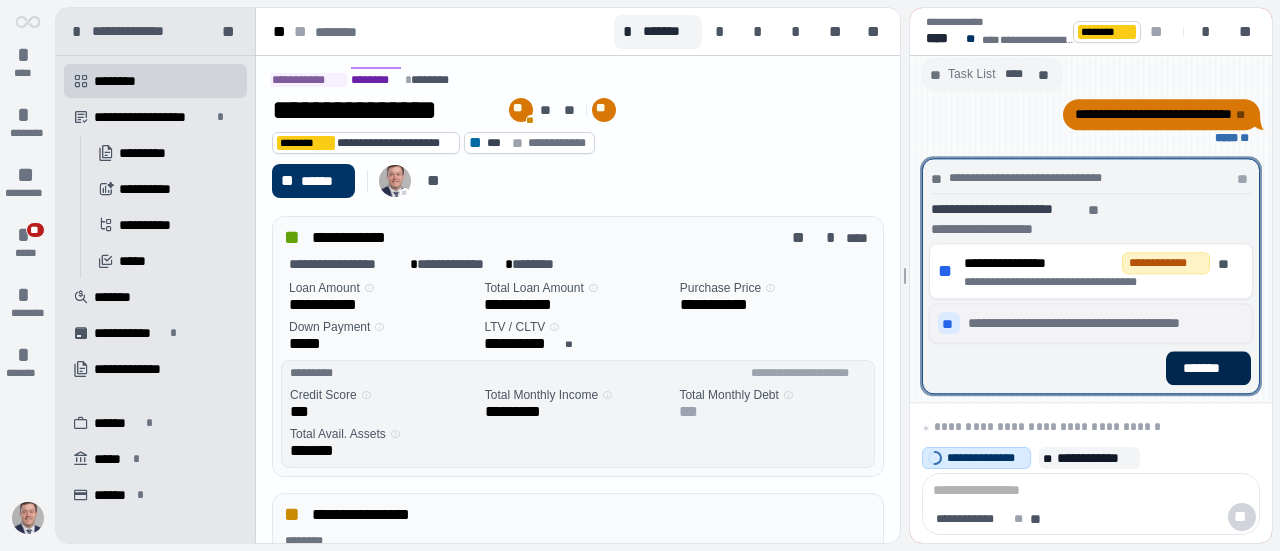 click on "*******" at bounding box center (1208, 368) 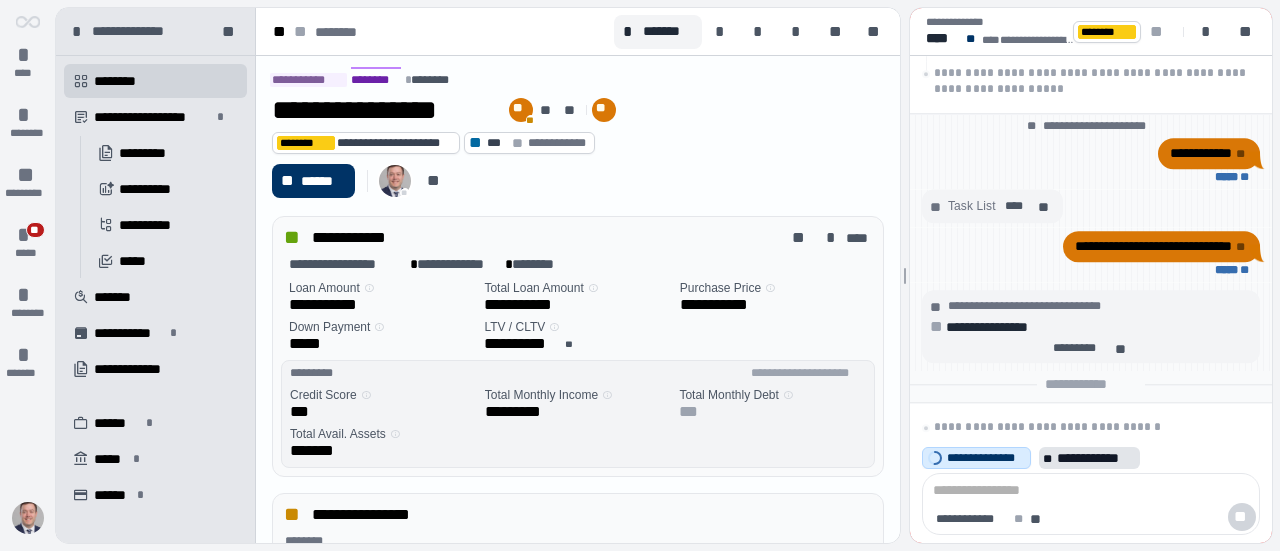 click on "**********" at bounding box center (1096, 458) 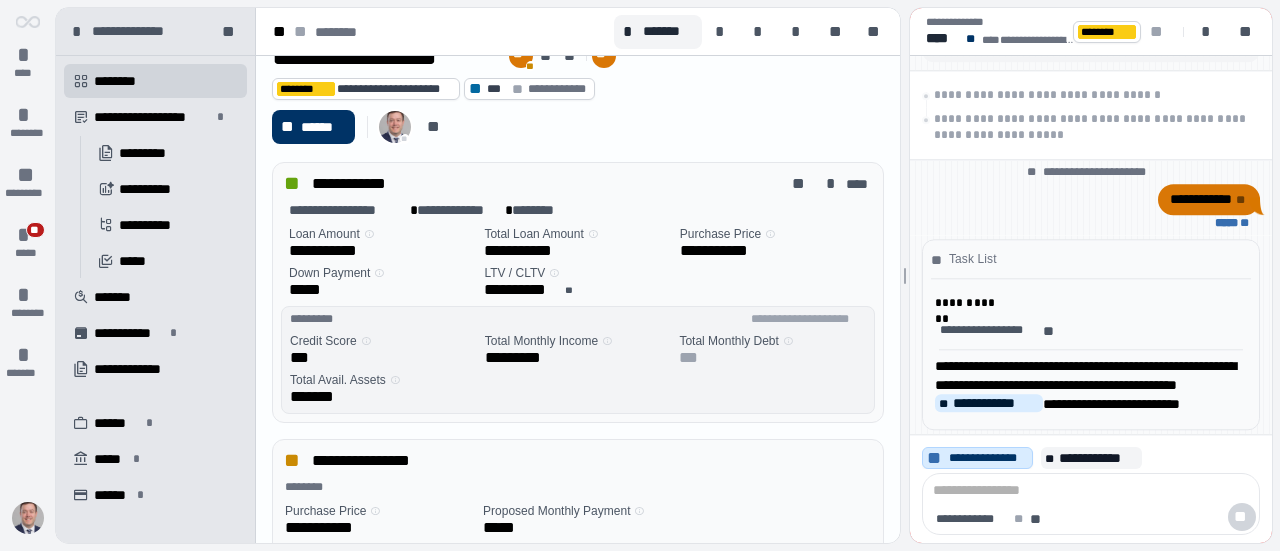 scroll, scrollTop: 100, scrollLeft: 0, axis: vertical 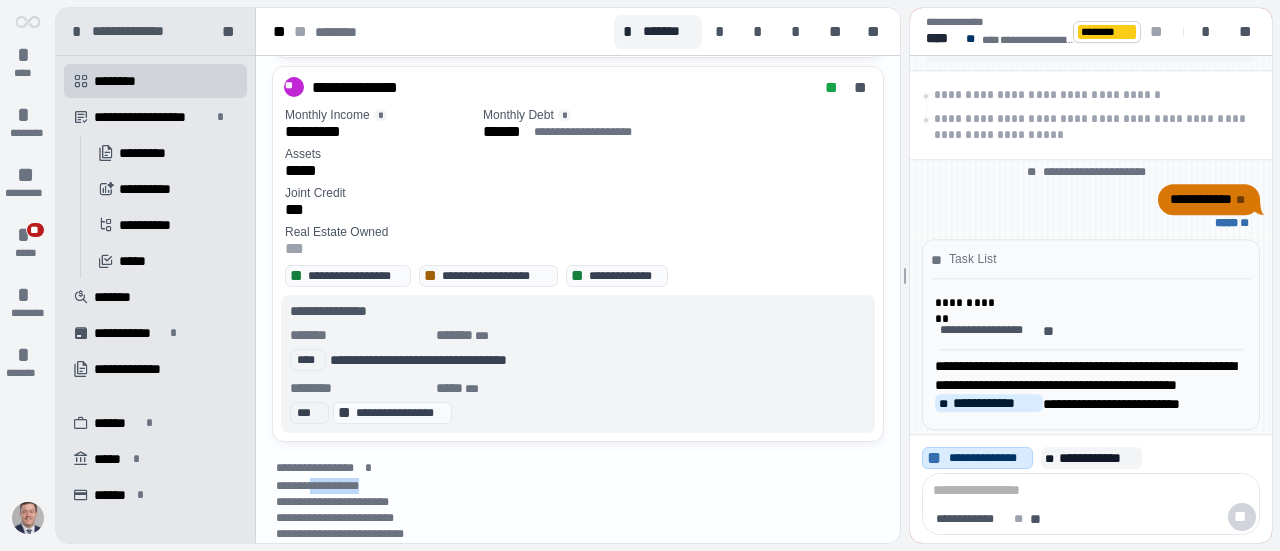 drag, startPoint x: 386, startPoint y: 473, endPoint x: 320, endPoint y: 475, distance: 66.0303 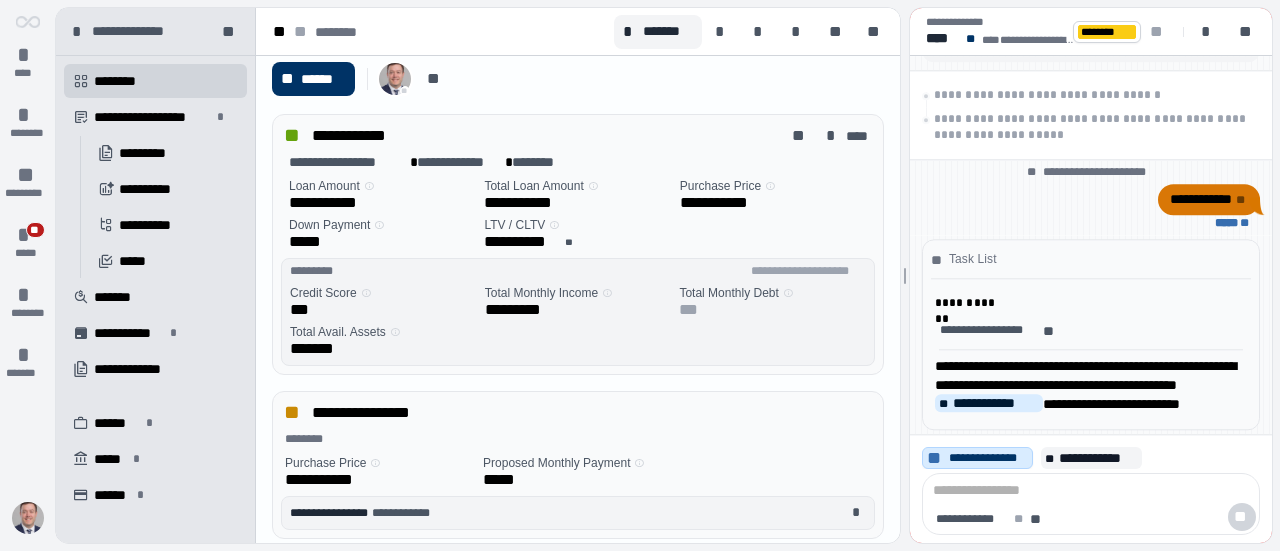 scroll, scrollTop: 0, scrollLeft: 0, axis: both 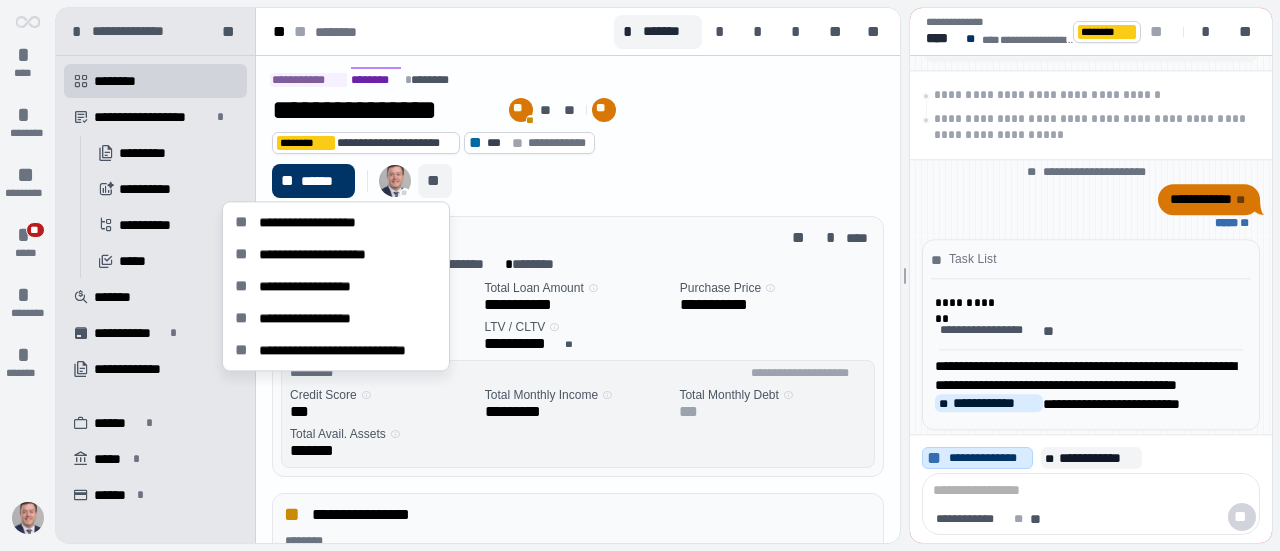 click on "**" at bounding box center (435, 181) 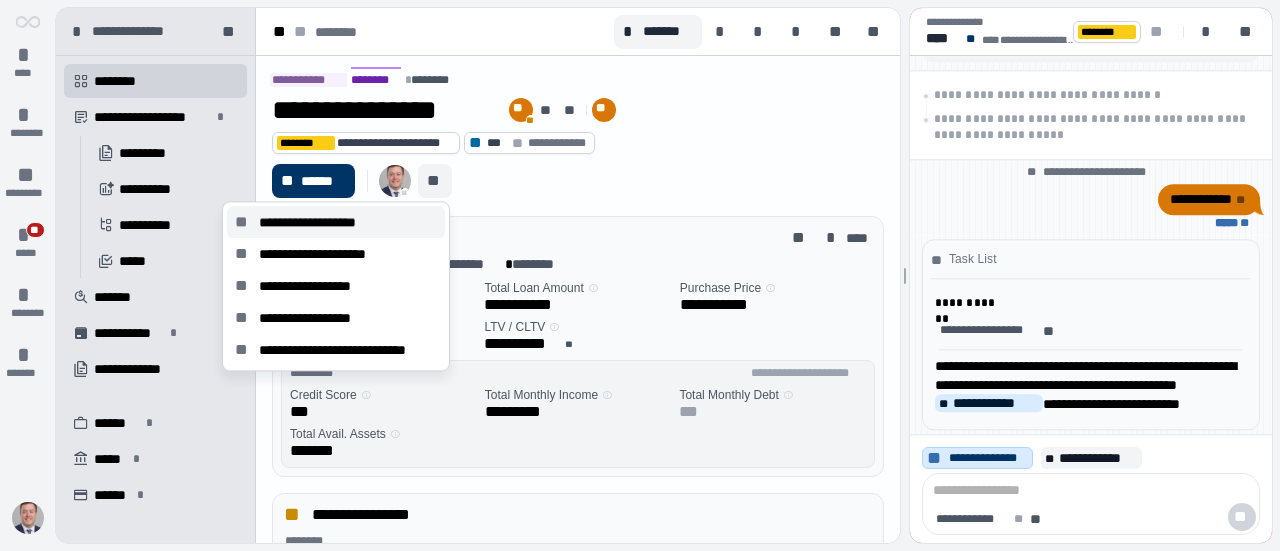 click on "**********" at bounding box center [336, 222] 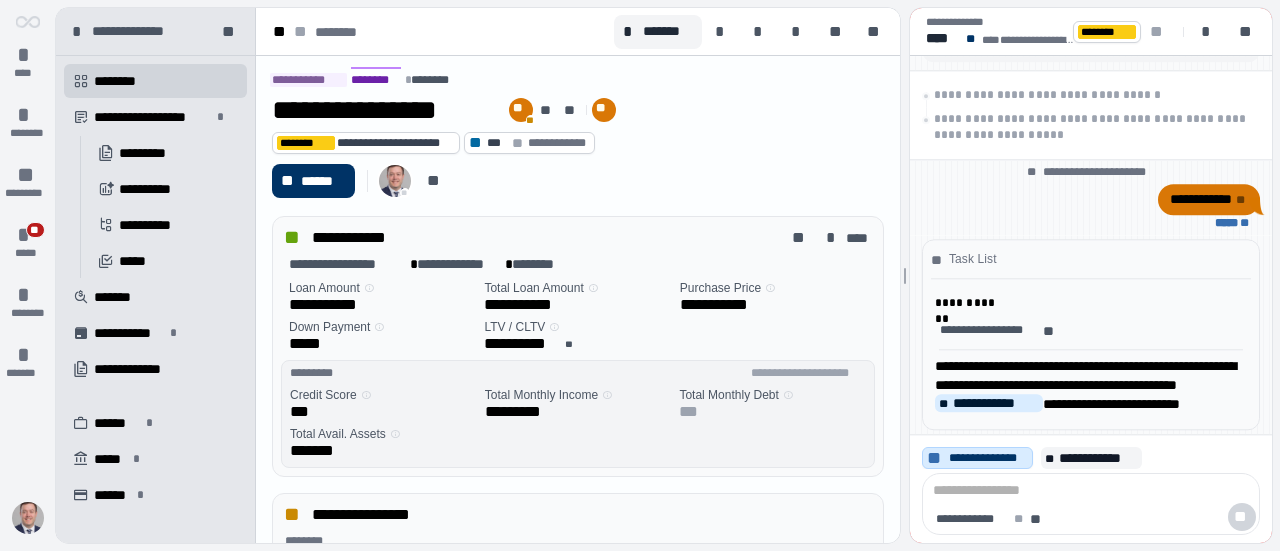 drag, startPoint x: 540, startPoint y: 187, endPoint x: 487, endPoint y: 181, distance: 53.338543 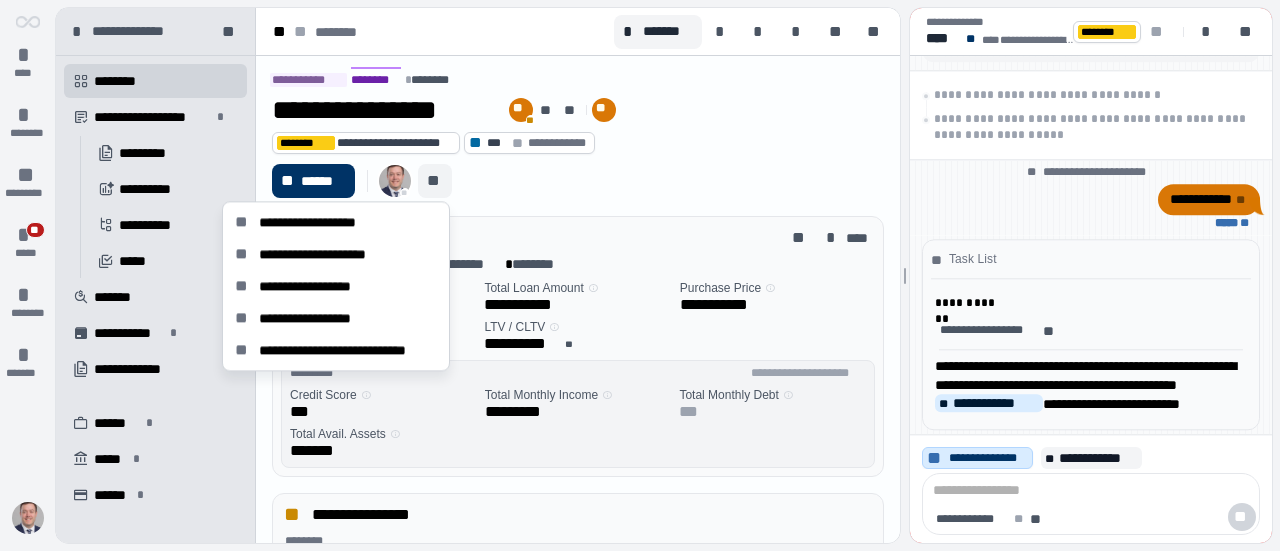 click on "**" at bounding box center (435, 181) 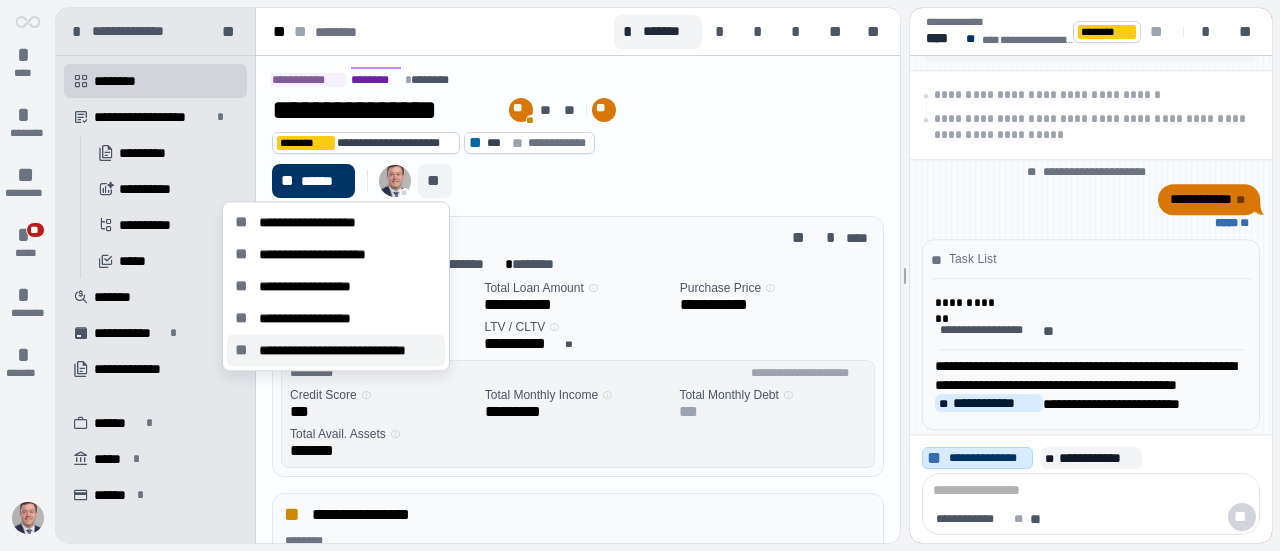 click on "**********" at bounding box center (348, 350) 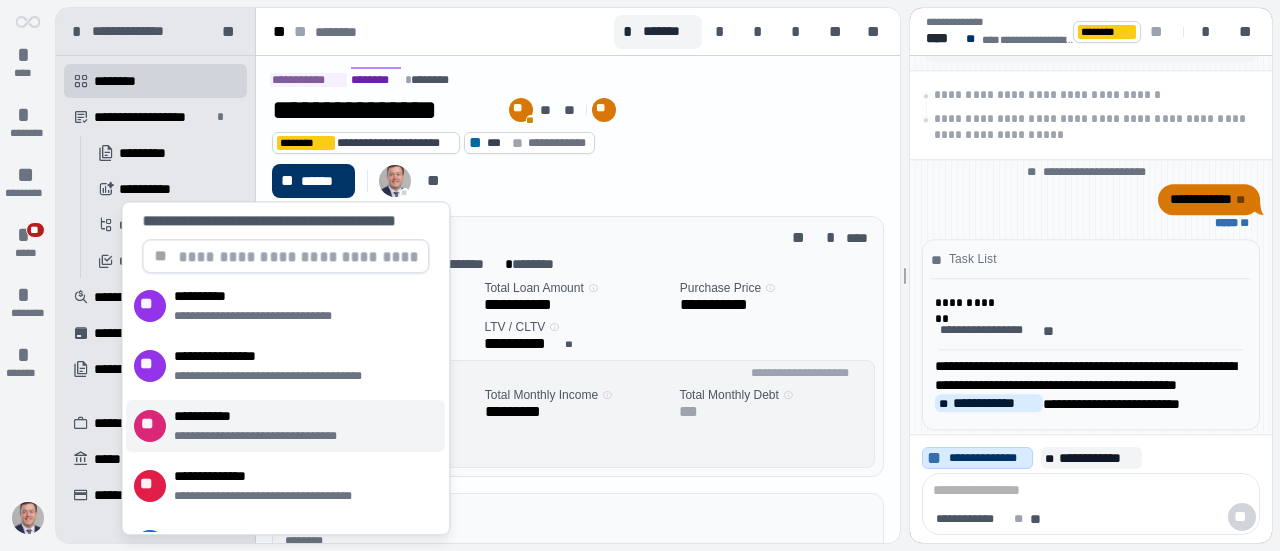 scroll, scrollTop: 163, scrollLeft: 0, axis: vertical 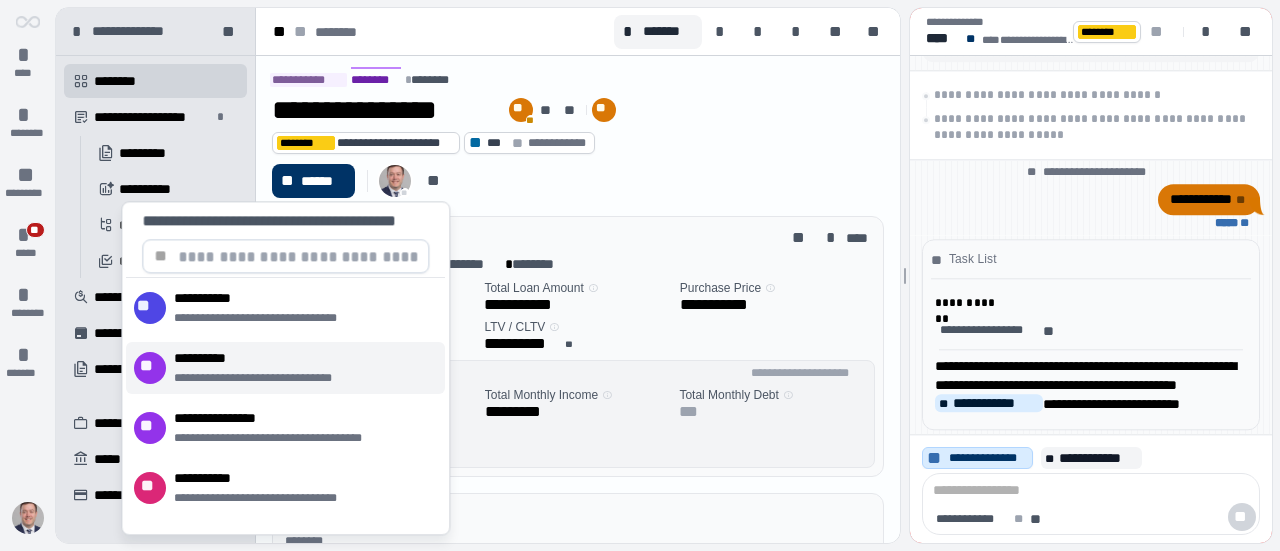 click on "**********" at bounding box center (269, 368) 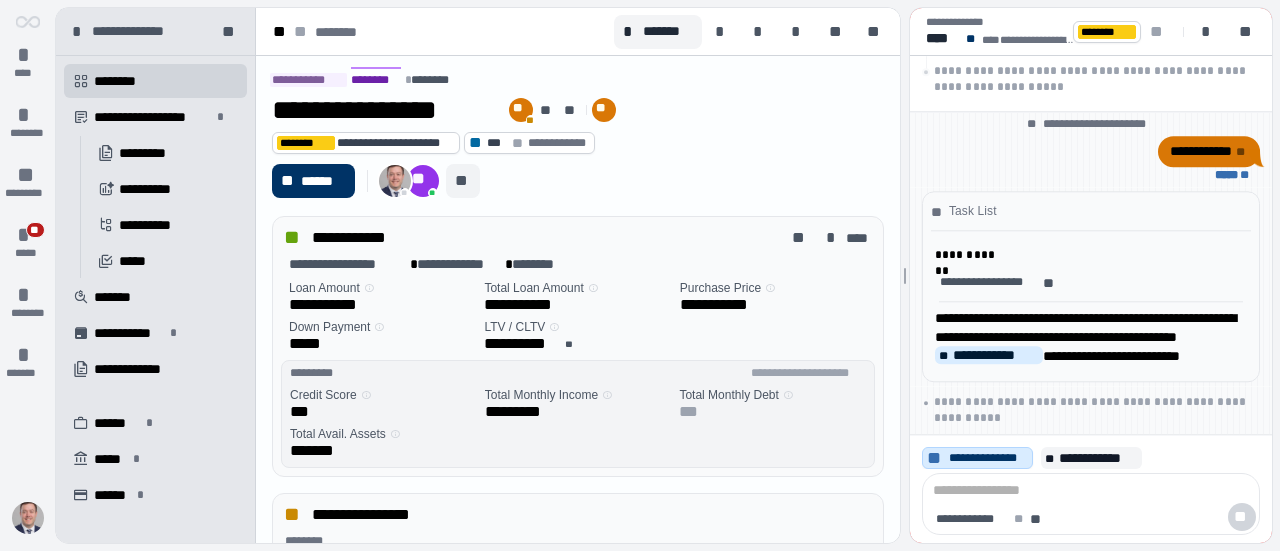 click on "**" at bounding box center [463, 181] 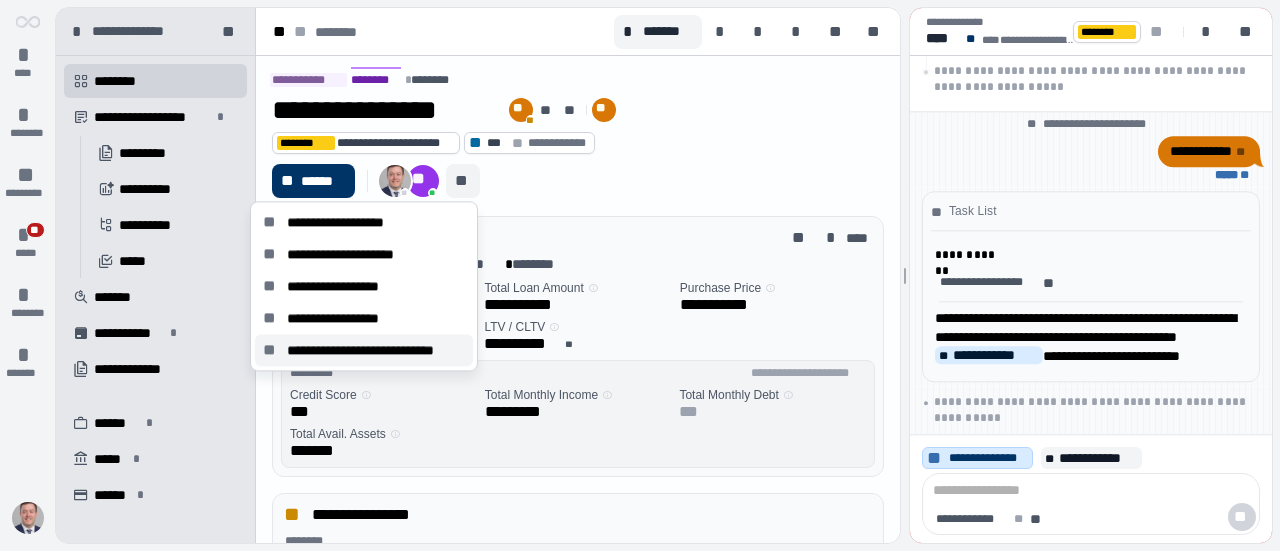 click on "**********" at bounding box center [376, 350] 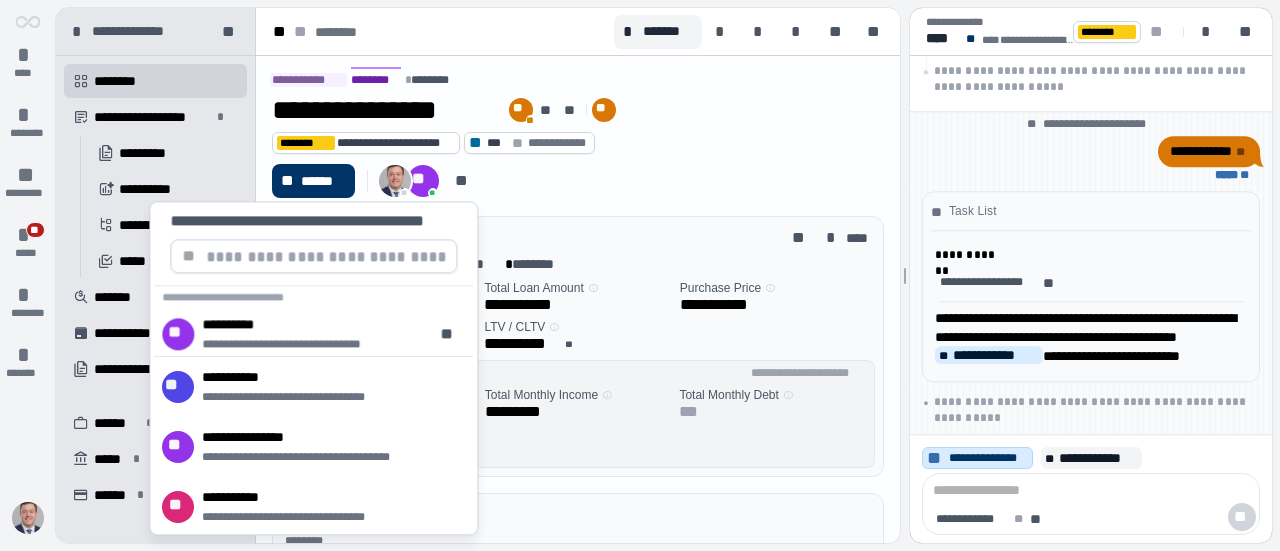 click at bounding box center (325, 256) 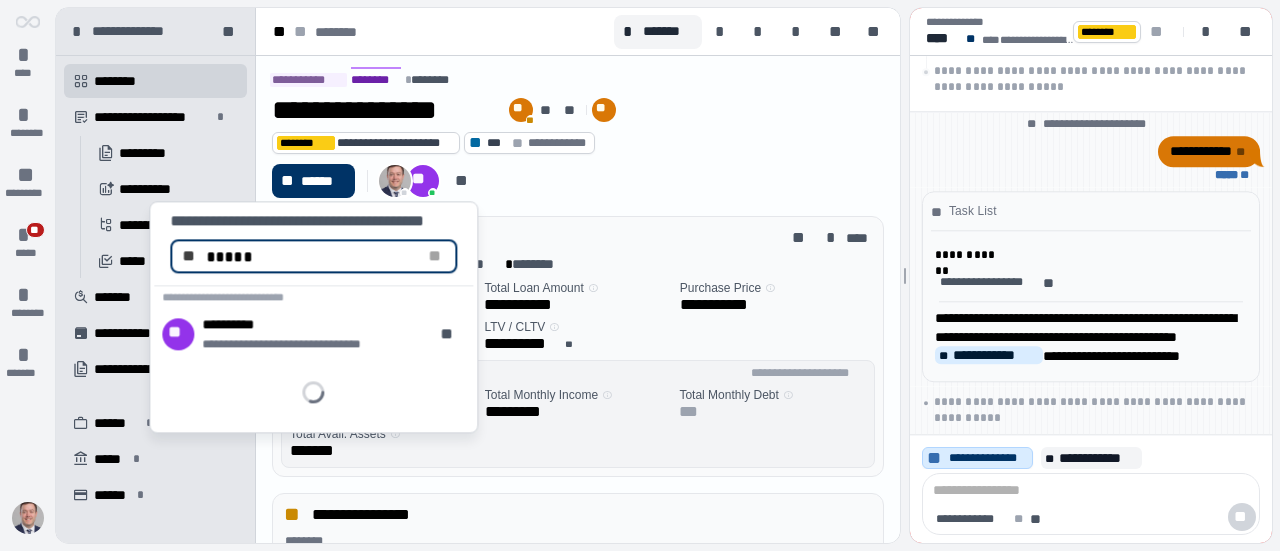 type on "*****" 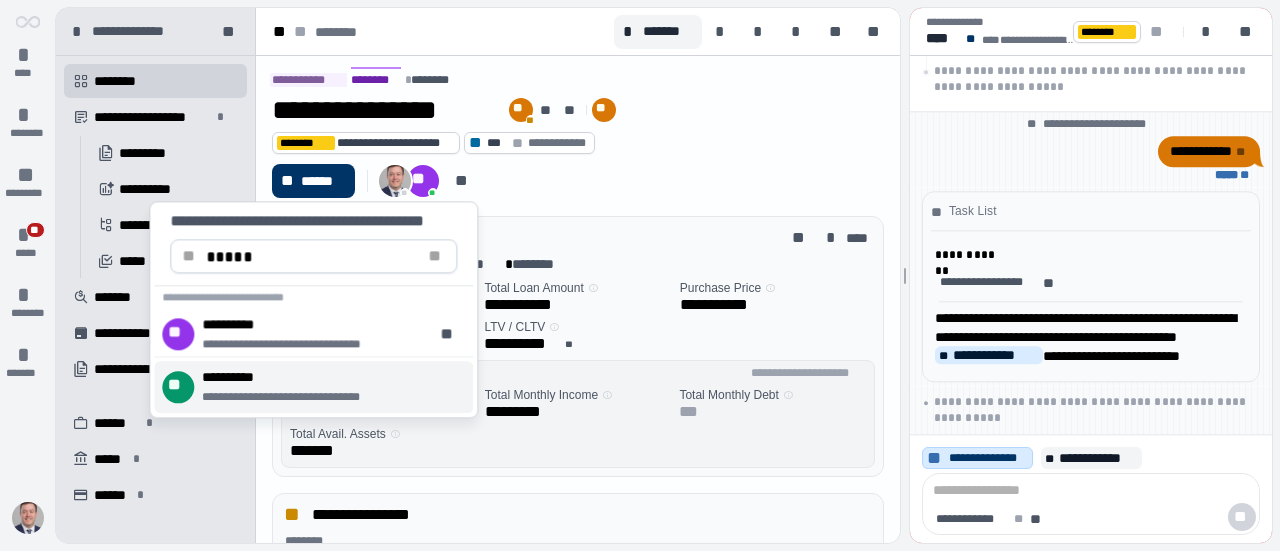 click on "**********" at bounding box center [299, 397] 